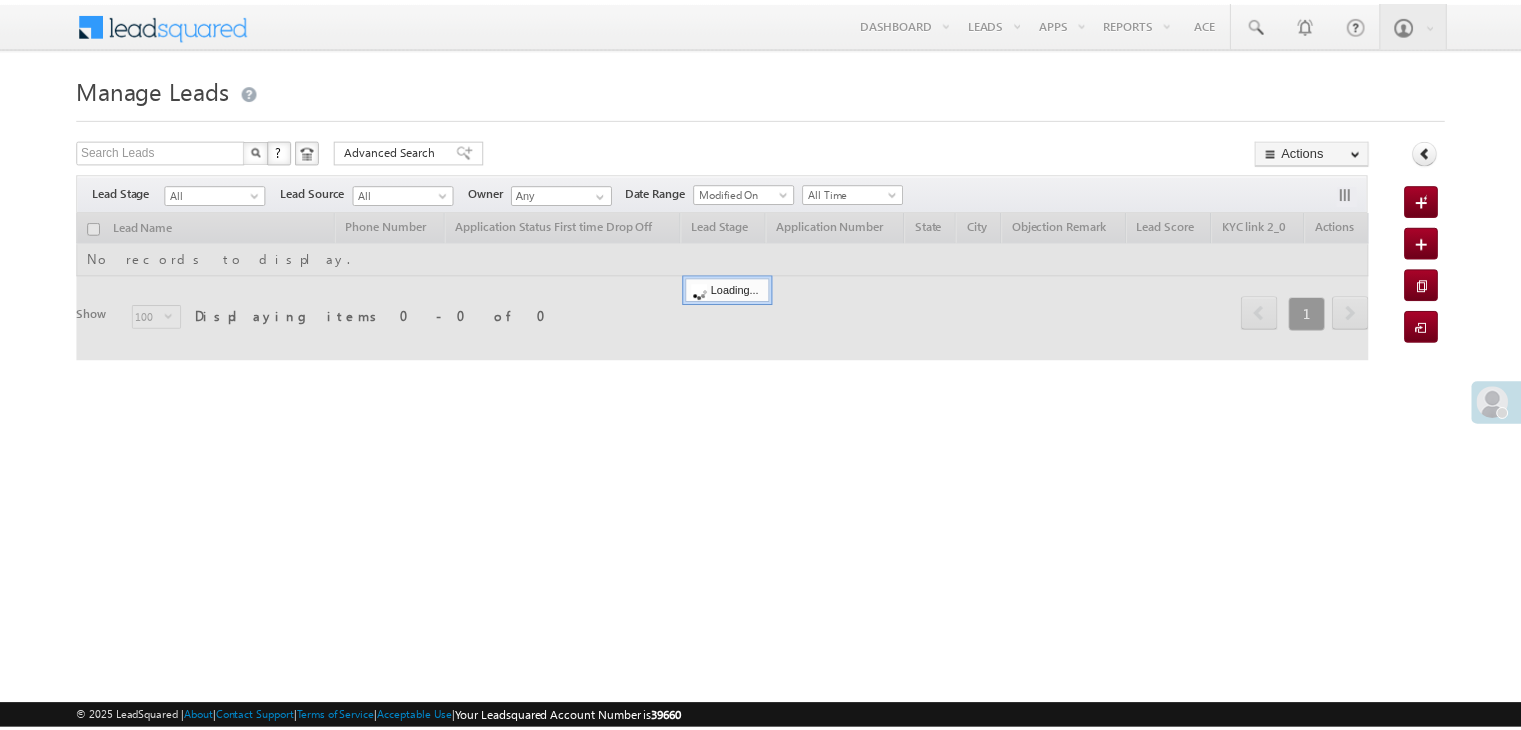 scroll, scrollTop: 0, scrollLeft: 0, axis: both 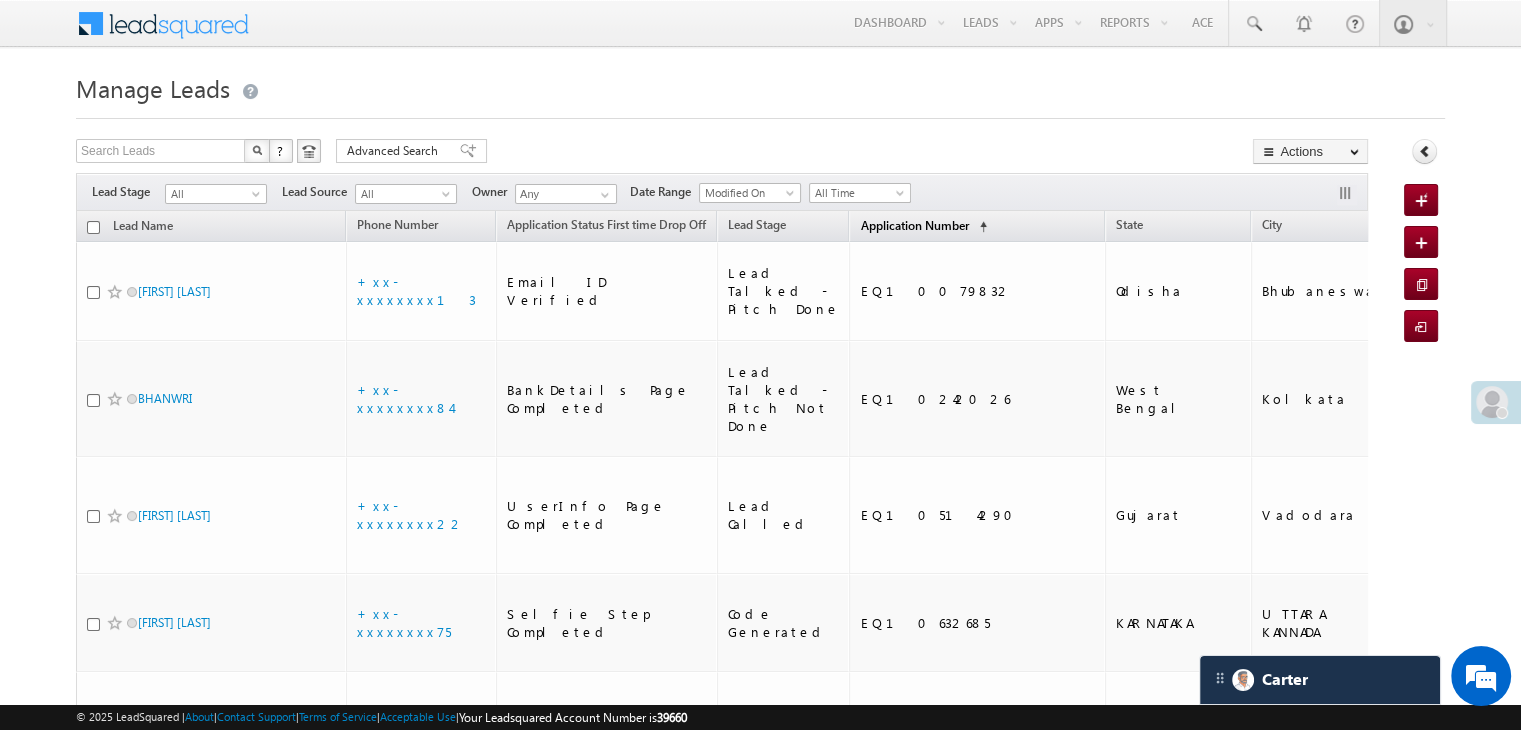click on "Application Number" at bounding box center [914, 225] 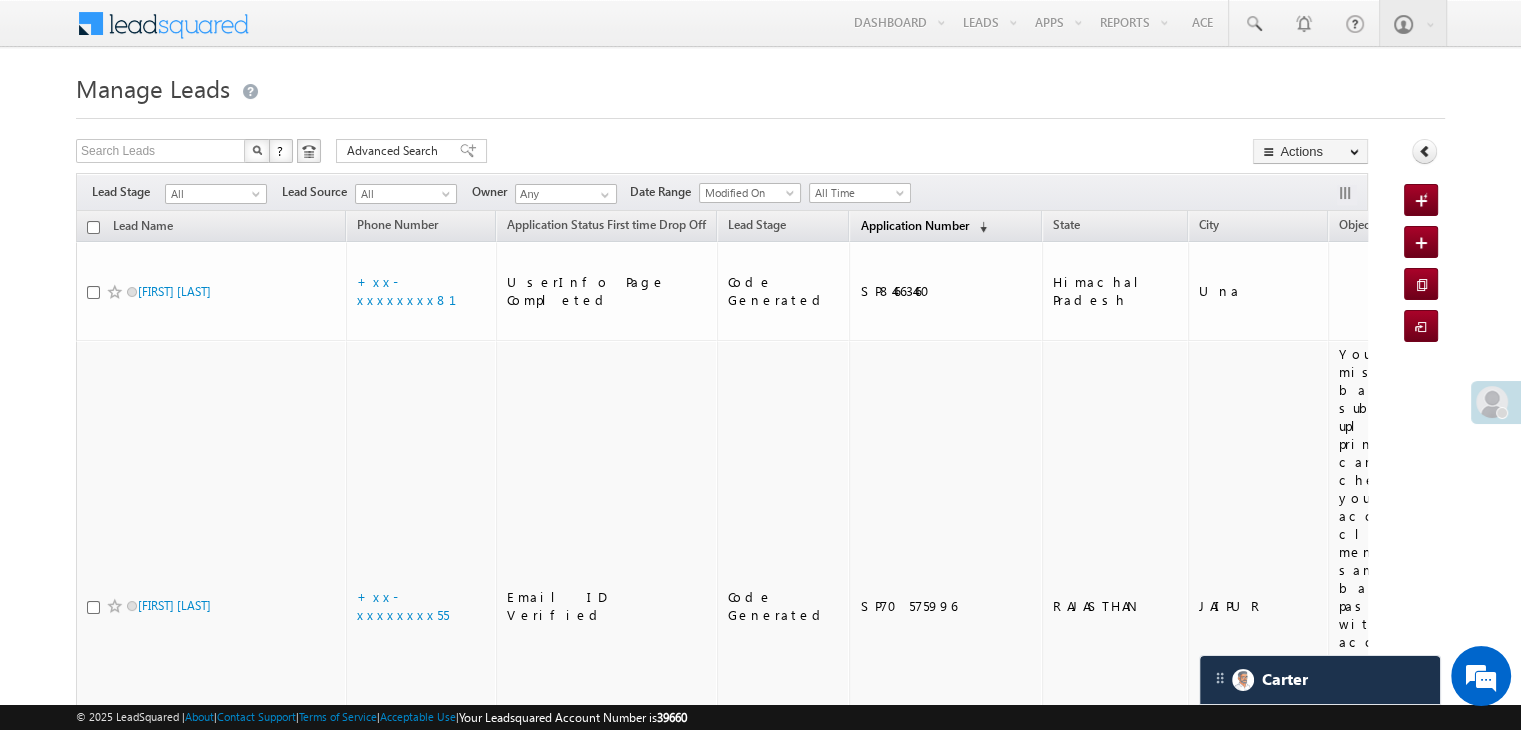 click on "Application Number" at bounding box center (914, 225) 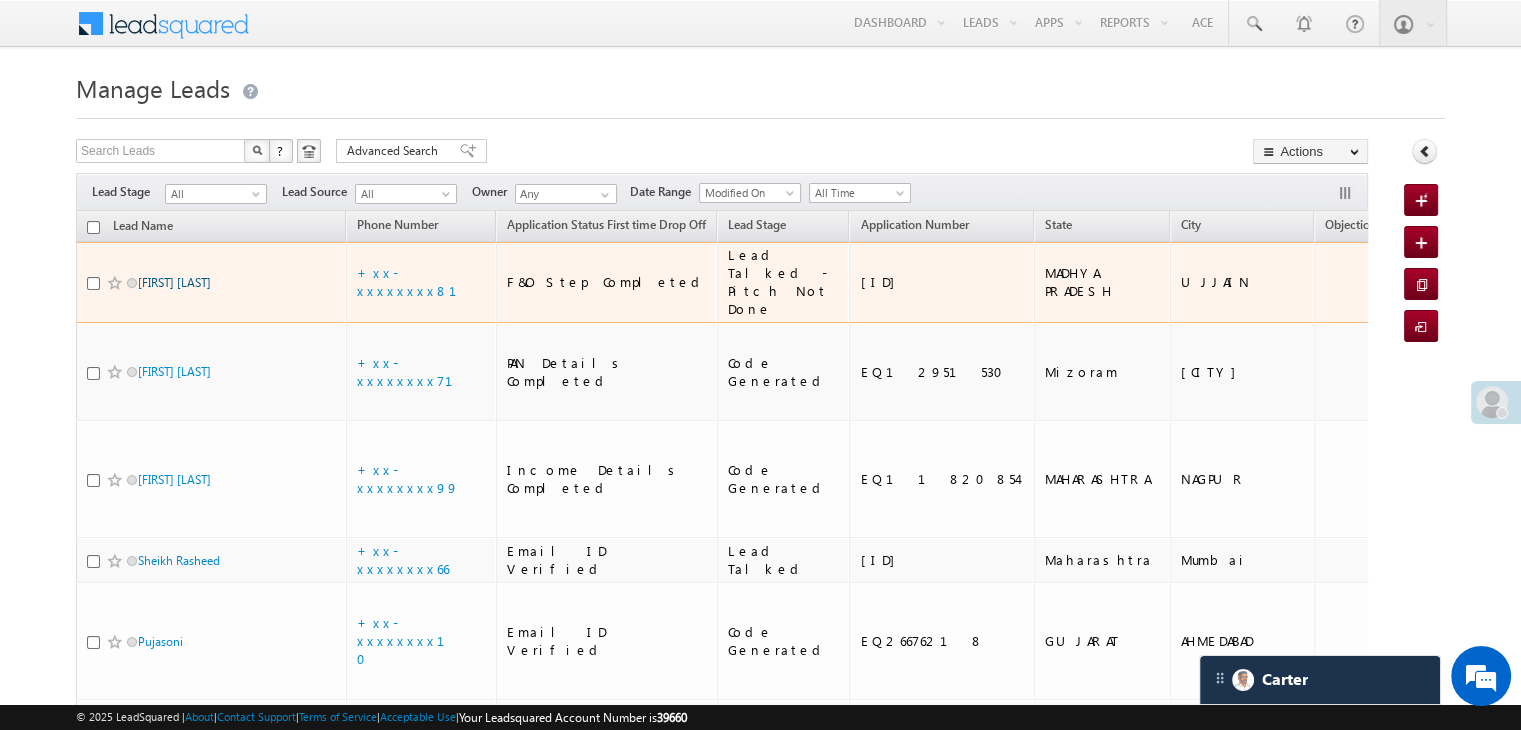 click on "Shabana bee" at bounding box center (174, 282) 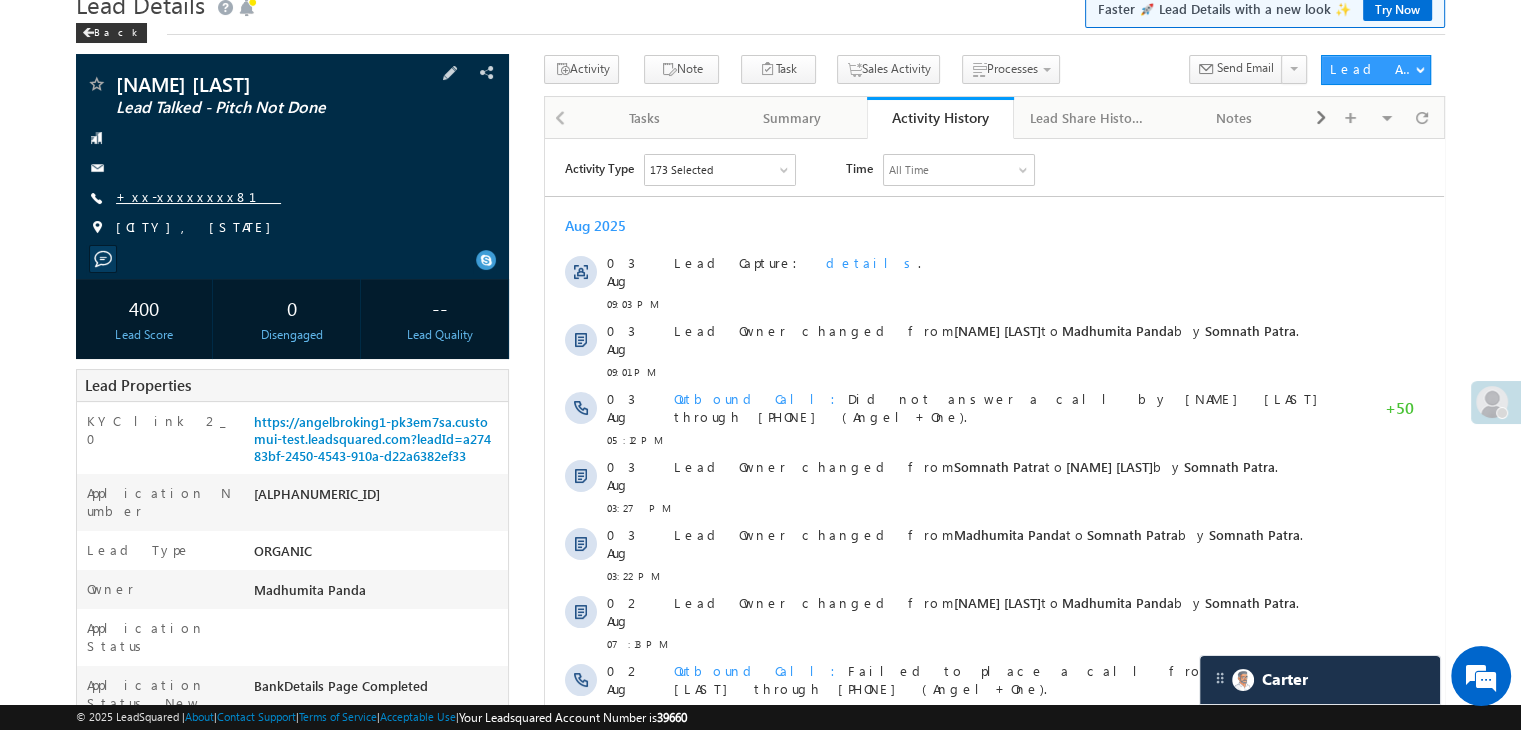 scroll, scrollTop: 0, scrollLeft: 0, axis: both 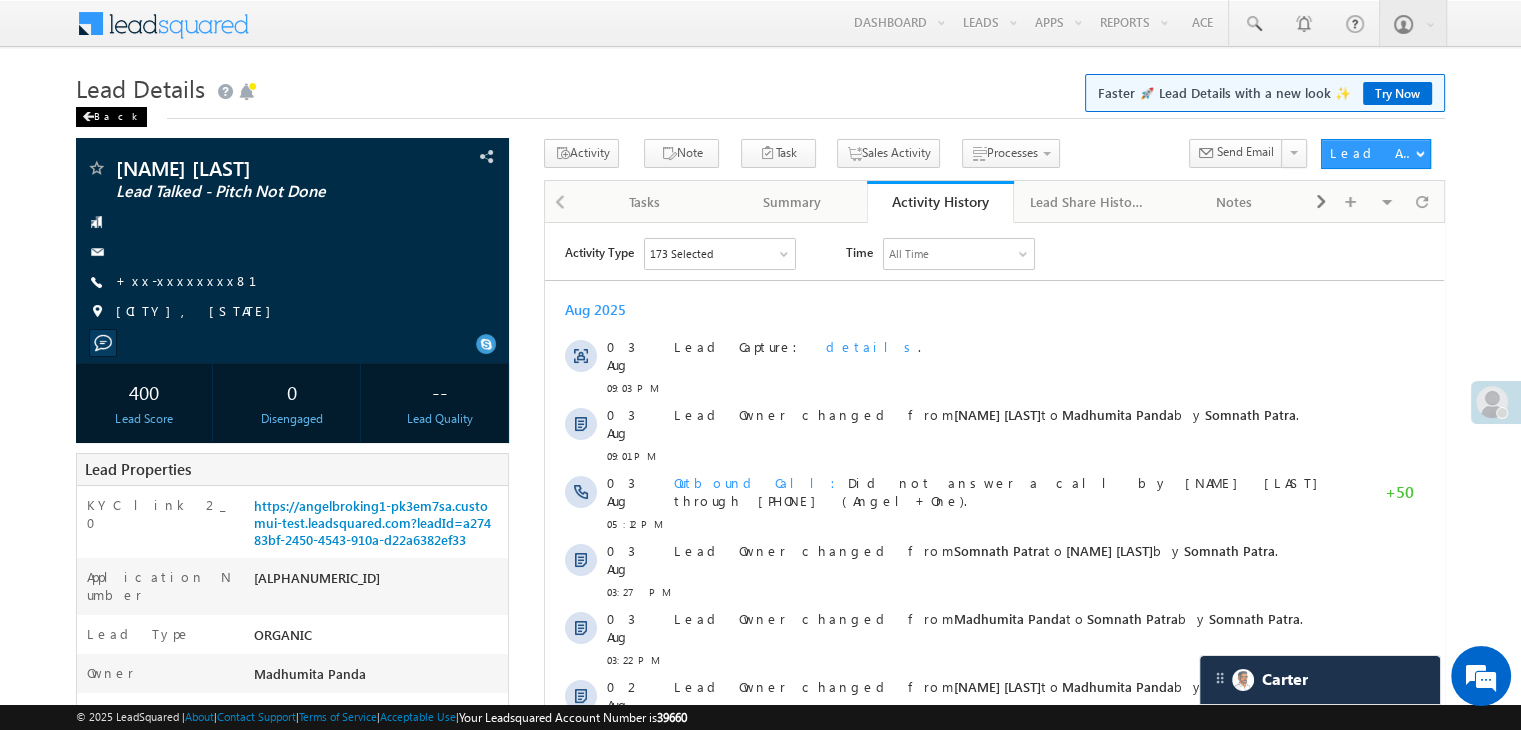 click at bounding box center (88, 117) 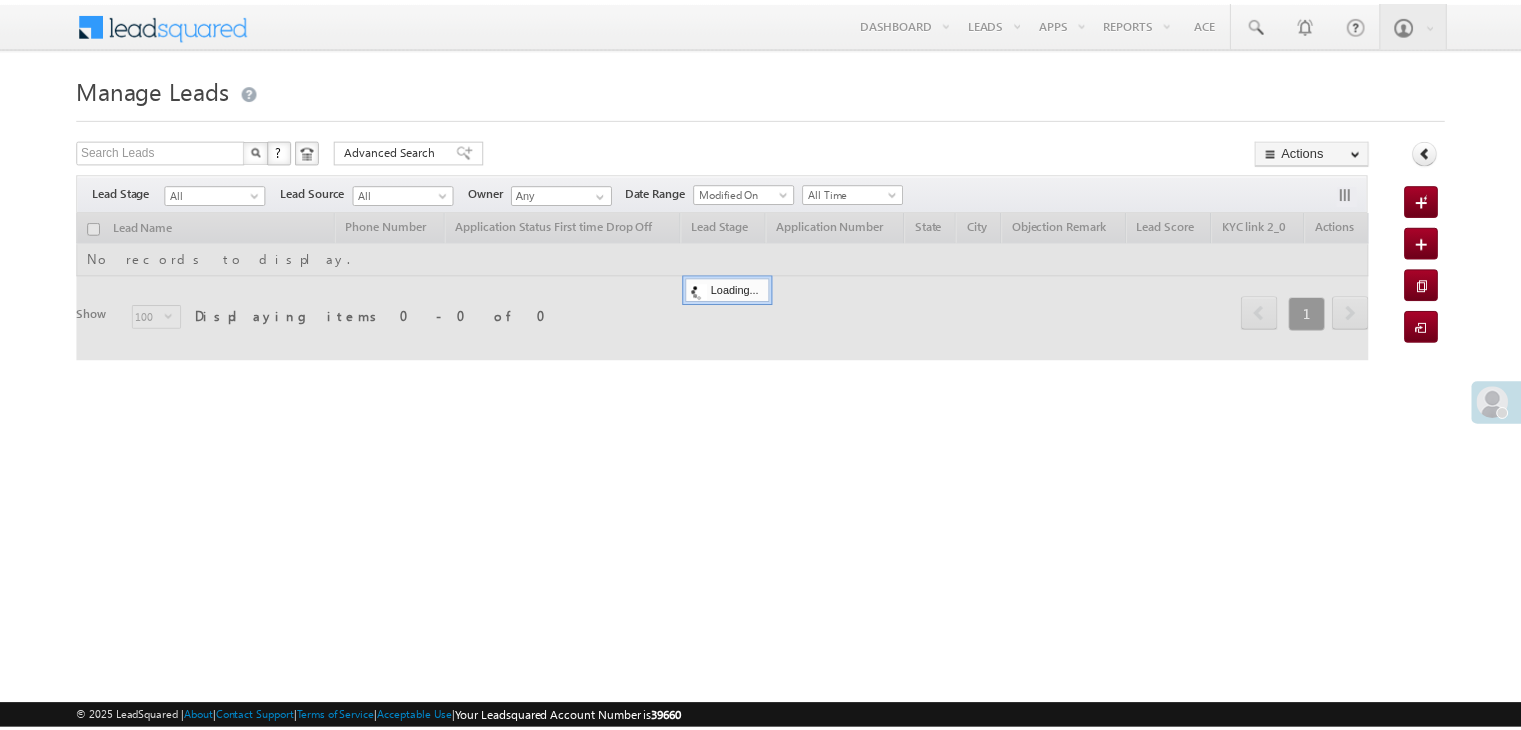 scroll, scrollTop: 0, scrollLeft: 0, axis: both 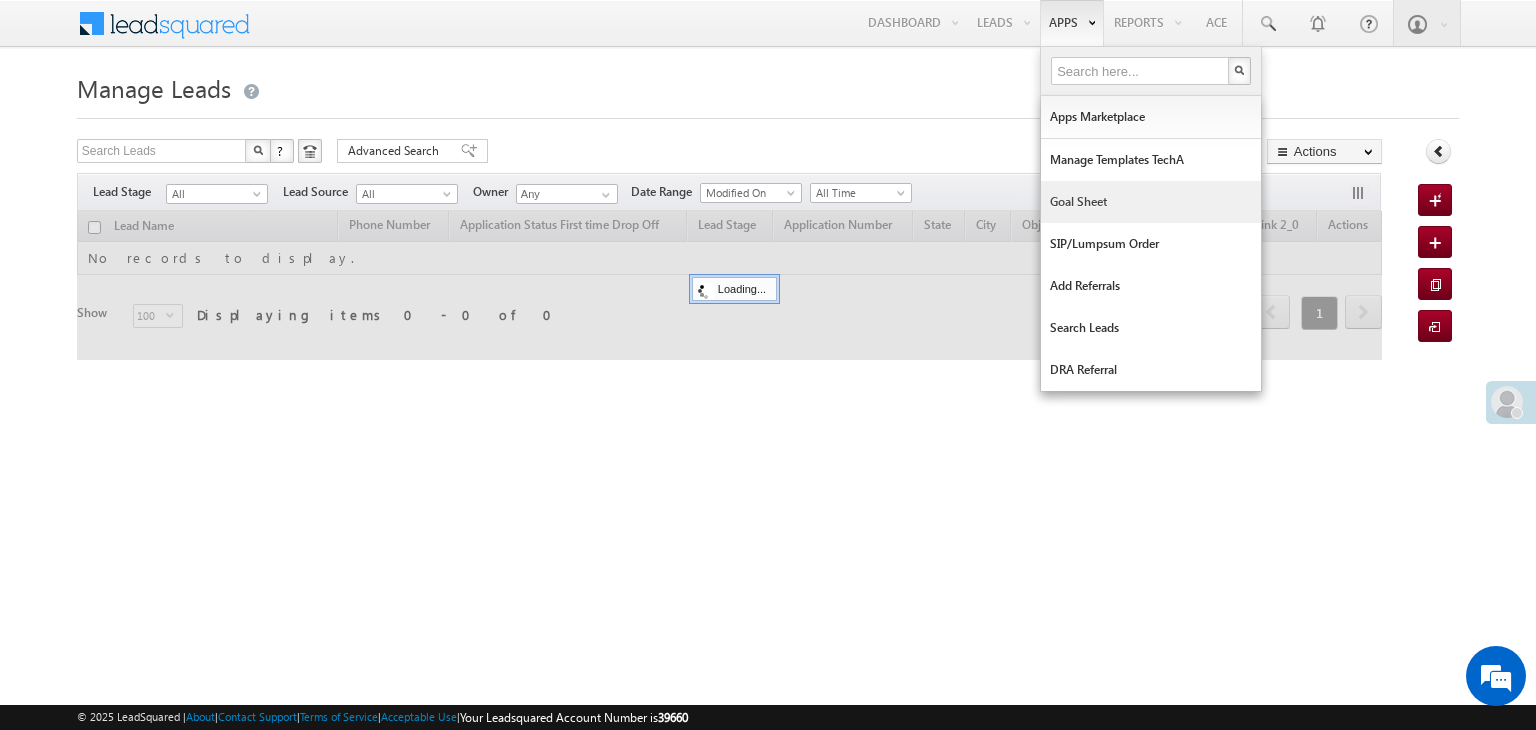 click on "Goal Sheet" at bounding box center [1151, 202] 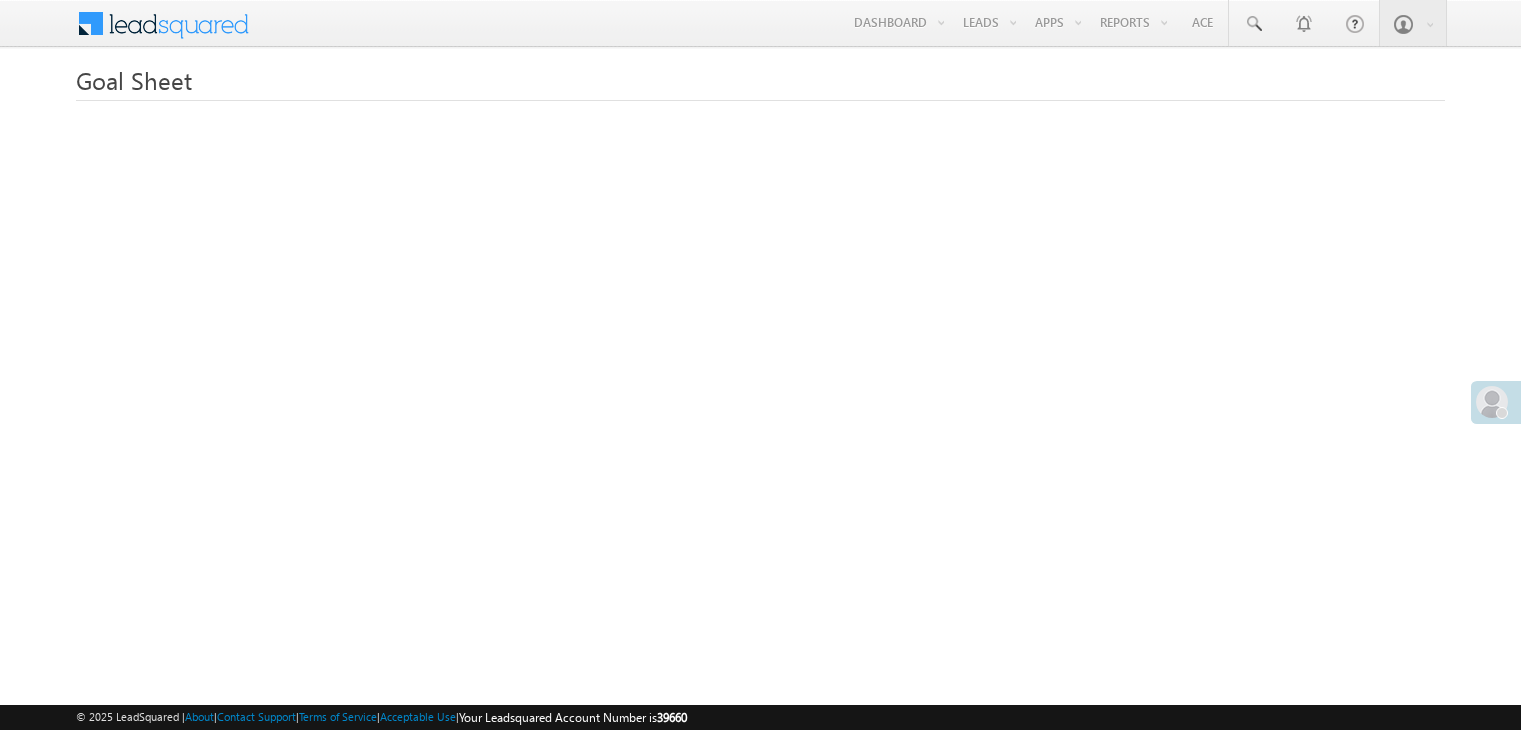 scroll, scrollTop: 0, scrollLeft: 0, axis: both 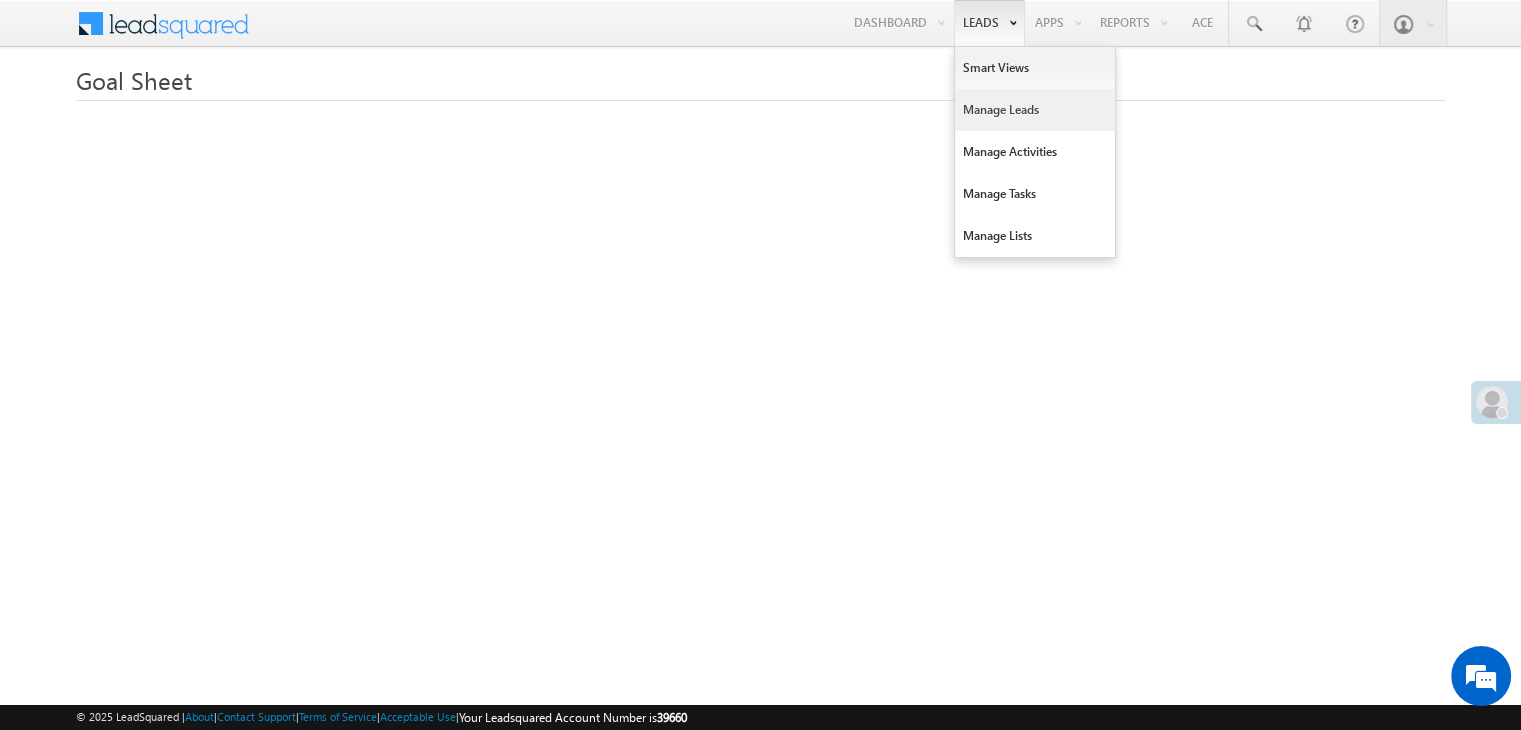 click on "Manage Leads" at bounding box center [1035, 110] 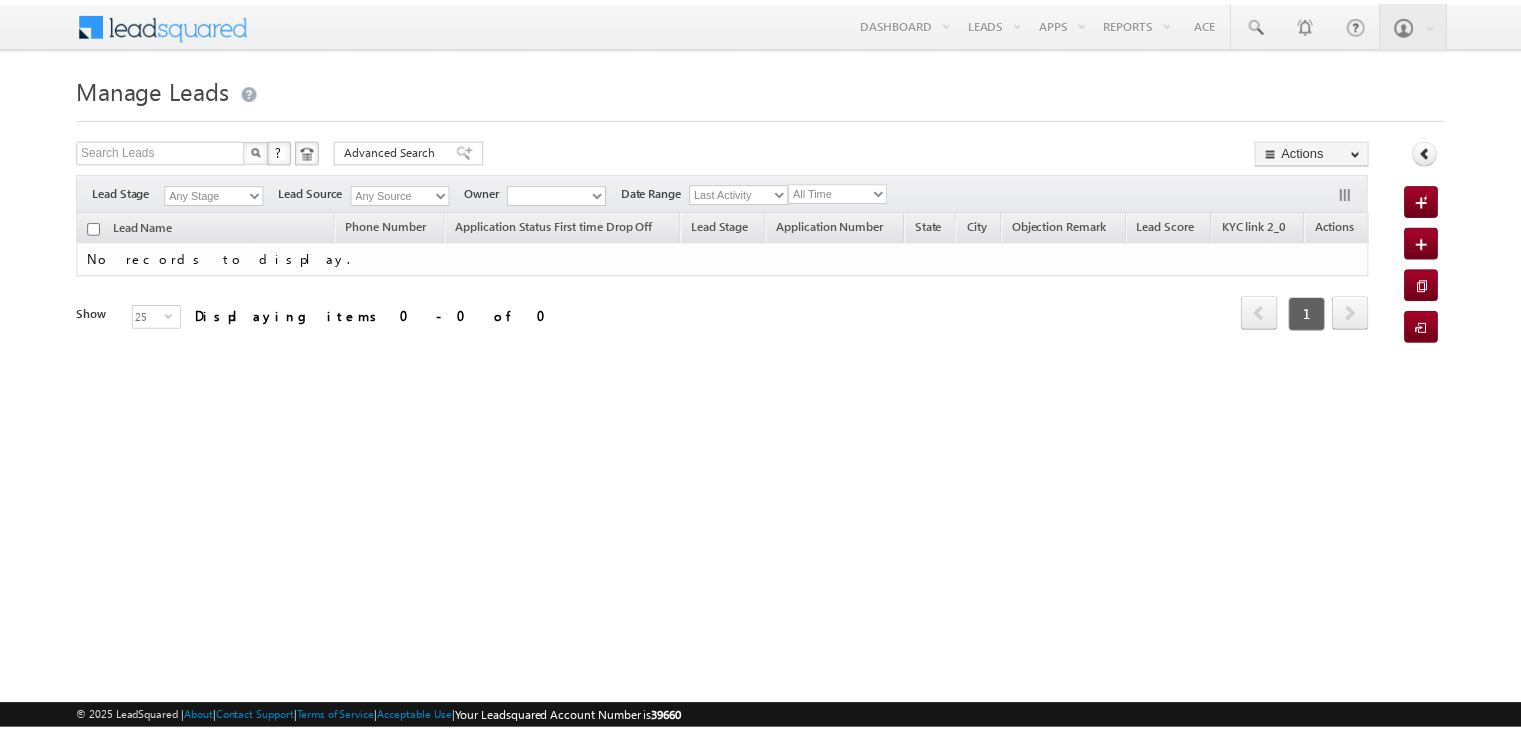 scroll, scrollTop: 0, scrollLeft: 0, axis: both 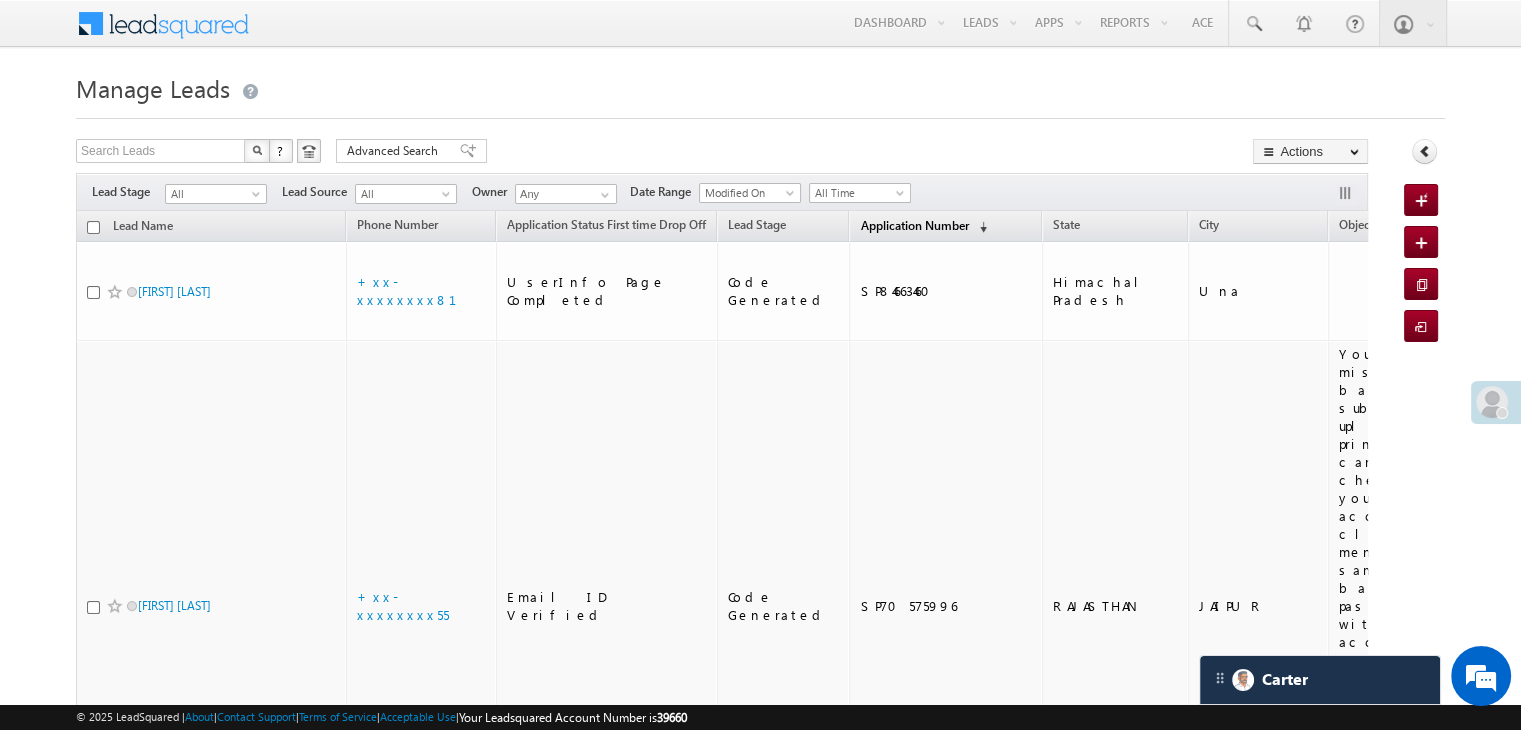 click on "Application Number" at bounding box center [914, 225] 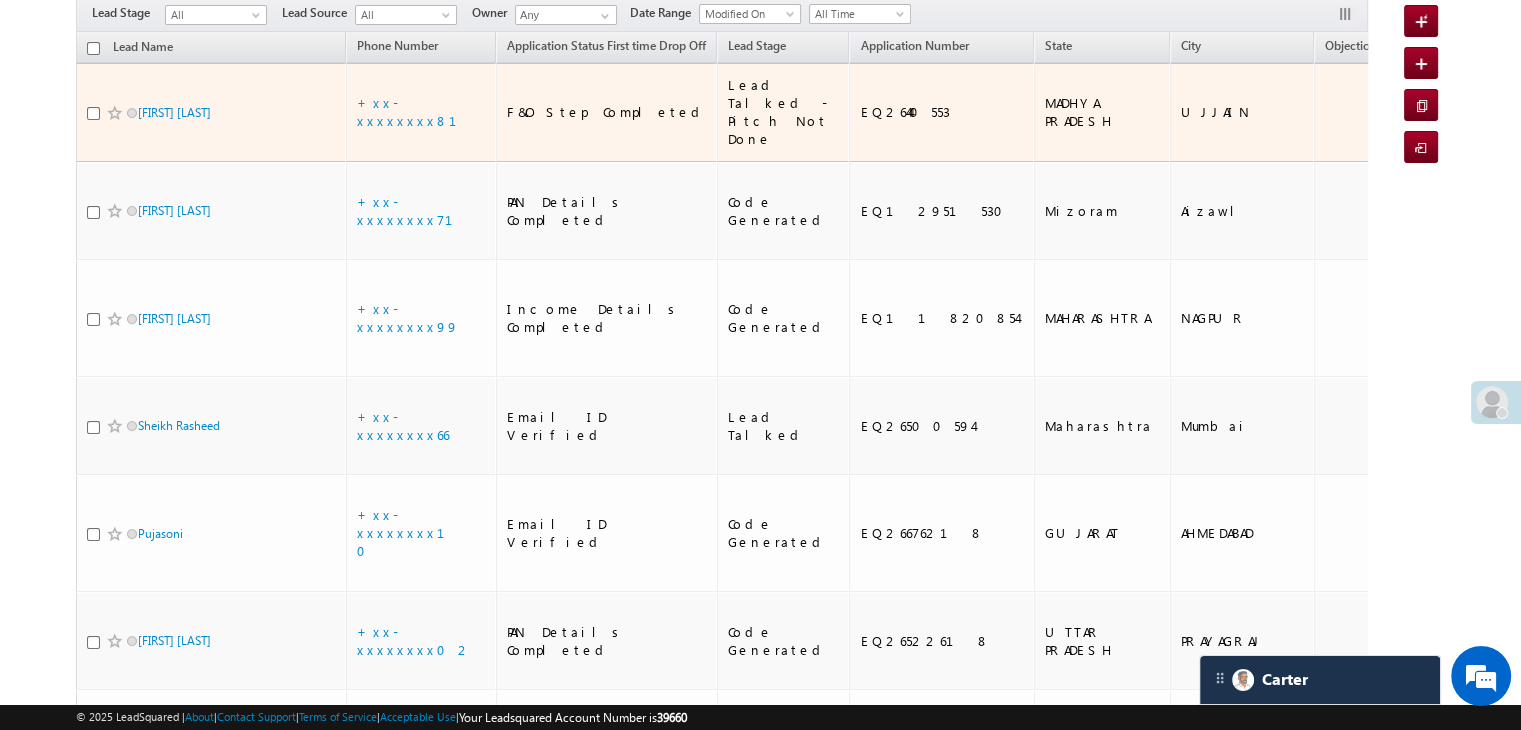 scroll, scrollTop: 200, scrollLeft: 0, axis: vertical 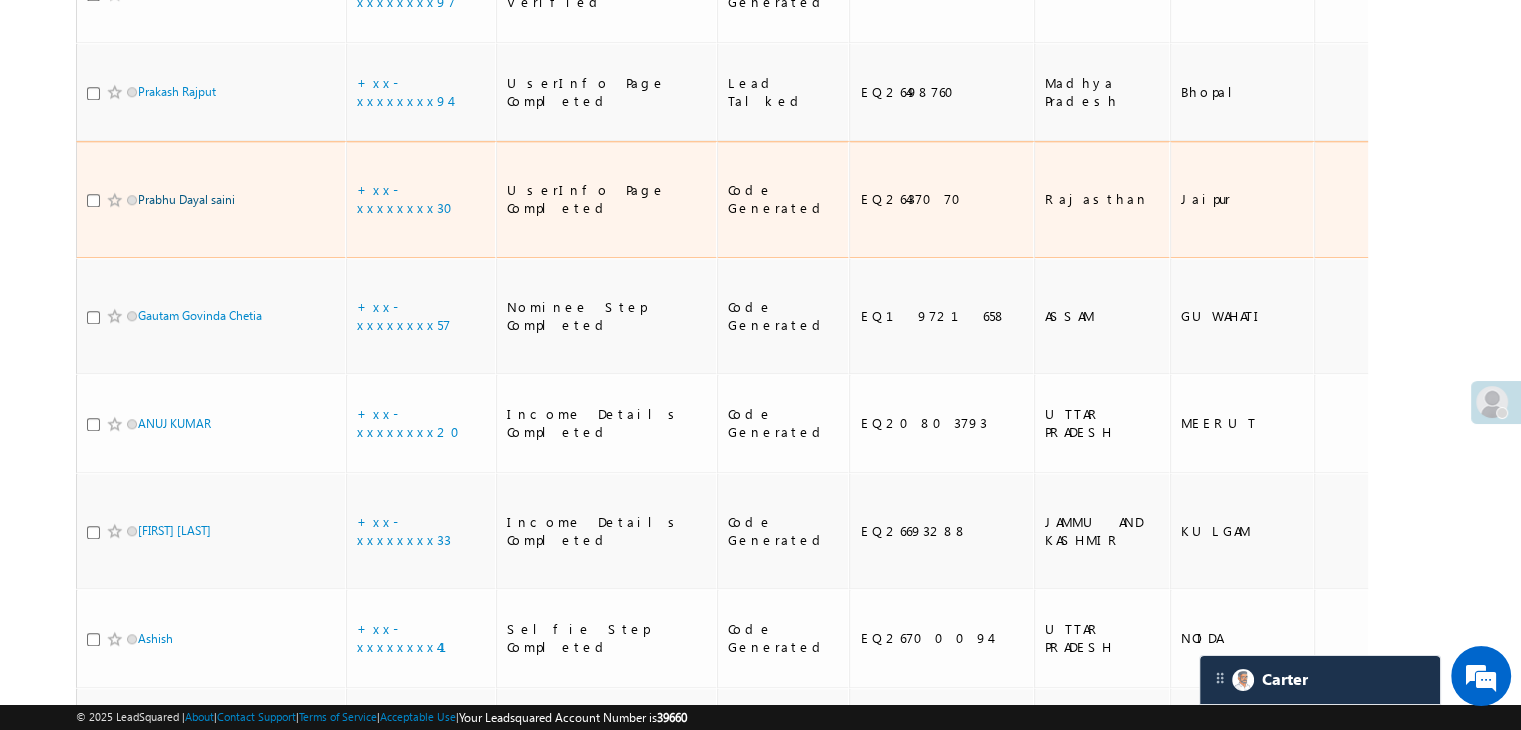 click on "Prabhu Dayal saini" at bounding box center (186, 199) 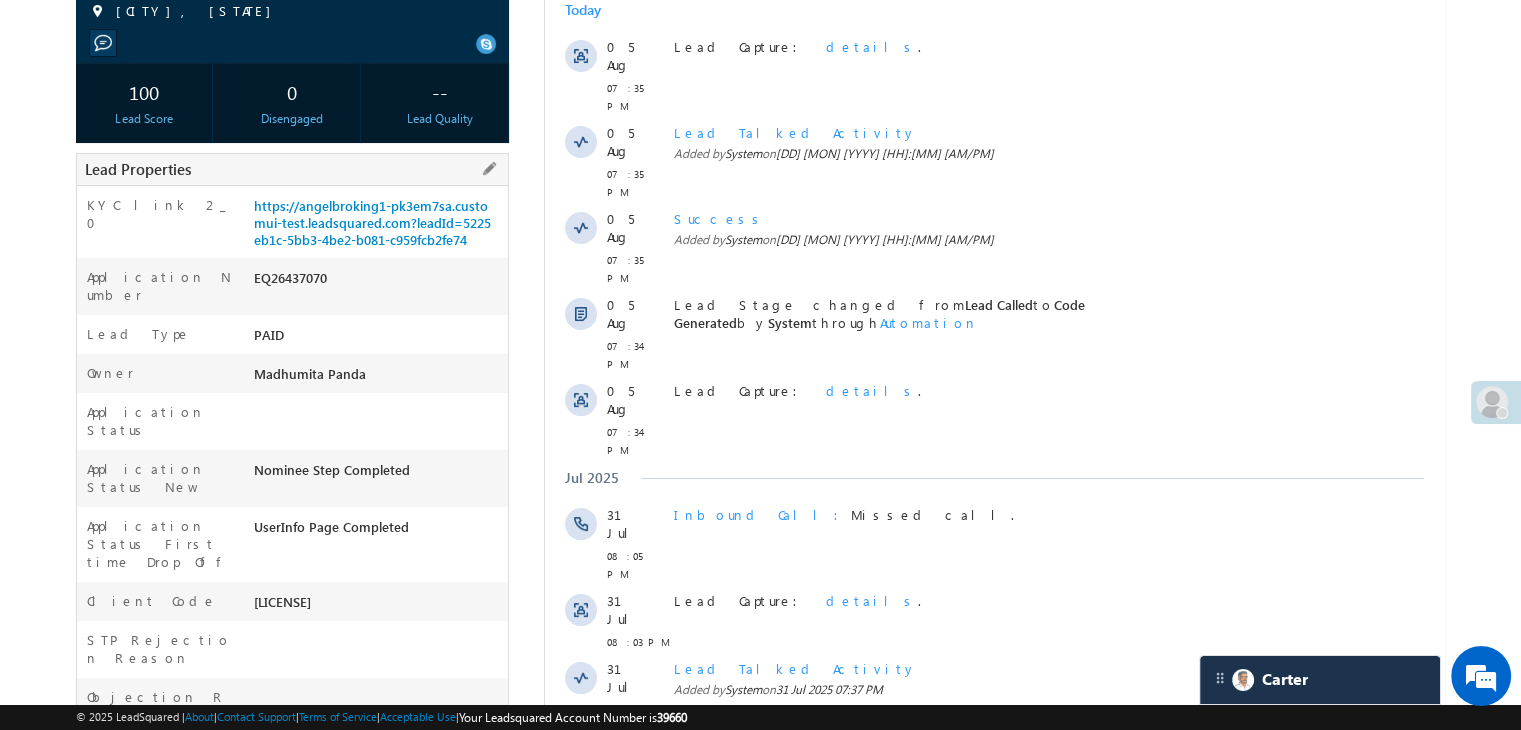 scroll, scrollTop: 0, scrollLeft: 0, axis: both 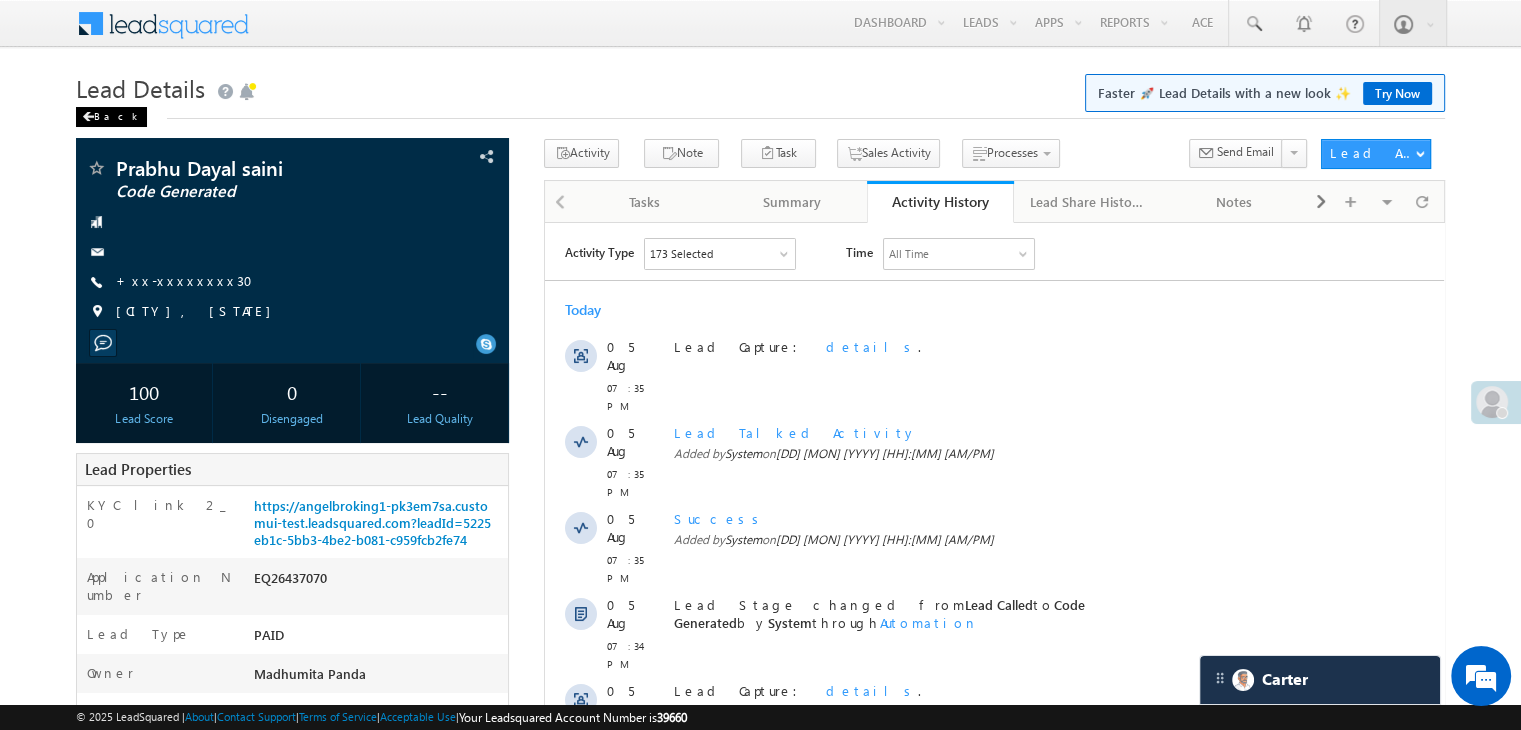 click at bounding box center [88, 117] 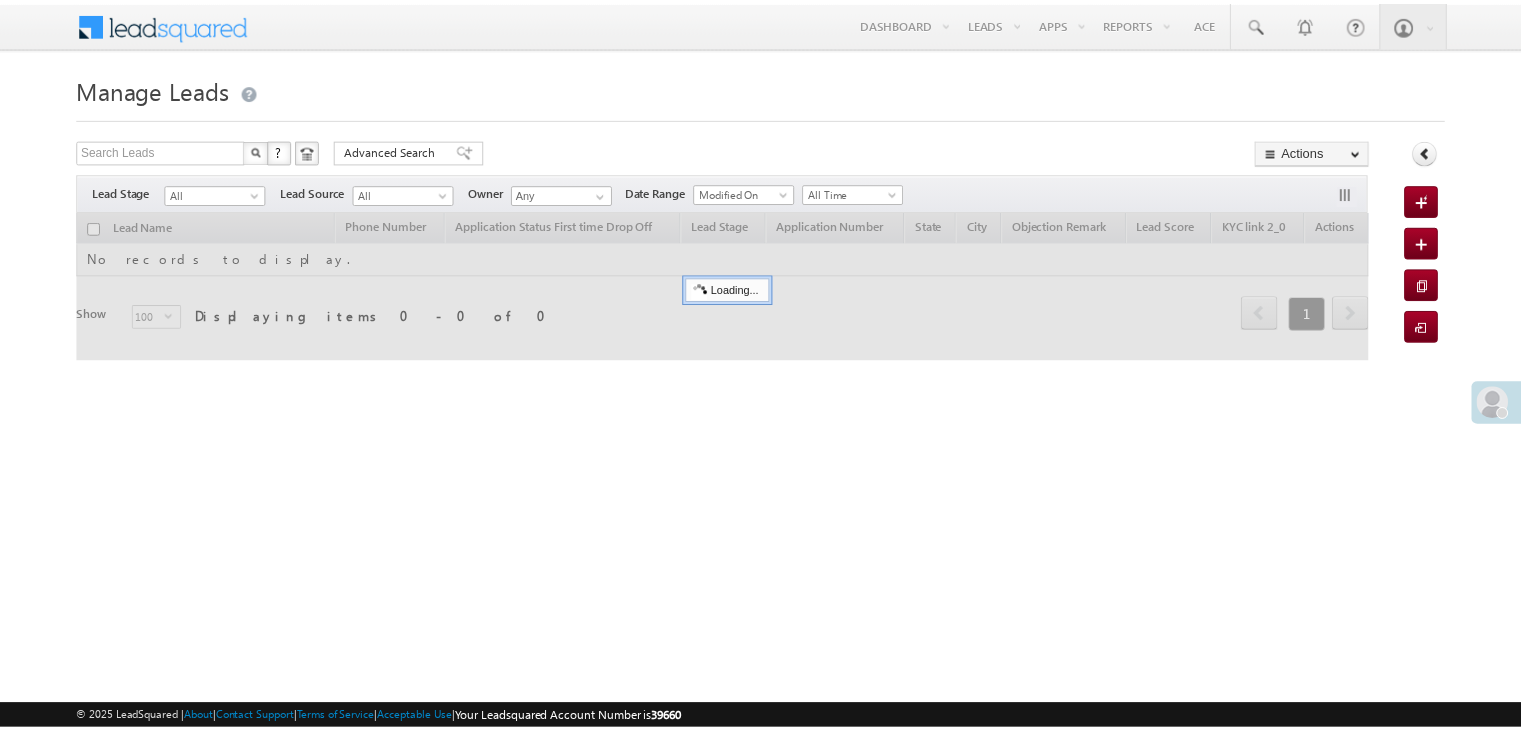 scroll, scrollTop: 0, scrollLeft: 0, axis: both 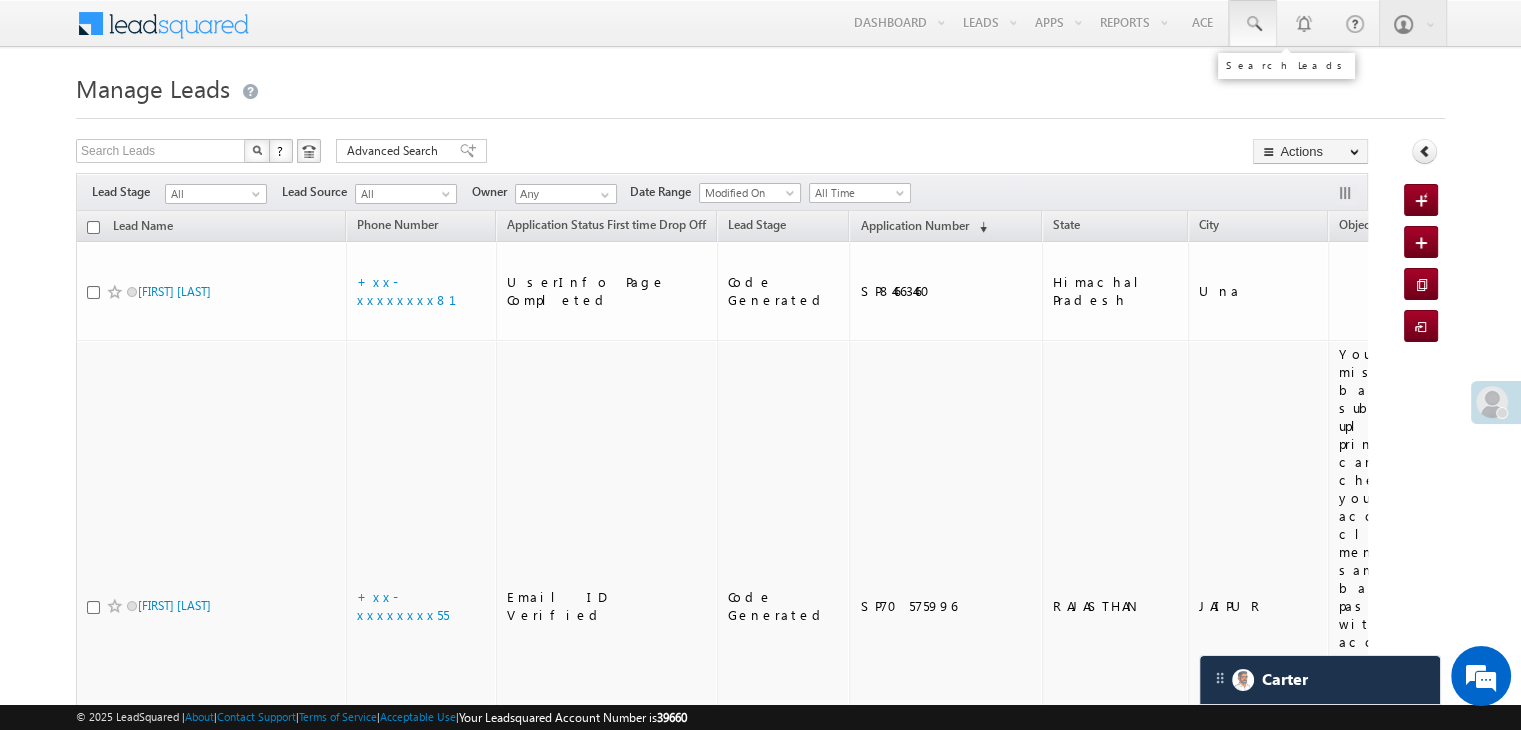 click at bounding box center [1253, 24] 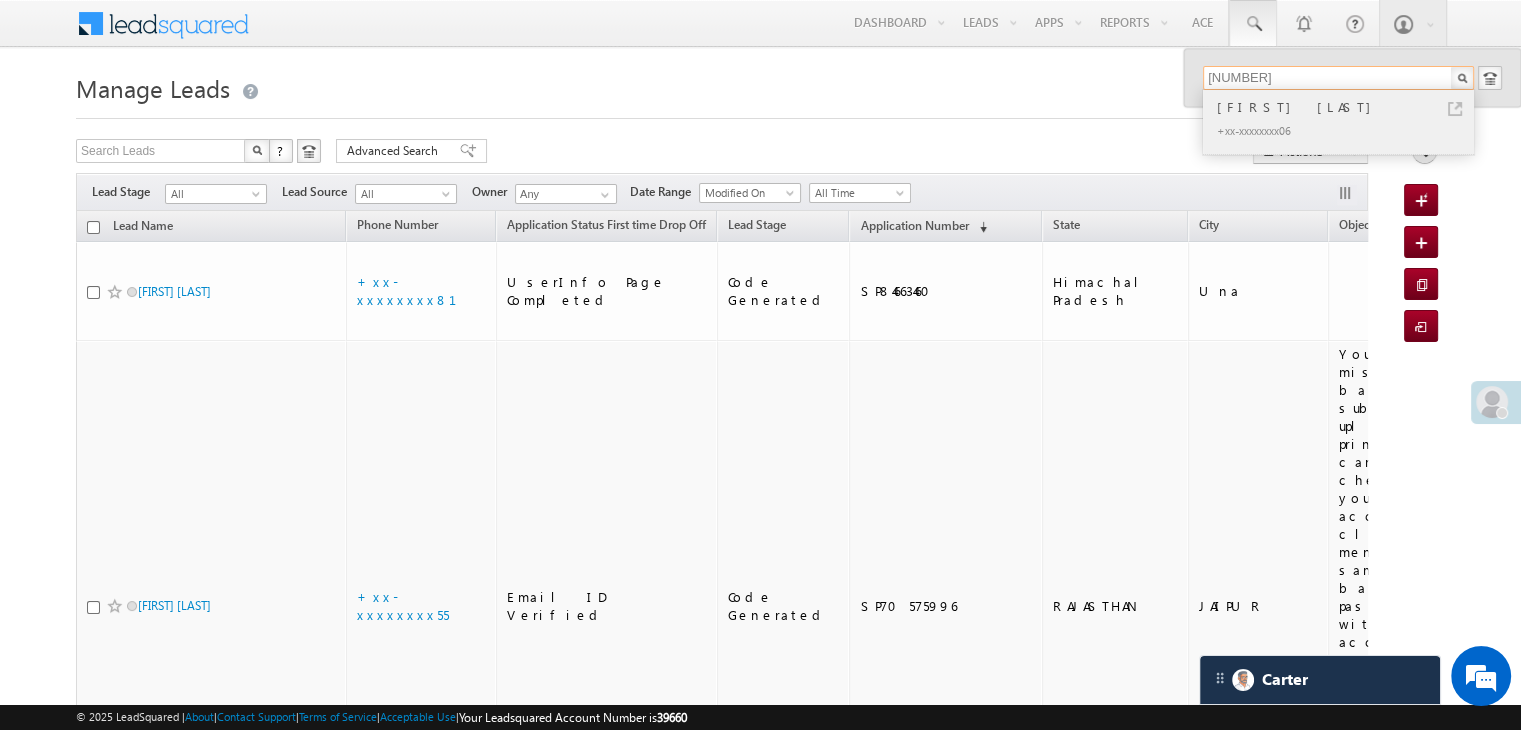 type on "7896023306" 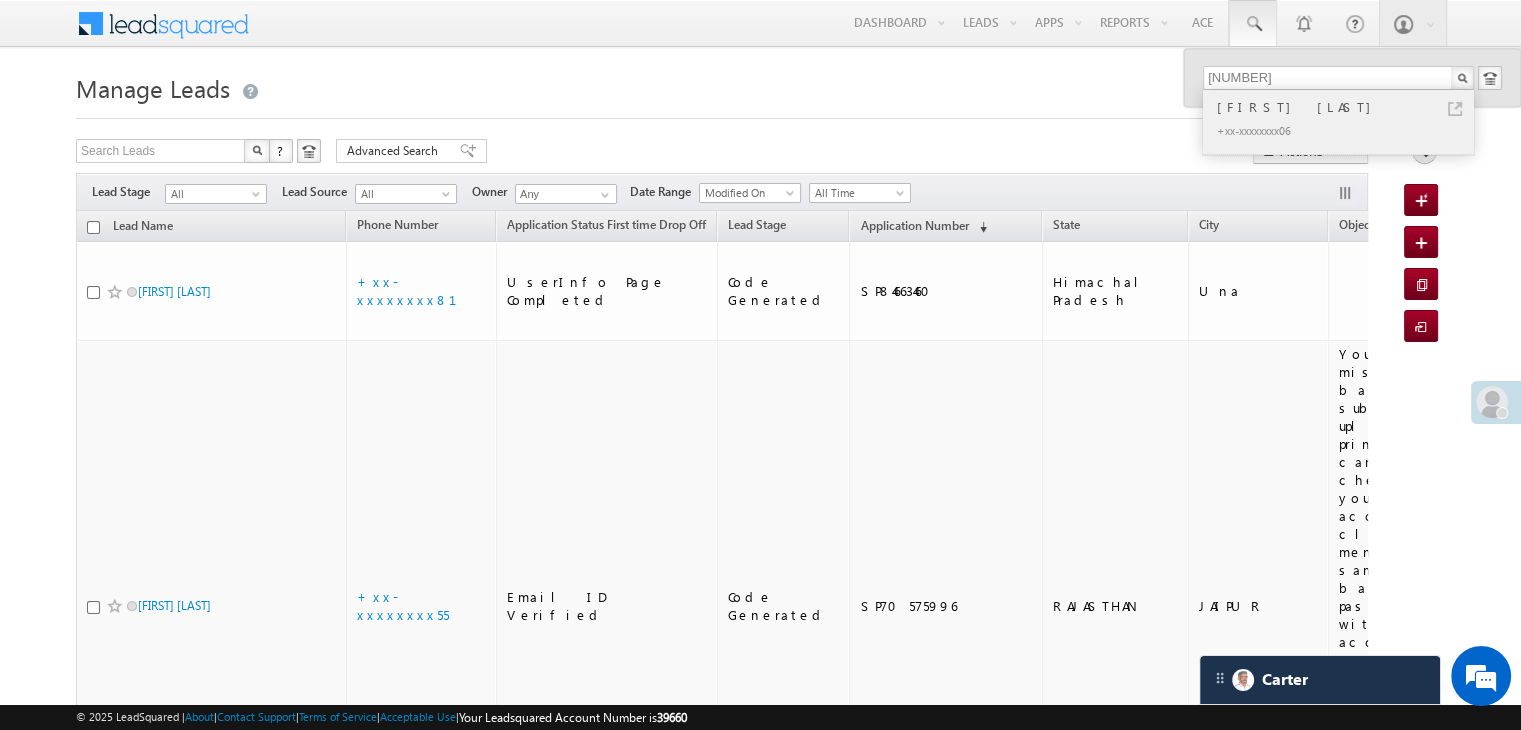 click on "Suman Boro" at bounding box center (1347, 107) 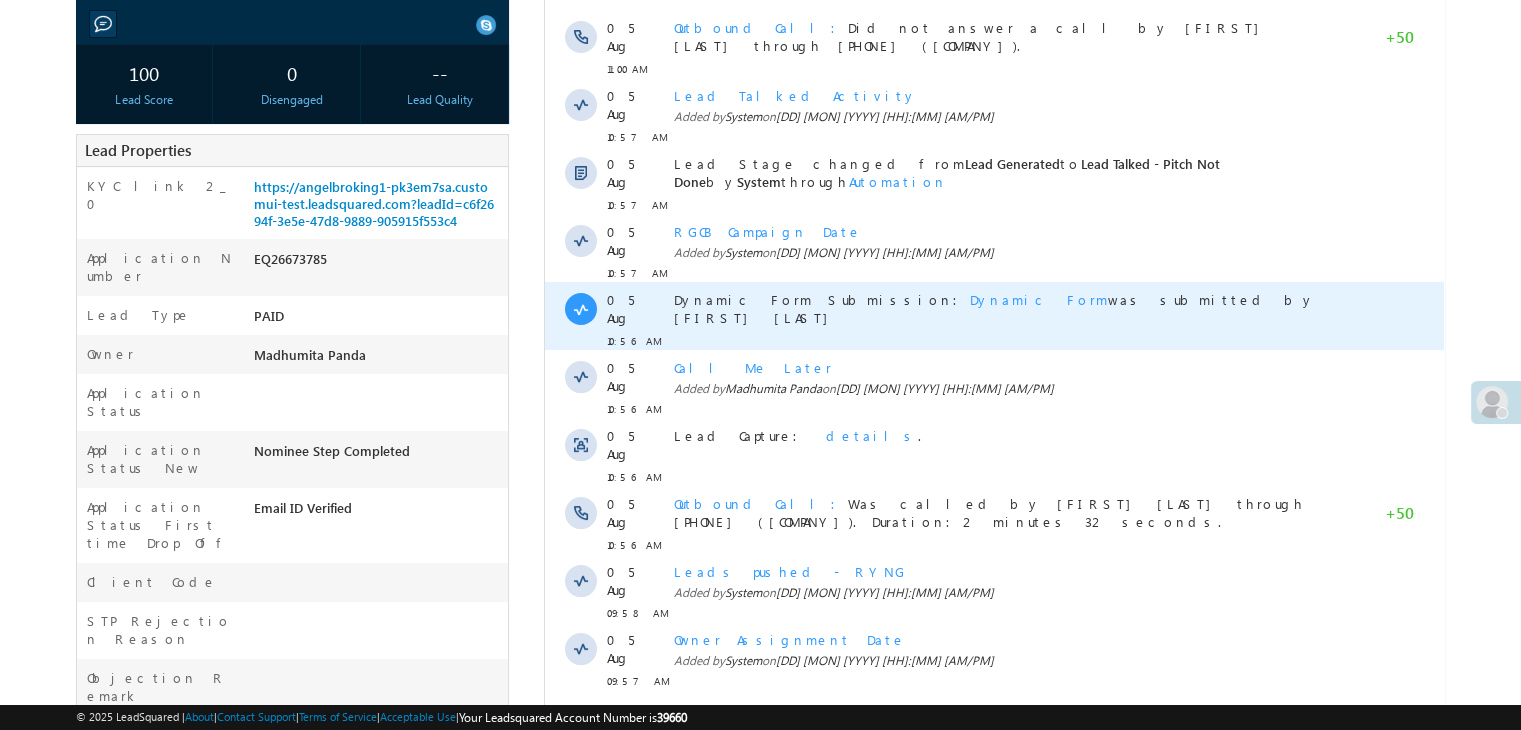 scroll, scrollTop: 500, scrollLeft: 0, axis: vertical 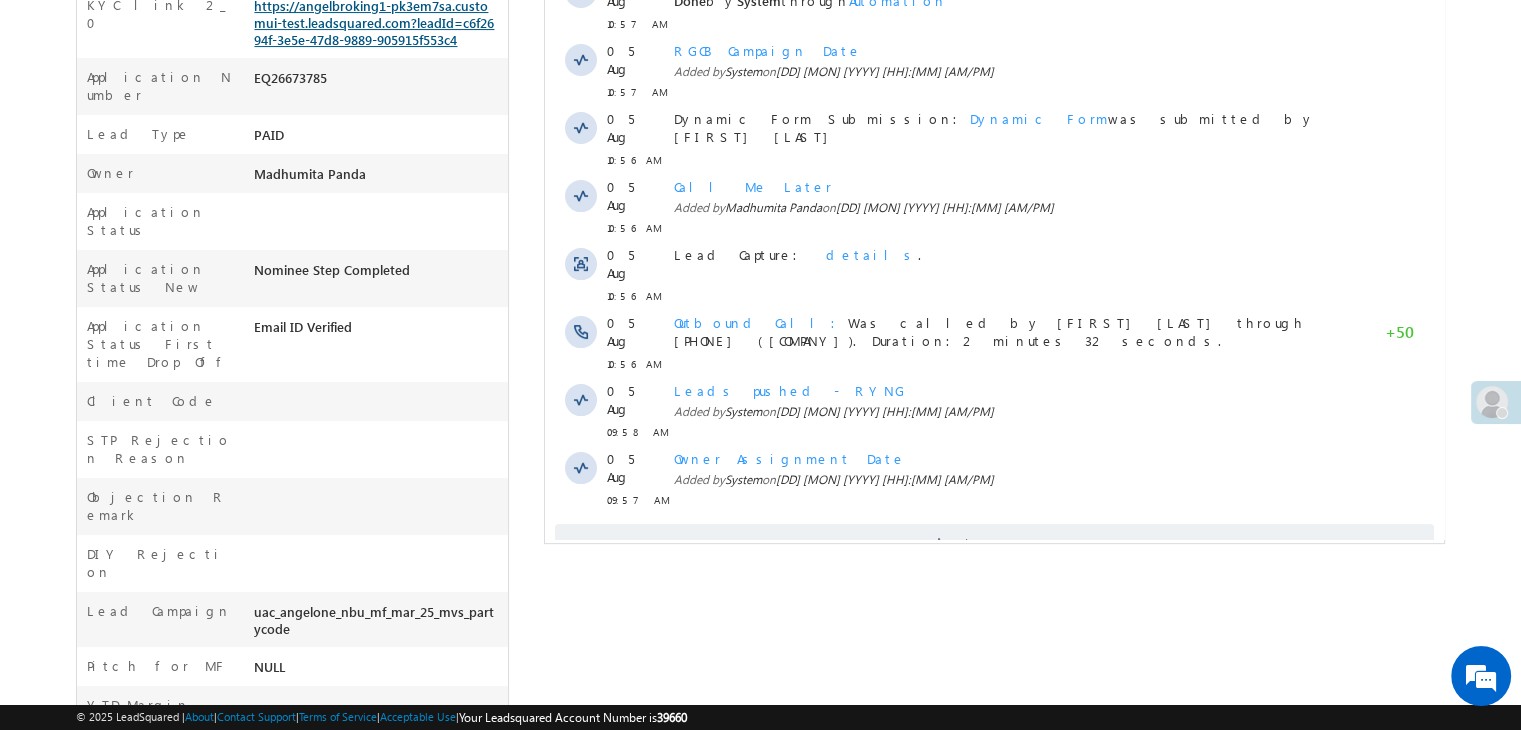 click on "https://angelbroking1-pk3em7sa.customui-test.leadsquared.com?leadId=c6f2694f-3e5e-47d8-9889-905915f553c4" at bounding box center [374, 22] 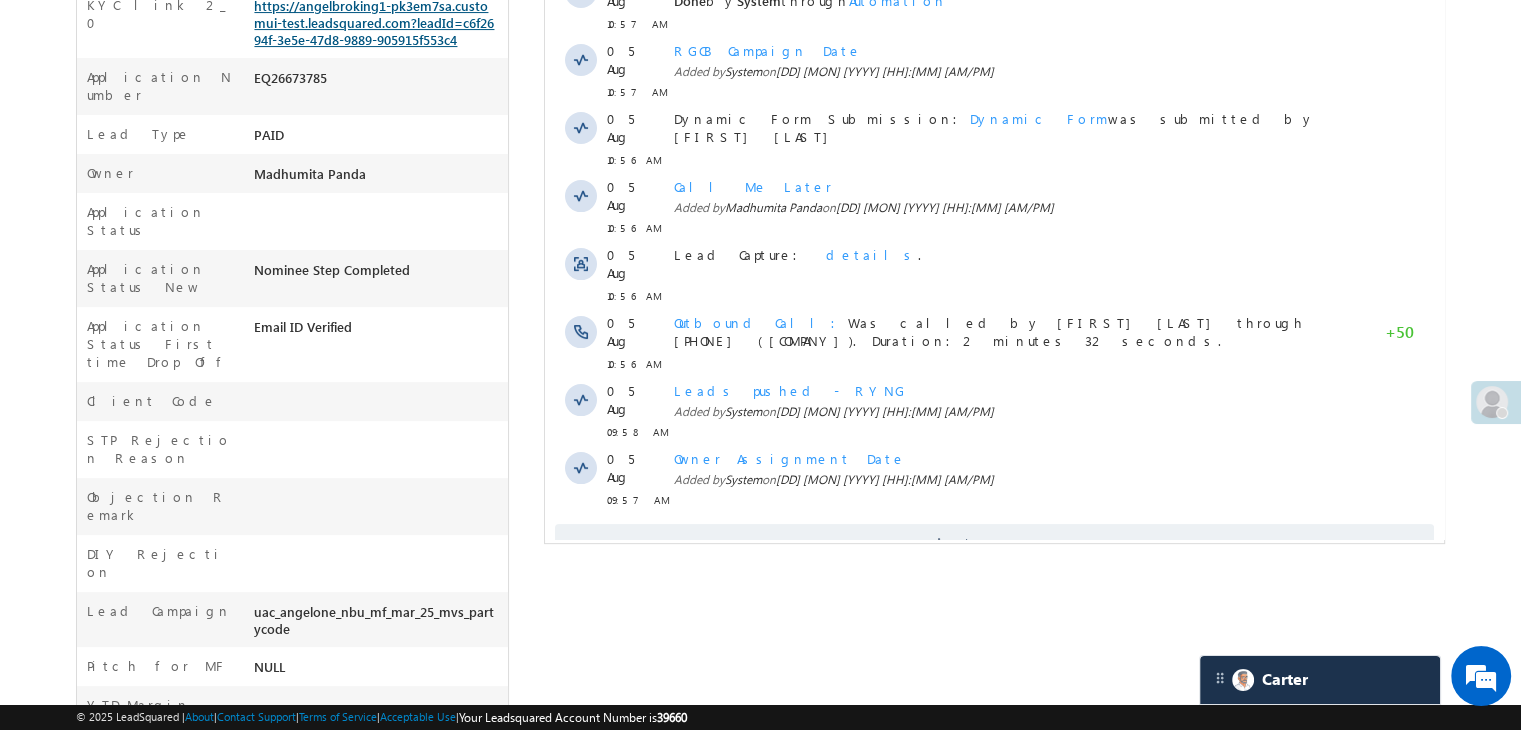 scroll, scrollTop: 0, scrollLeft: 0, axis: both 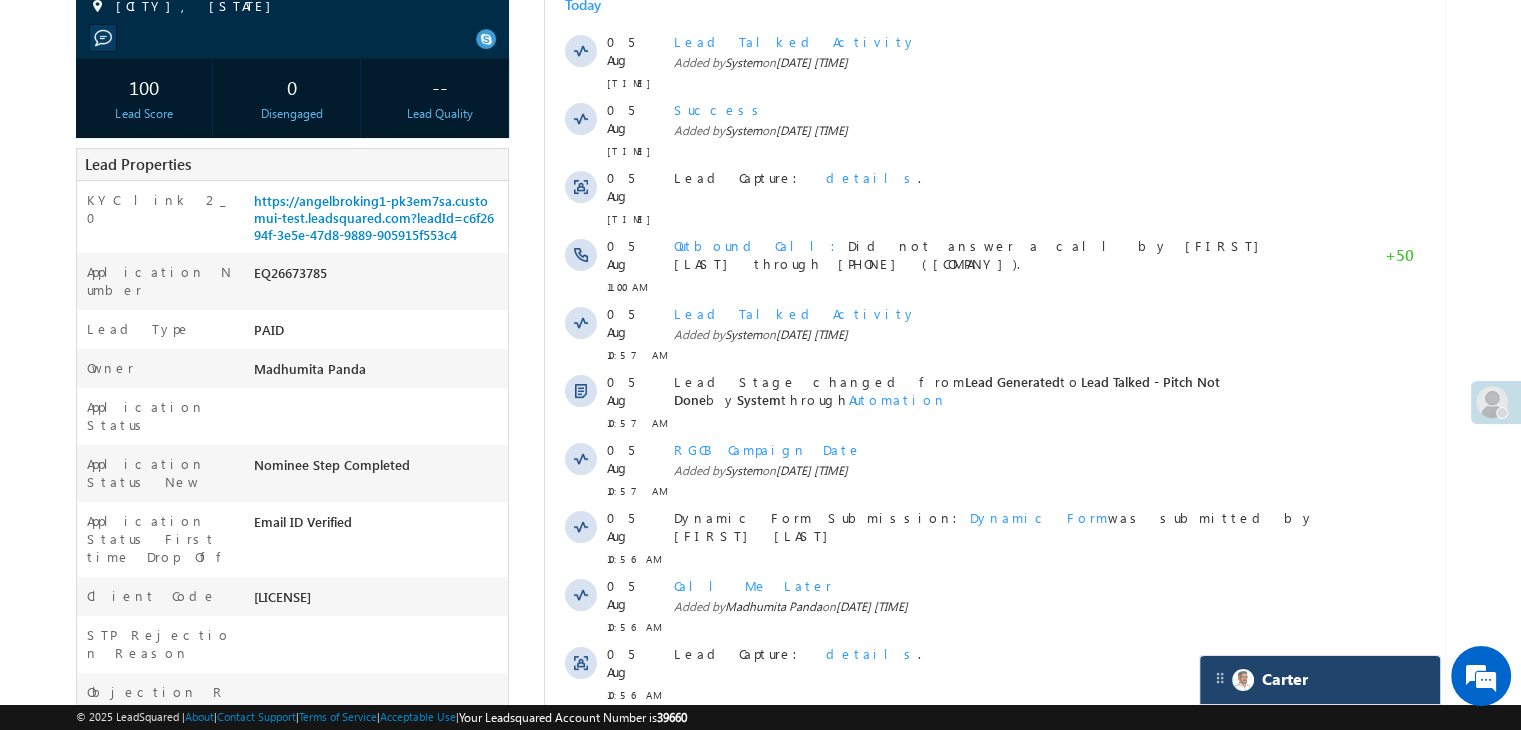 click on "Carter" at bounding box center (1320, 680) 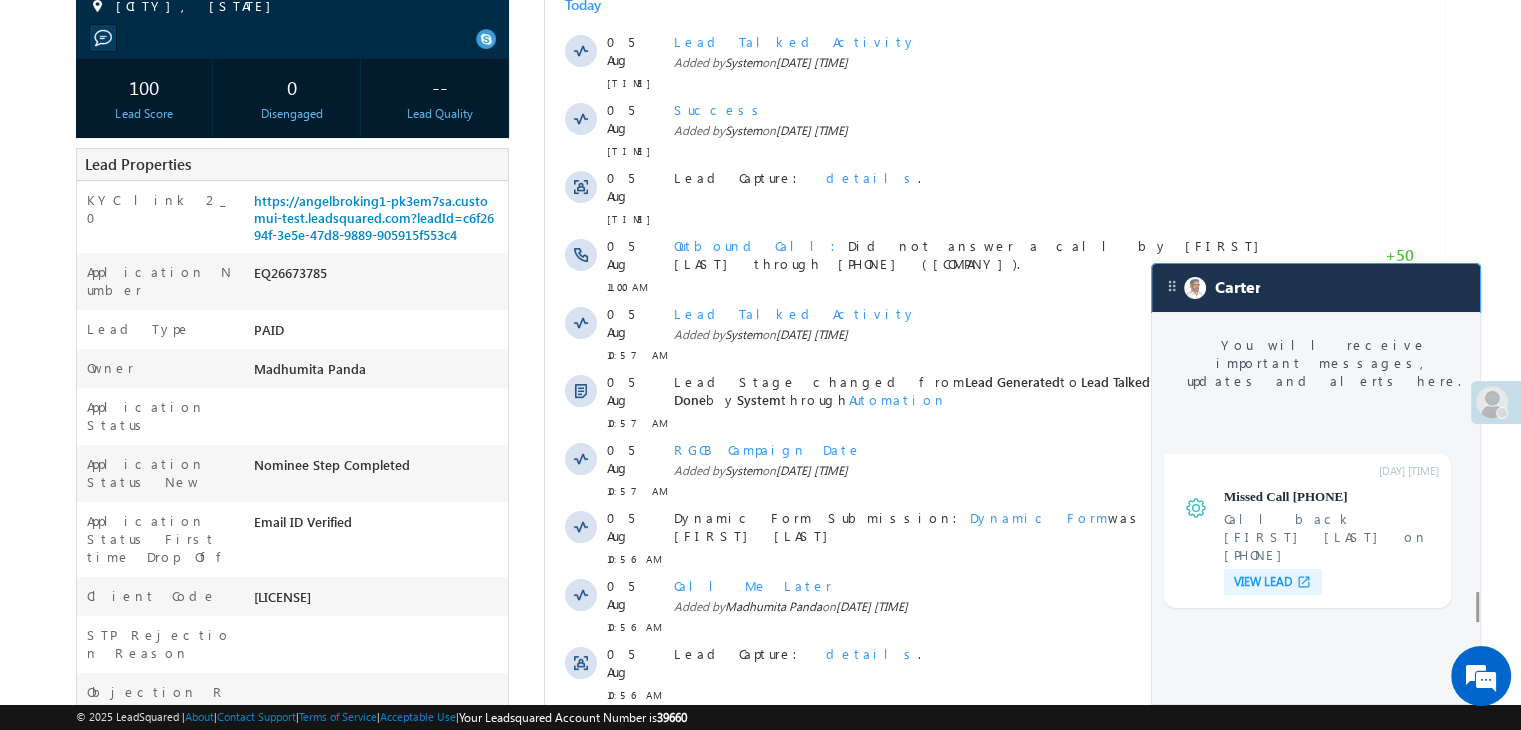 scroll, scrollTop: 7574, scrollLeft: 0, axis: vertical 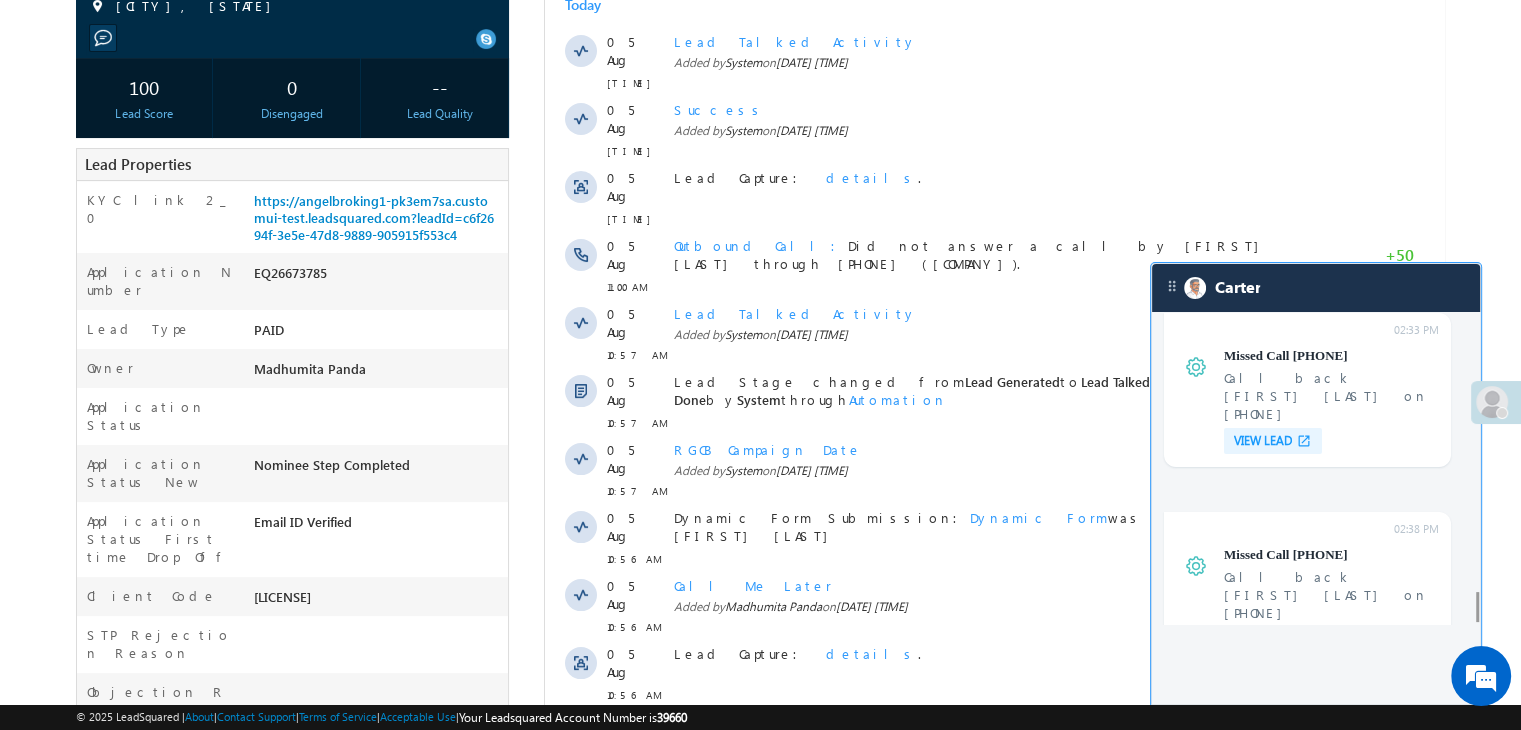 click on "VIEW LEAD" at bounding box center [1263, 1237] 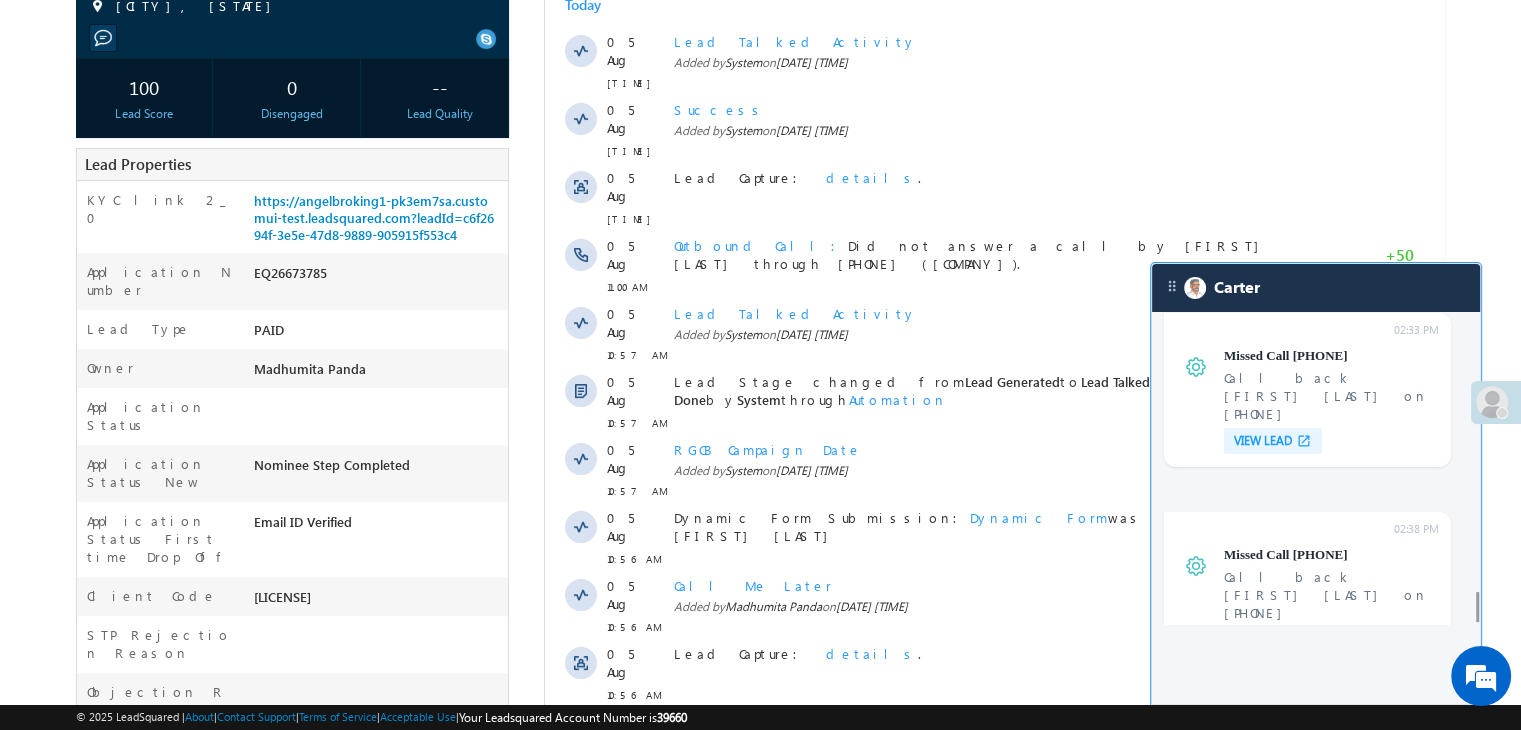 scroll, scrollTop: 0, scrollLeft: 0, axis: both 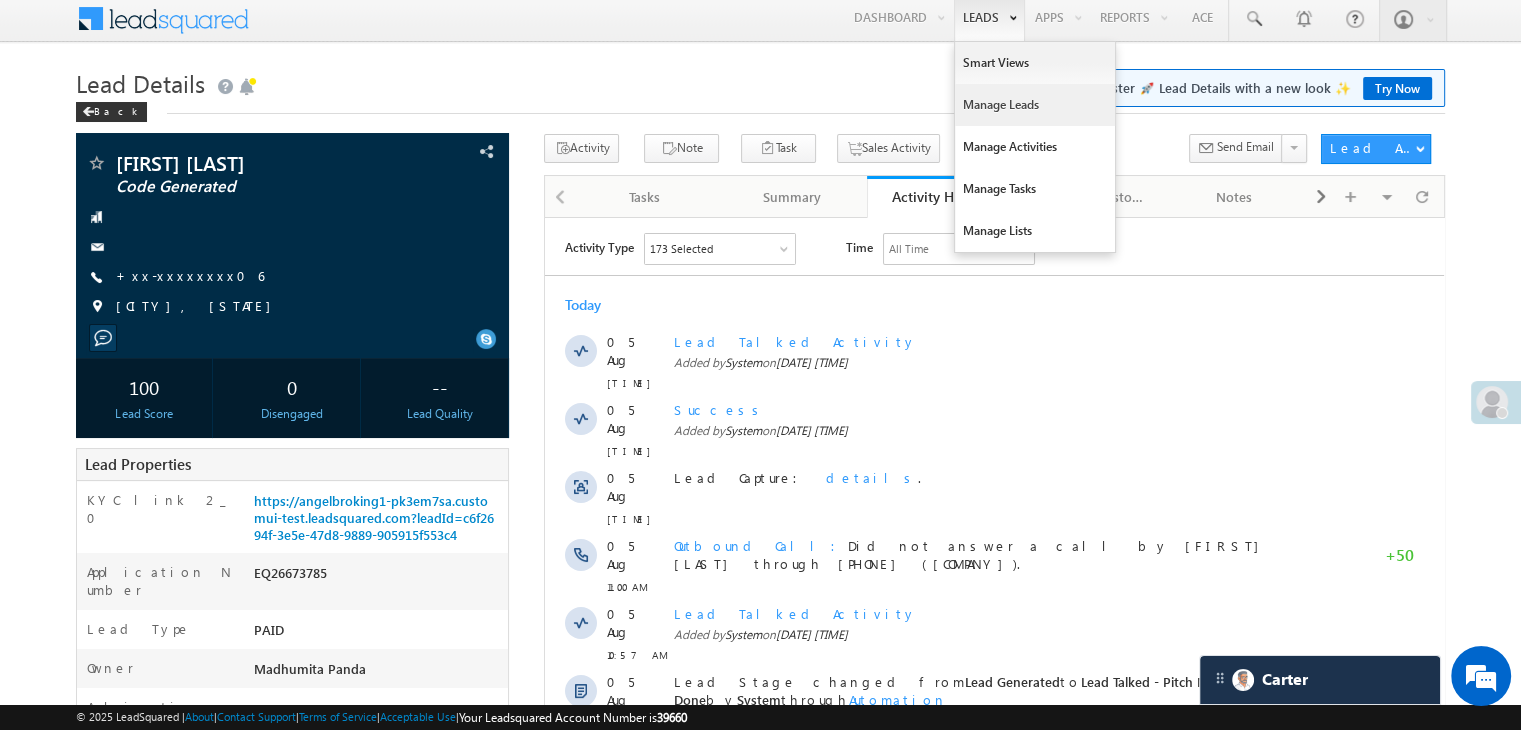click on "Manage Leads" at bounding box center (1035, 105) 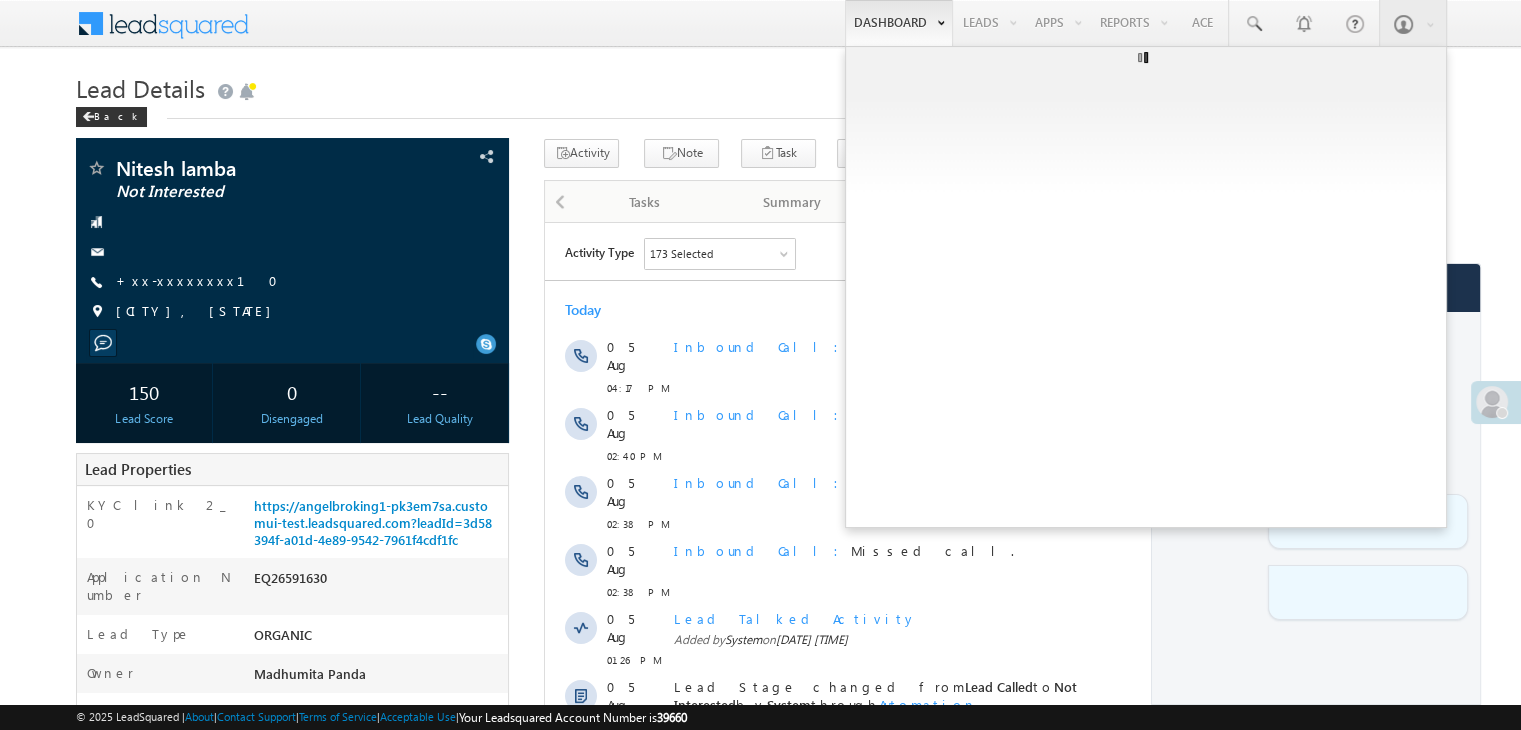 scroll, scrollTop: 0, scrollLeft: 0, axis: both 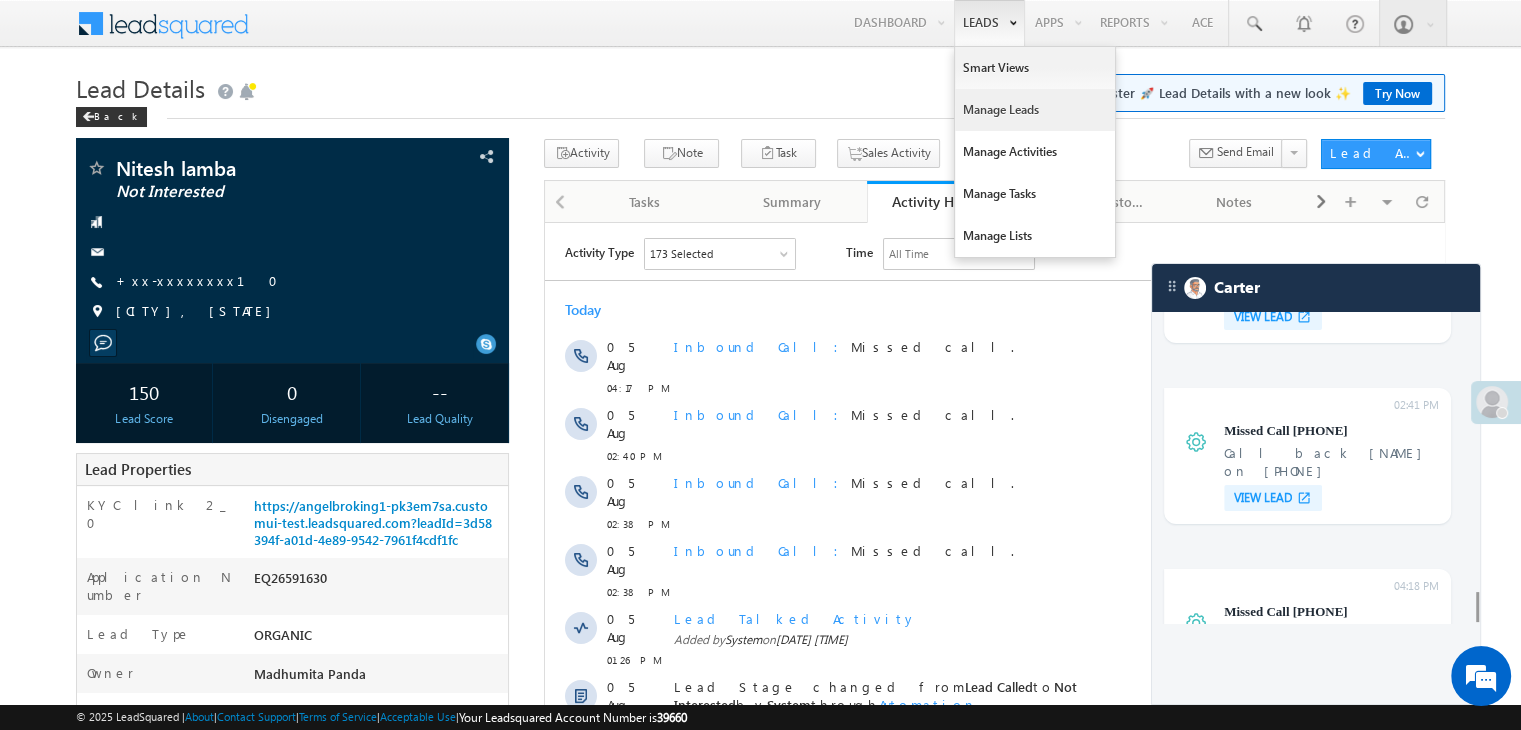 click on "Manage Leads" at bounding box center [1035, 110] 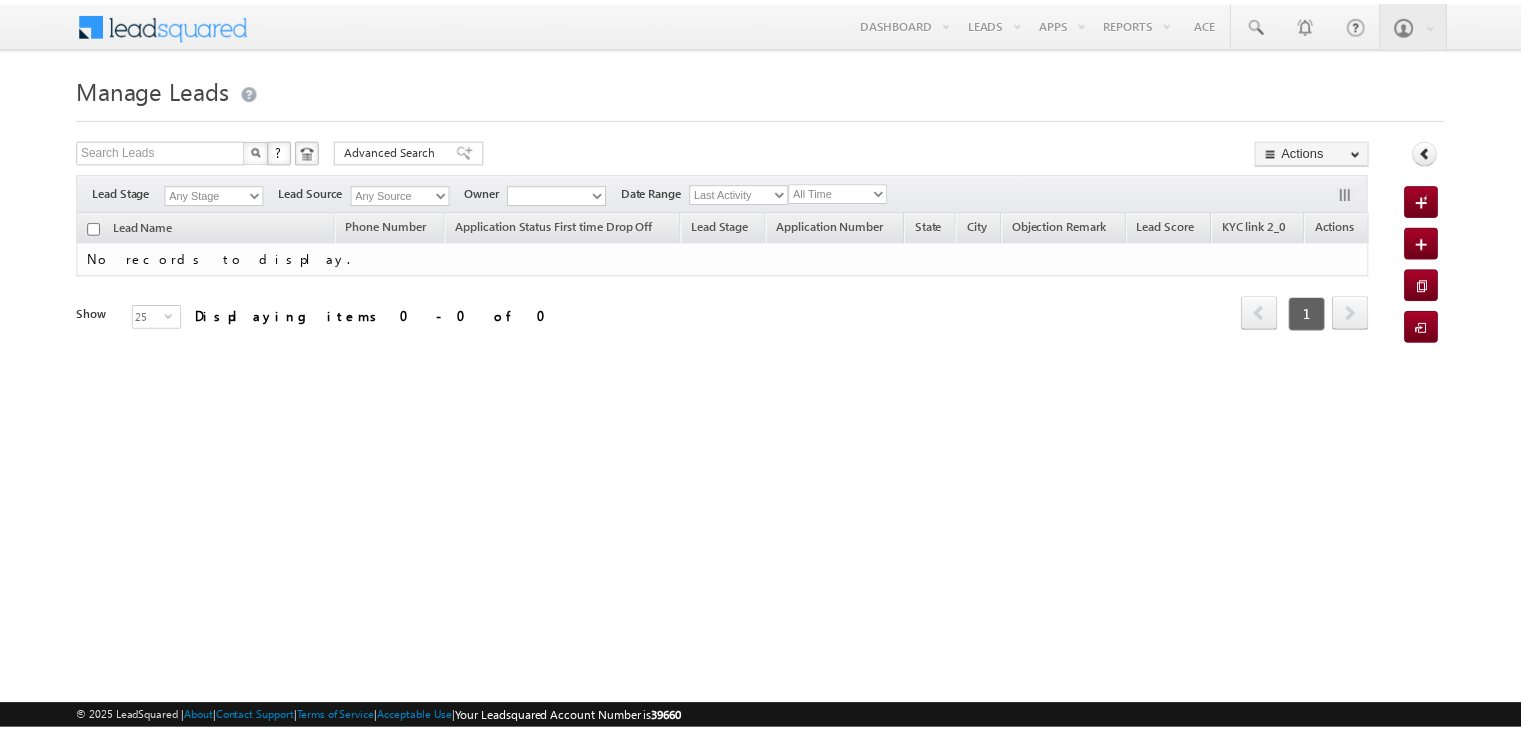 scroll, scrollTop: 0, scrollLeft: 0, axis: both 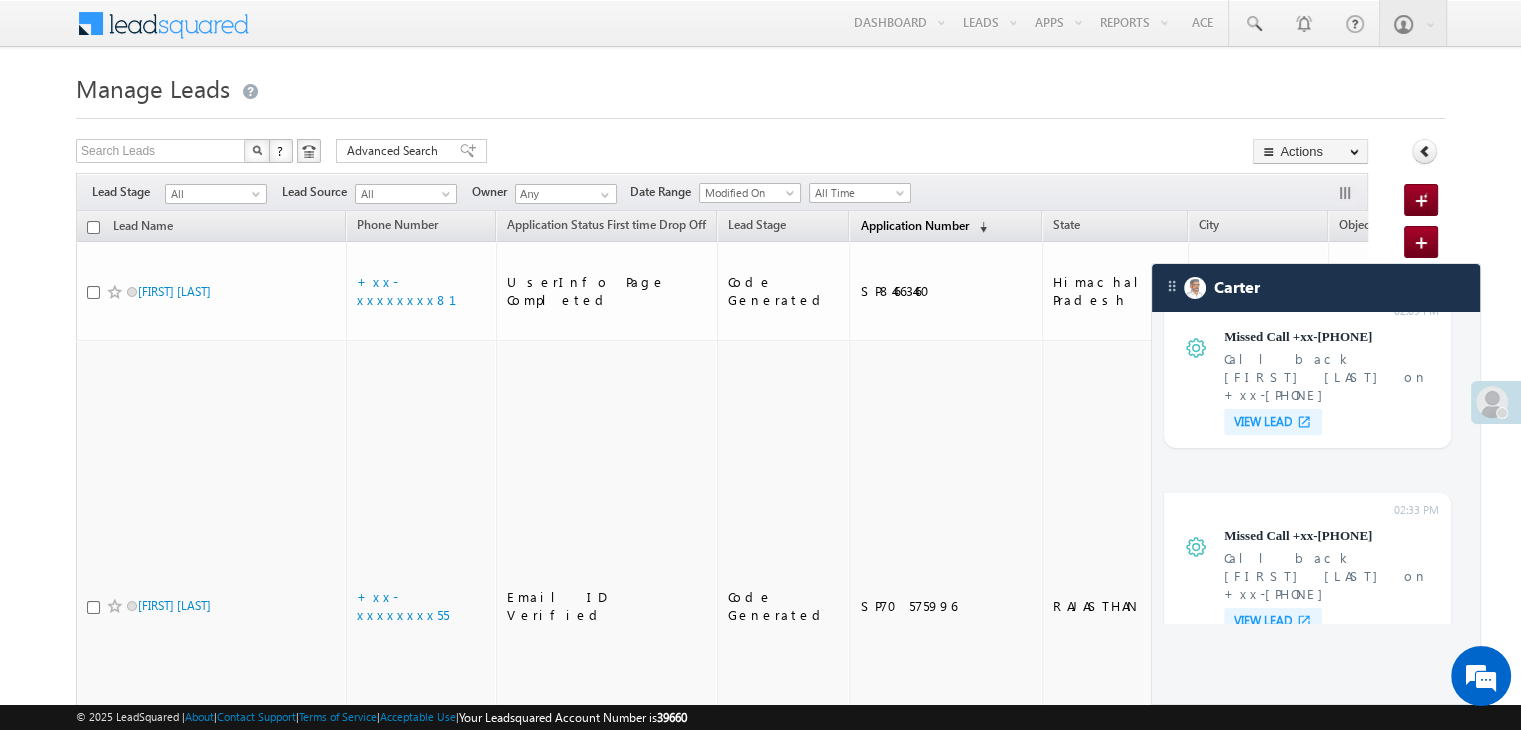 click on "Application Number" at bounding box center [914, 225] 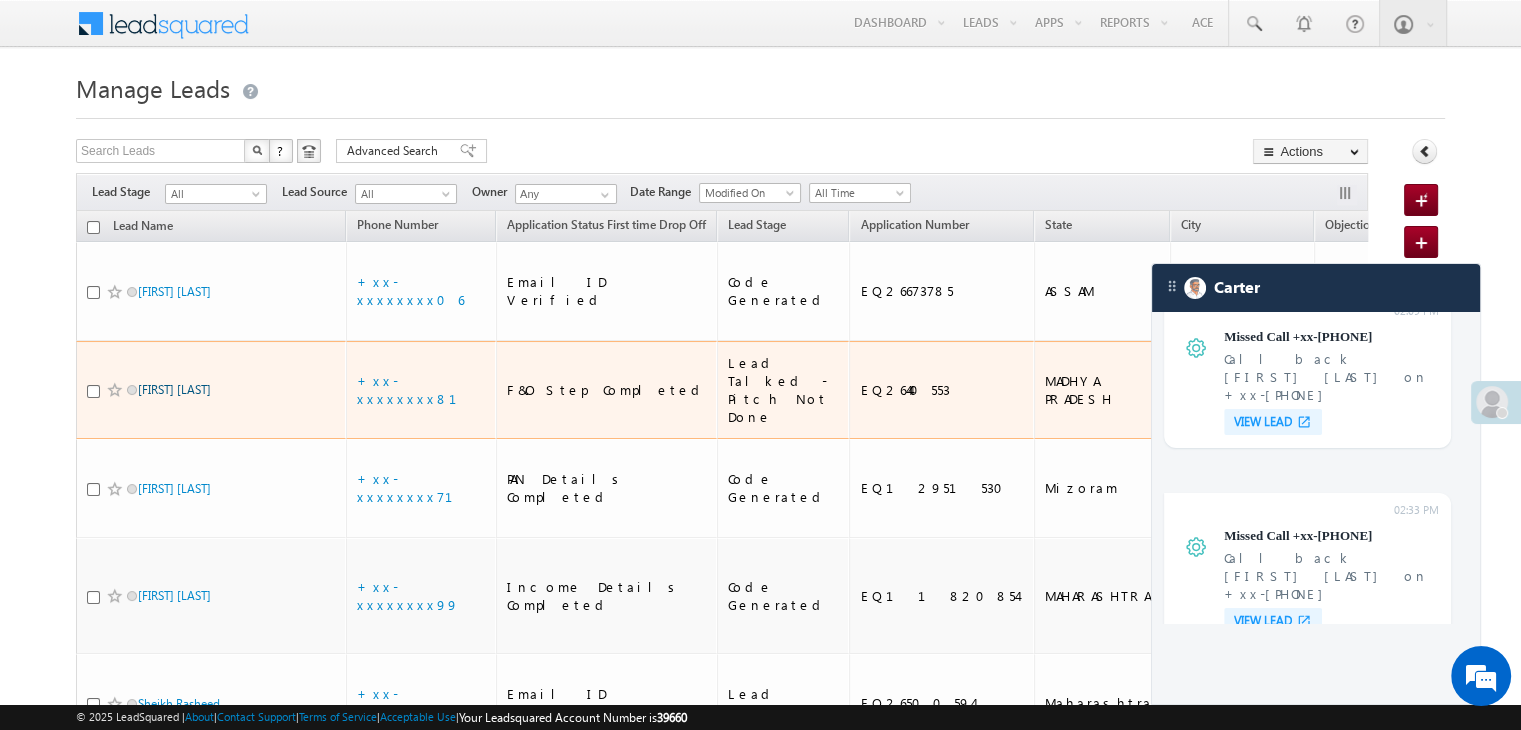 click on "[FIRST] [LAST]" at bounding box center [174, 389] 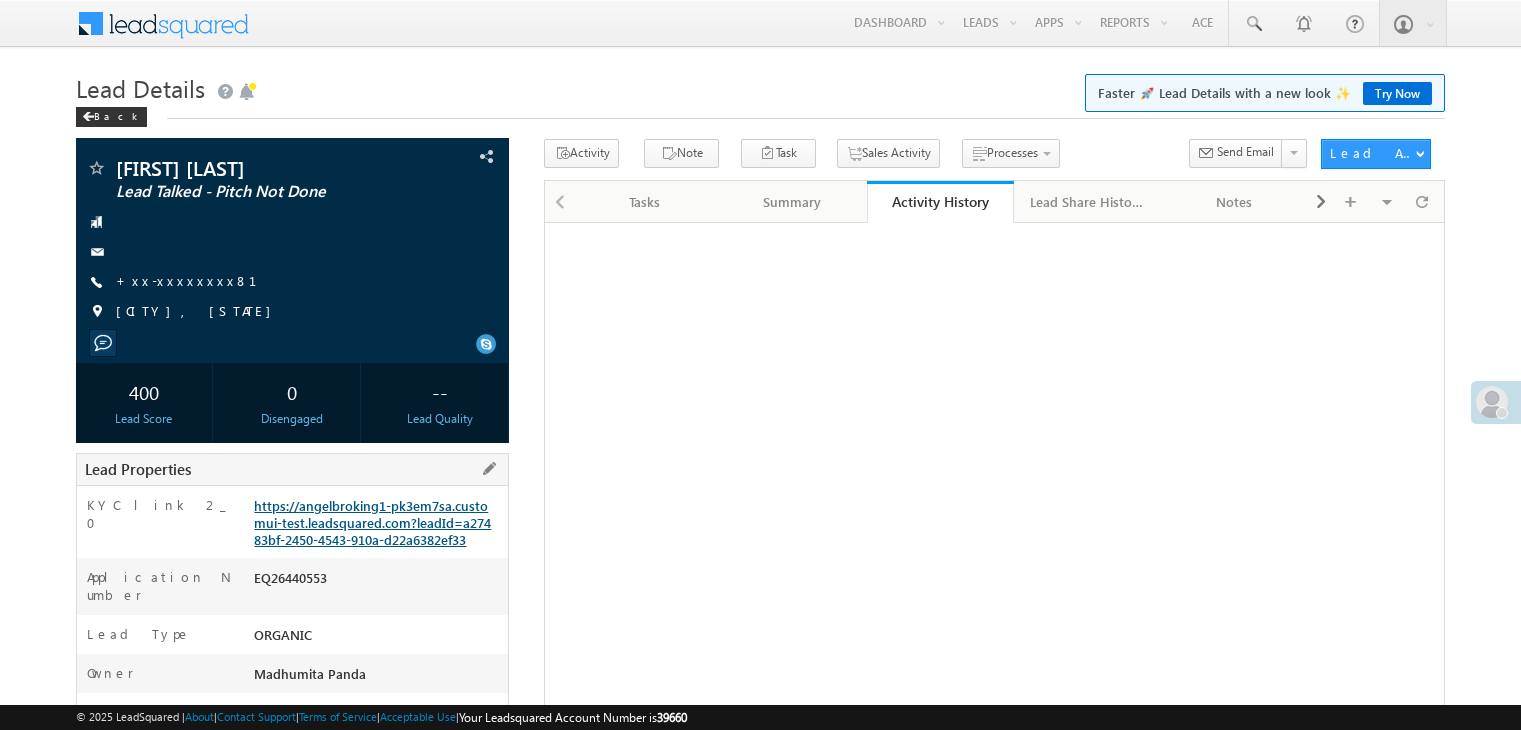 scroll, scrollTop: 0, scrollLeft: 0, axis: both 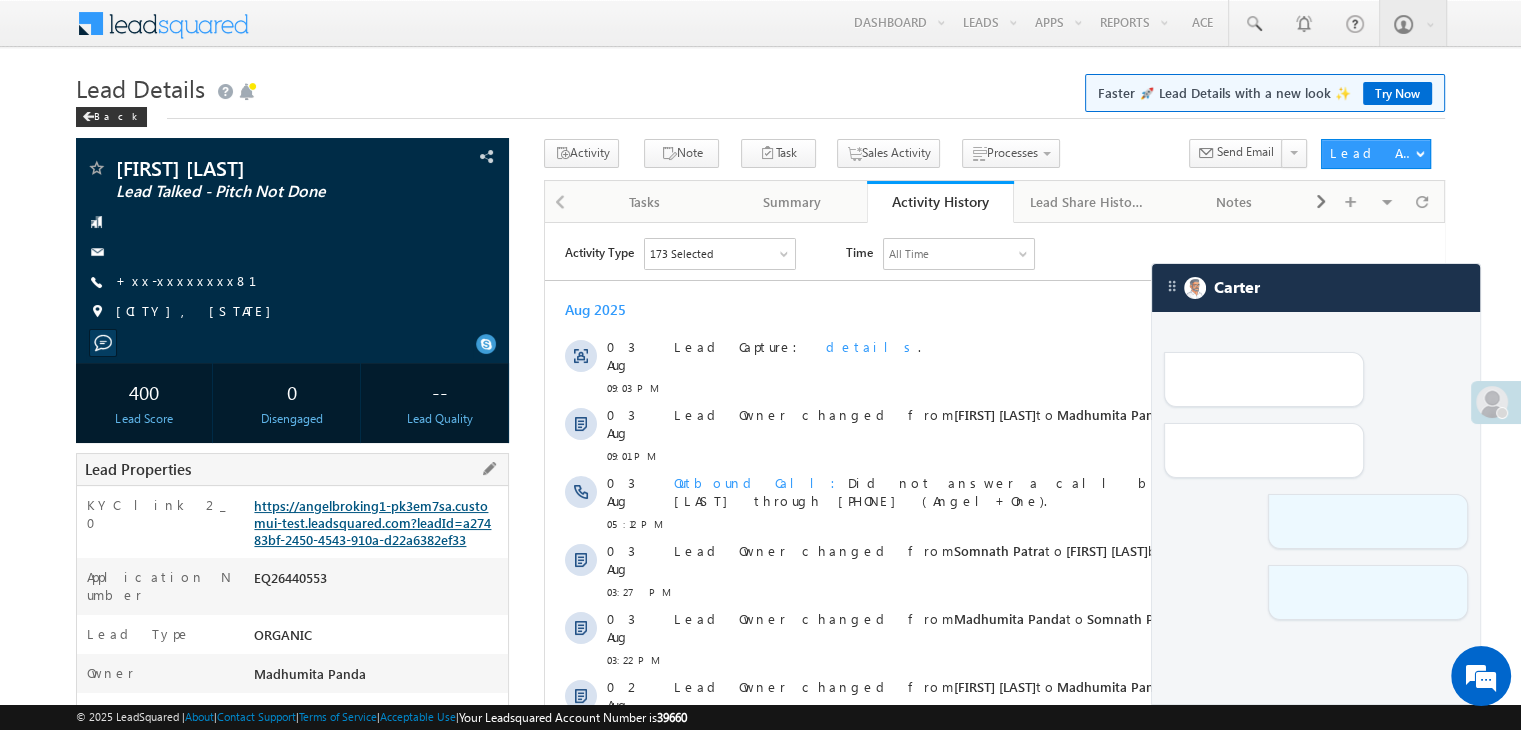 click on "https://angelbroking1-pk3em7sa.customui-test.leadsquared.com?leadId=a27483bf-2450-4543-910a-d22a6382ef33" at bounding box center [372, 522] 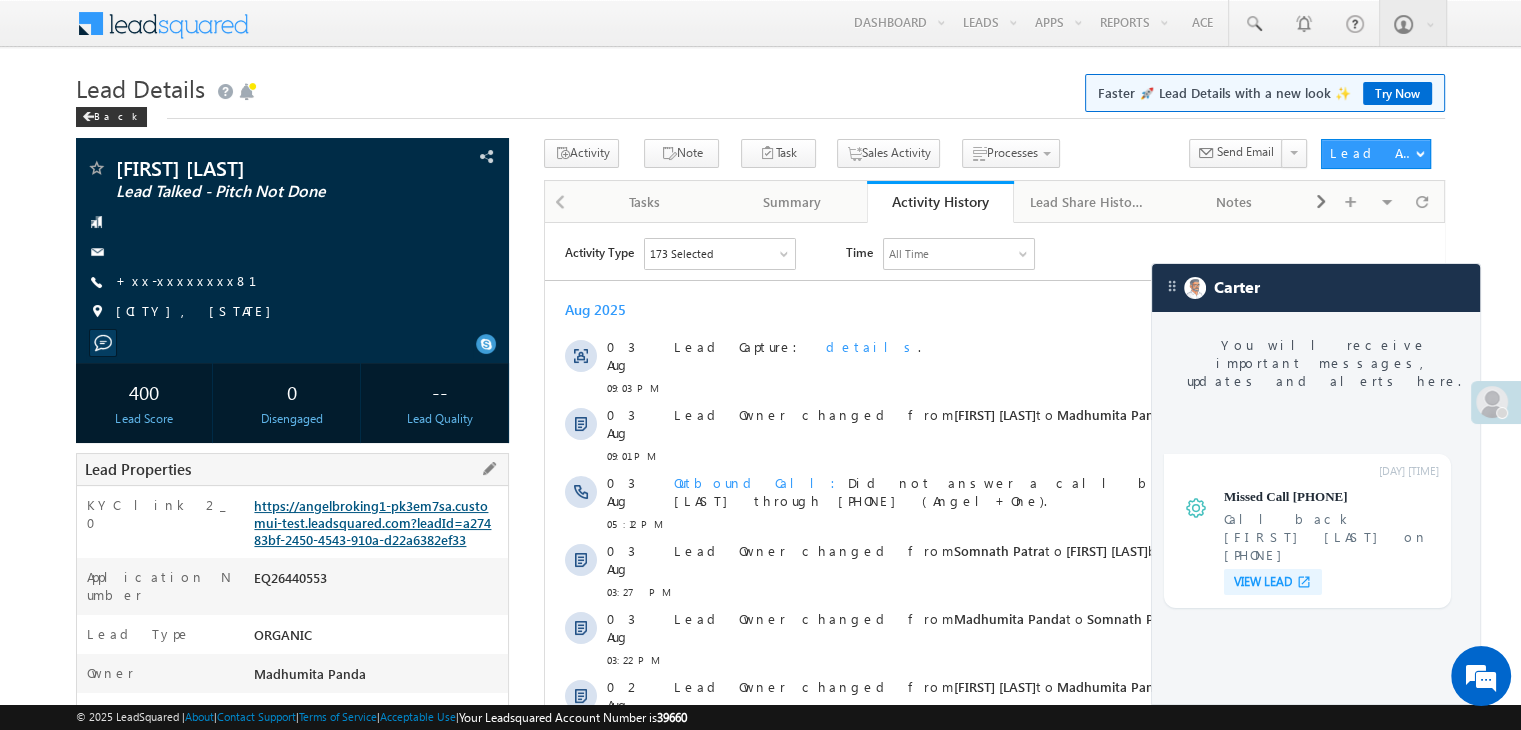 scroll, scrollTop: 7486, scrollLeft: 0, axis: vertical 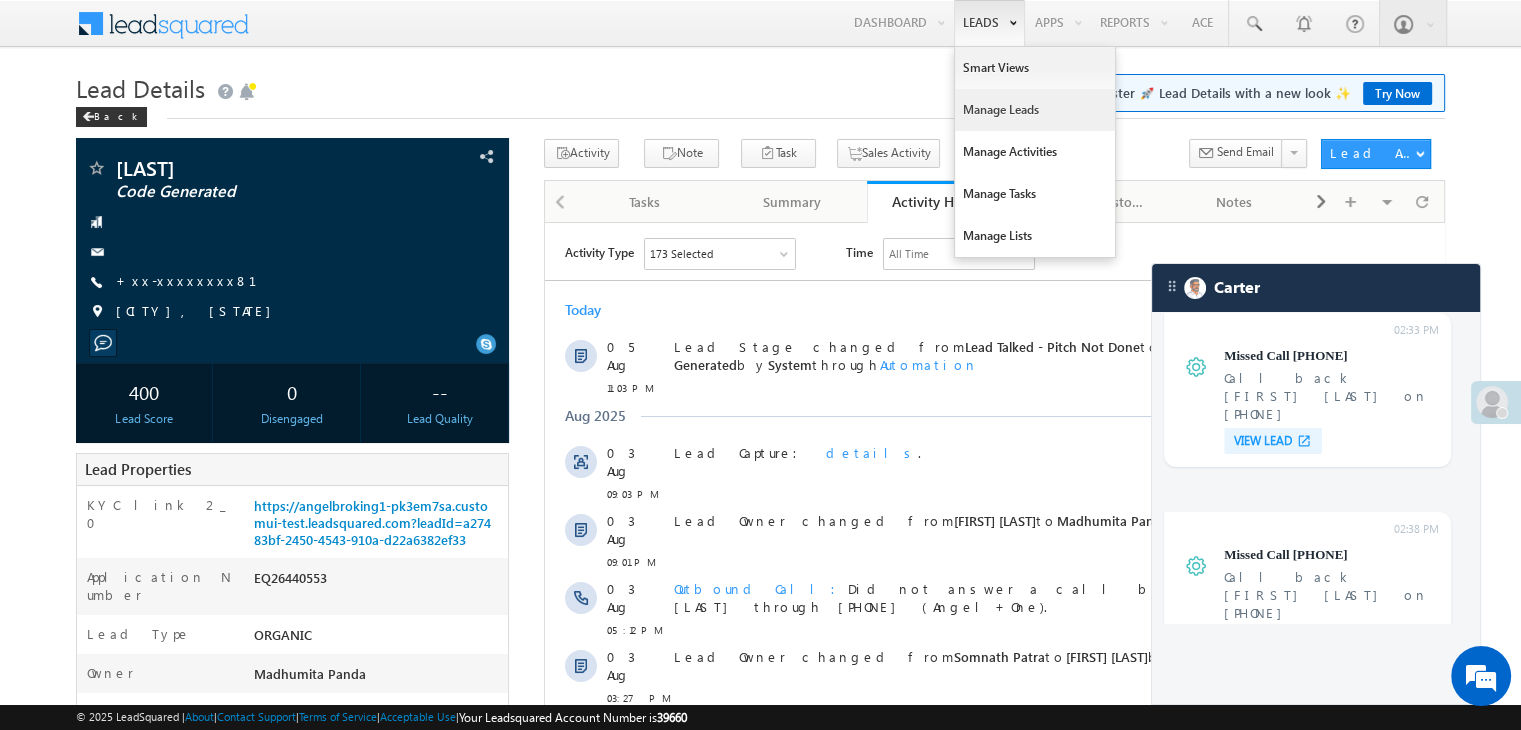 click on "Manage Leads" at bounding box center [1035, 110] 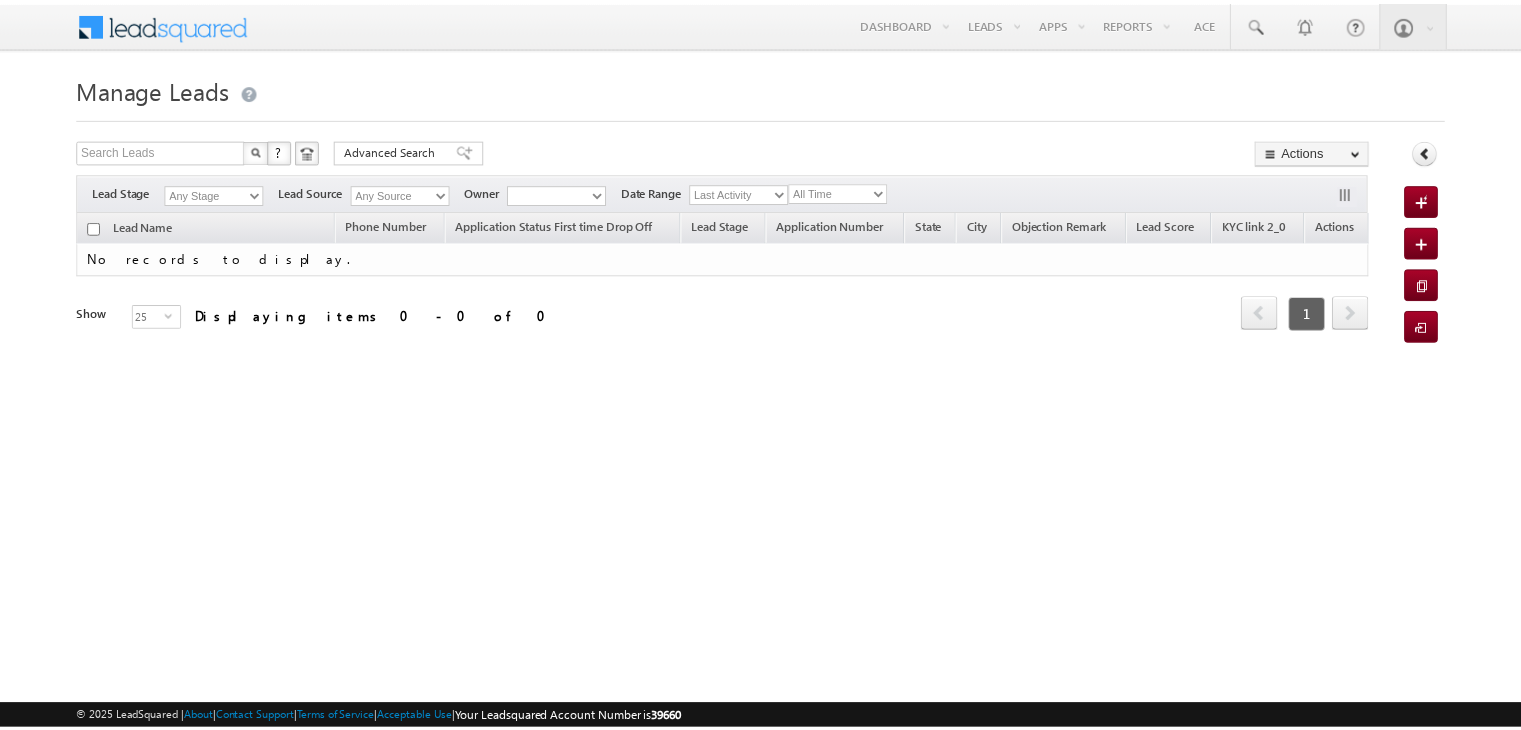 scroll, scrollTop: 0, scrollLeft: 0, axis: both 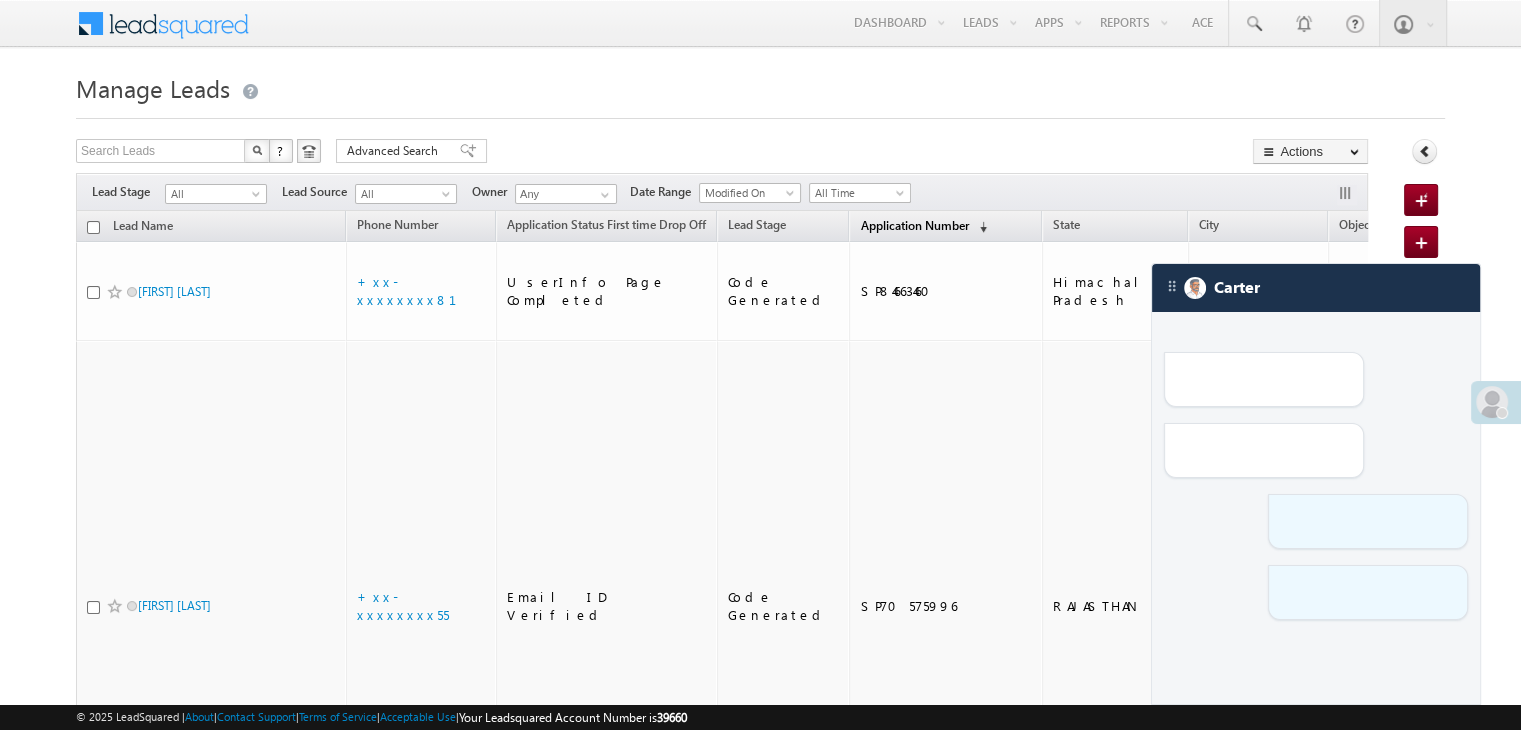 click on "Application Number" at bounding box center [914, 225] 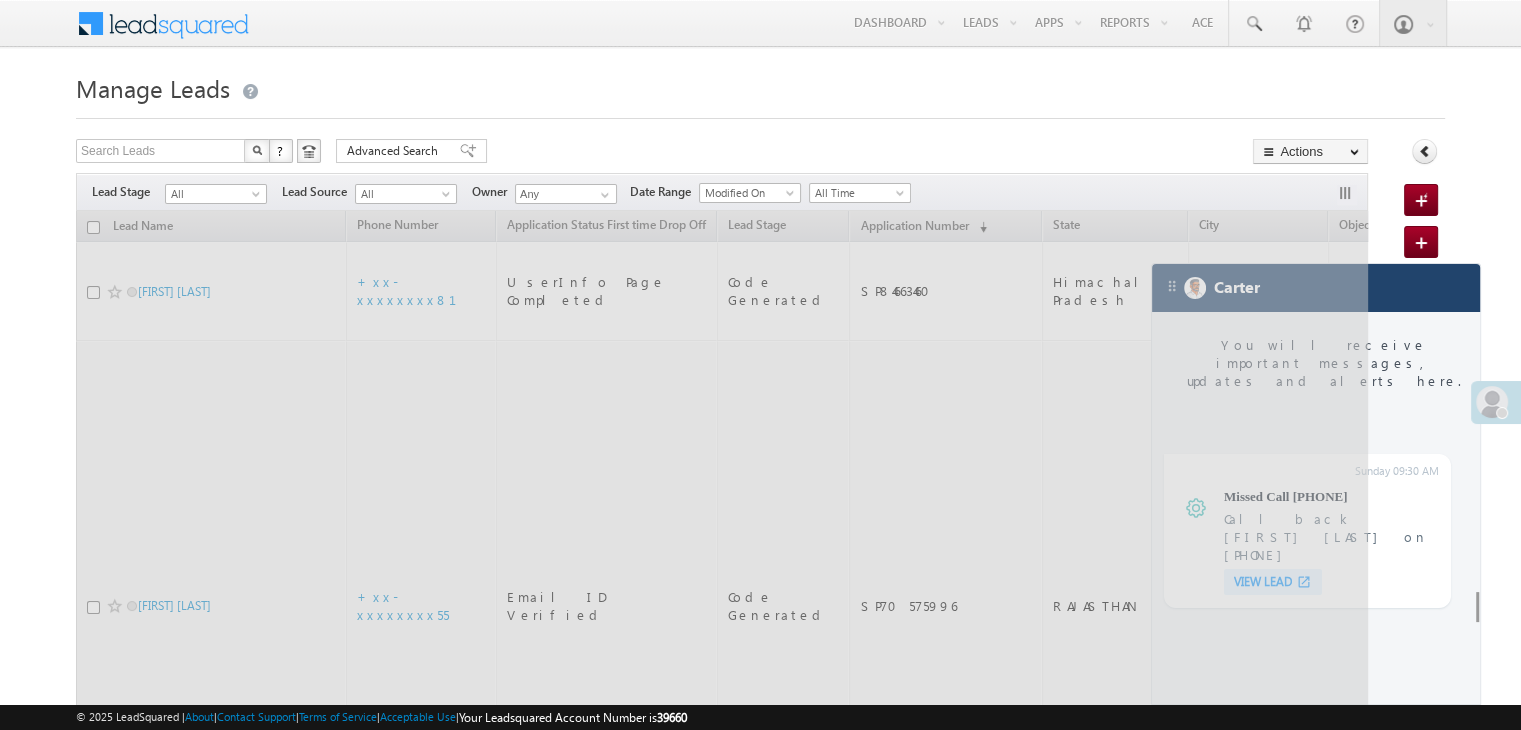 scroll, scrollTop: 7486, scrollLeft: 0, axis: vertical 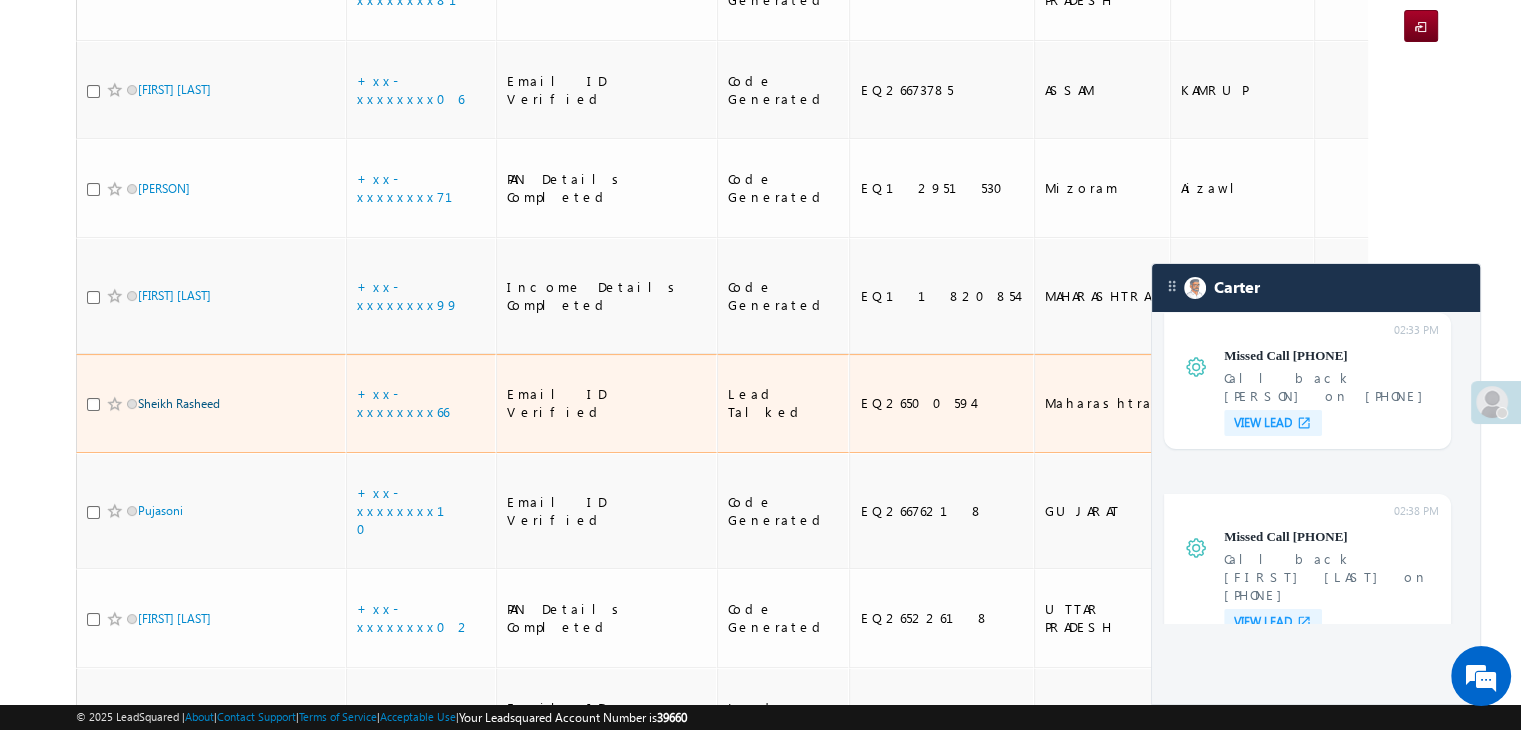 click on "Sheikh Rasheed" at bounding box center [179, 403] 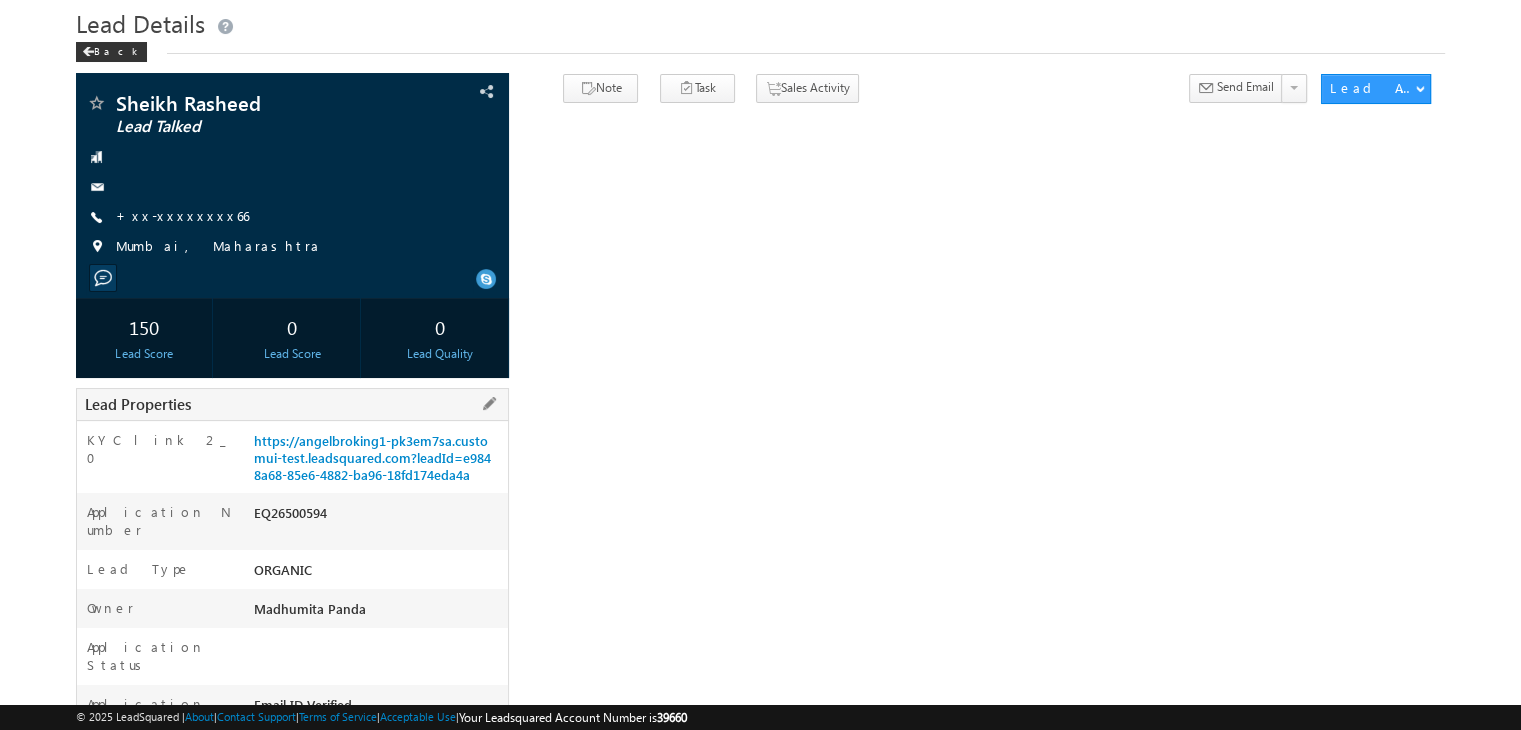 scroll, scrollTop: 300, scrollLeft: 0, axis: vertical 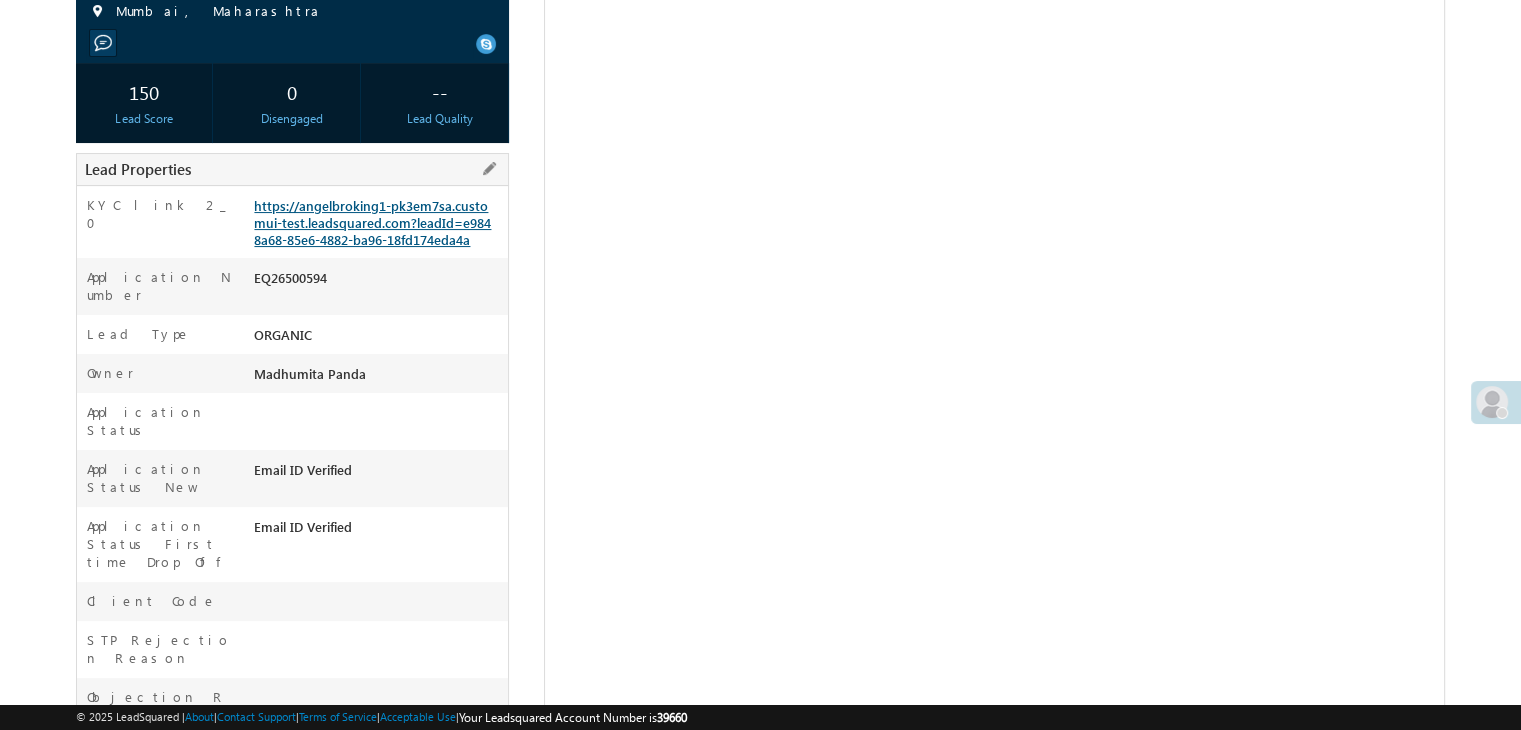 click on "https://angelbroking1-pk3em7sa.customui-test.leadsquared.com?leadId=e9848a68-85e6-4882-ba96-18fd174eda4a" at bounding box center (372, 222) 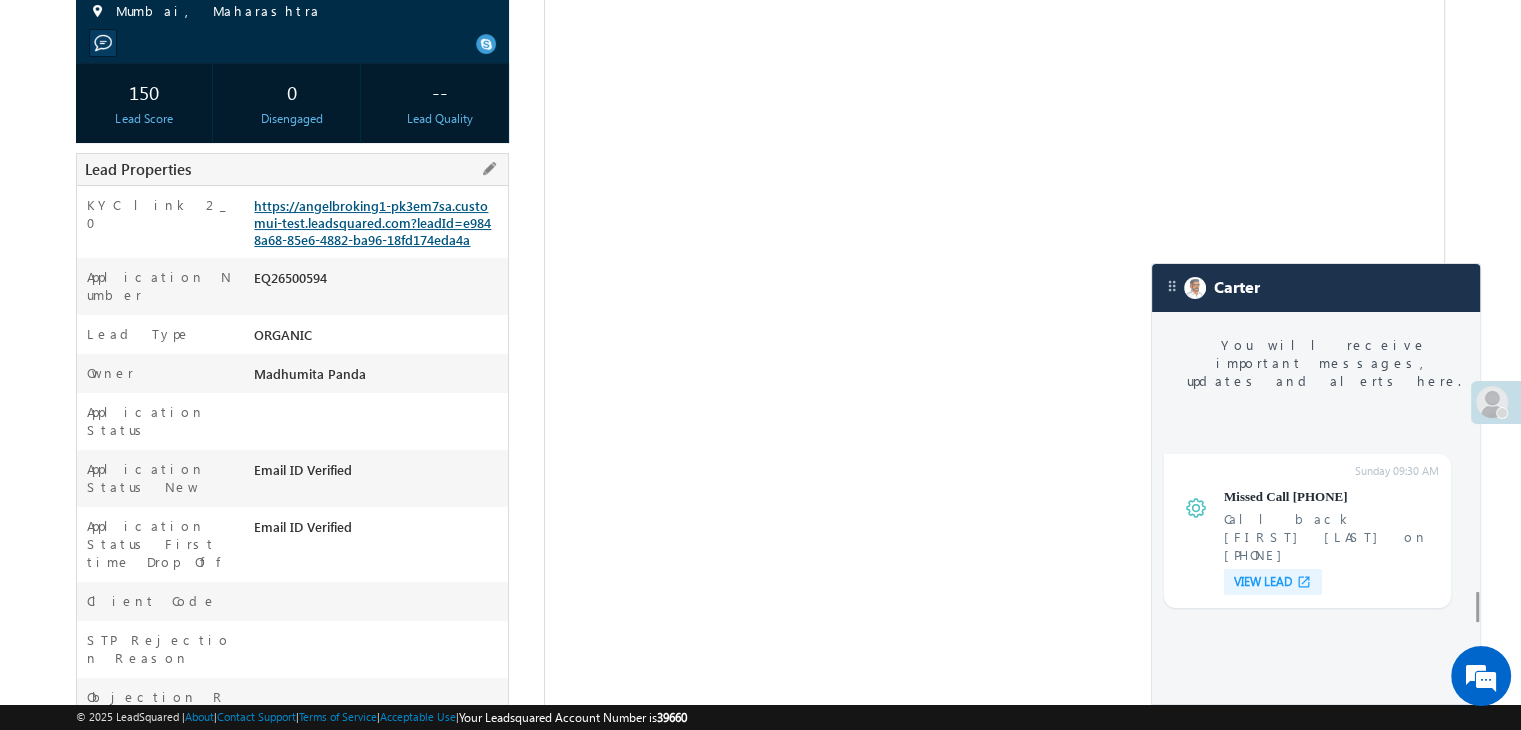 scroll, scrollTop: 301, scrollLeft: 0, axis: vertical 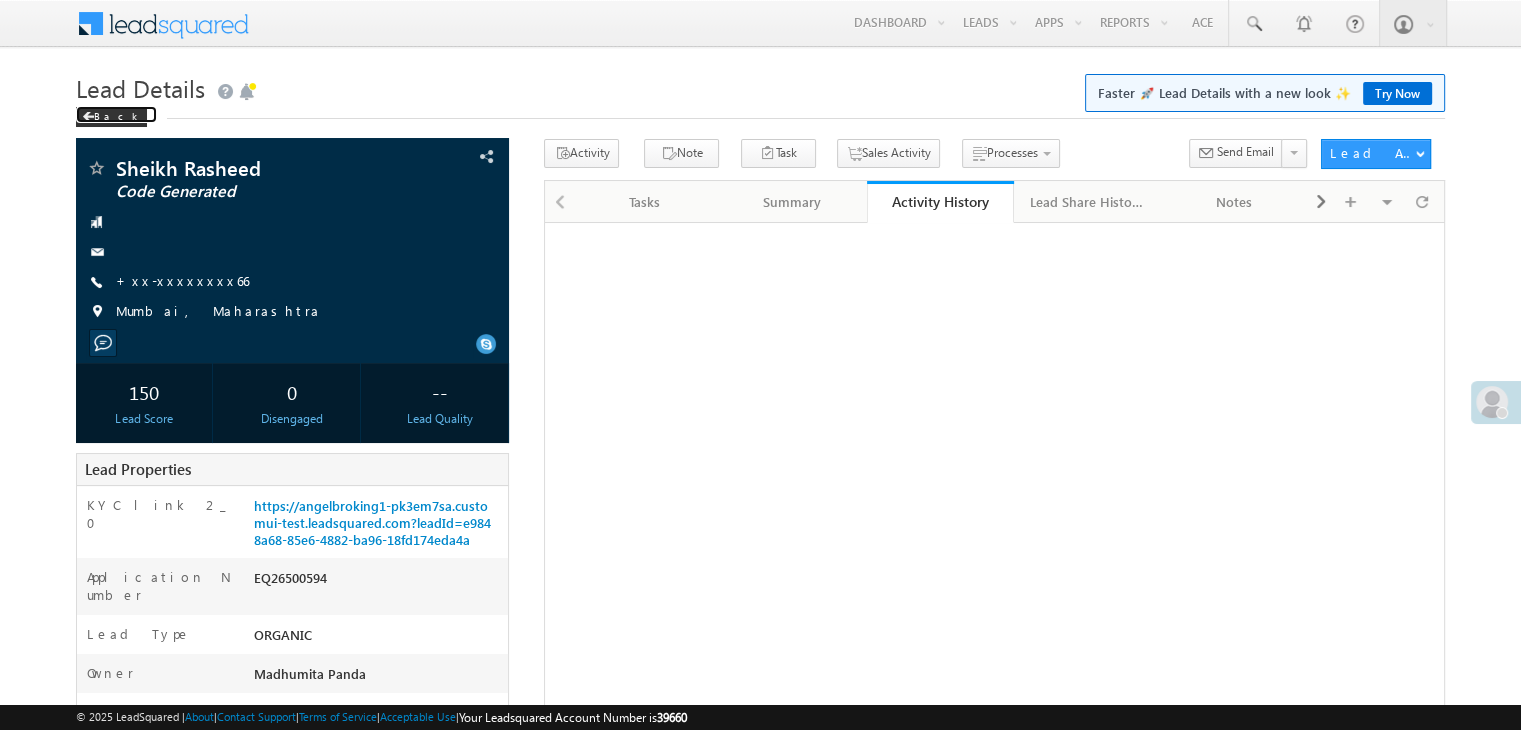 click at bounding box center (88, 117) 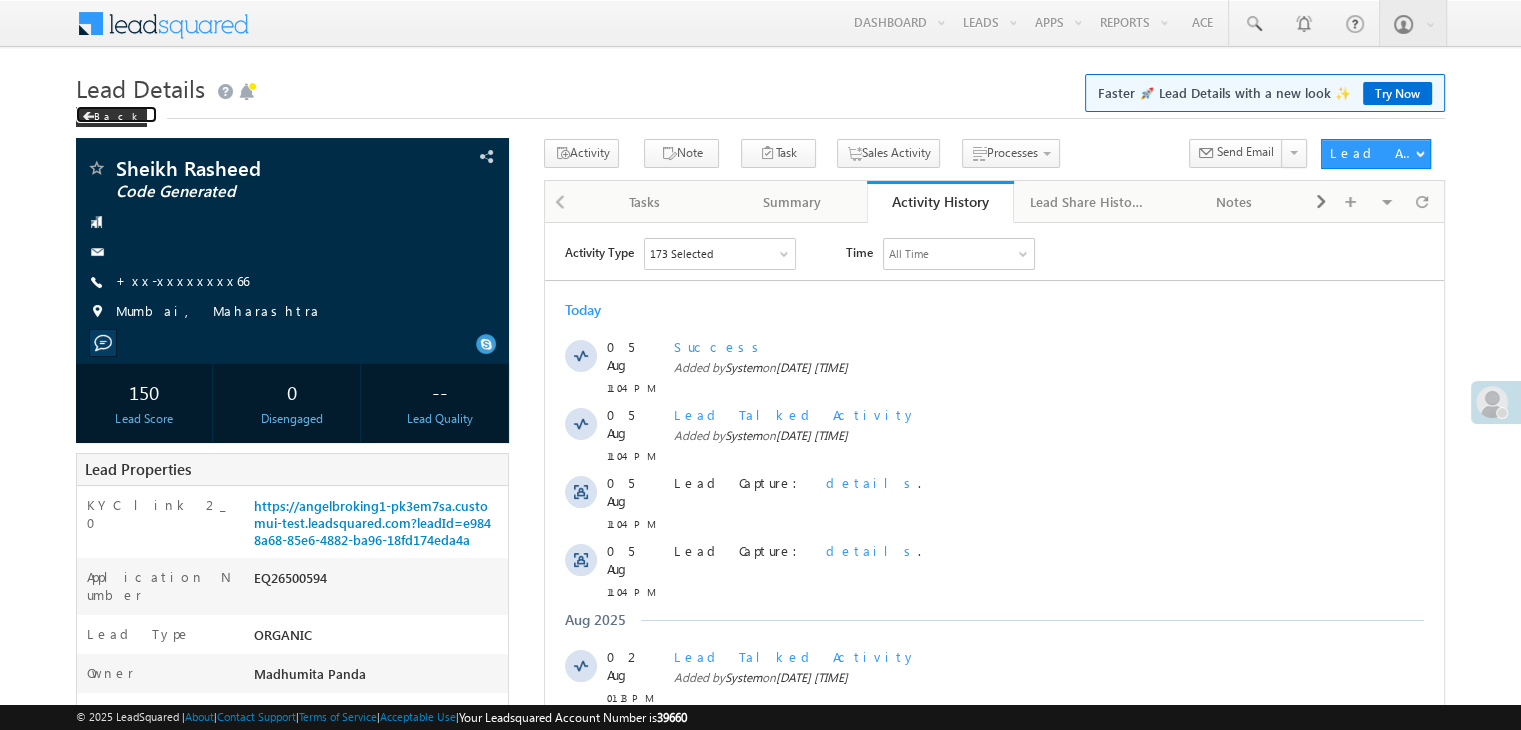 scroll, scrollTop: 0, scrollLeft: 0, axis: both 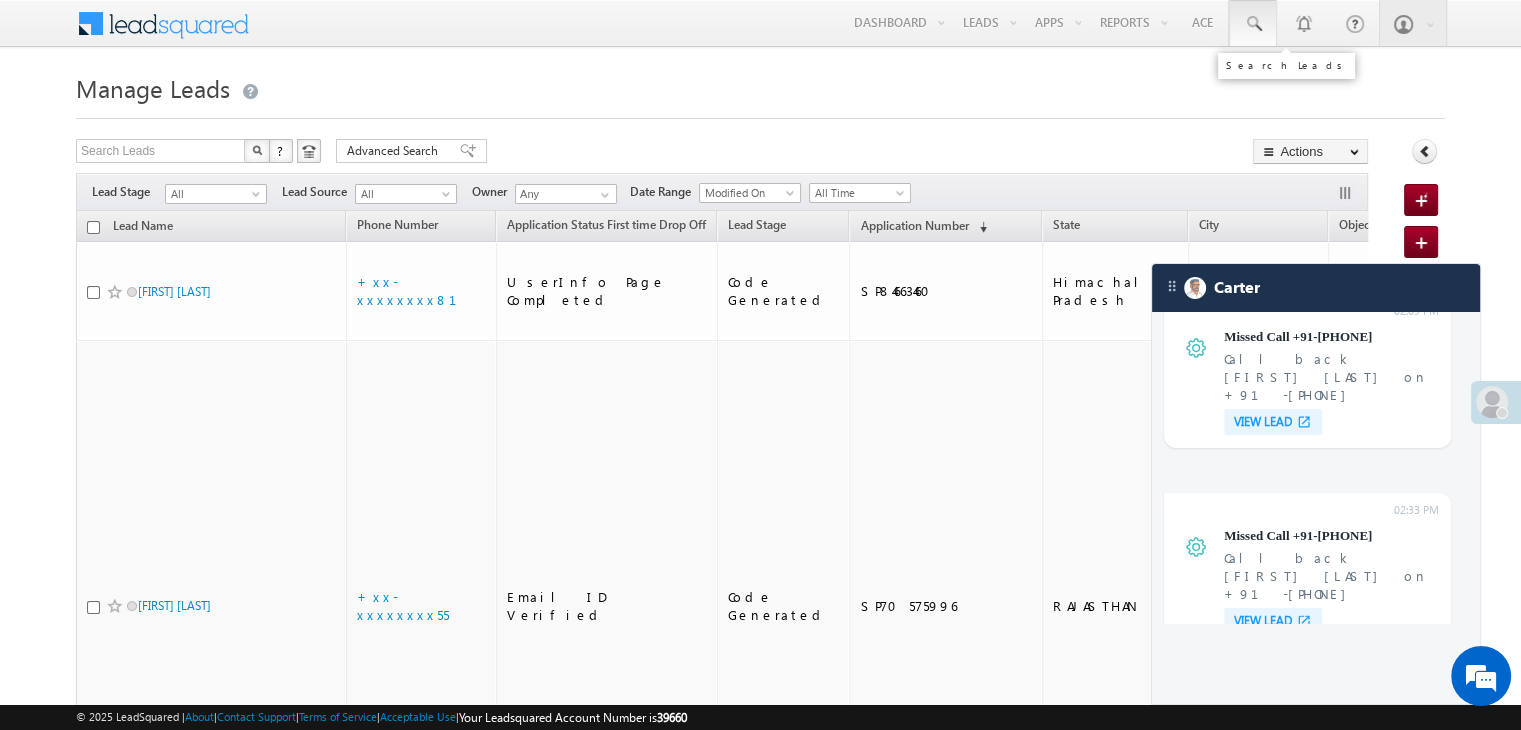 click at bounding box center (1253, 24) 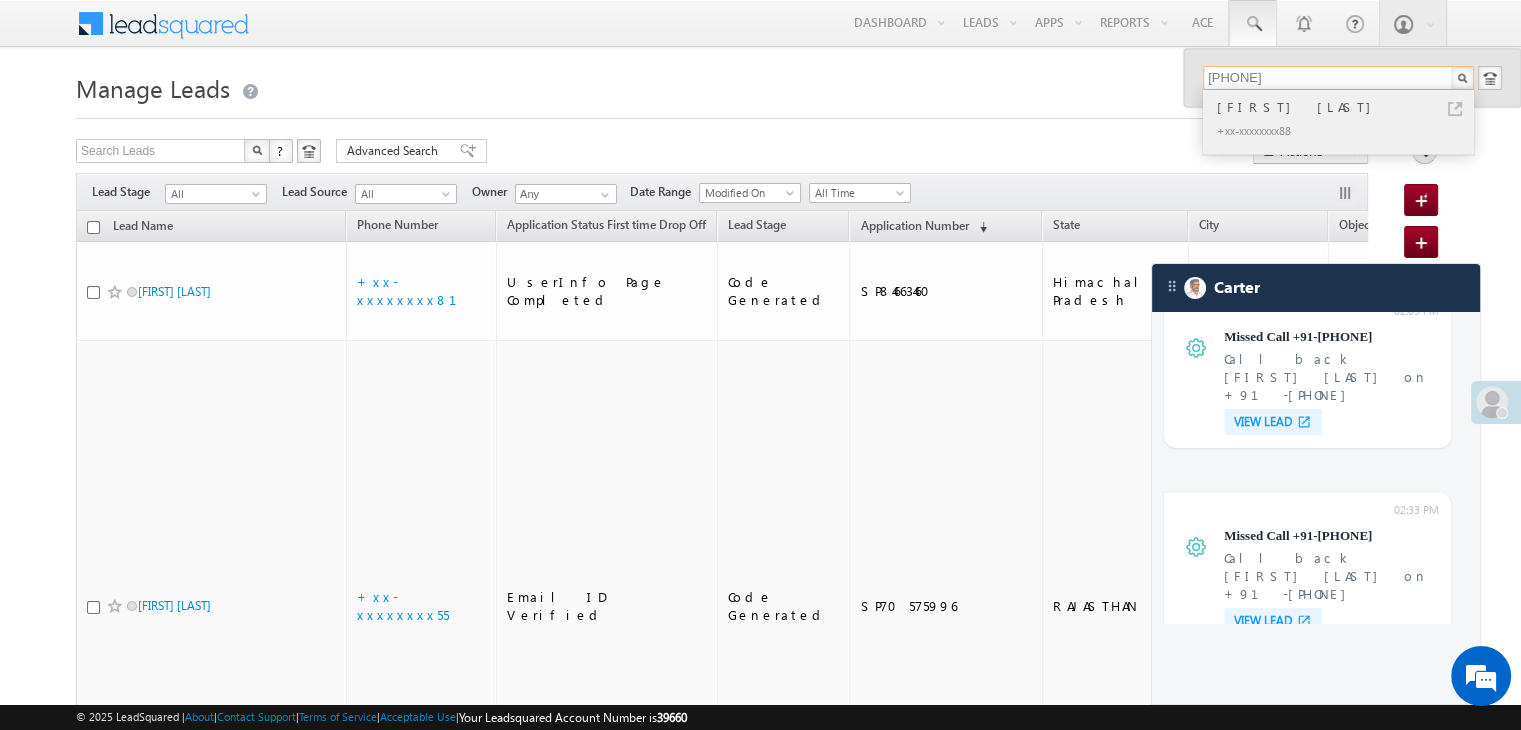 type on "9679377788" 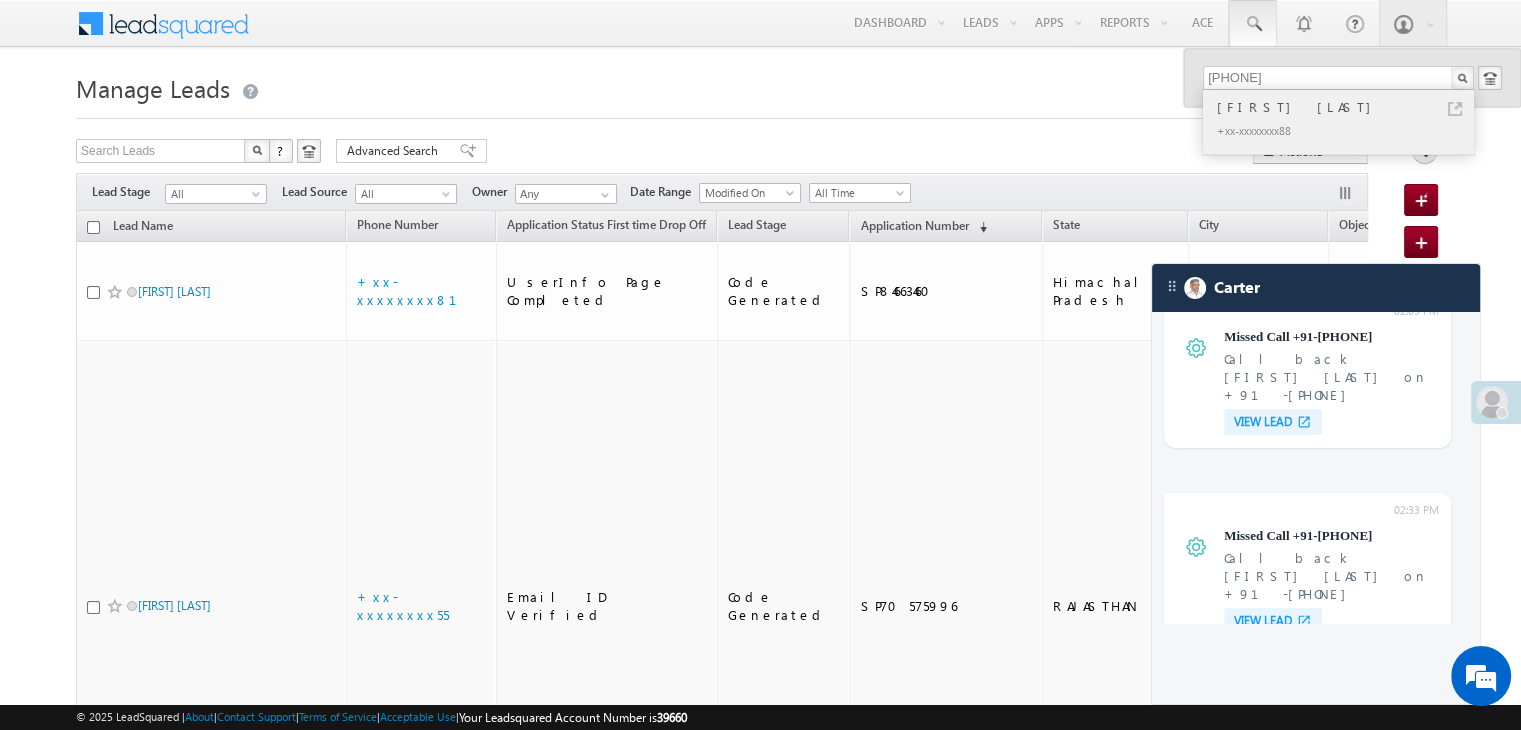 click on "Sabir hosen" at bounding box center [1347, 107] 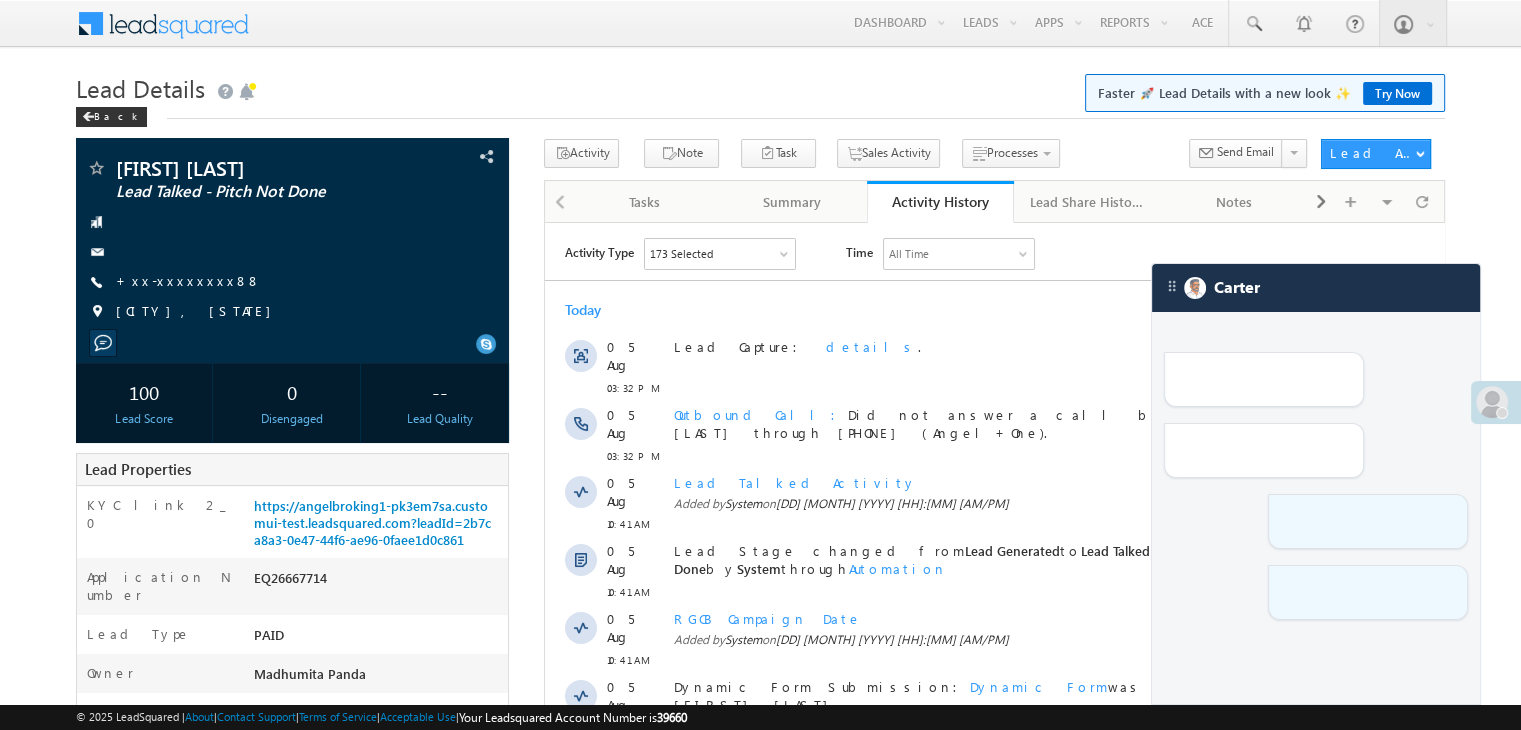 scroll, scrollTop: 0, scrollLeft: 0, axis: both 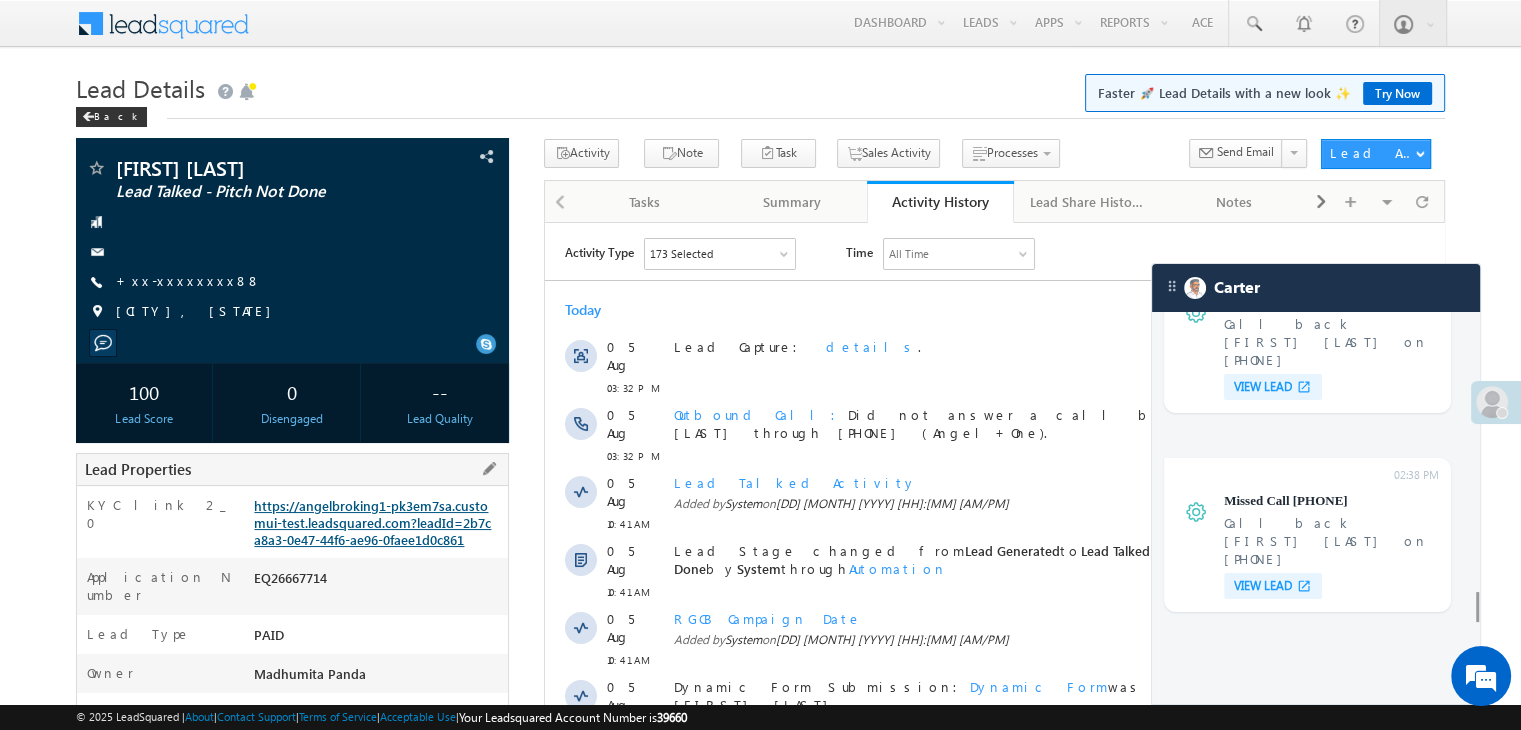 click on "https://angelbroking1-pk3em7sa.customui-test.leadsquared.com?leadId=2b7ca8a3-0e47-44f6-ae96-0faee1d0c861" at bounding box center (372, 522) 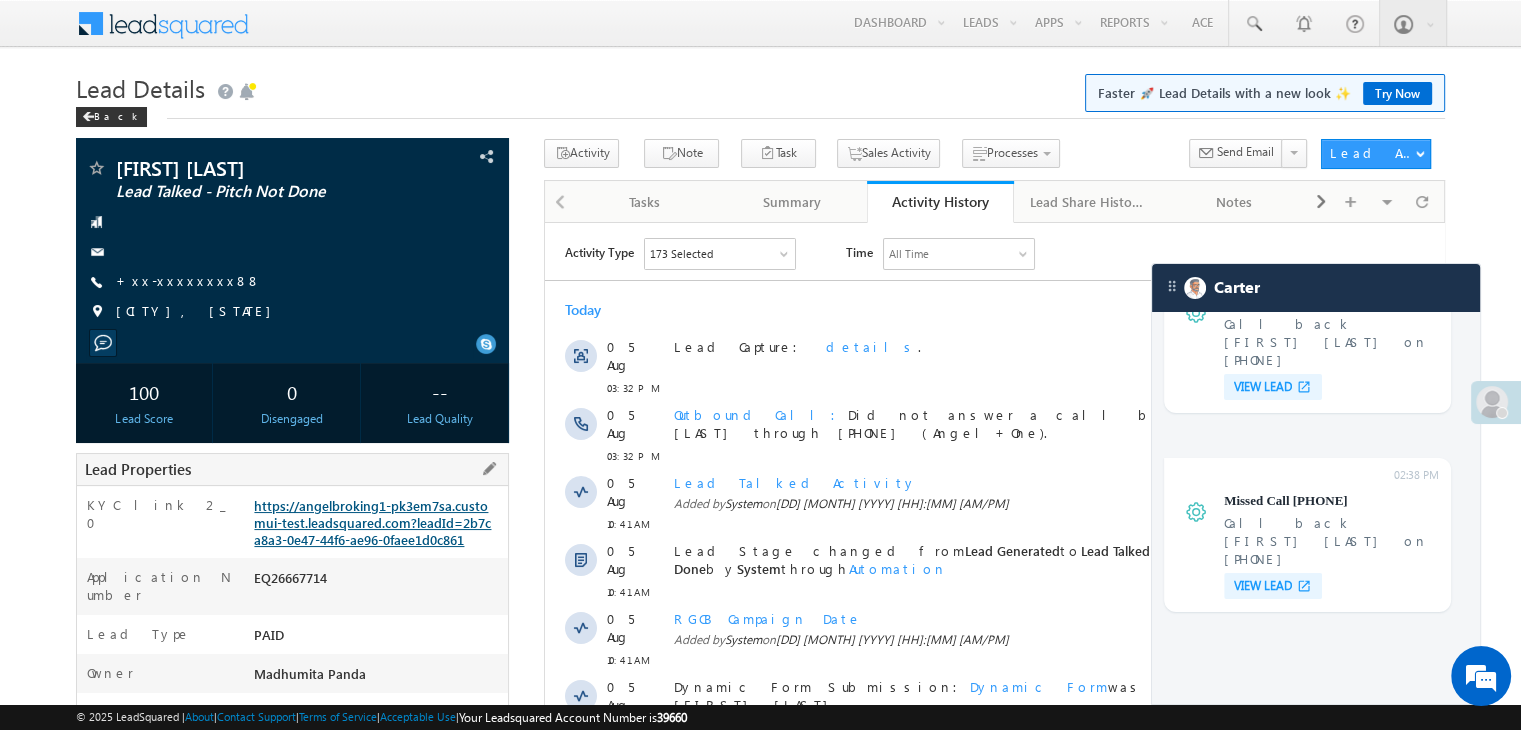 scroll, scrollTop: 0, scrollLeft: 0, axis: both 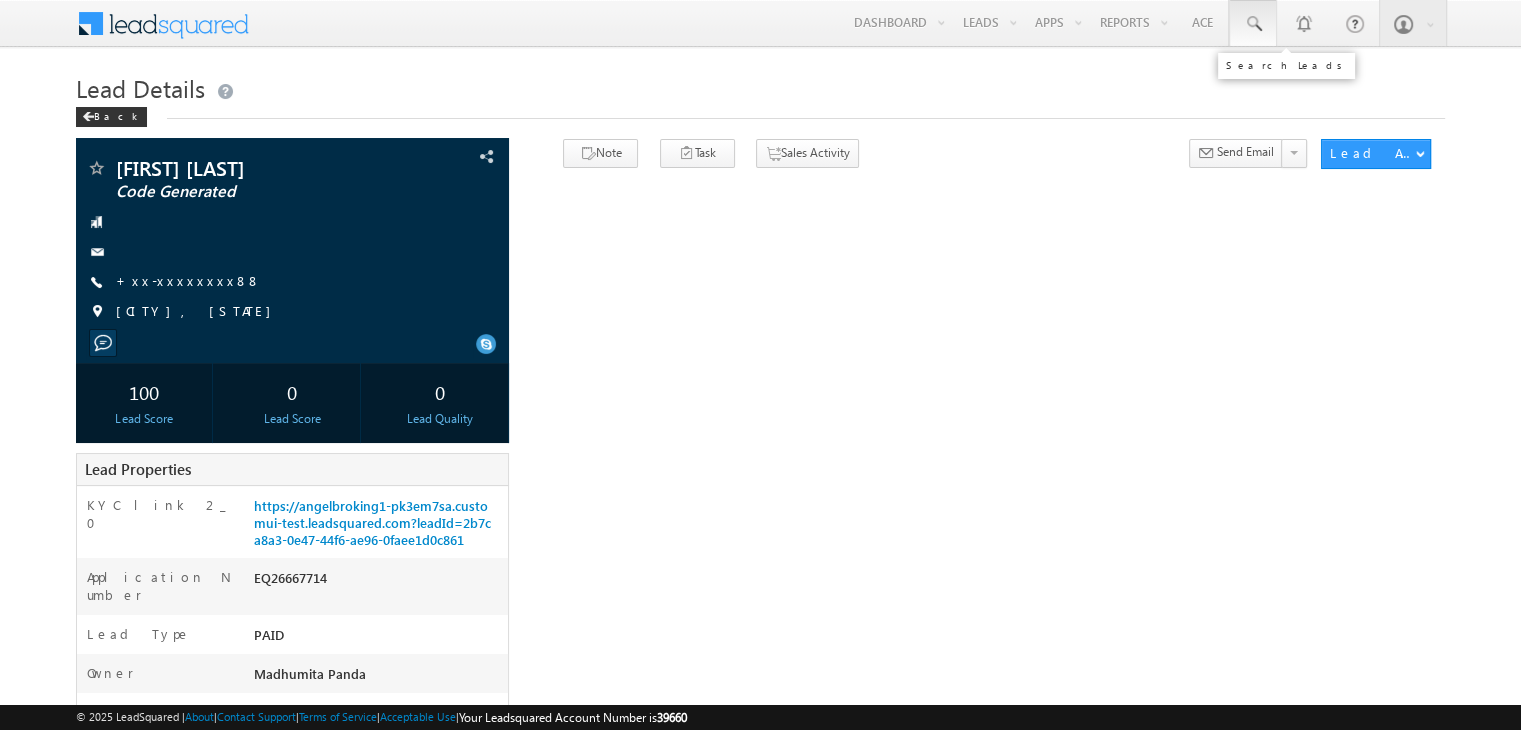 click at bounding box center [1253, 24] 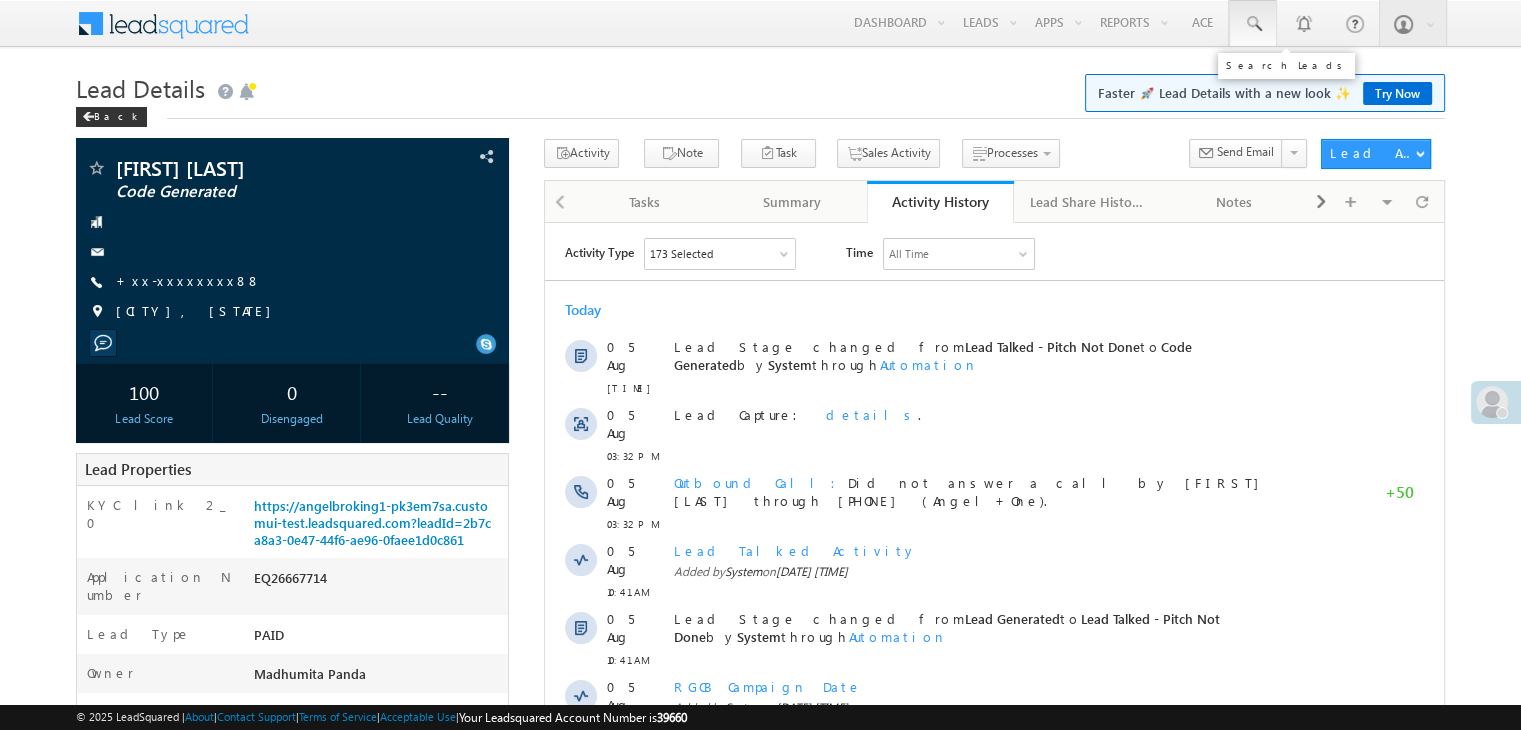 scroll, scrollTop: 0, scrollLeft: 0, axis: both 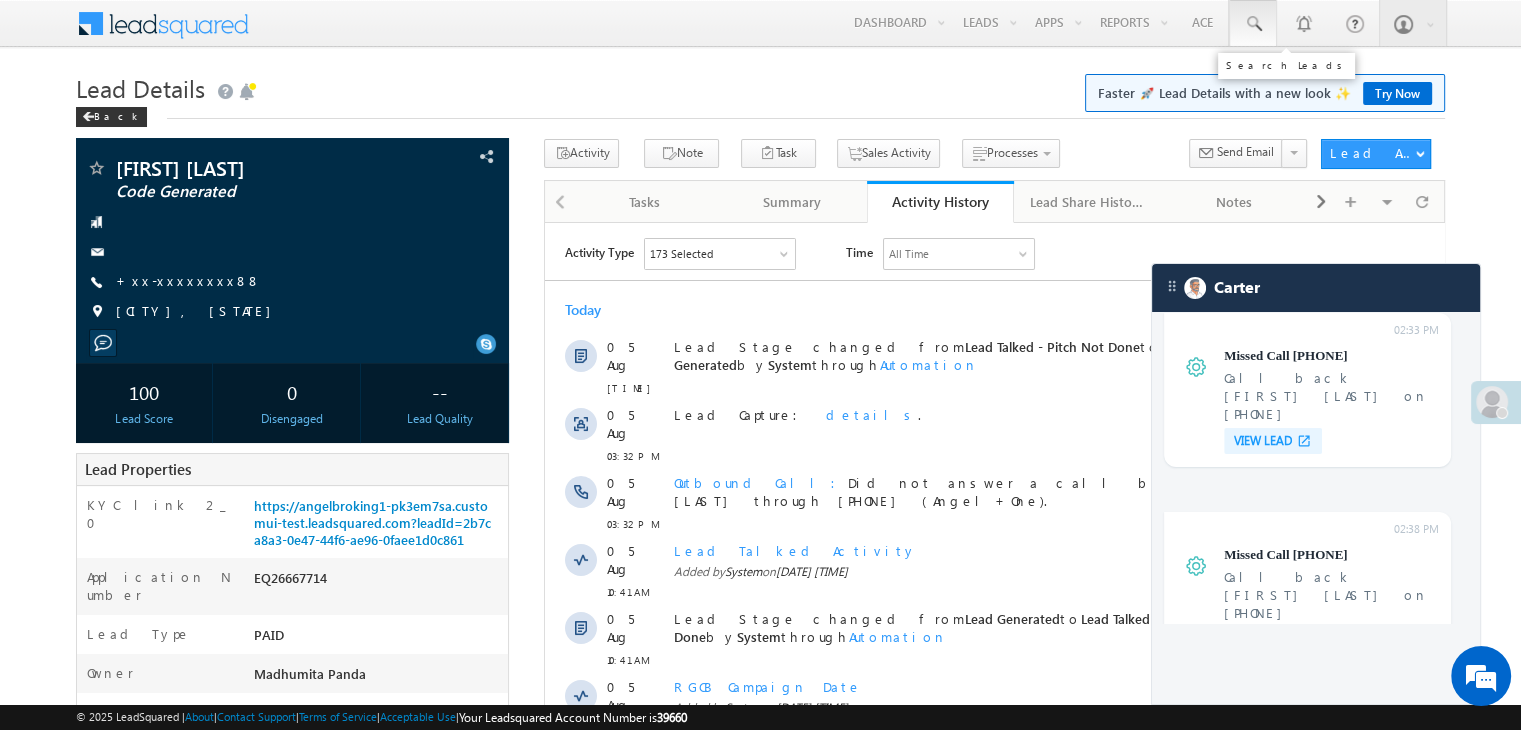 click at bounding box center (1253, 24) 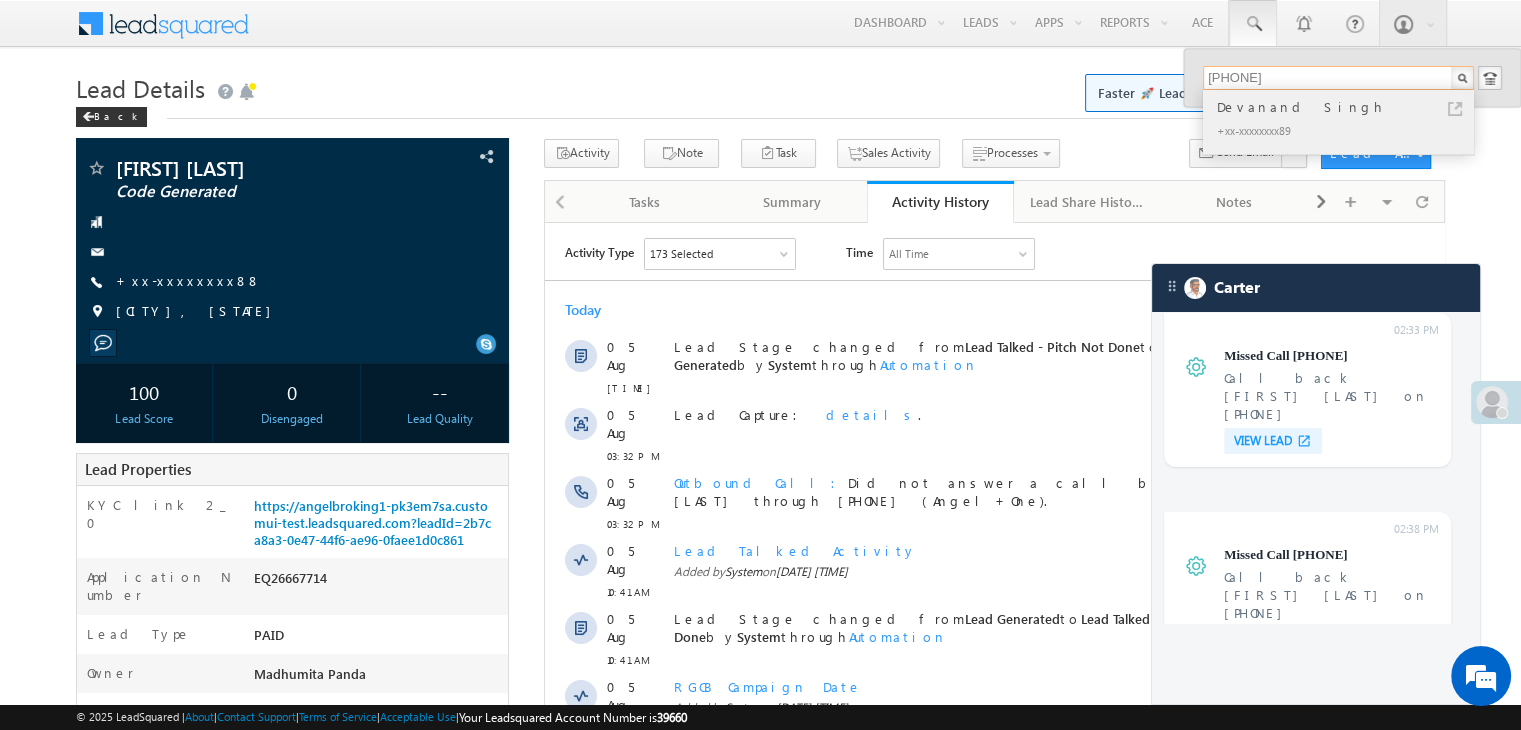 type on "9312781989" 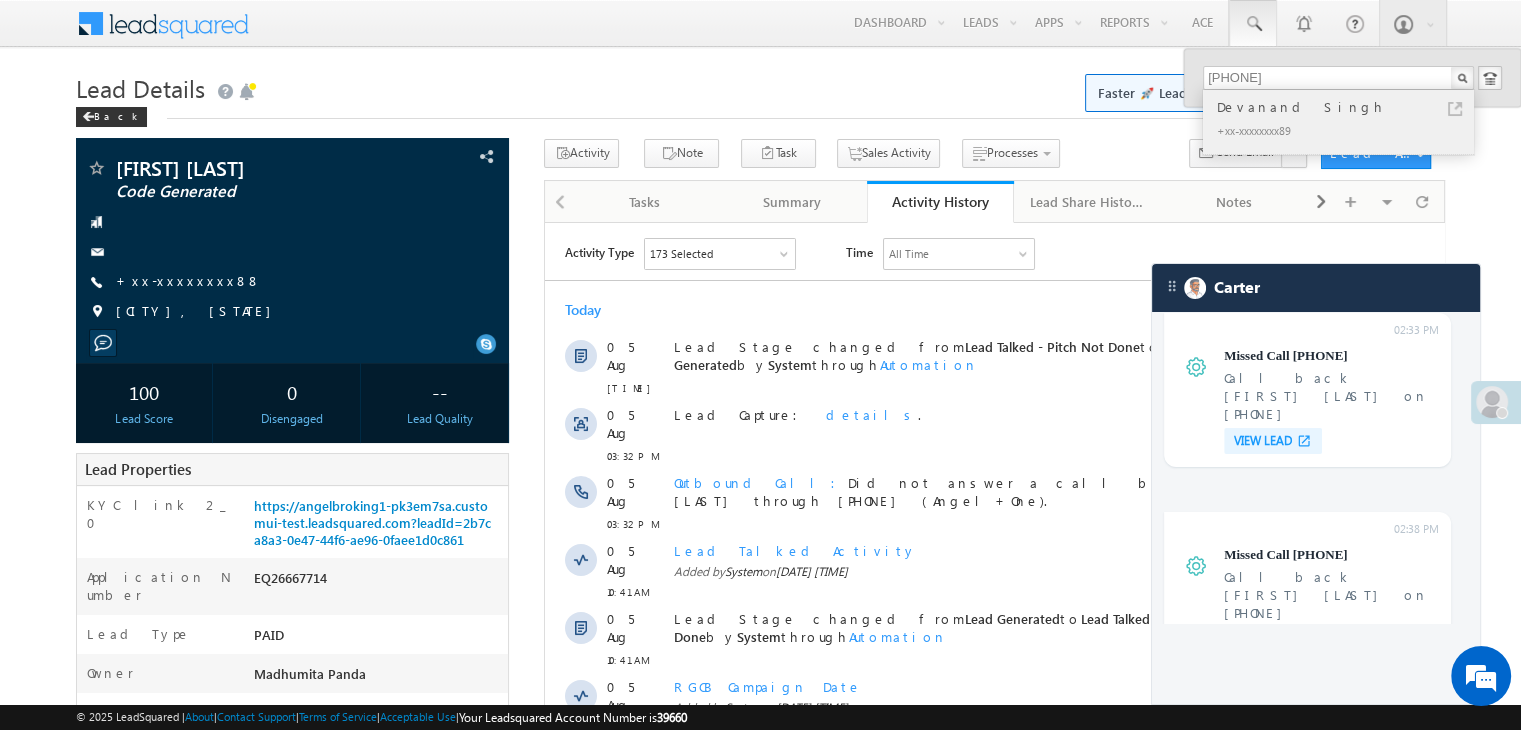 click on "Devanand Singh" at bounding box center (1347, 107) 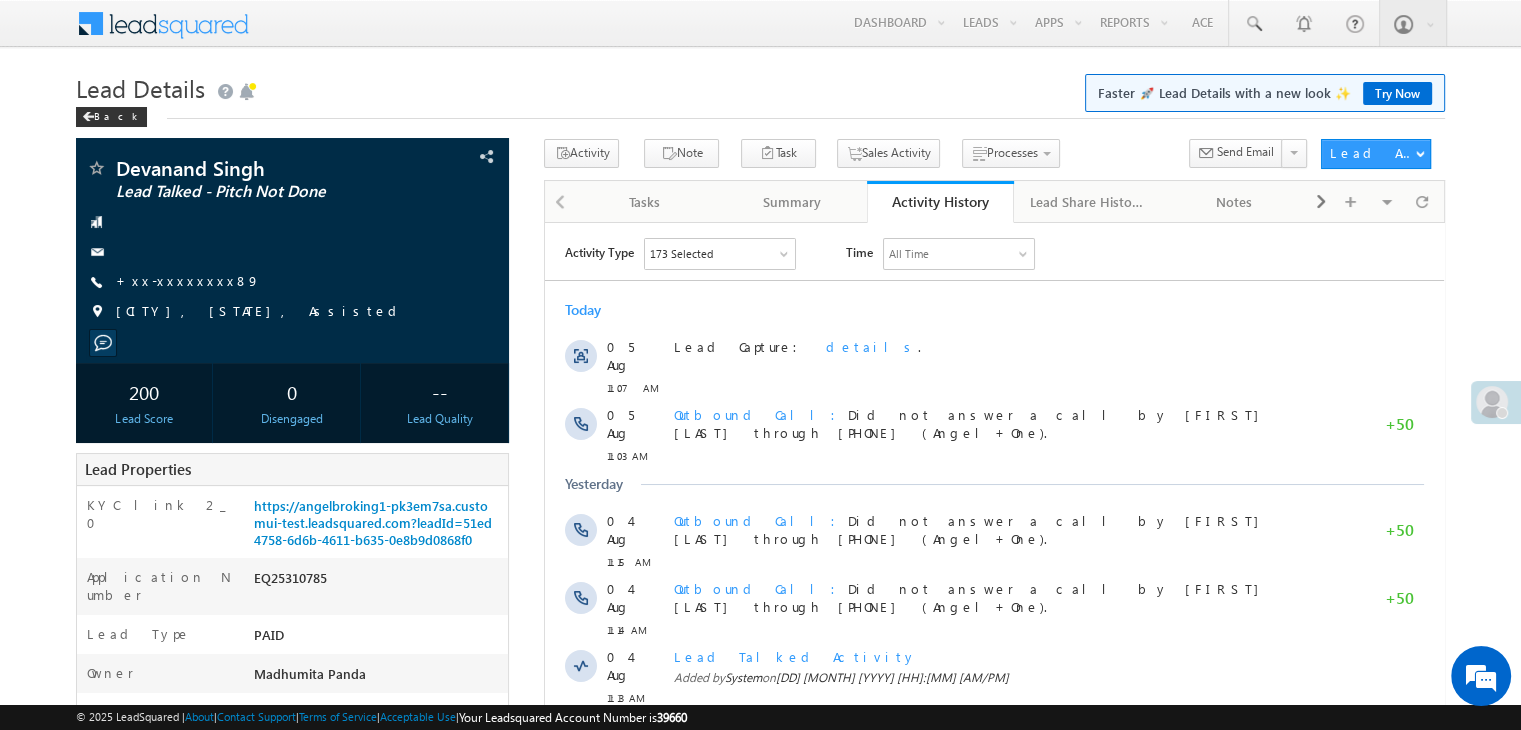 scroll, scrollTop: 0, scrollLeft: 0, axis: both 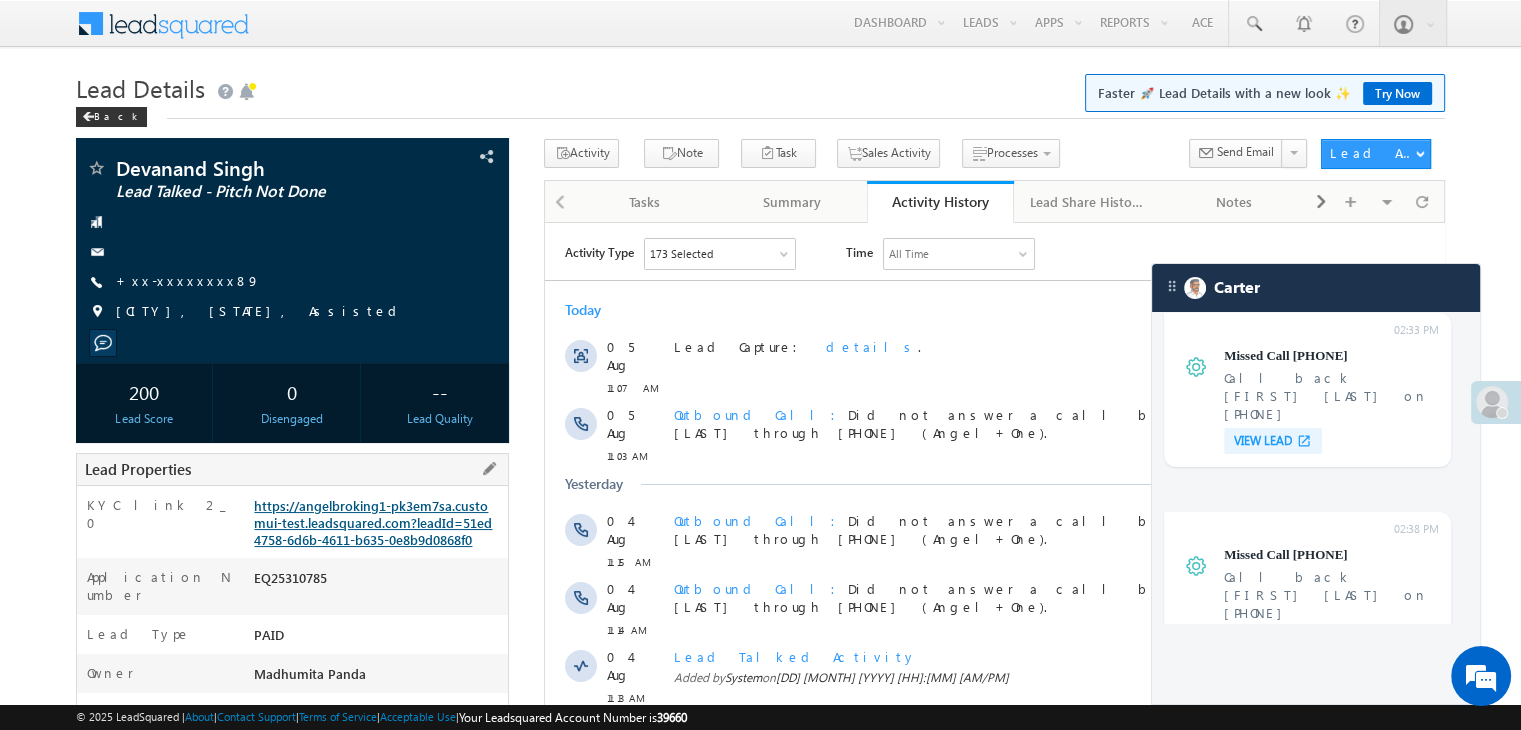 click on "https://angelbroking1-pk3em7sa.customui-test.leadsquared.com?leadId=51ed4758-6d6b-4611-b635-0e8b9d0868f0" at bounding box center (373, 522) 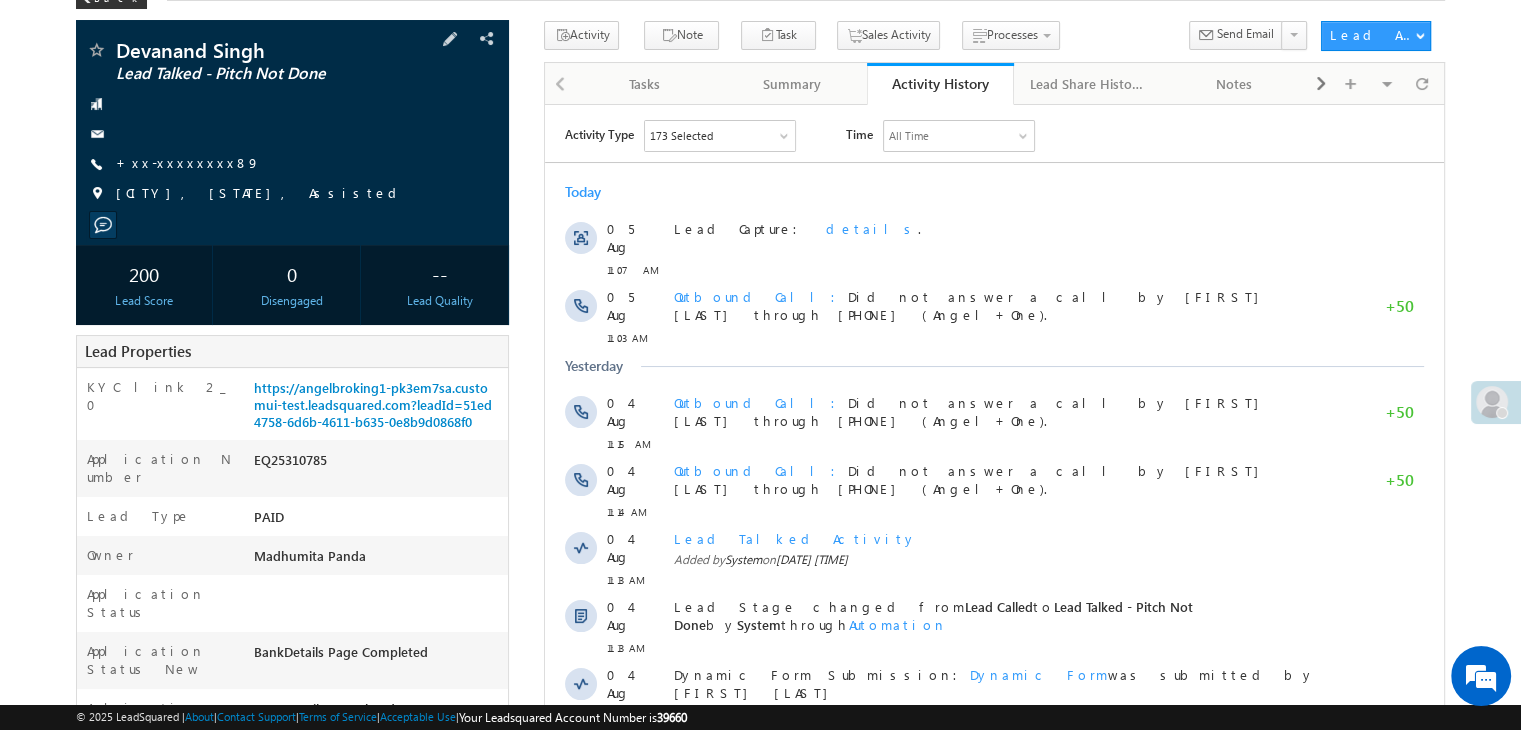 scroll, scrollTop: 0, scrollLeft: 0, axis: both 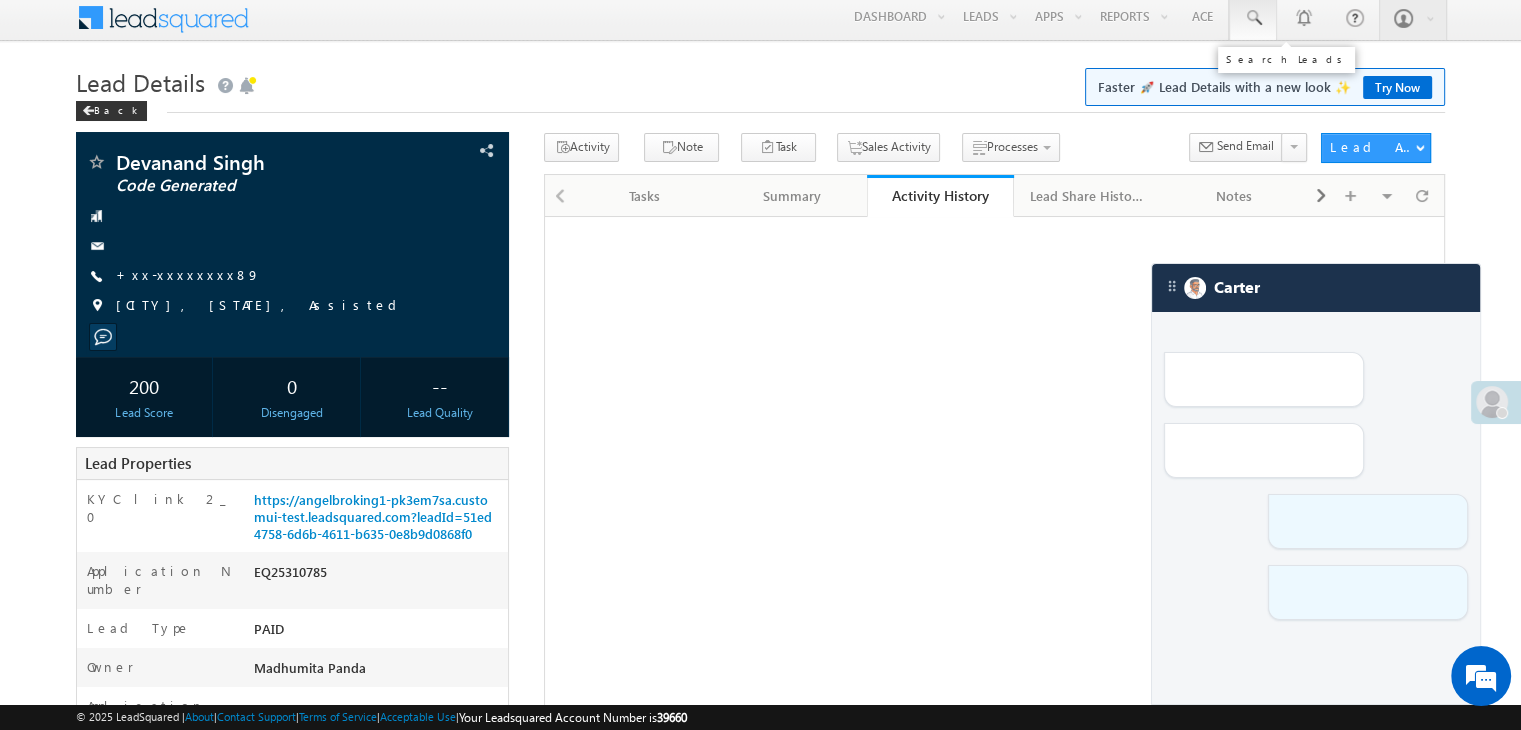 click at bounding box center (1253, 18) 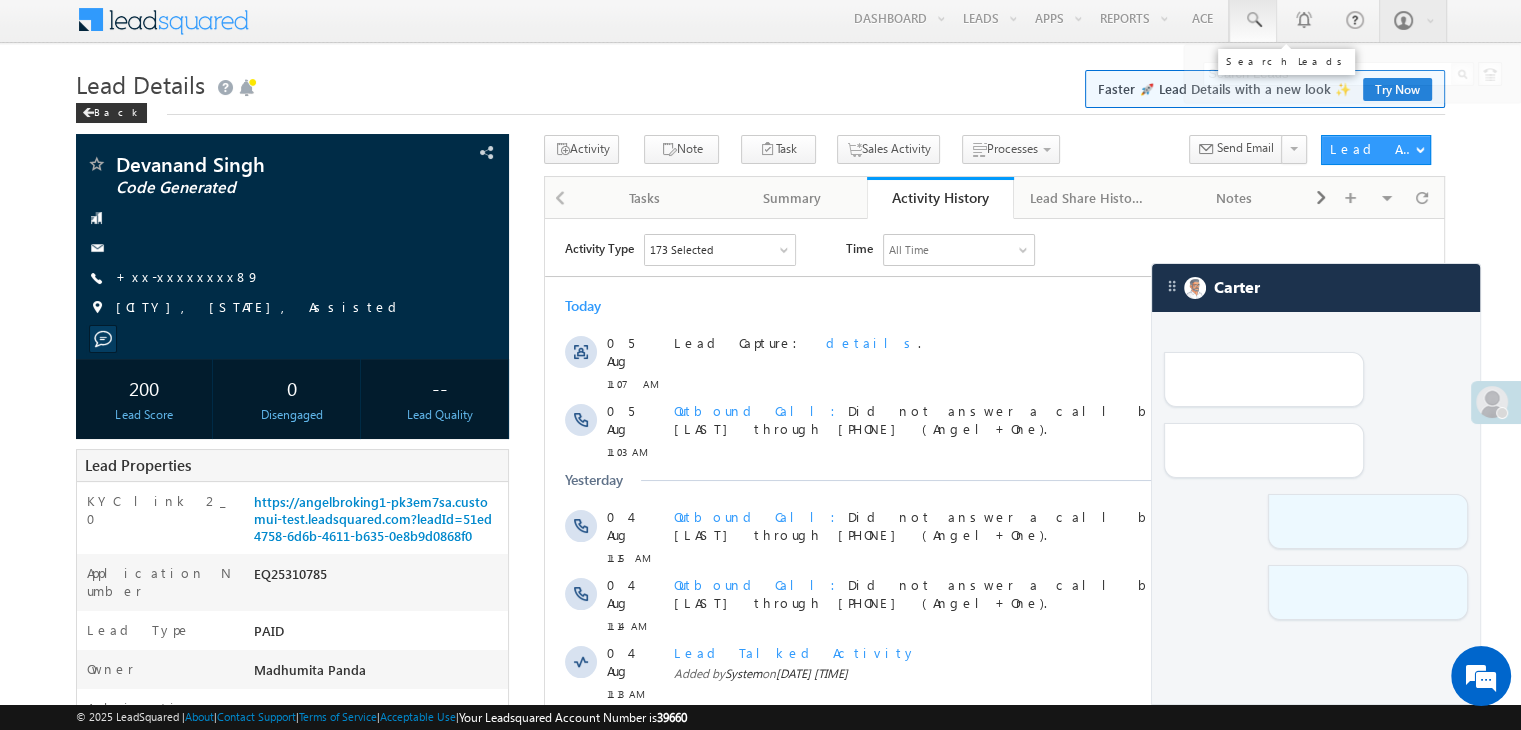 scroll, scrollTop: 0, scrollLeft: 0, axis: both 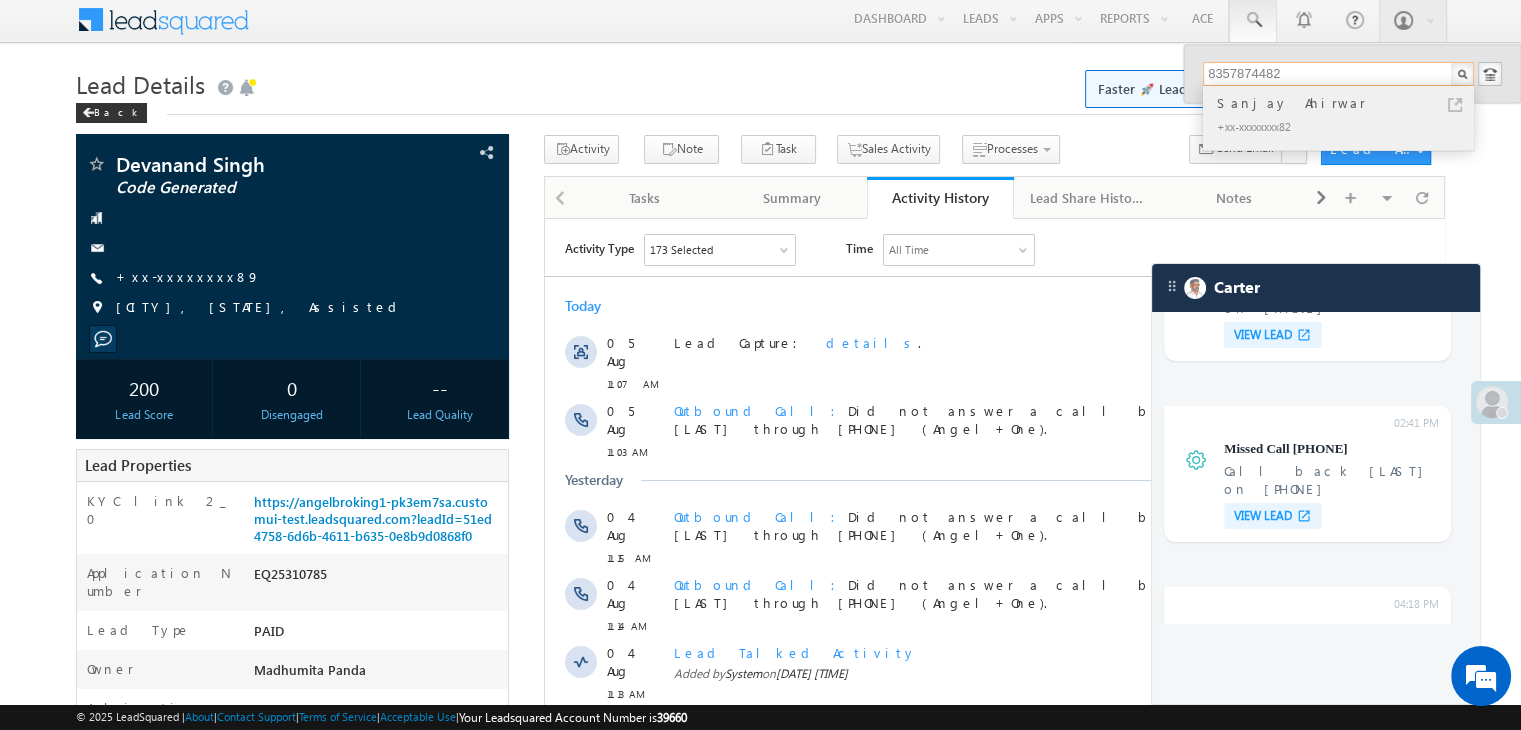 type on "8357874482" 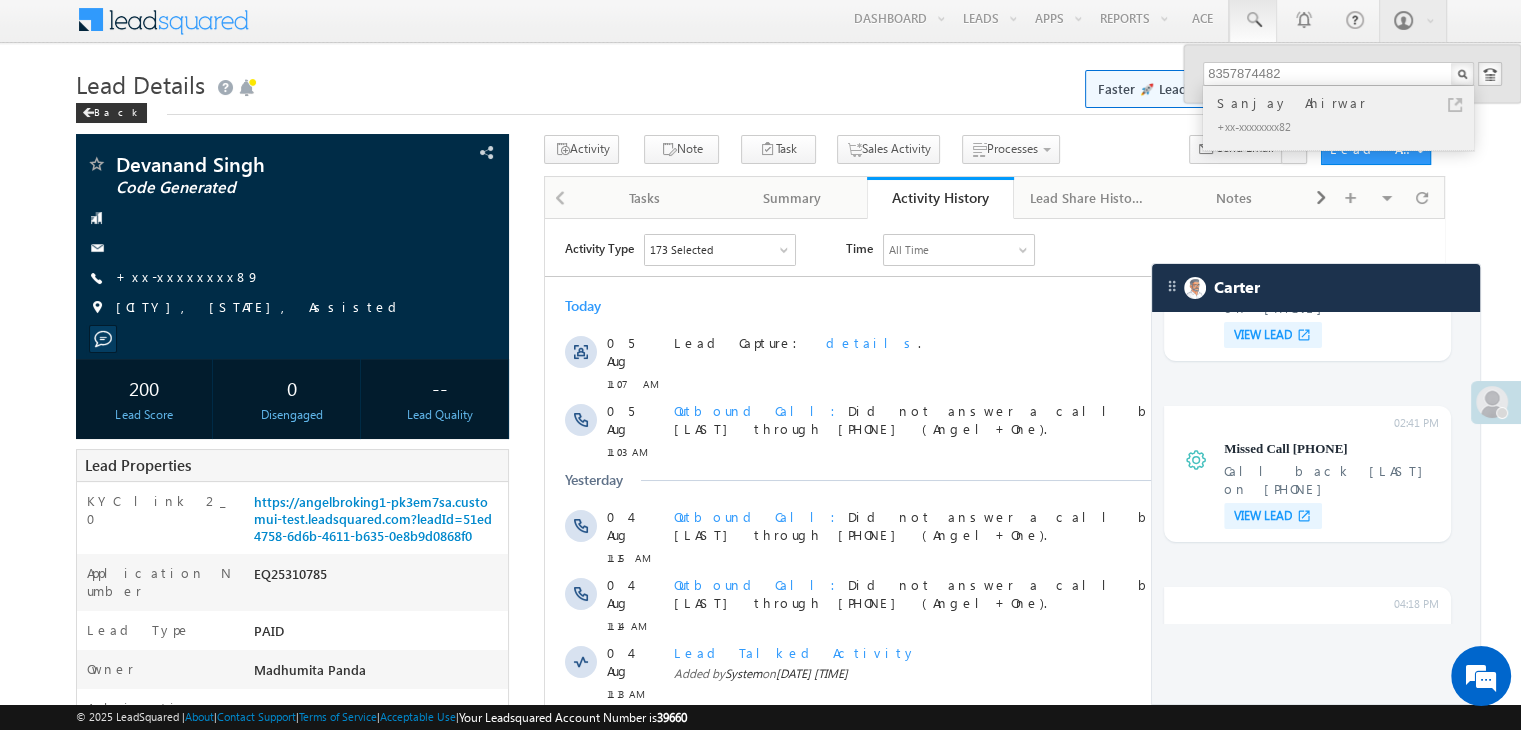 click on "Sanjay Ahirwar" at bounding box center (1347, 103) 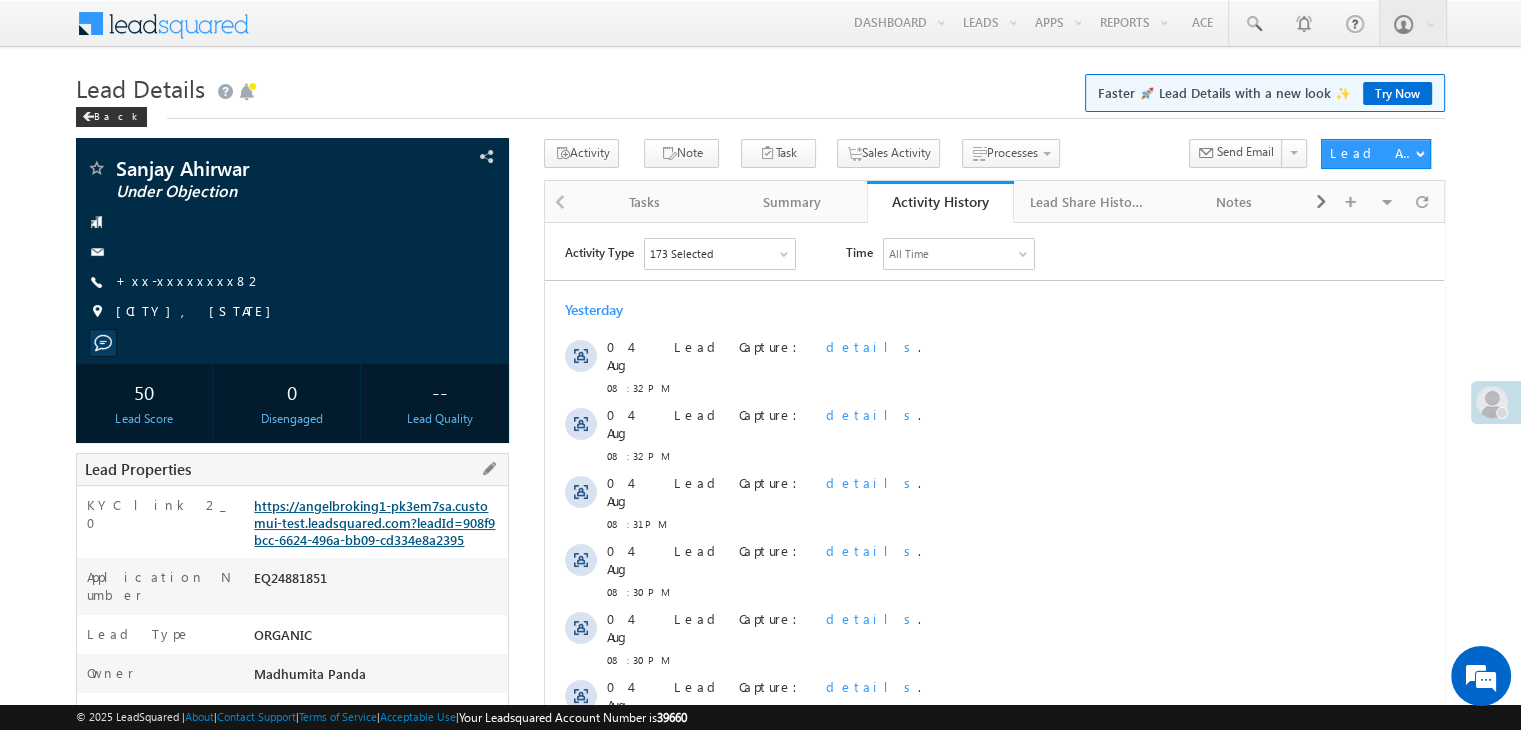 scroll, scrollTop: 0, scrollLeft: 0, axis: both 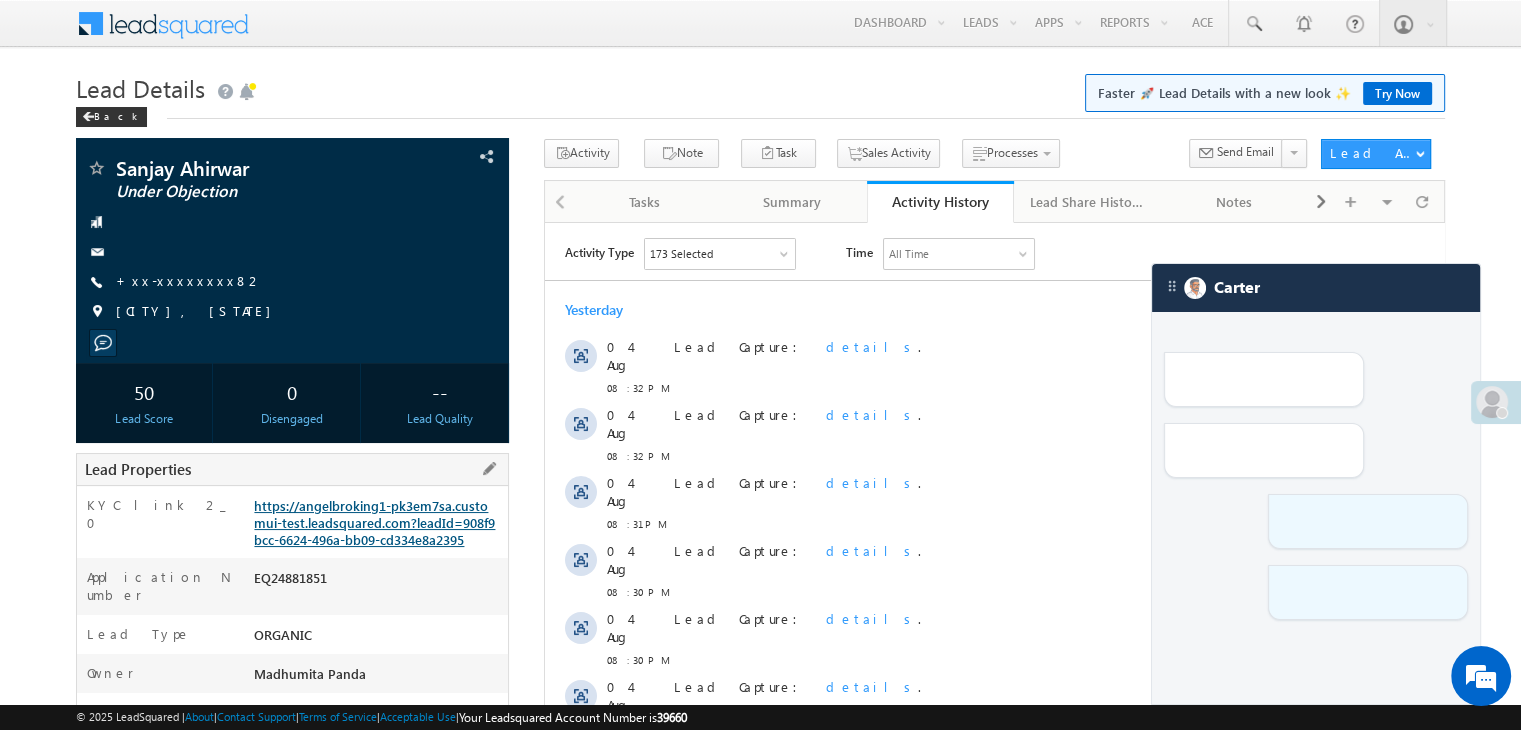 click on "https://angelbroking1-pk3em7sa.customui-test.leadsquared.com?leadId=908f9bcc-6624-496a-bb09-cd334e8a2395" at bounding box center (374, 522) 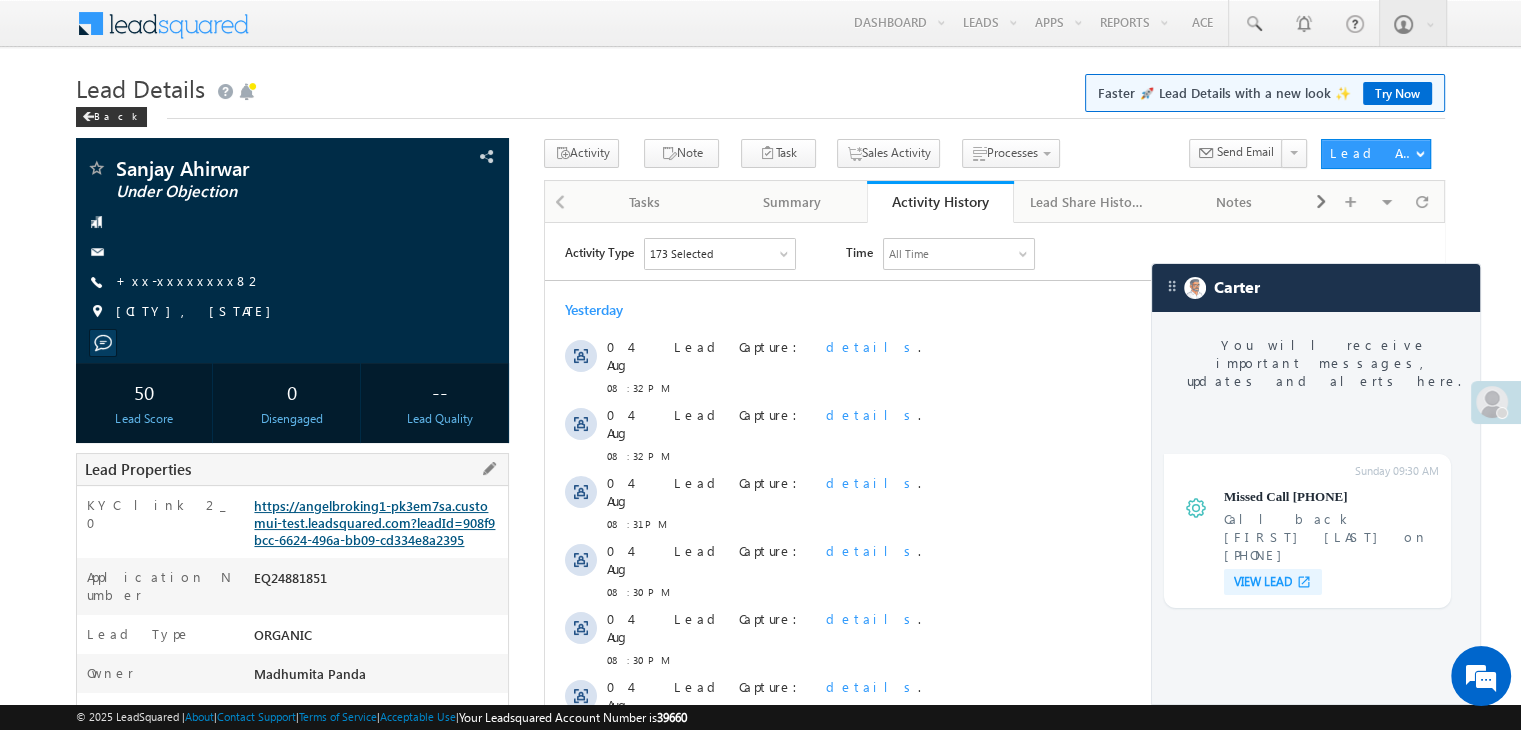 scroll, scrollTop: 7486, scrollLeft: 0, axis: vertical 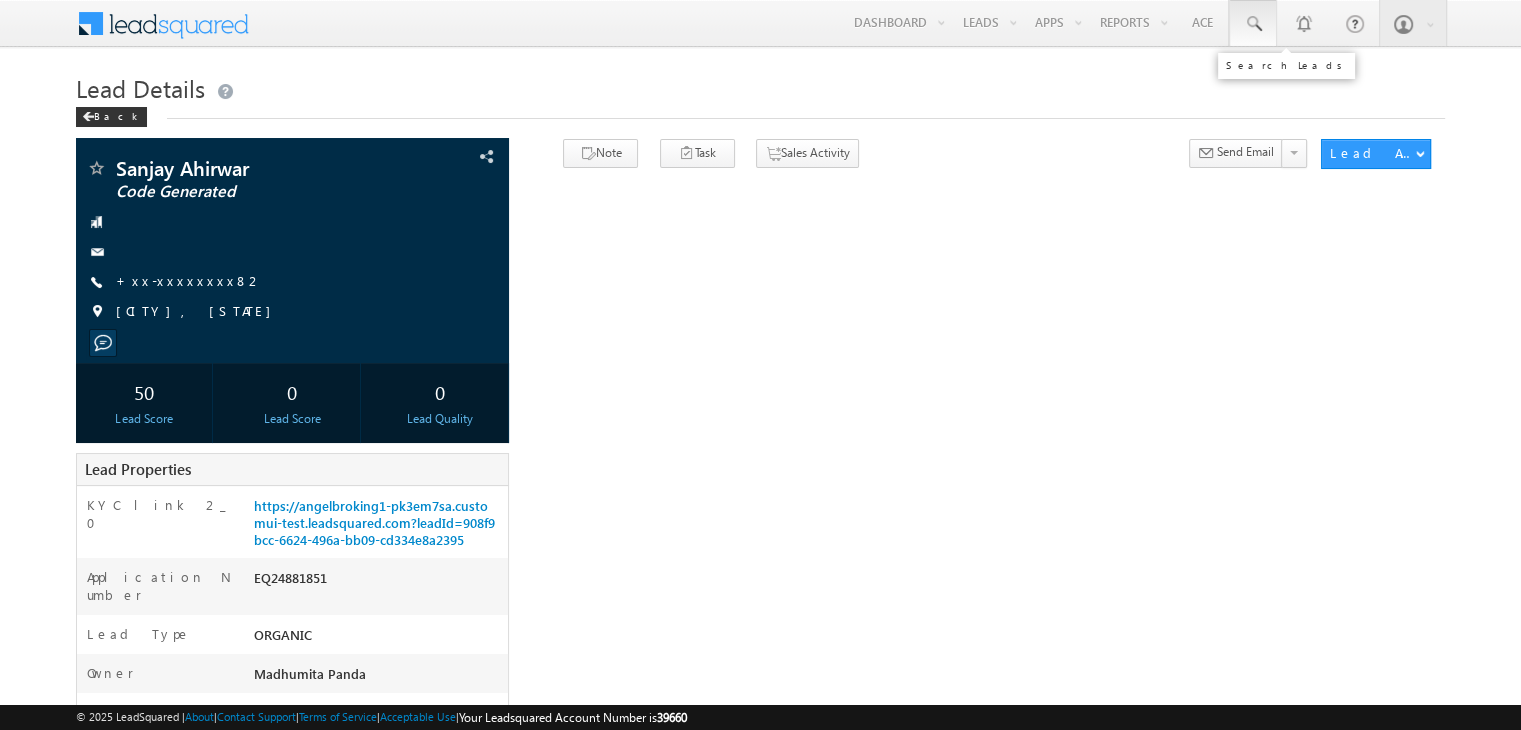 click at bounding box center (1253, 24) 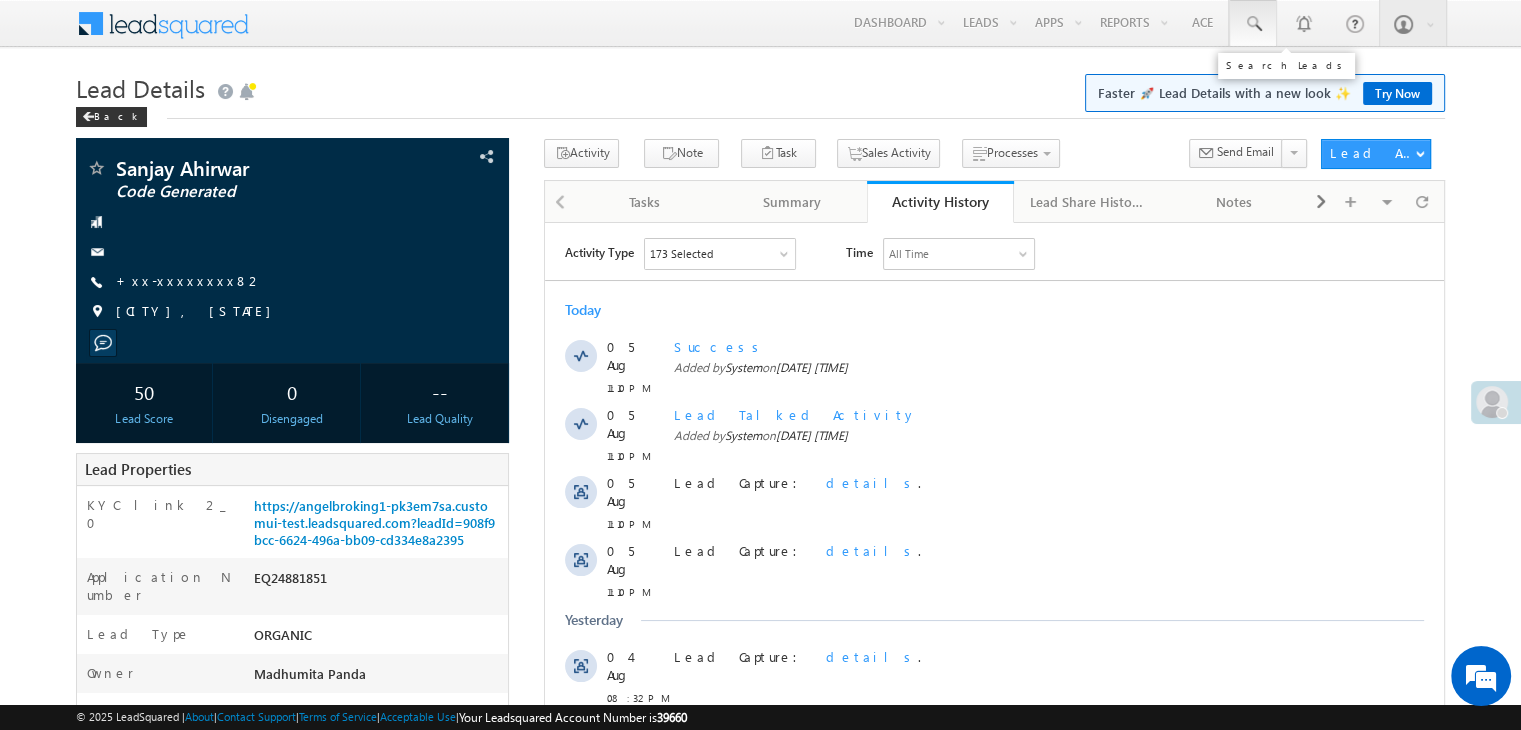 scroll, scrollTop: 0, scrollLeft: 0, axis: both 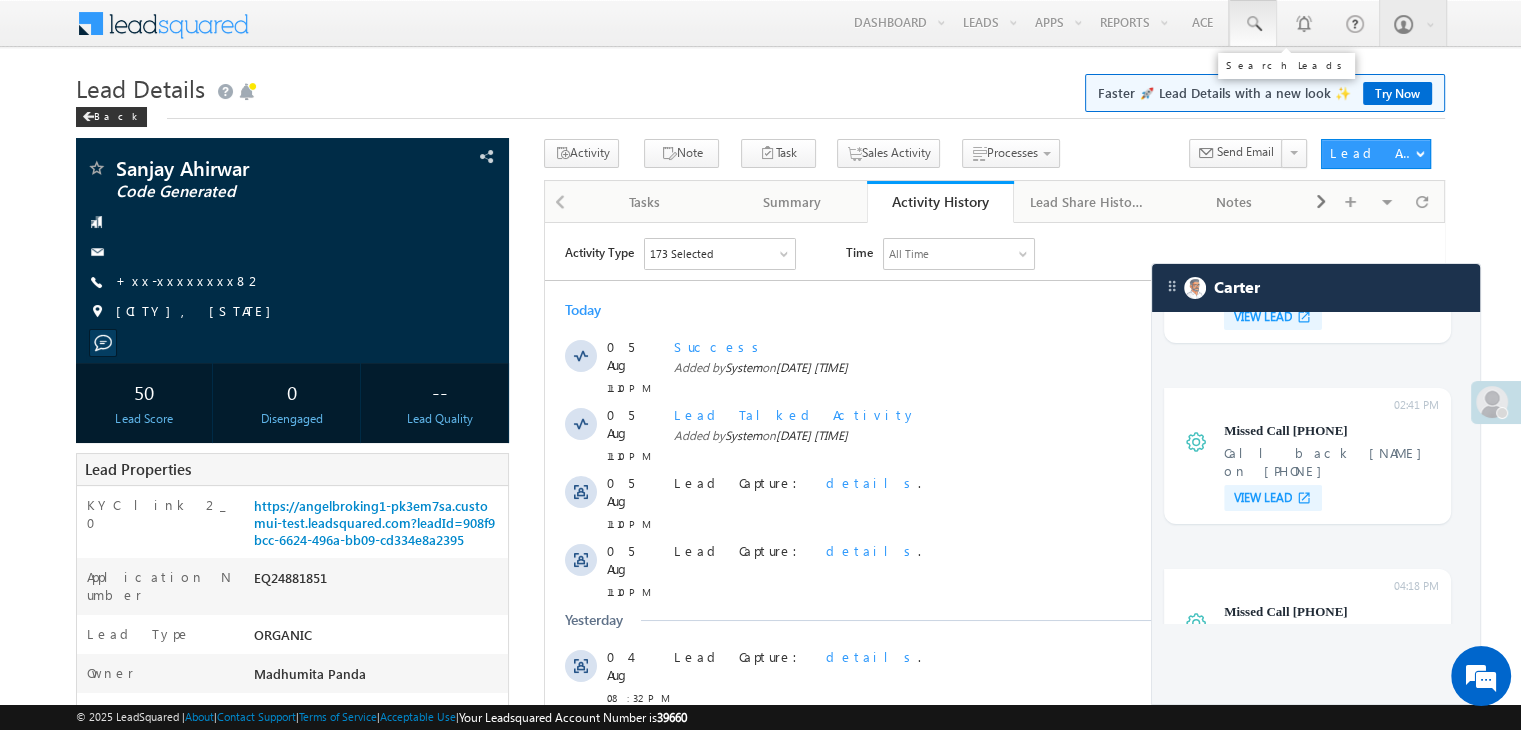 click at bounding box center (1253, 24) 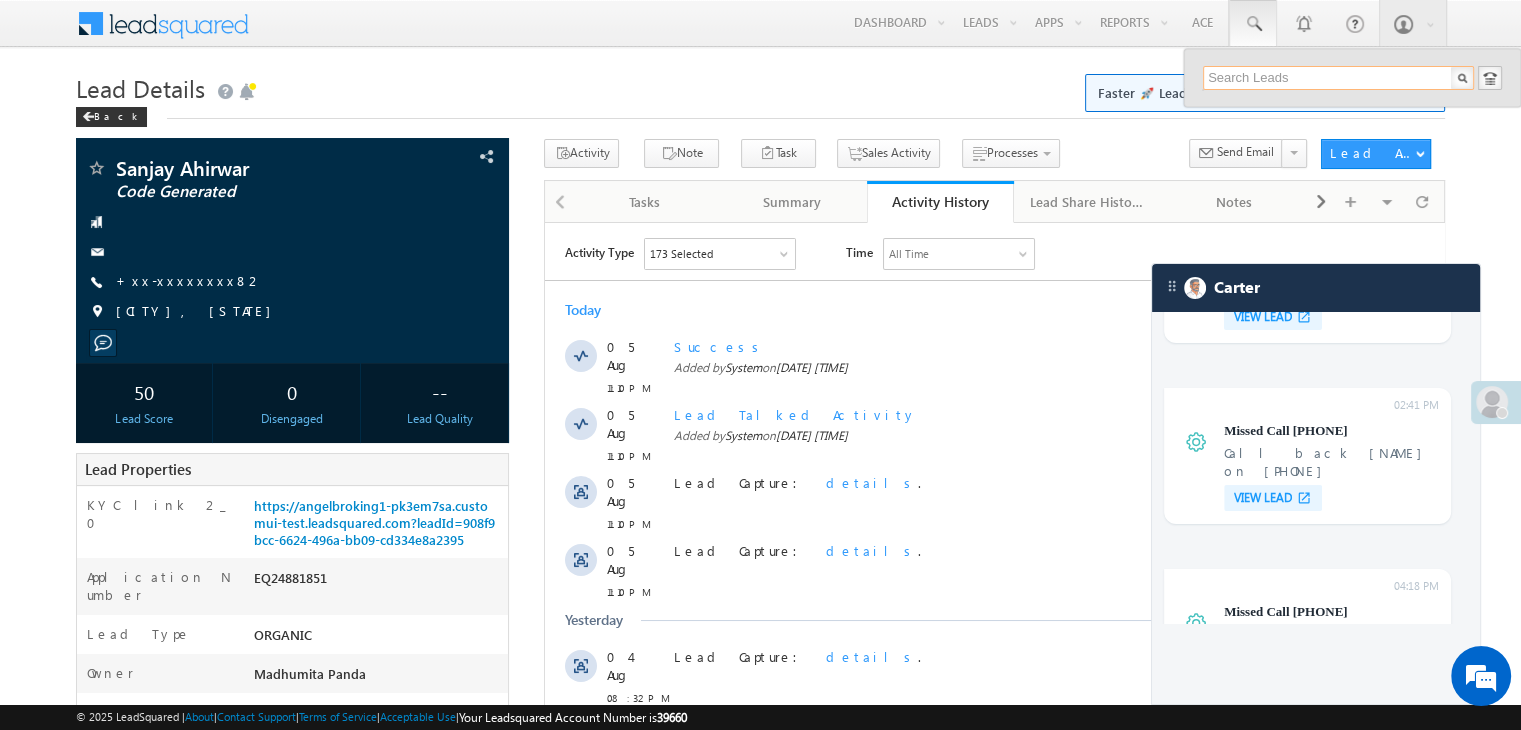 scroll, scrollTop: 0, scrollLeft: 0, axis: both 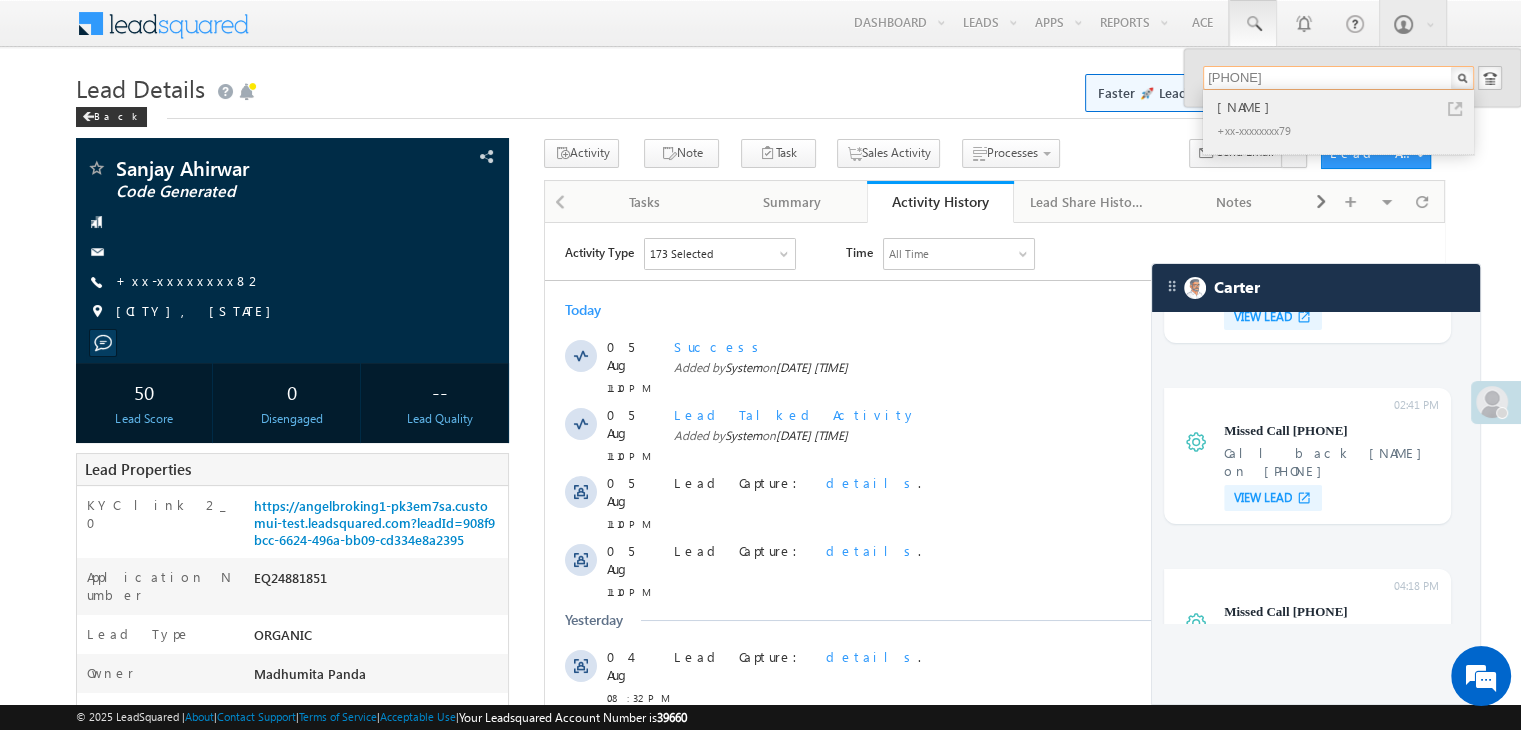 type on "6202389479" 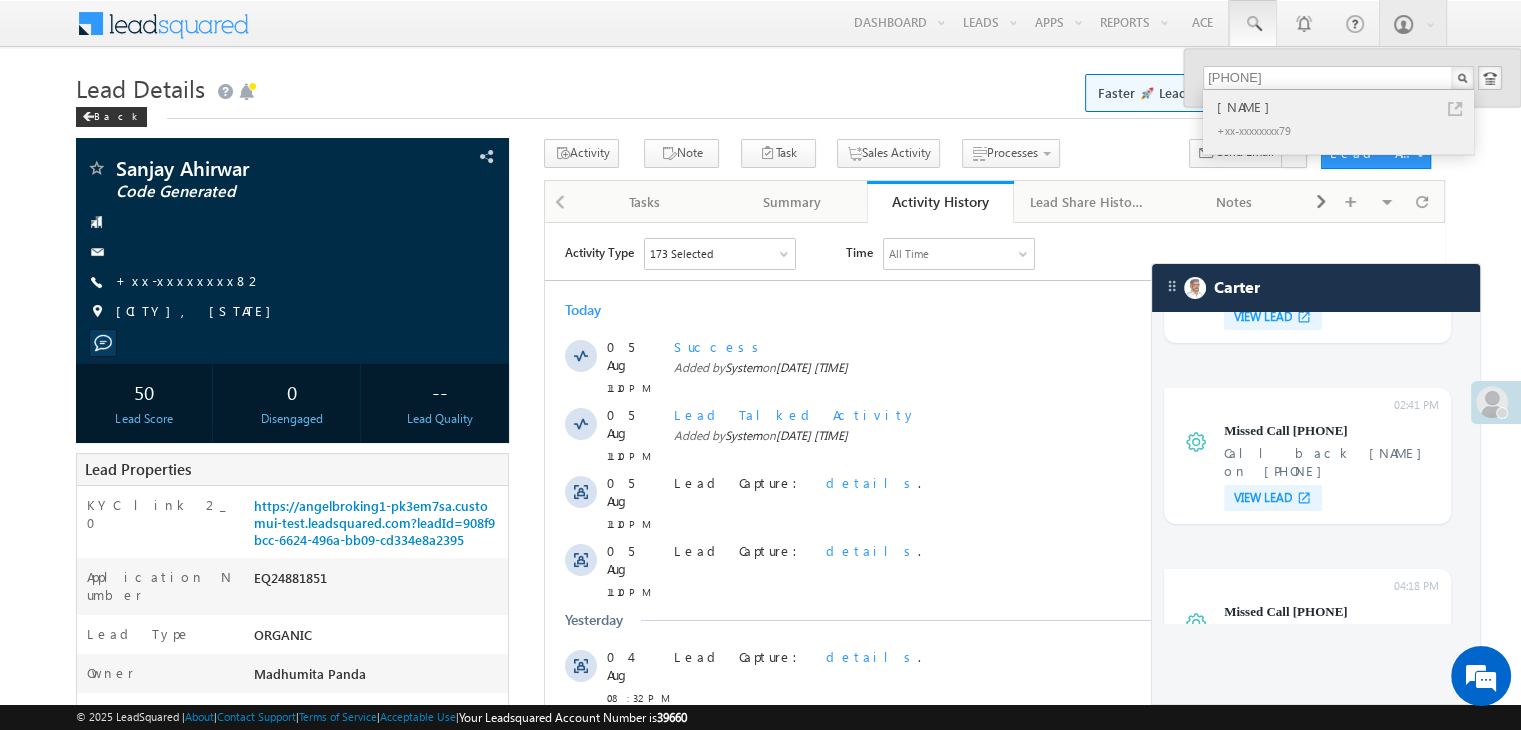 click on "[FIRST] [LAST]" at bounding box center [1347, 107] 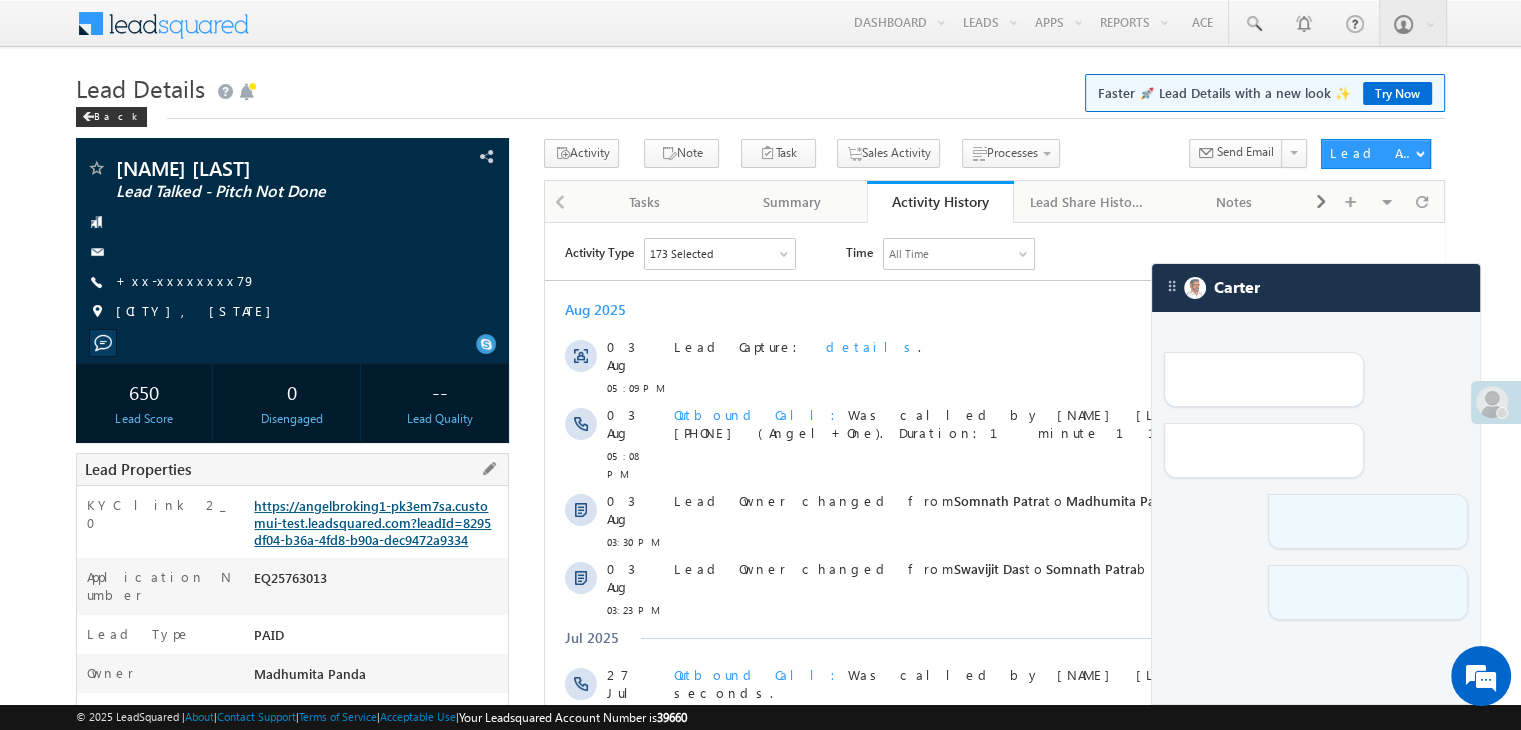 scroll, scrollTop: 0, scrollLeft: 0, axis: both 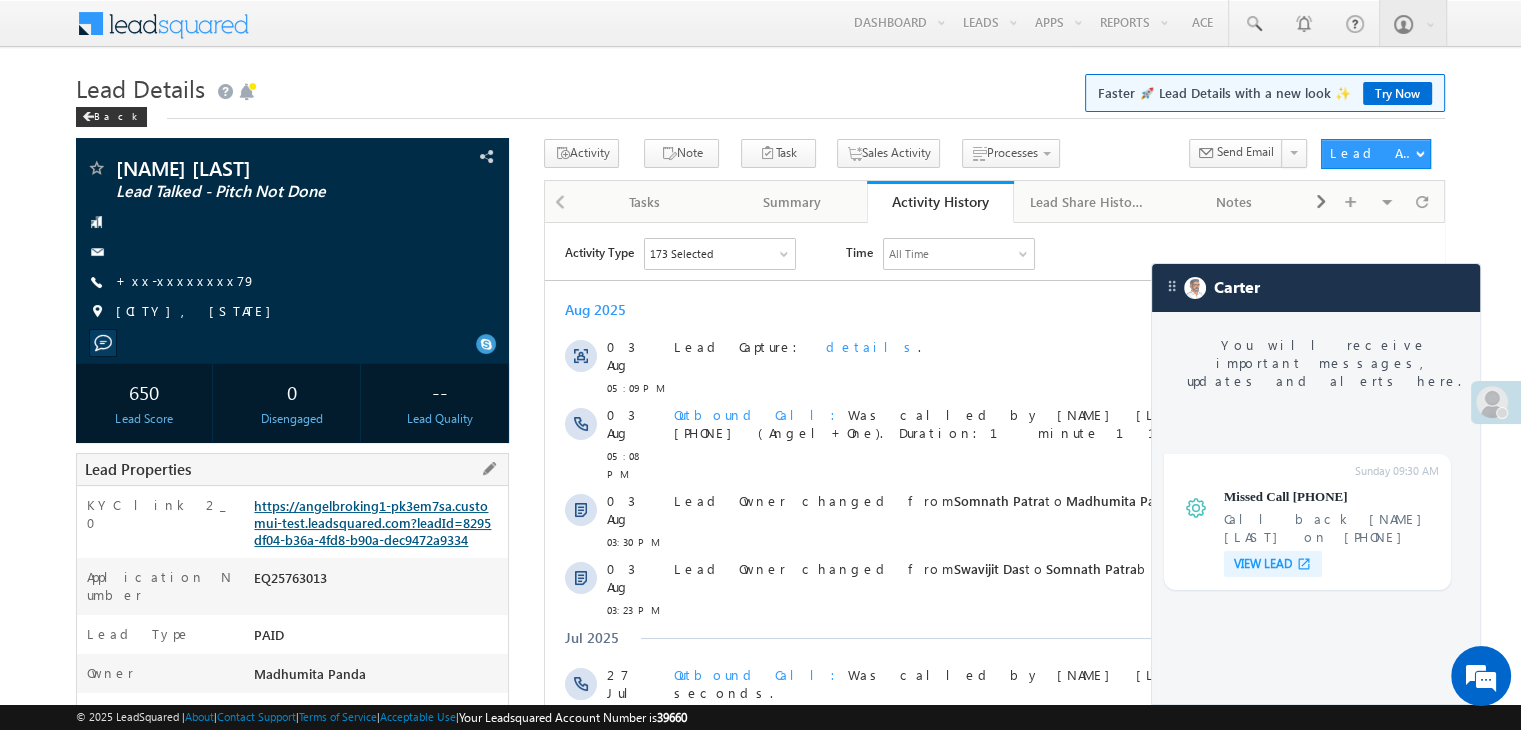 click on "https://angelbroking1-pk3em7sa.customui-test.leadsquared.com?leadId=8295df04-b36a-4fd8-b90a-dec9472a9334" at bounding box center (372, 522) 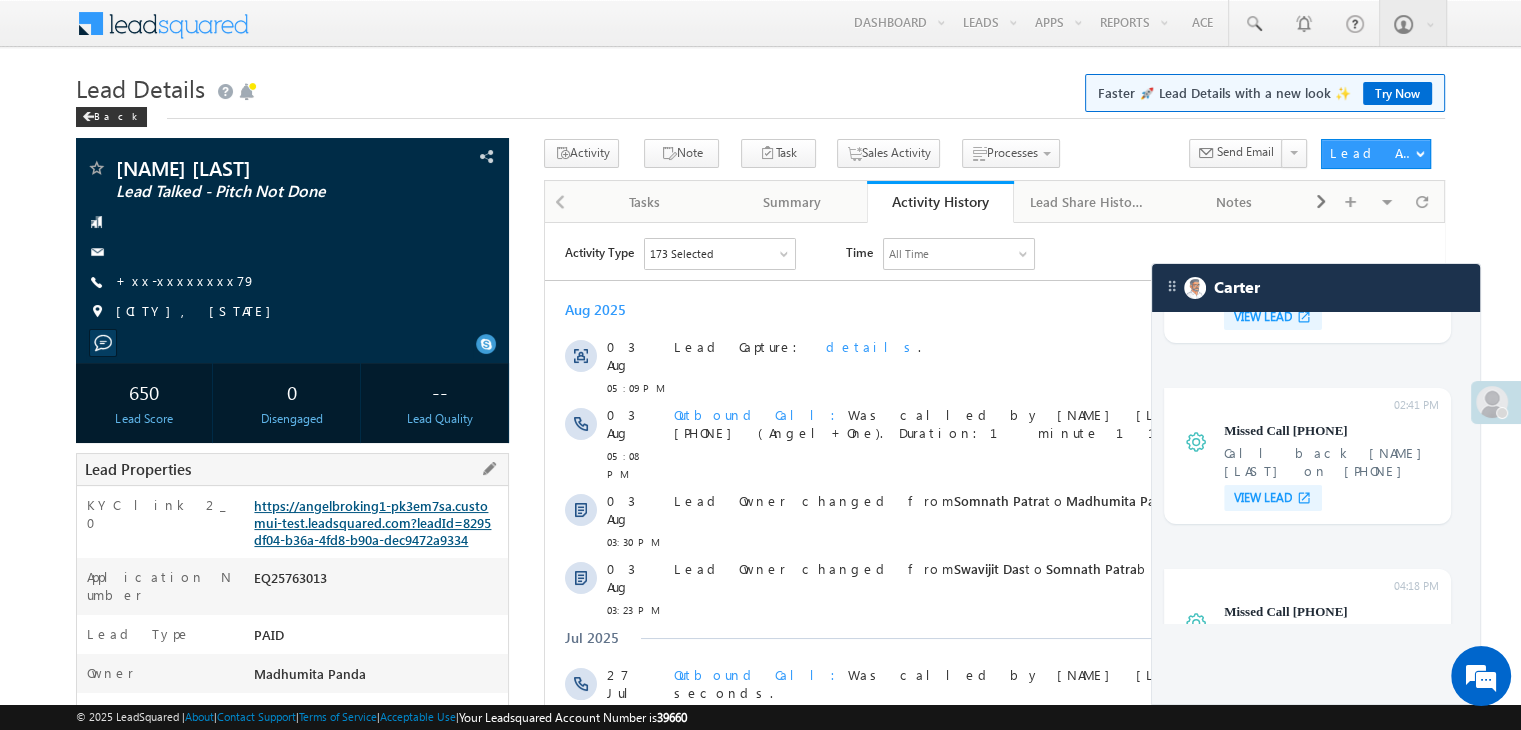 scroll, scrollTop: 0, scrollLeft: 0, axis: both 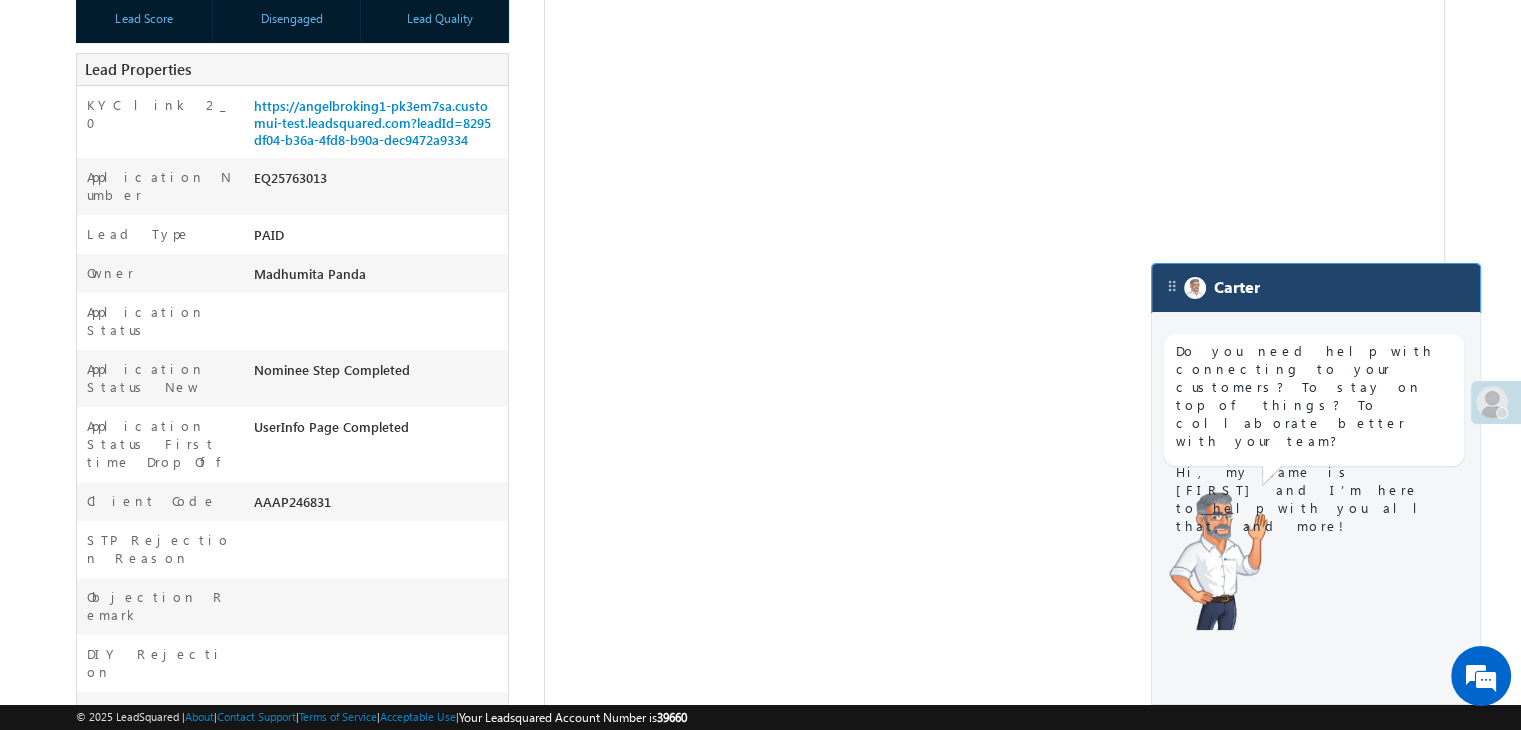 click on "Carter" at bounding box center (1316, 288) 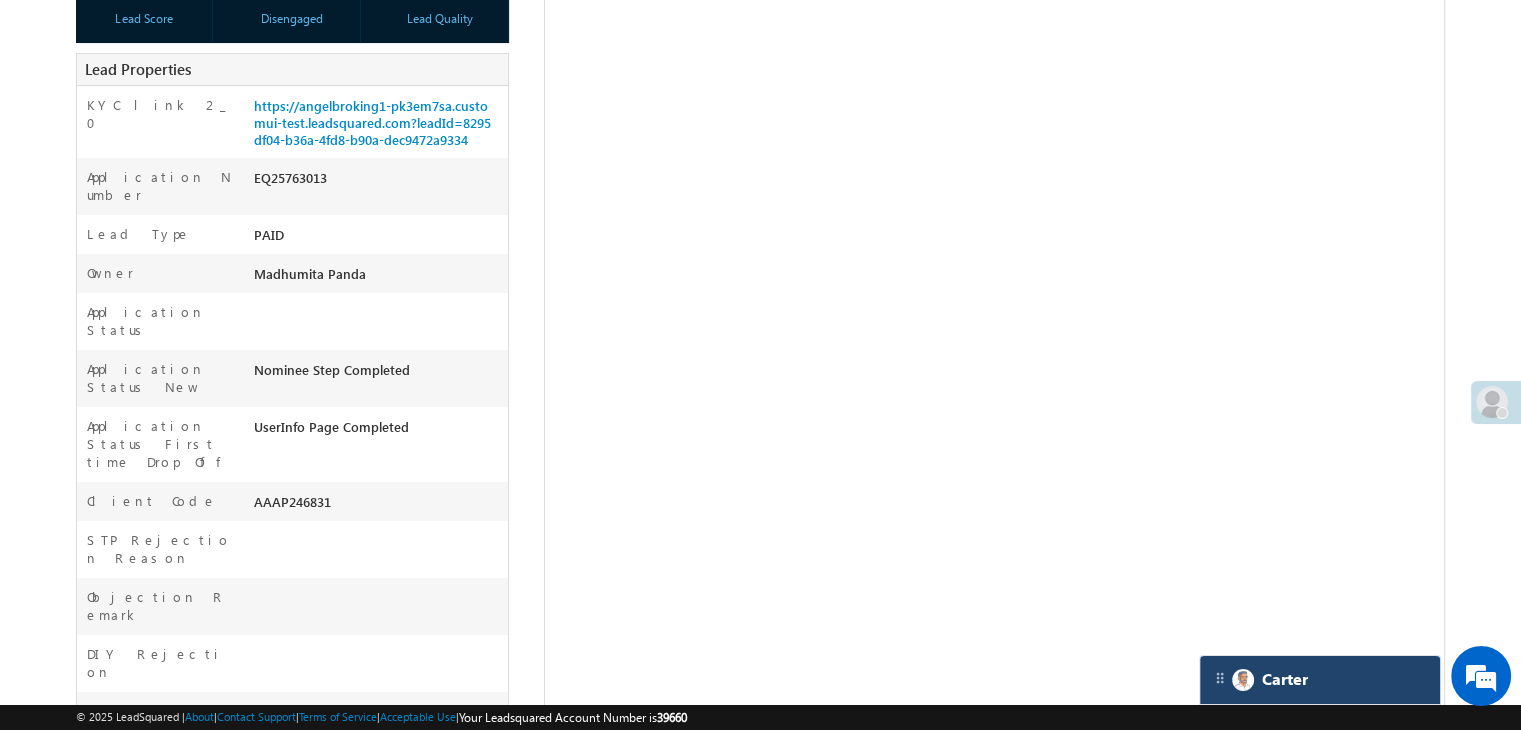 click on "Carter" at bounding box center (1320, 680) 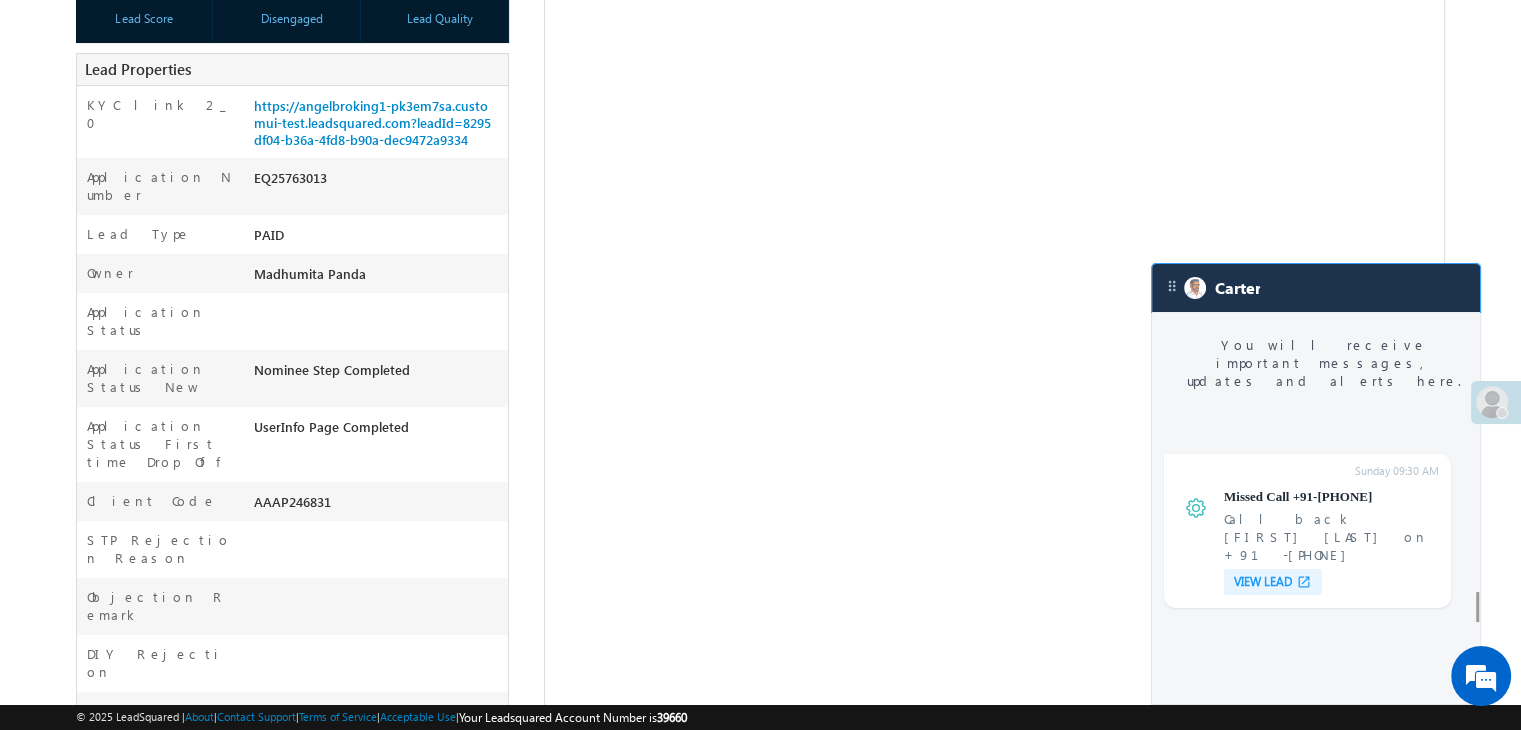scroll, scrollTop: 7574, scrollLeft: 0, axis: vertical 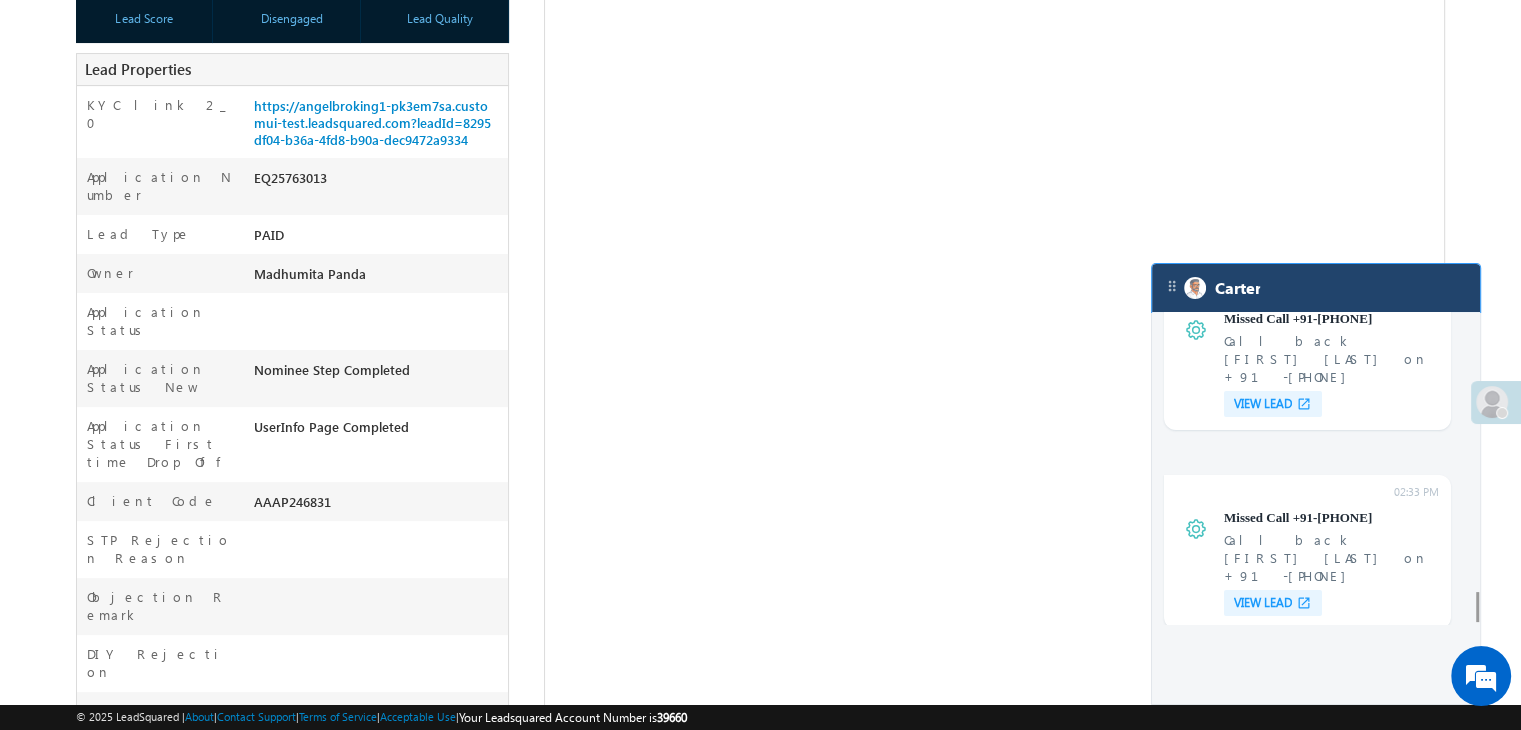 click on "Carter" at bounding box center [1316, 288] 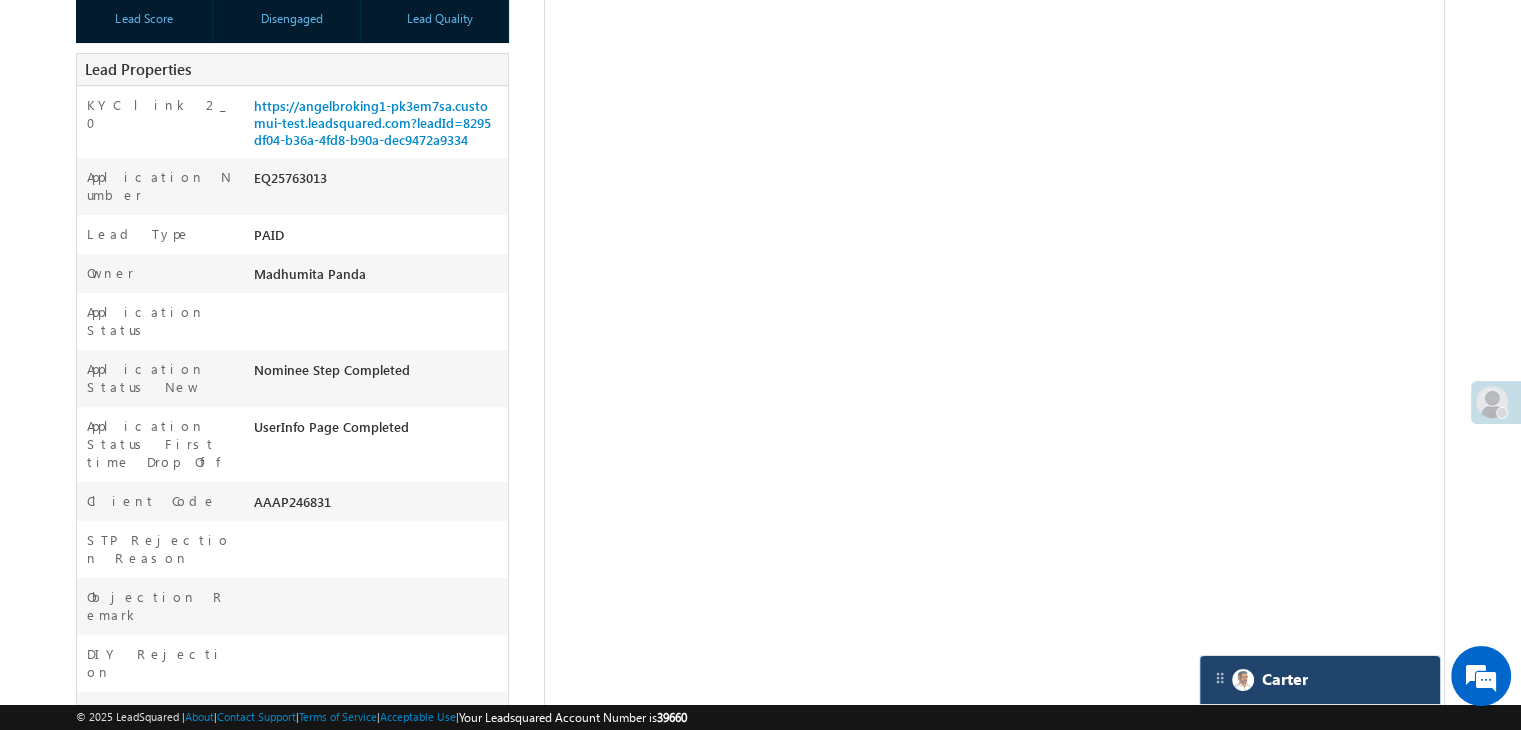 scroll, scrollTop: 7704, scrollLeft: 0, axis: vertical 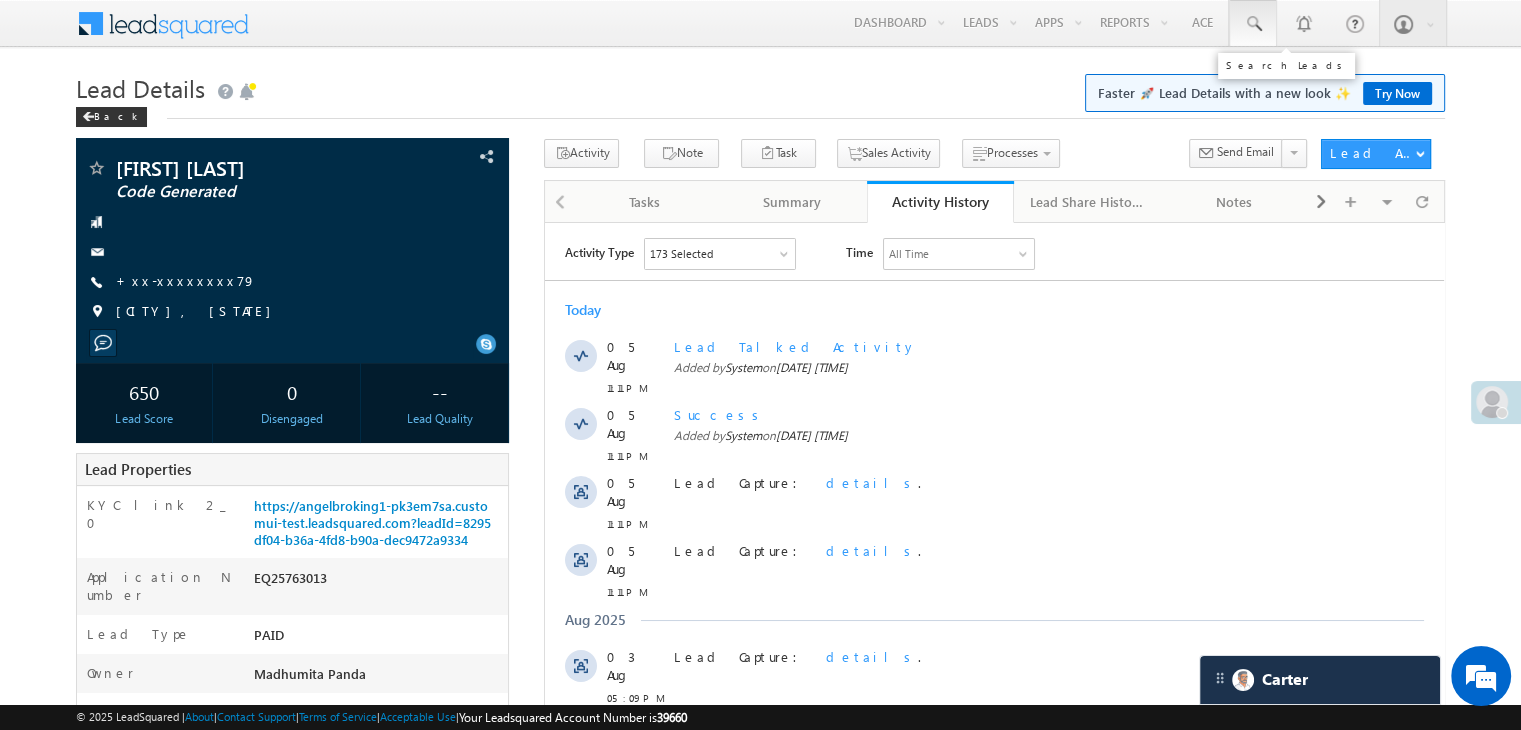 click at bounding box center [1253, 24] 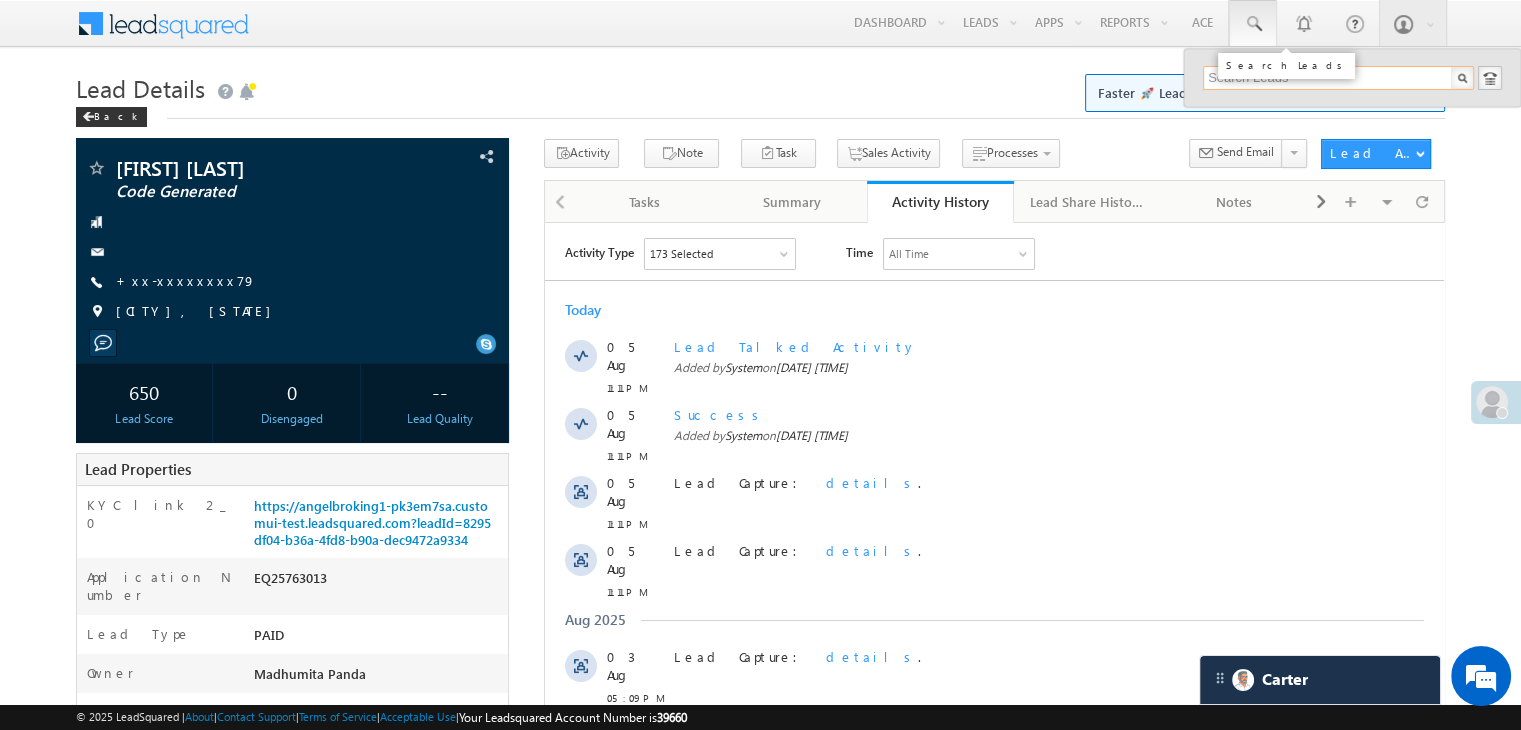 scroll, scrollTop: 0, scrollLeft: 0, axis: both 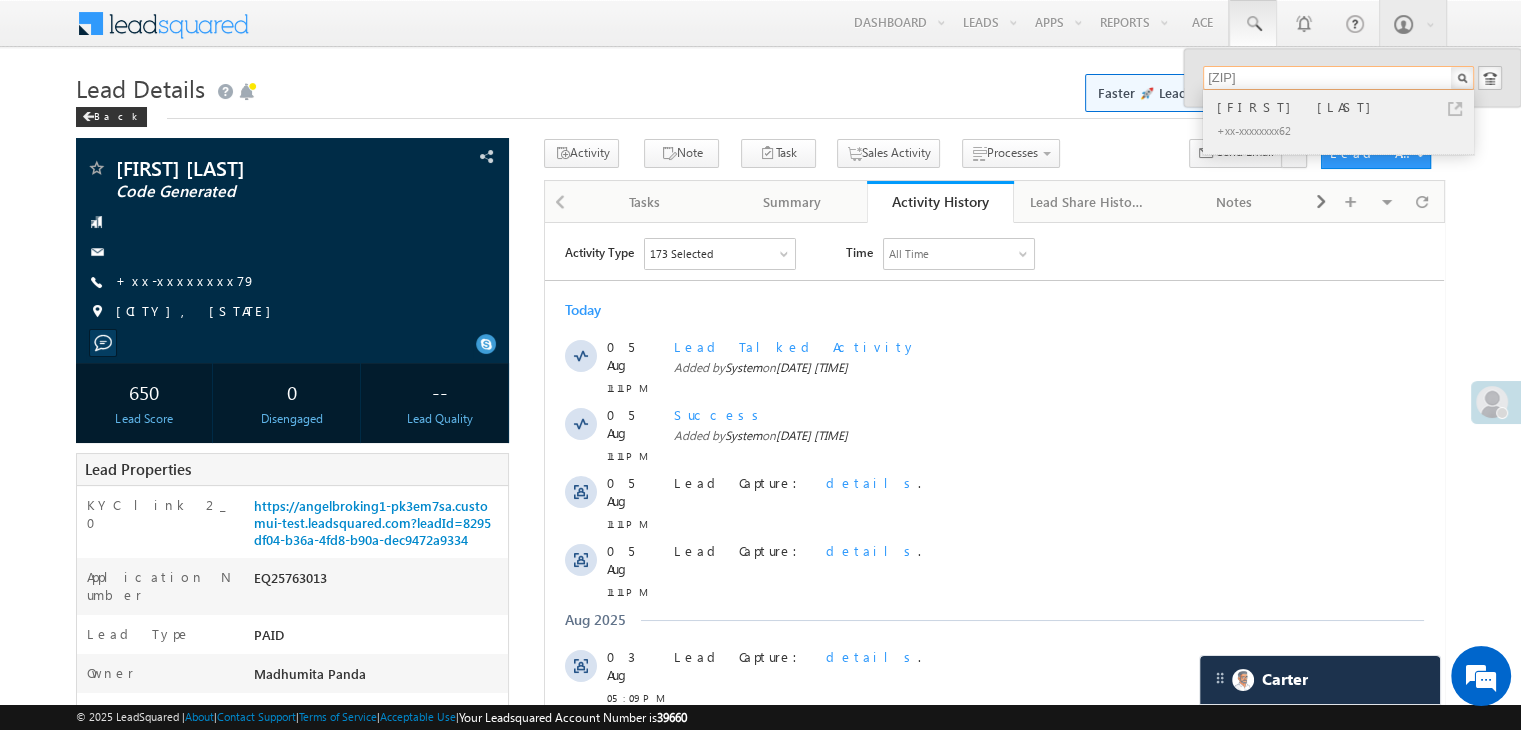 type on "9510697662" 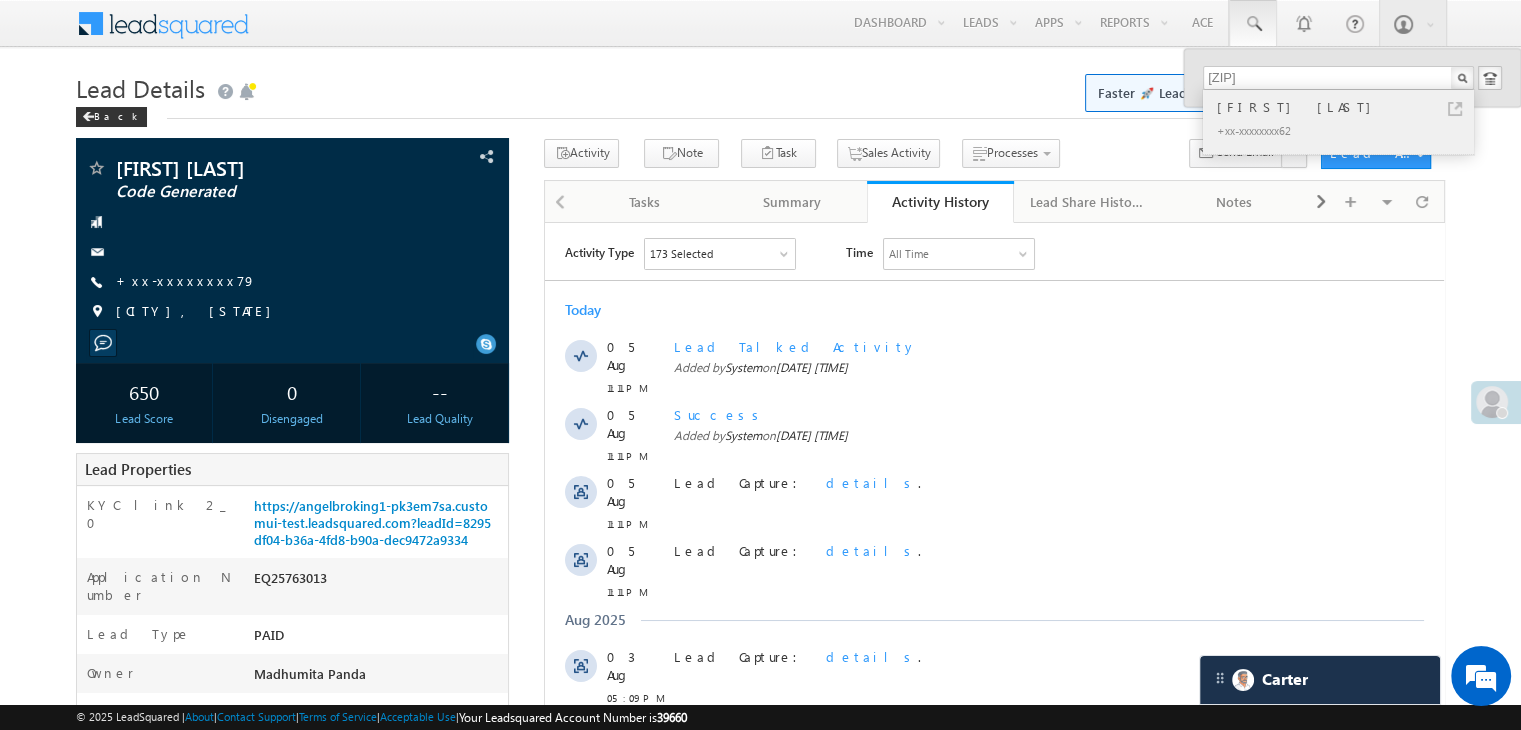 click on "Kuanl vinodbhai patel" at bounding box center [1347, 107] 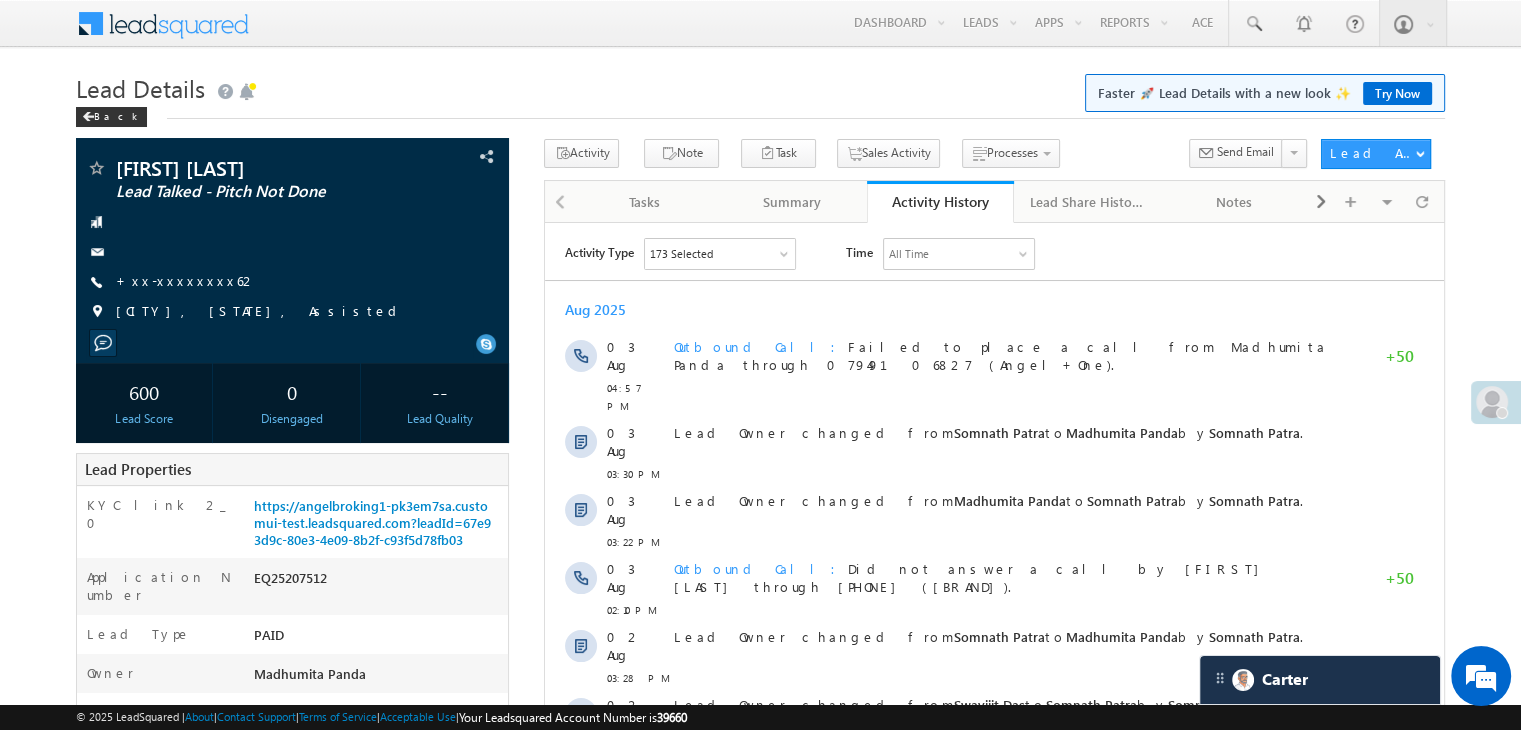 scroll, scrollTop: 0, scrollLeft: 0, axis: both 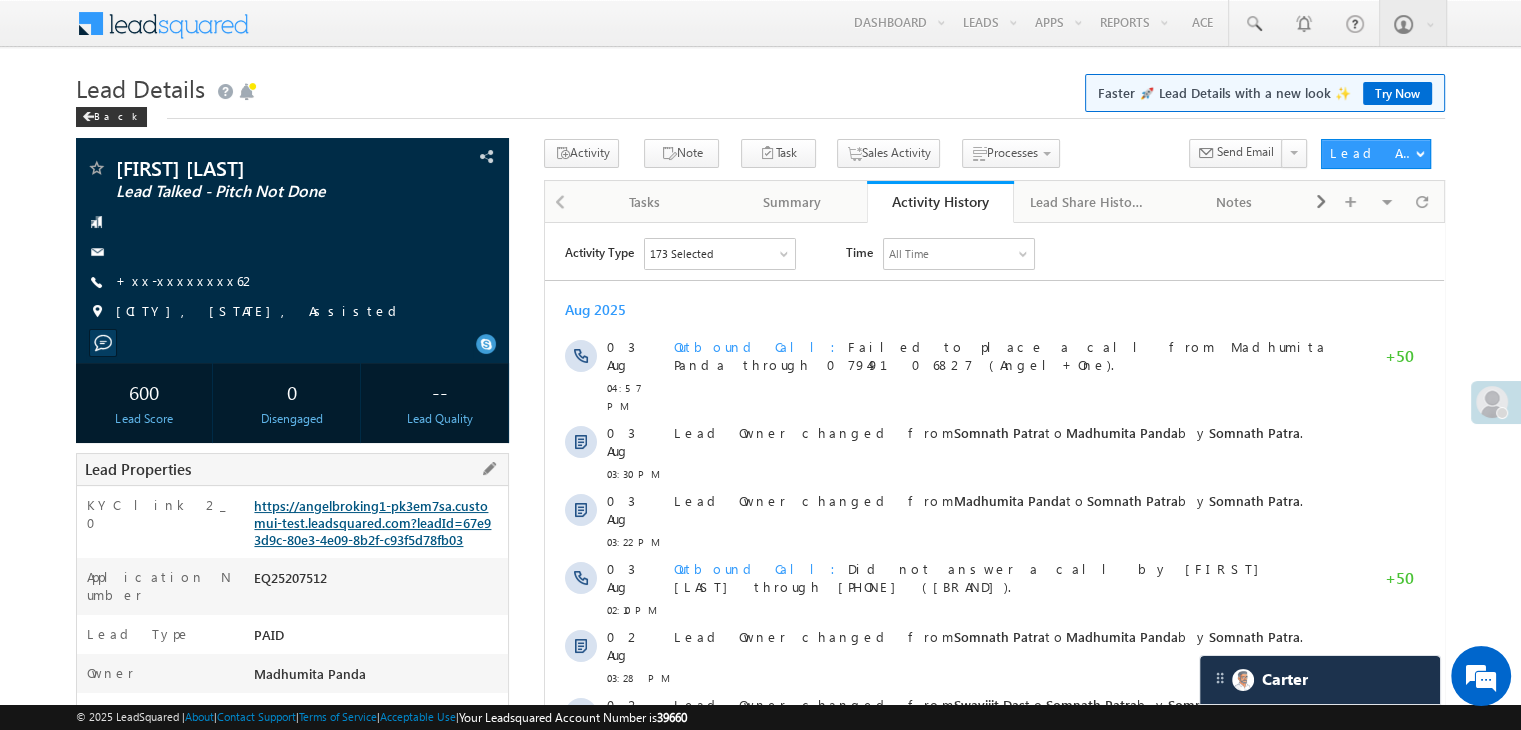click on "https://angelbroking1-pk3em7sa.customui-test.leadsquared.com?leadId=67e93d9c-80e3-4e09-8b2f-c93f5d78fb03" at bounding box center [372, 522] 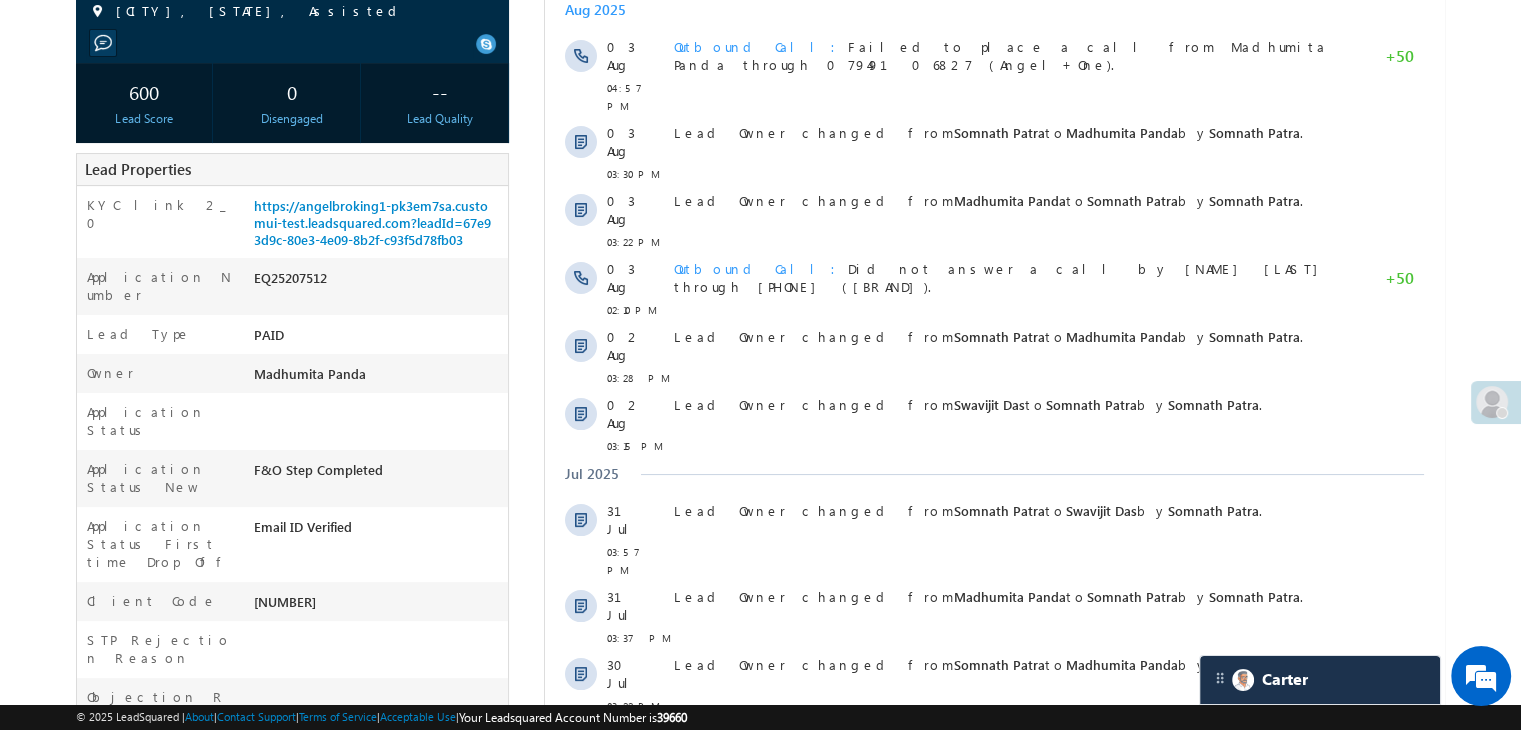 scroll, scrollTop: 0, scrollLeft: 0, axis: both 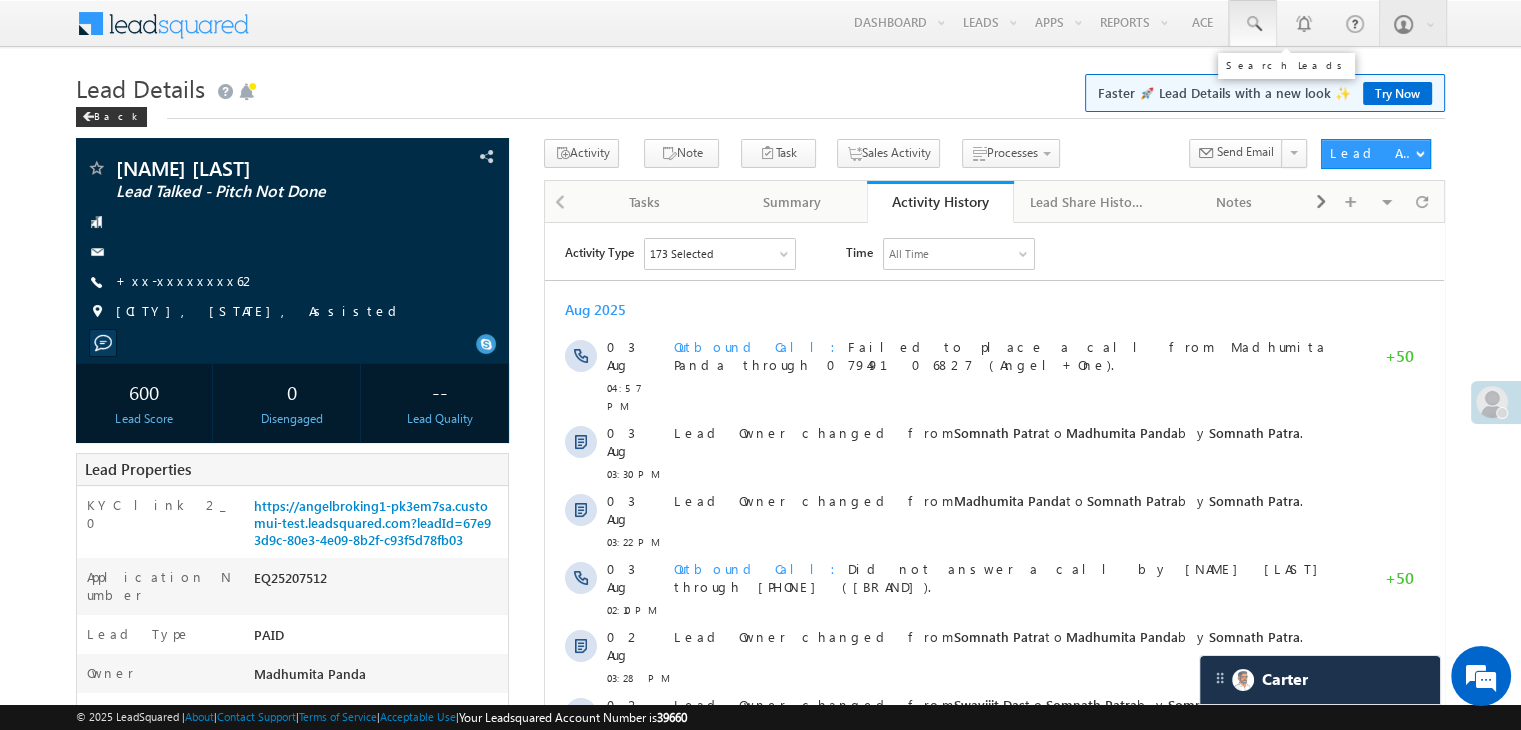click at bounding box center (1253, 24) 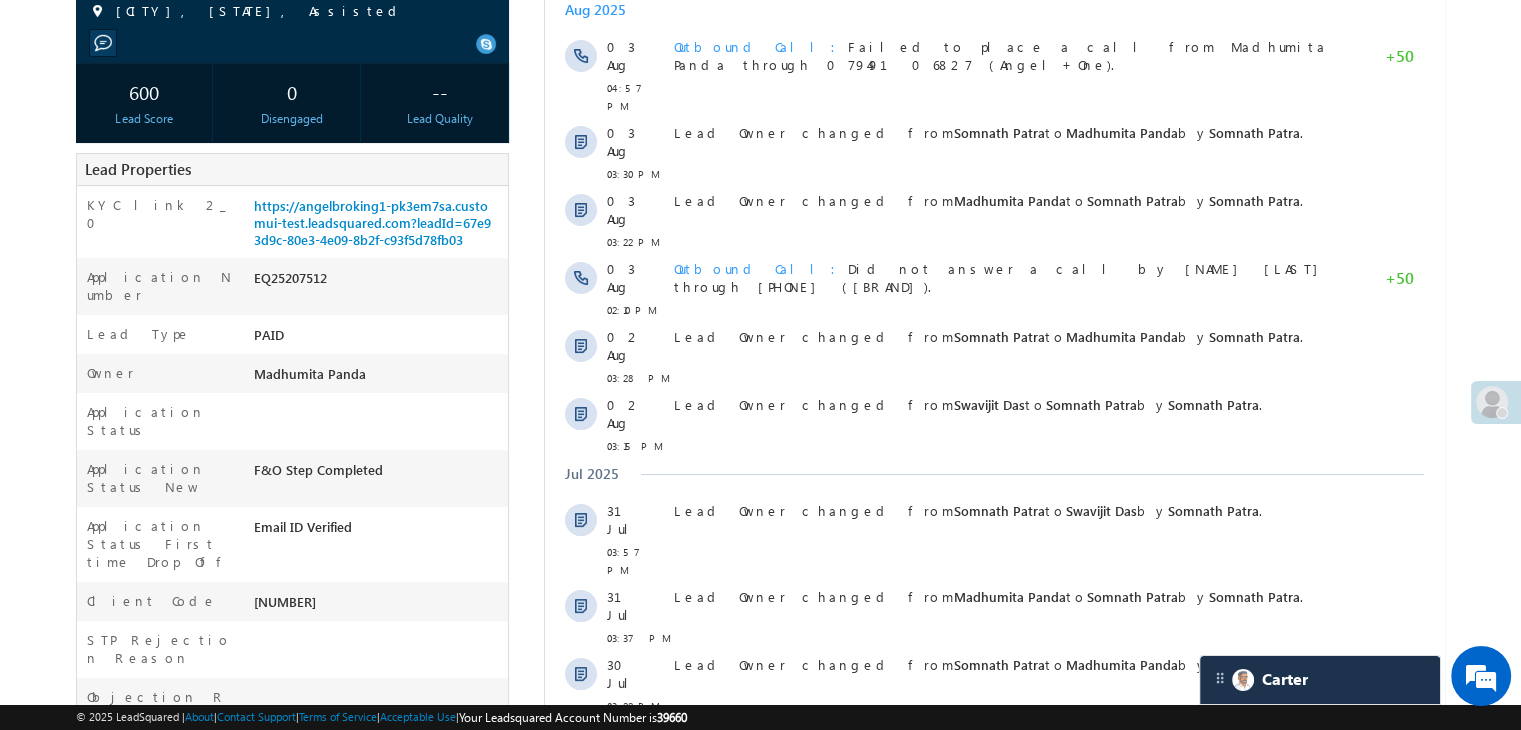 scroll, scrollTop: 0, scrollLeft: 0, axis: both 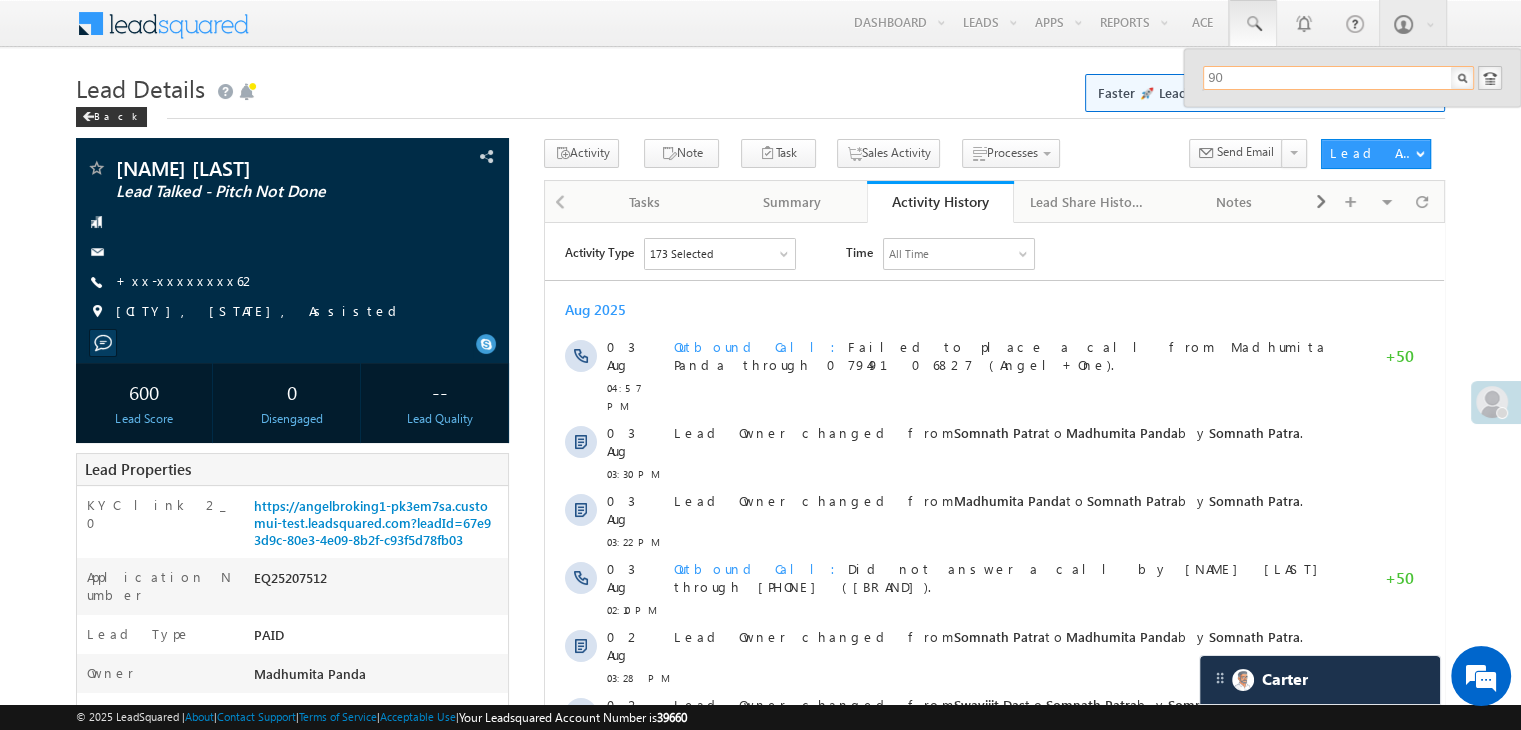 type on "9" 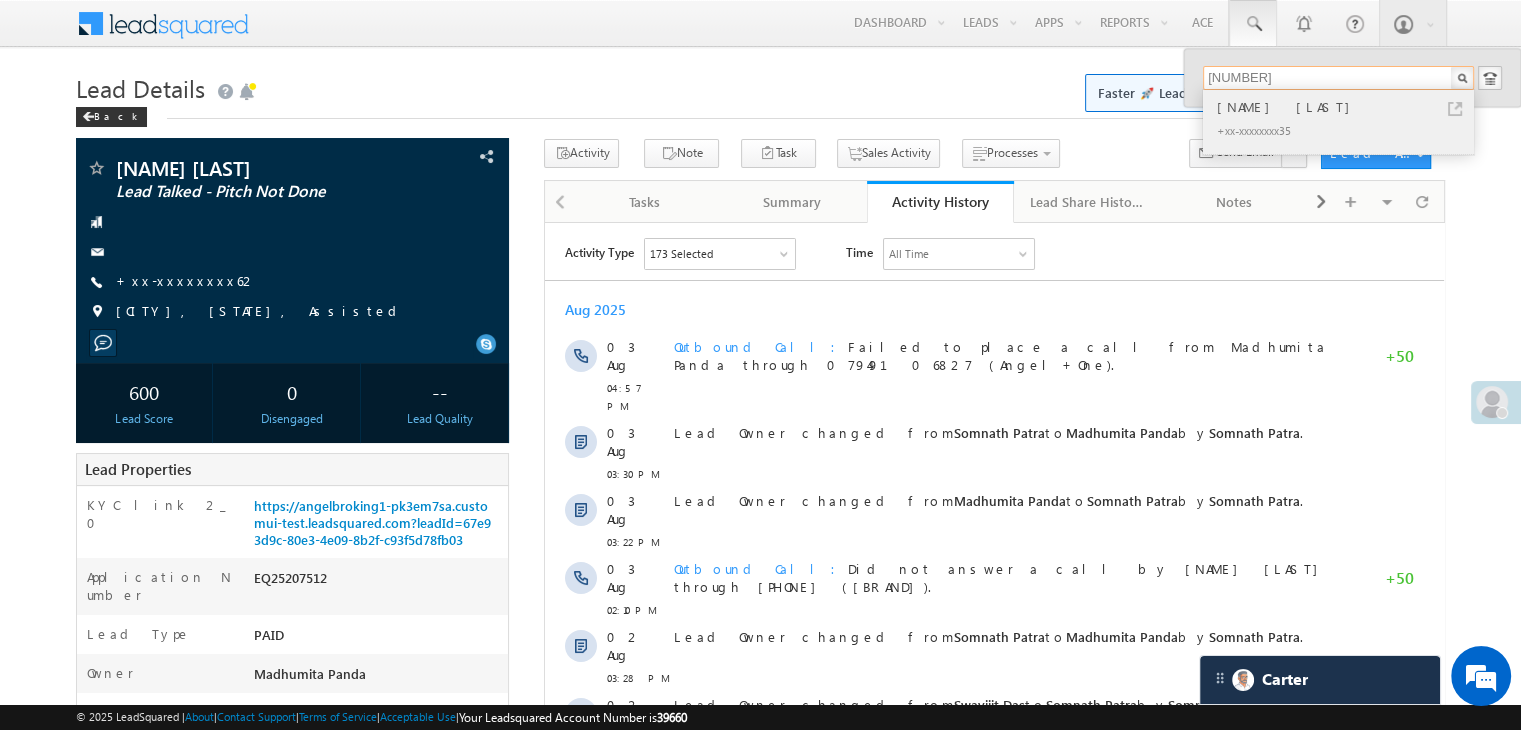 type on "6378589735" 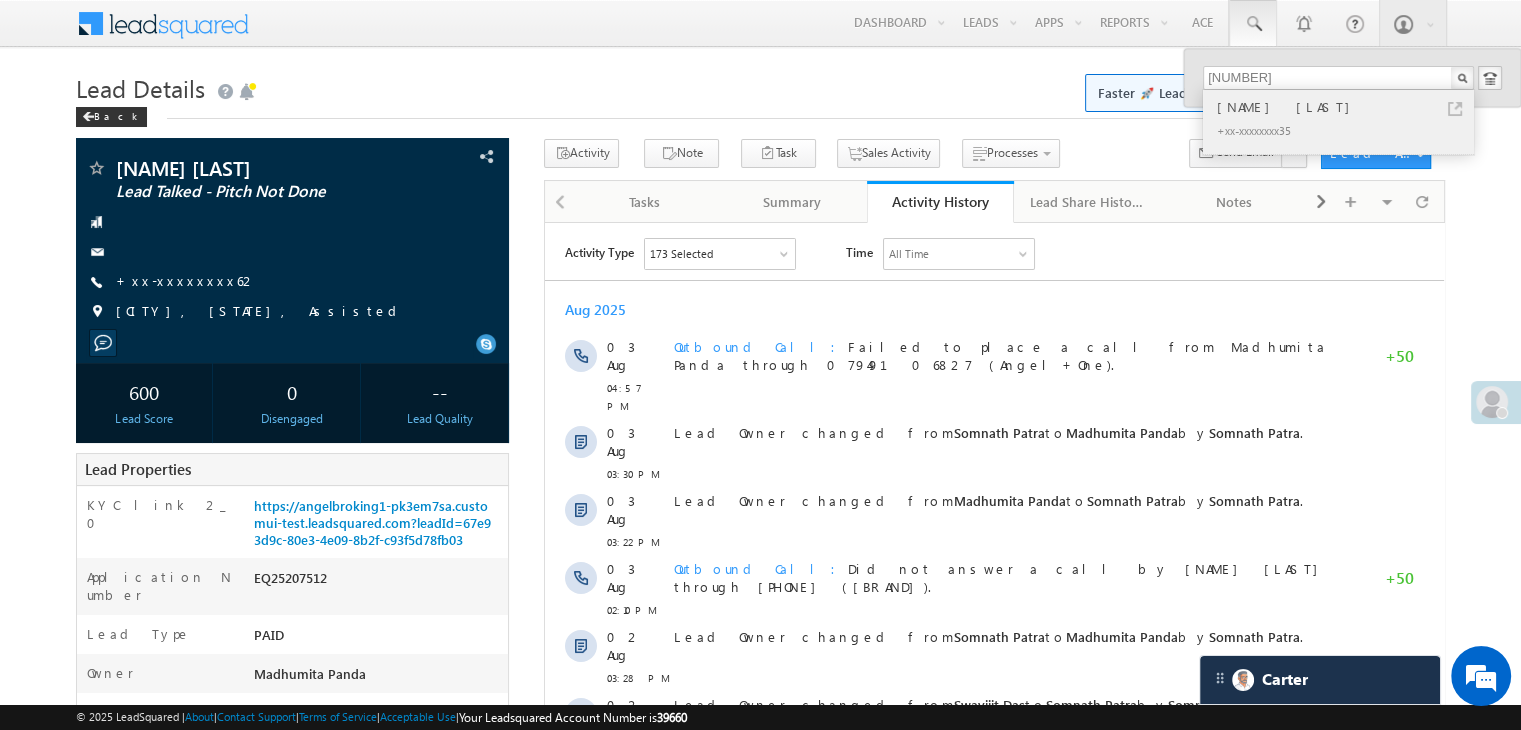 click on "[FIRST] [LAST]" at bounding box center (1347, 107) 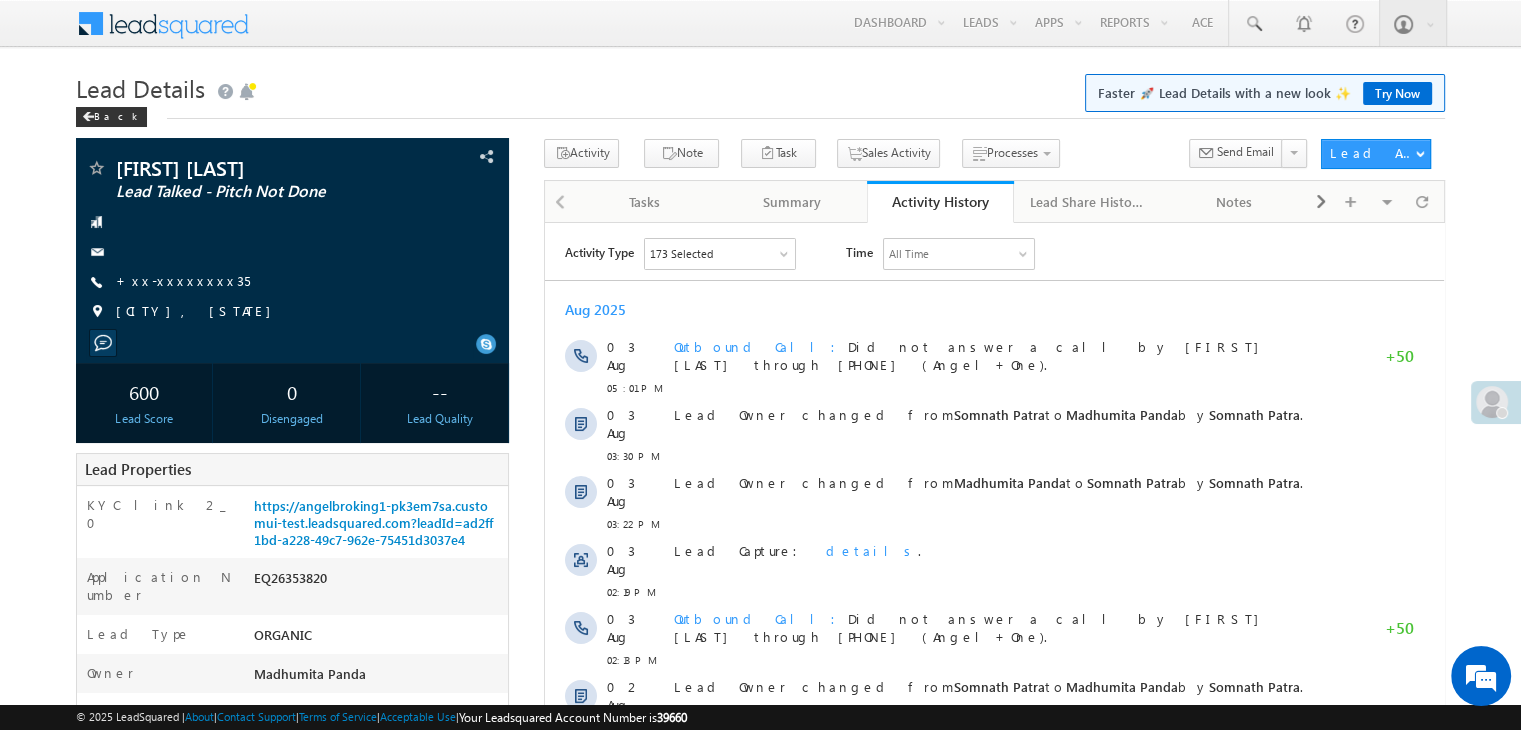 scroll, scrollTop: 0, scrollLeft: 0, axis: both 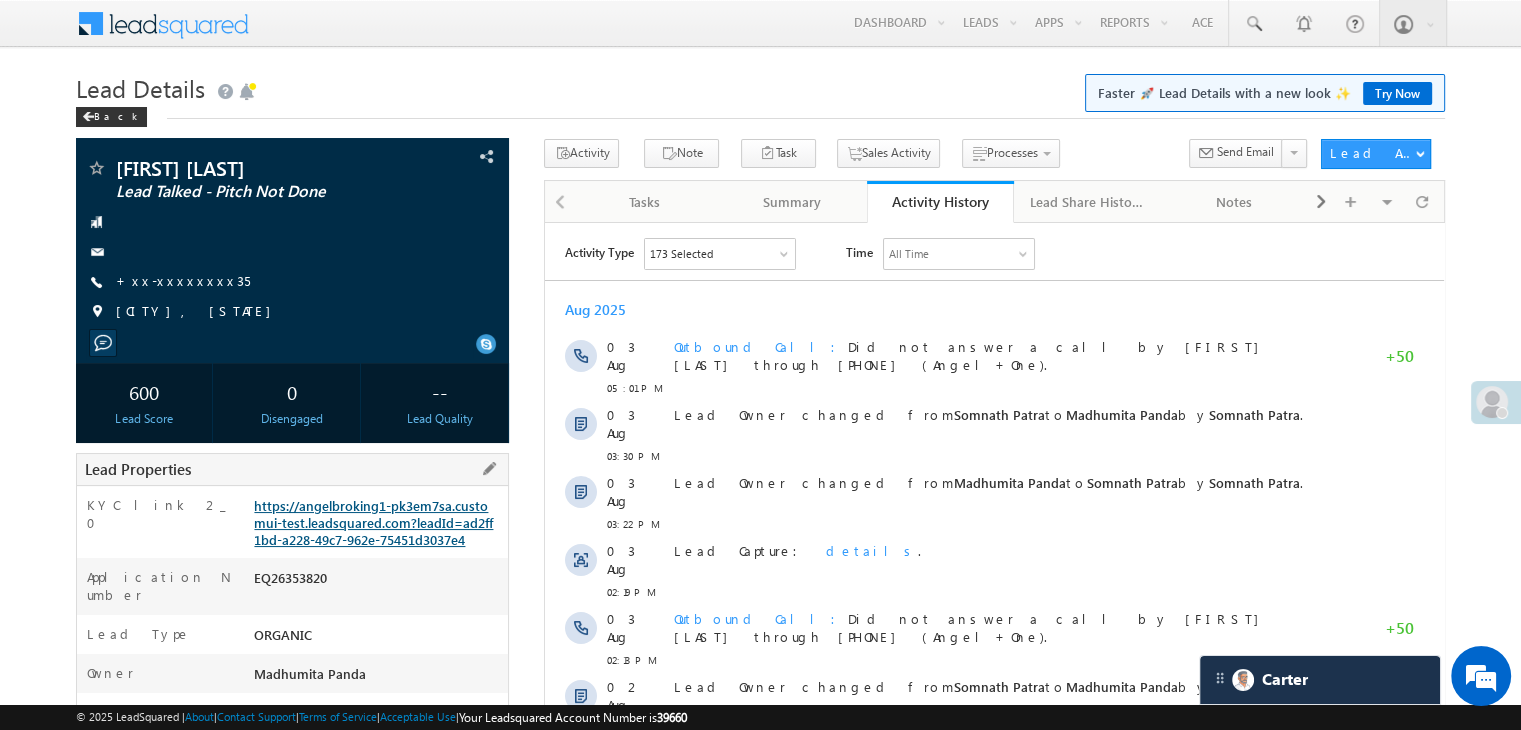 click on "https://angelbroking1-pk3em7sa.customui-test.leadsquared.com?leadId=ad2ff1bd-a228-49c7-962e-75451d3037e4" at bounding box center [373, 522] 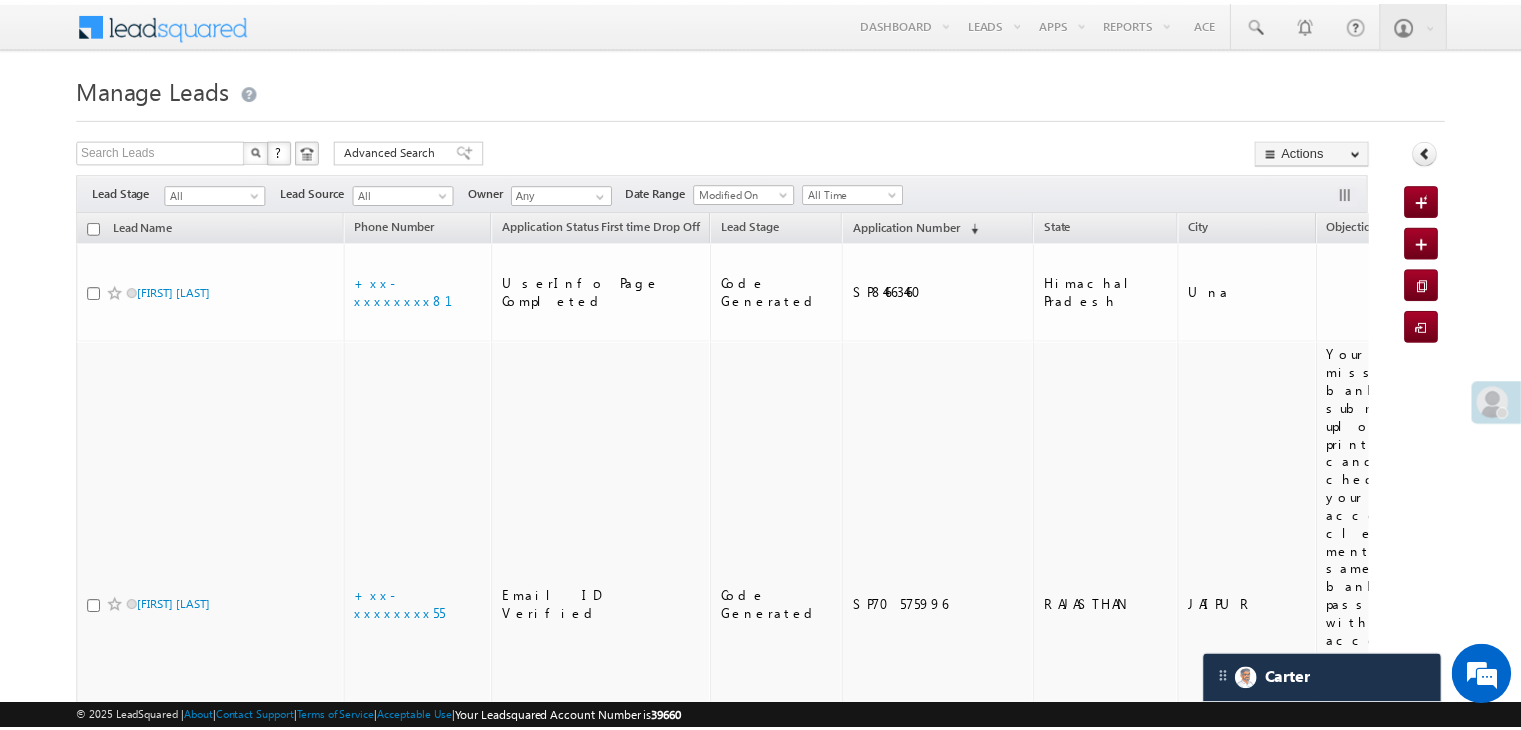 scroll, scrollTop: 0, scrollLeft: 0, axis: both 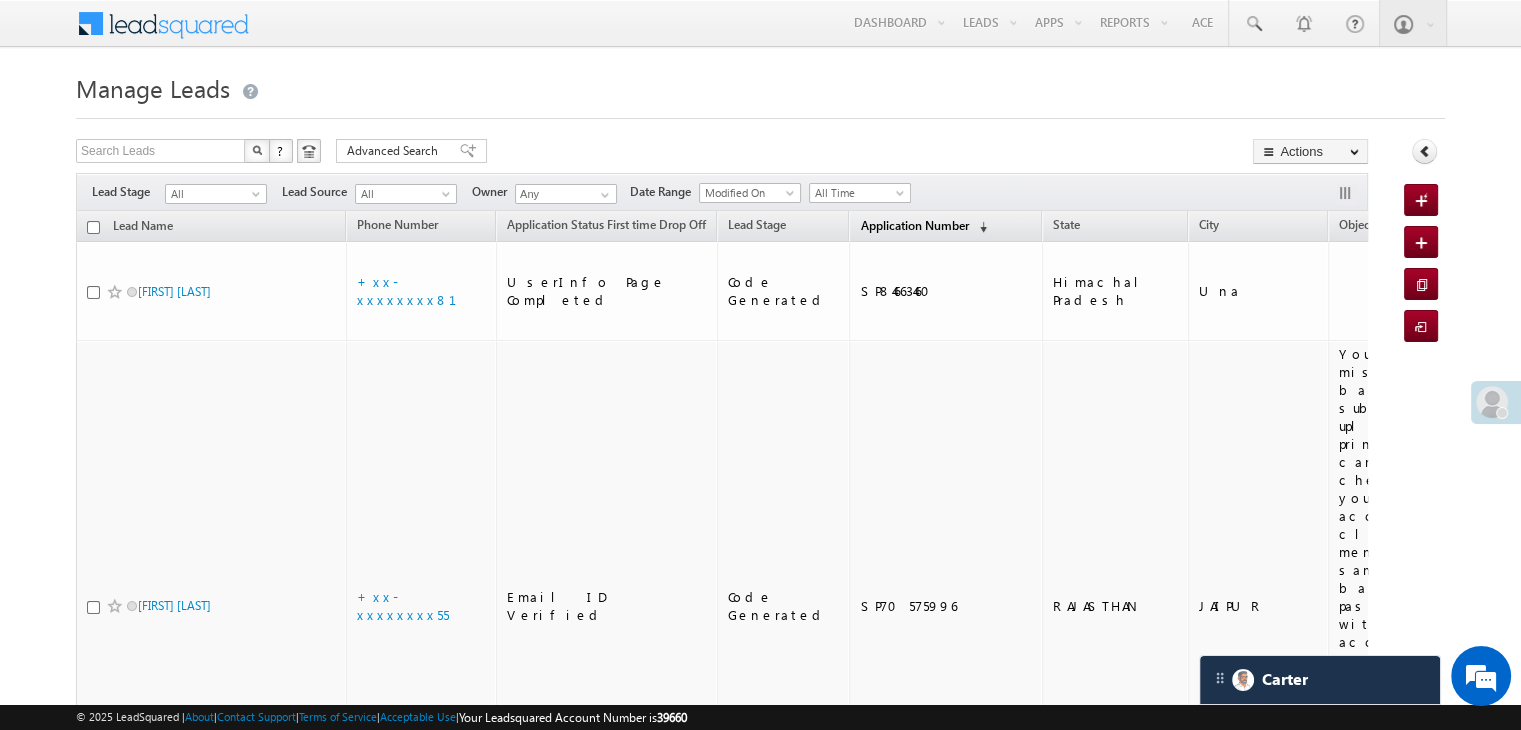 click on "Application Number" at bounding box center [914, 225] 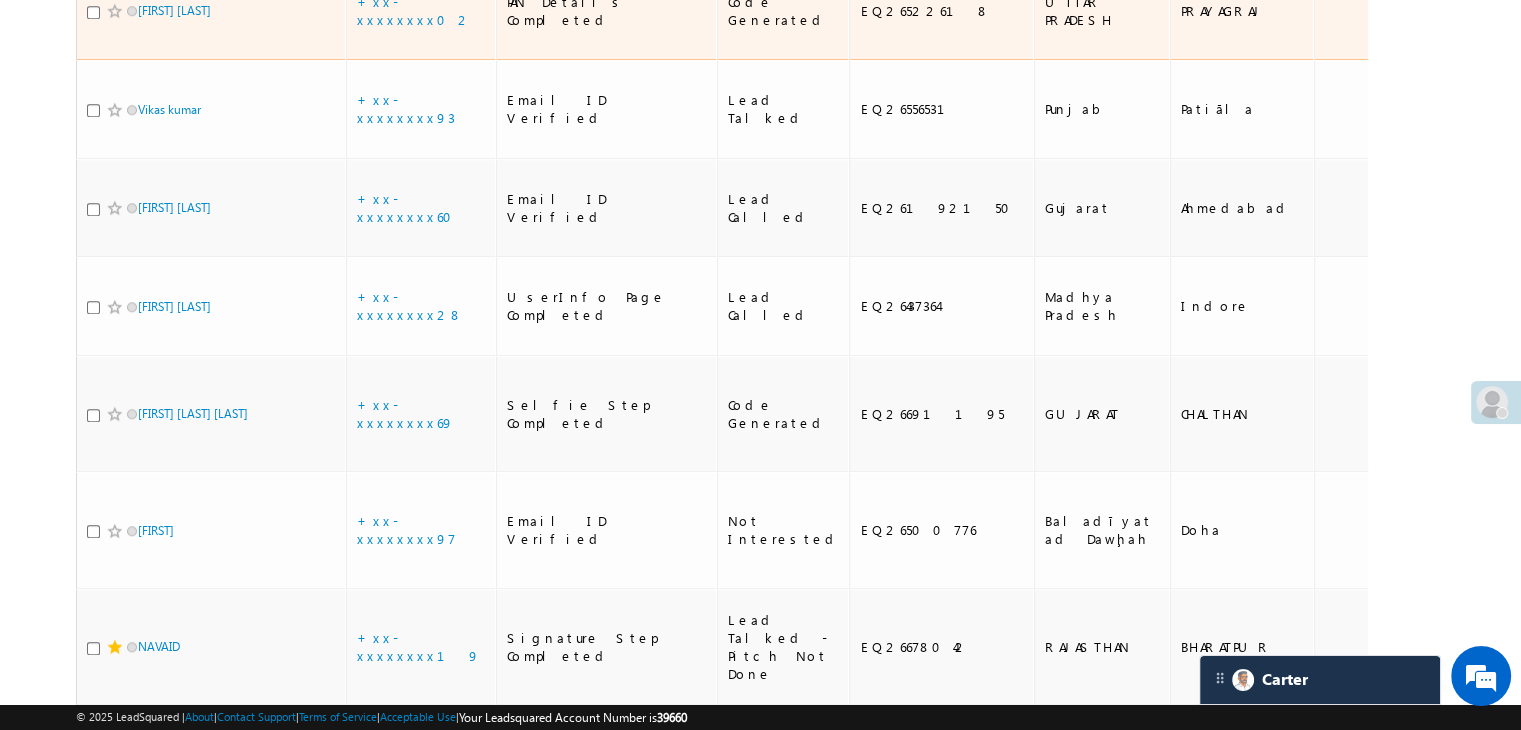 scroll, scrollTop: 1700, scrollLeft: 0, axis: vertical 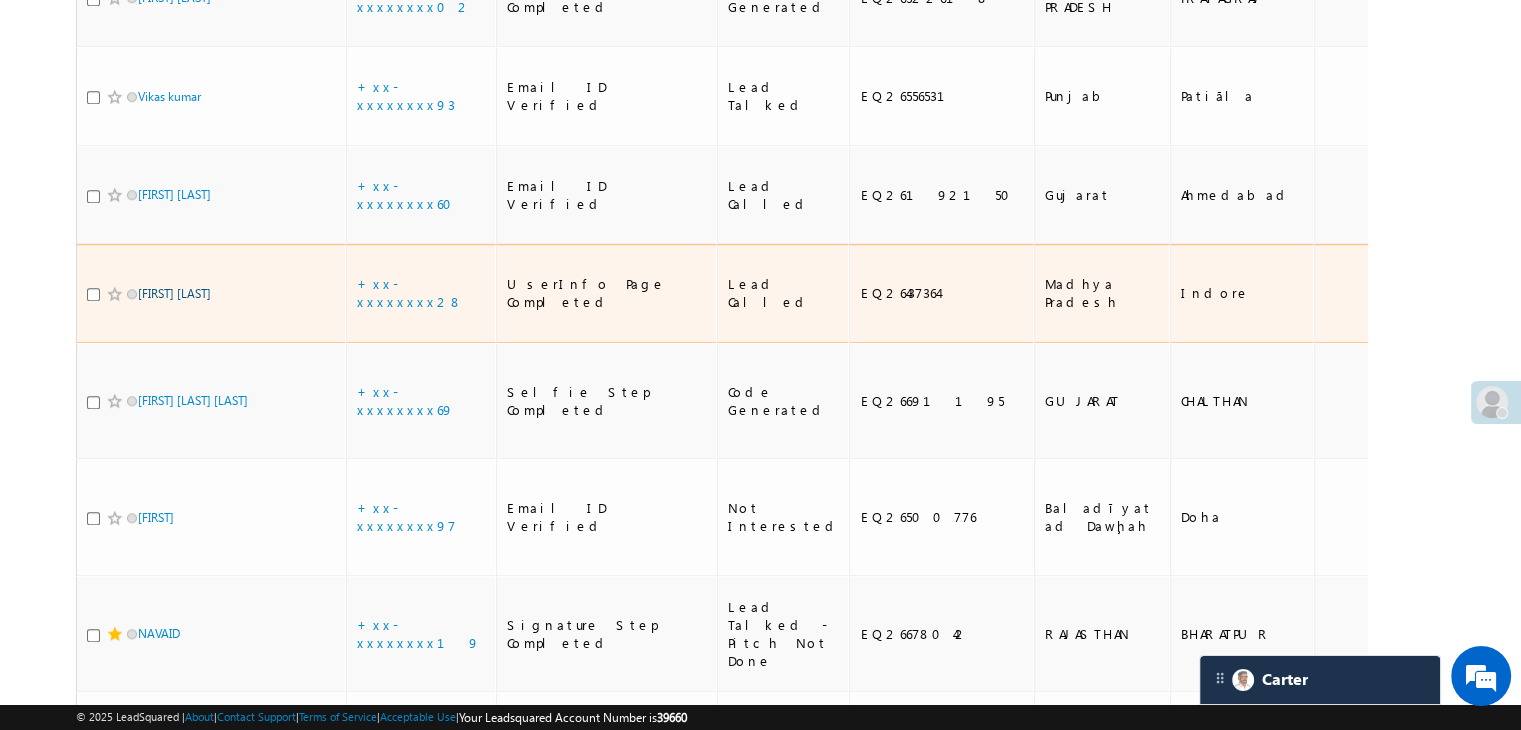 click on "[FIRST] [LAST]" at bounding box center (174, 293) 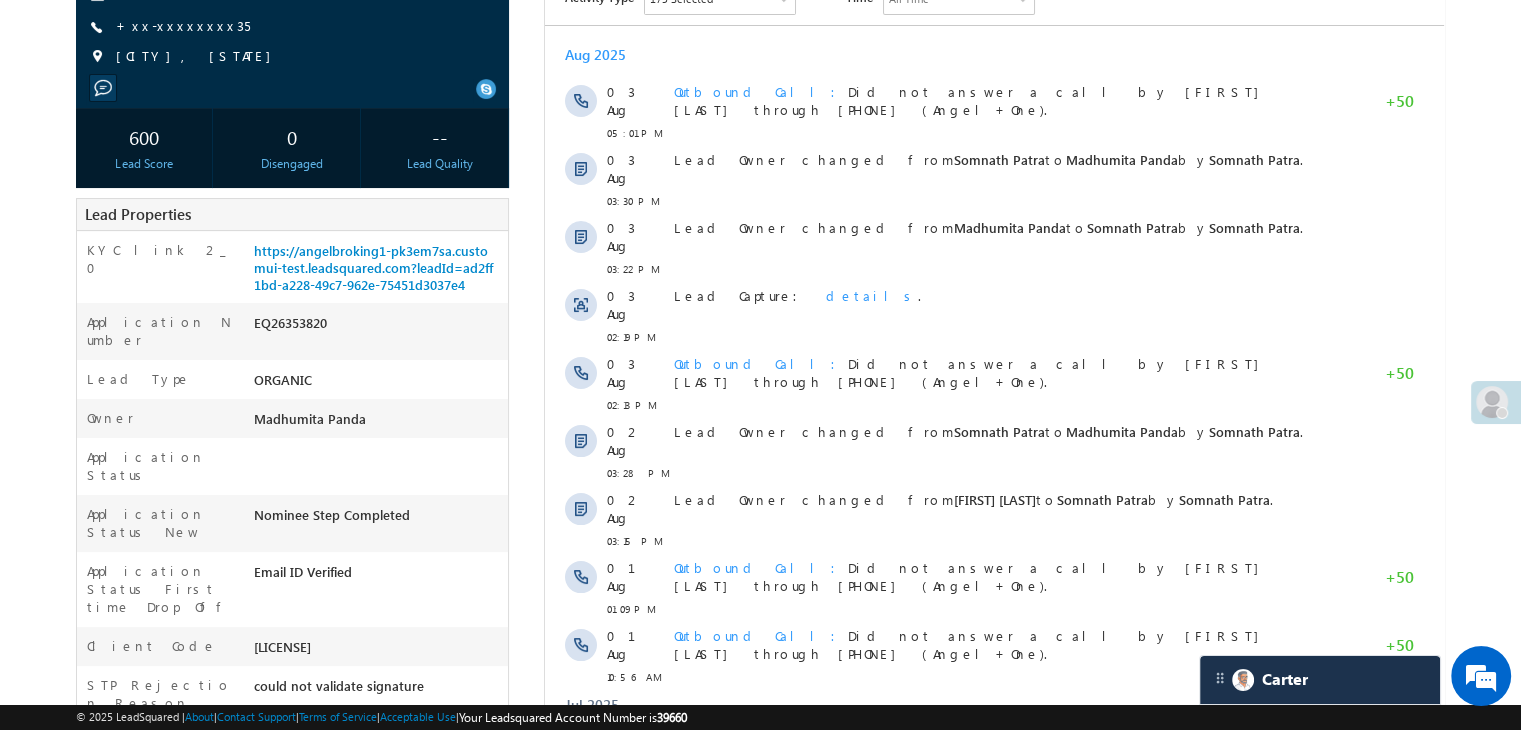 scroll, scrollTop: 0, scrollLeft: 0, axis: both 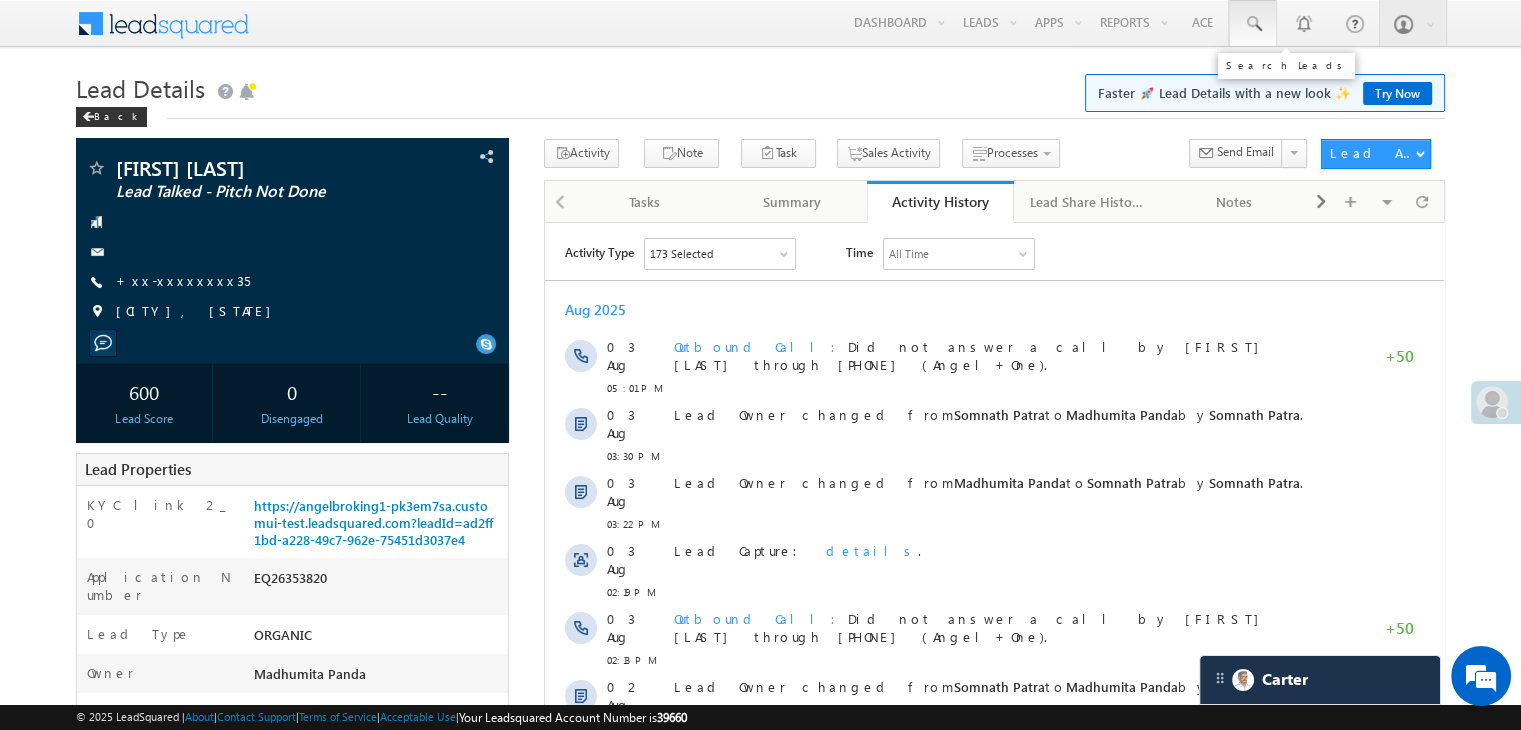 click at bounding box center (1253, 24) 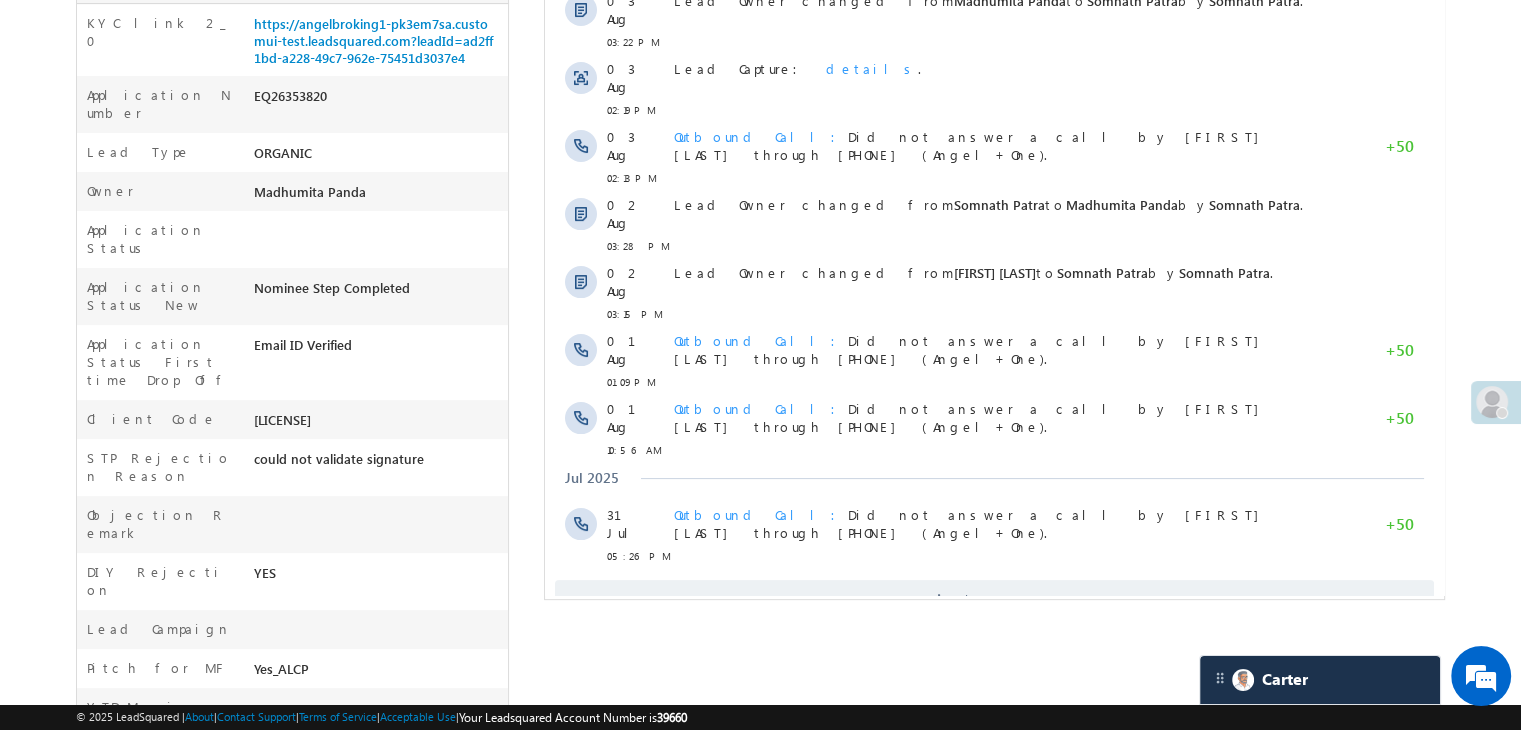 scroll, scrollTop: 0, scrollLeft: 0, axis: both 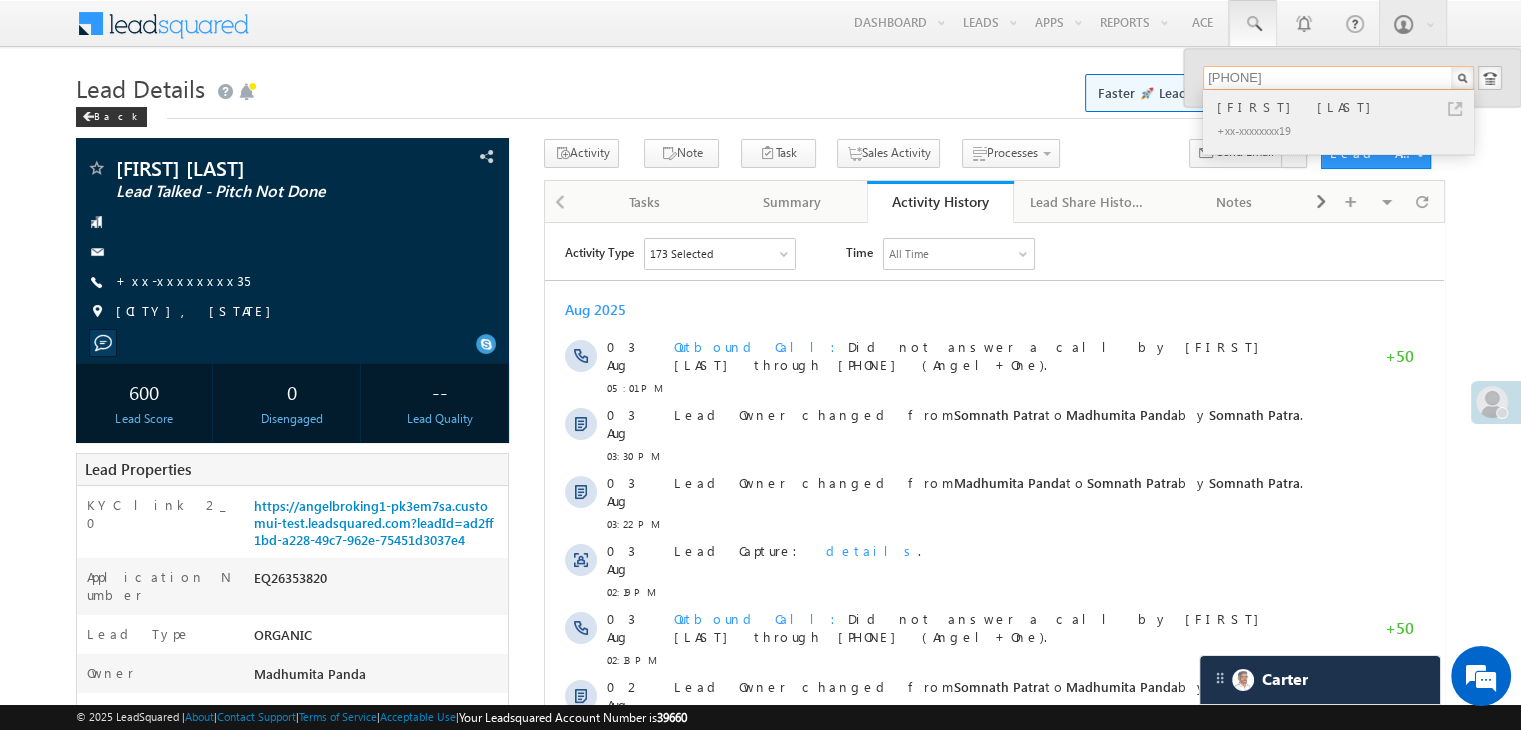 type on "7076745219" 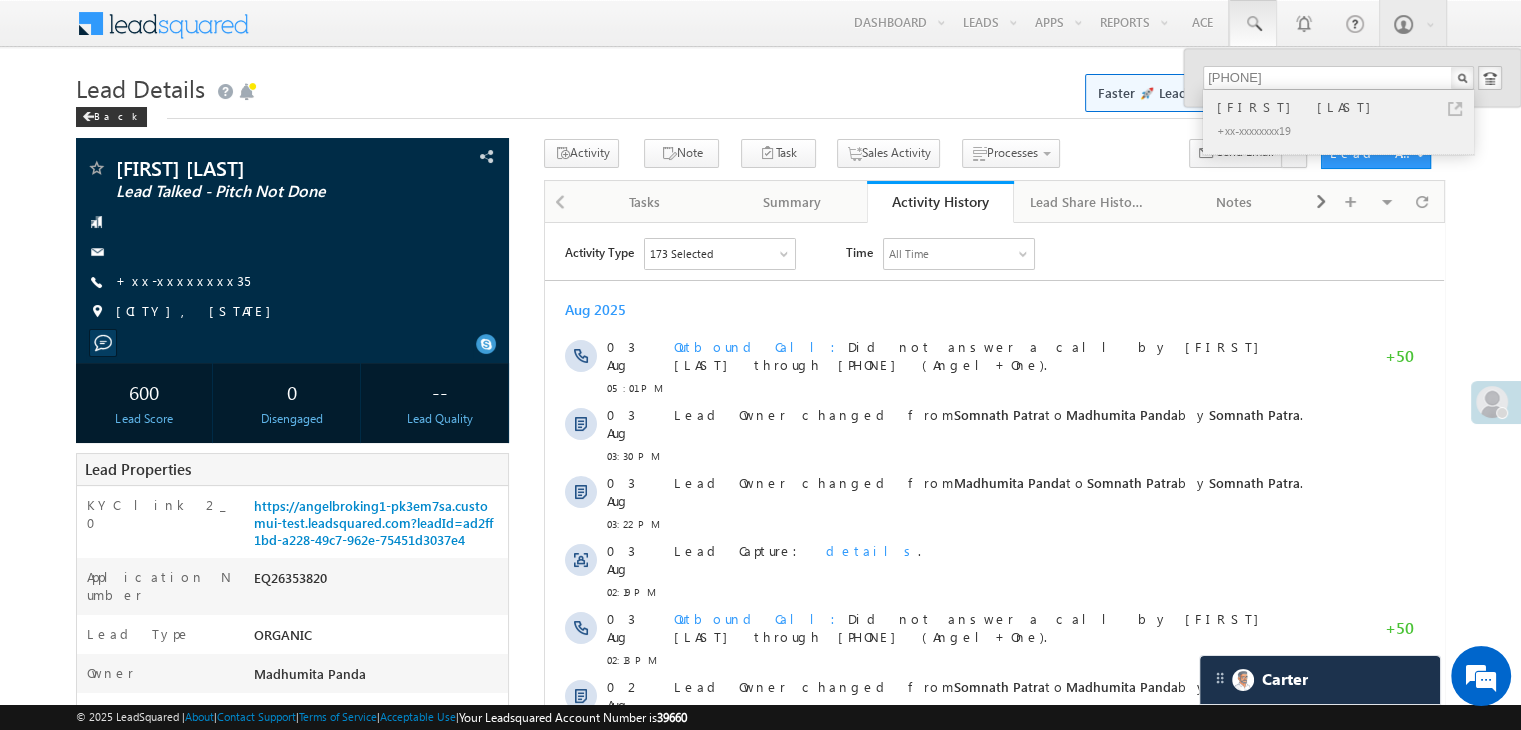 click on "Prosenjit Bagdi" at bounding box center (1347, 107) 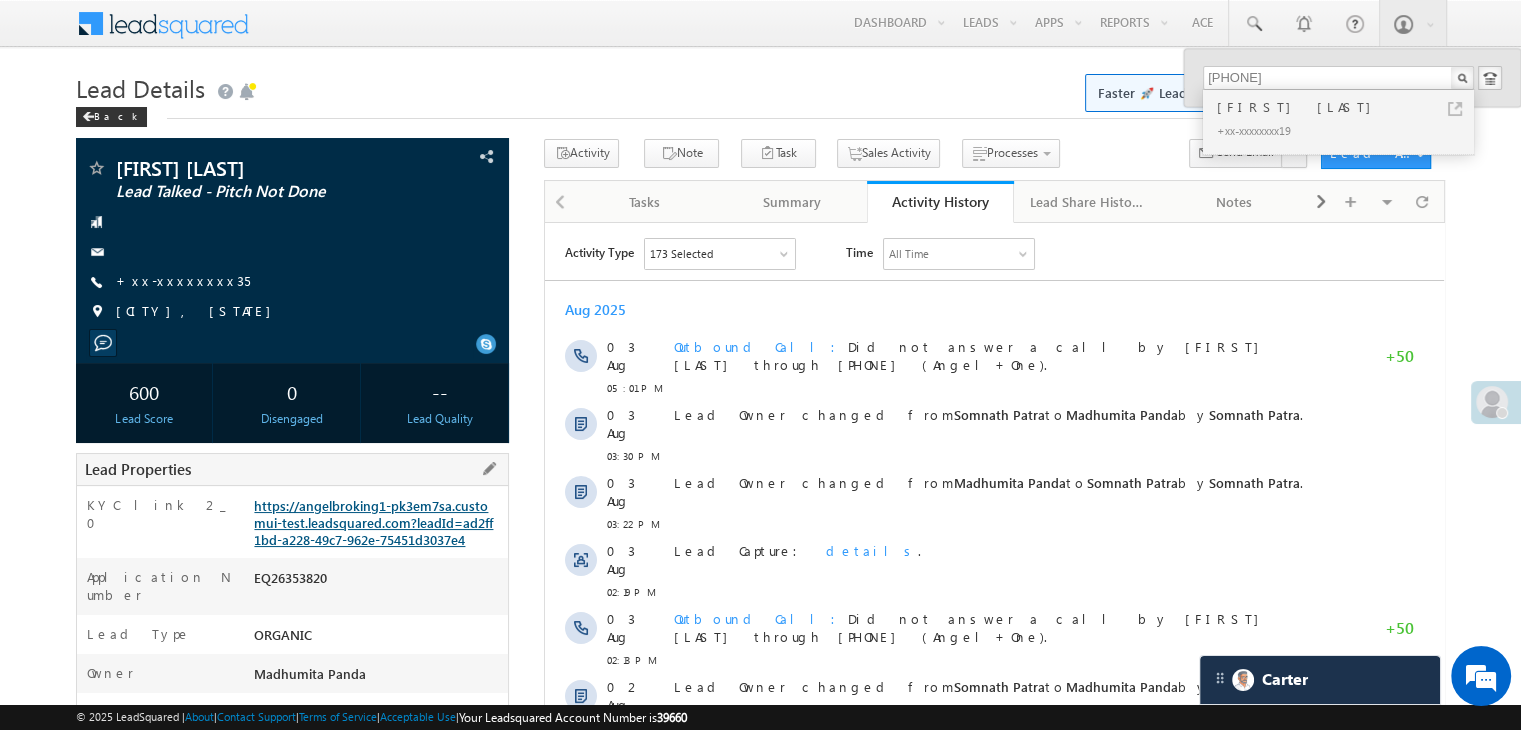 click on "https://angelbroking1-pk3em7sa.customui-test.leadsquared.com?leadId=ad2ff1bd-a228-49c7-962e-75451d3037e4" at bounding box center (373, 522) 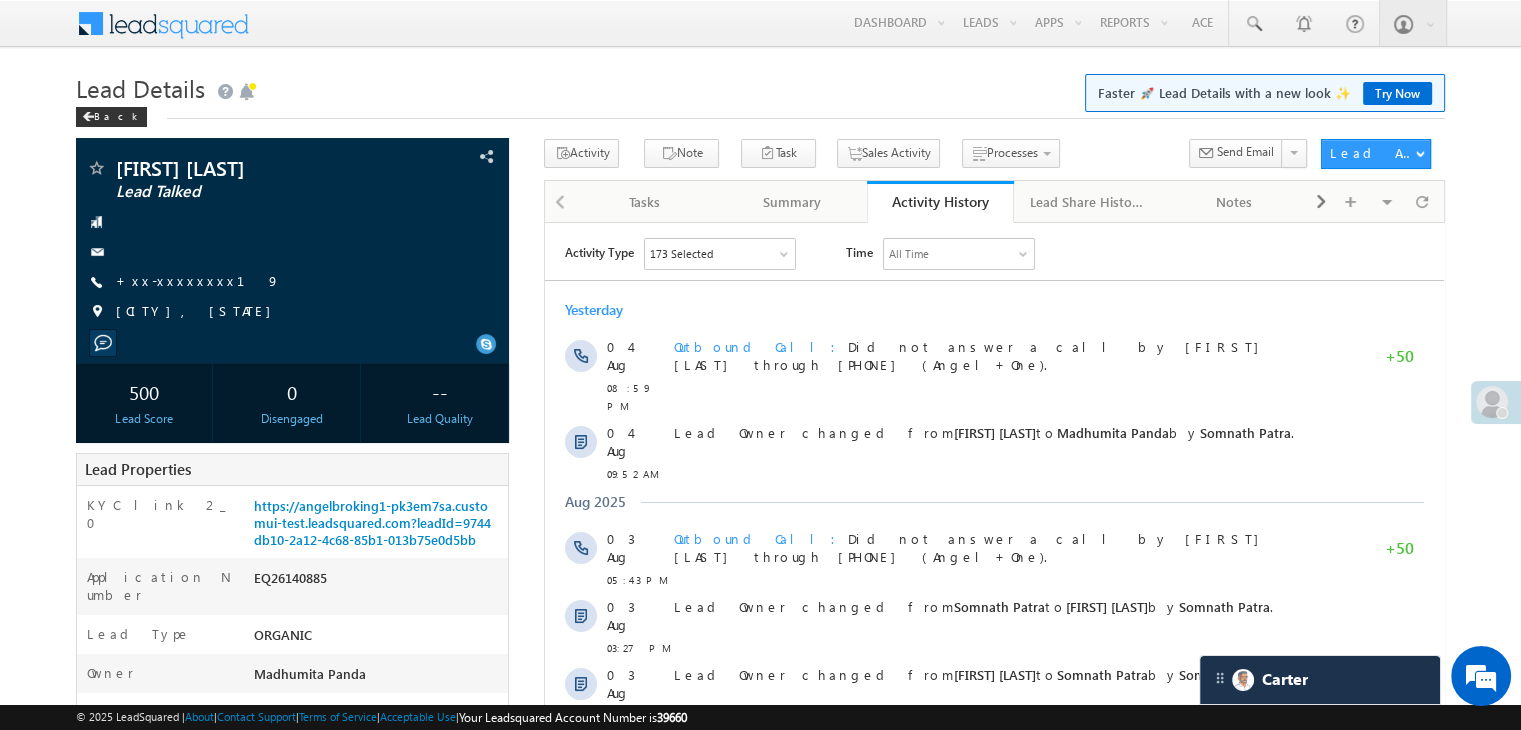 scroll, scrollTop: 0, scrollLeft: 0, axis: both 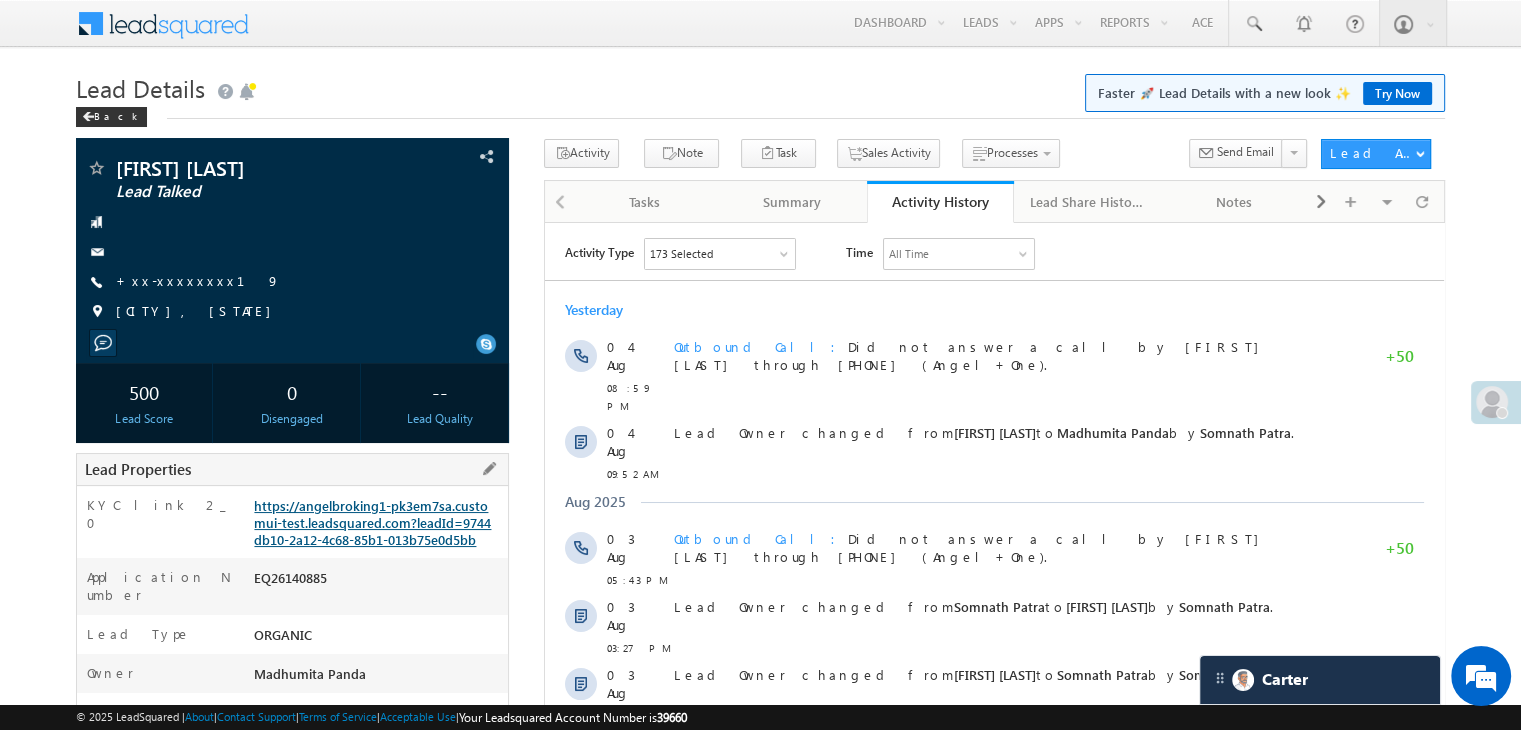 click on "https://angelbroking1-pk3em7sa.customui-test.leadsquared.com?leadId=9744db10-2a12-4c68-85b1-013b75e0d5bb" at bounding box center (372, 522) 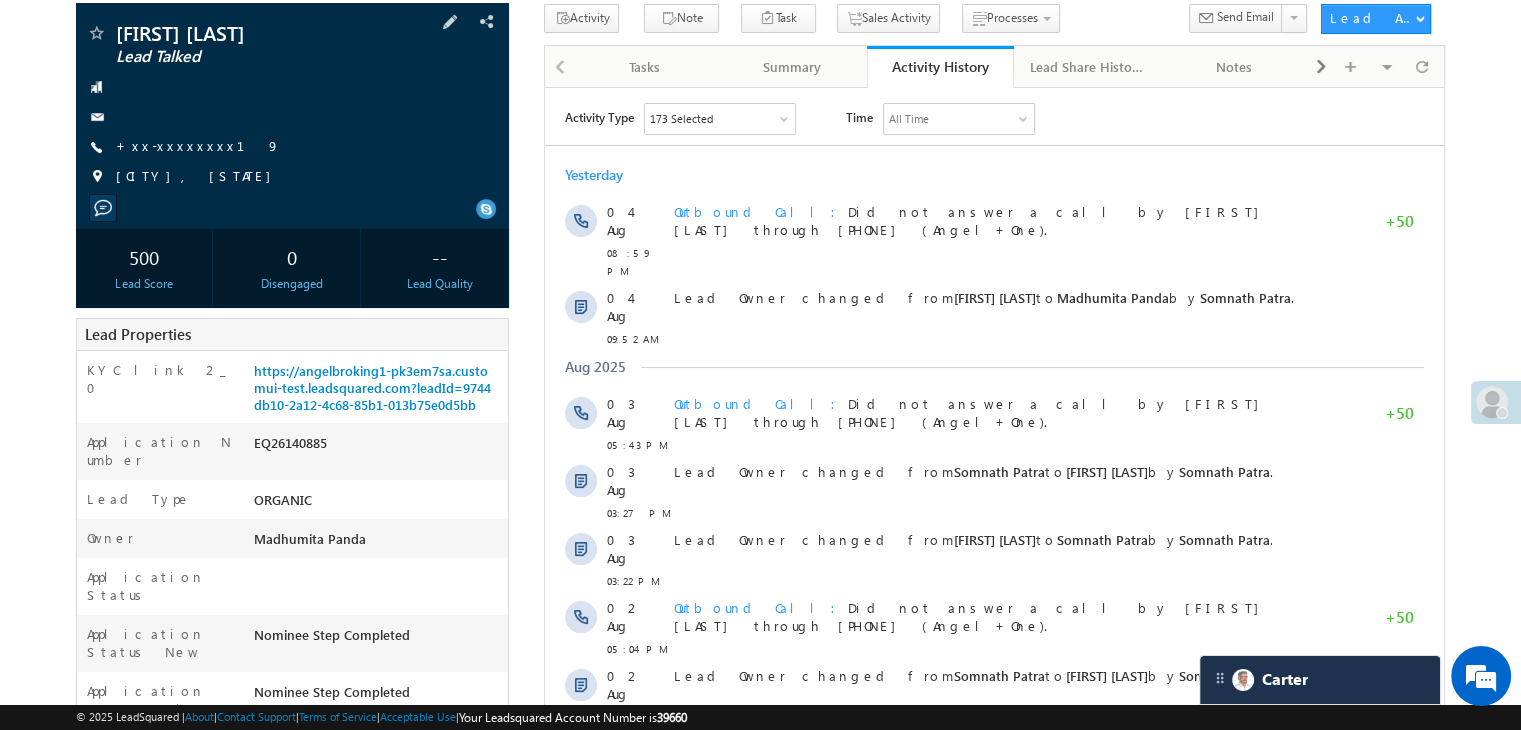 scroll, scrollTop: 100, scrollLeft: 0, axis: vertical 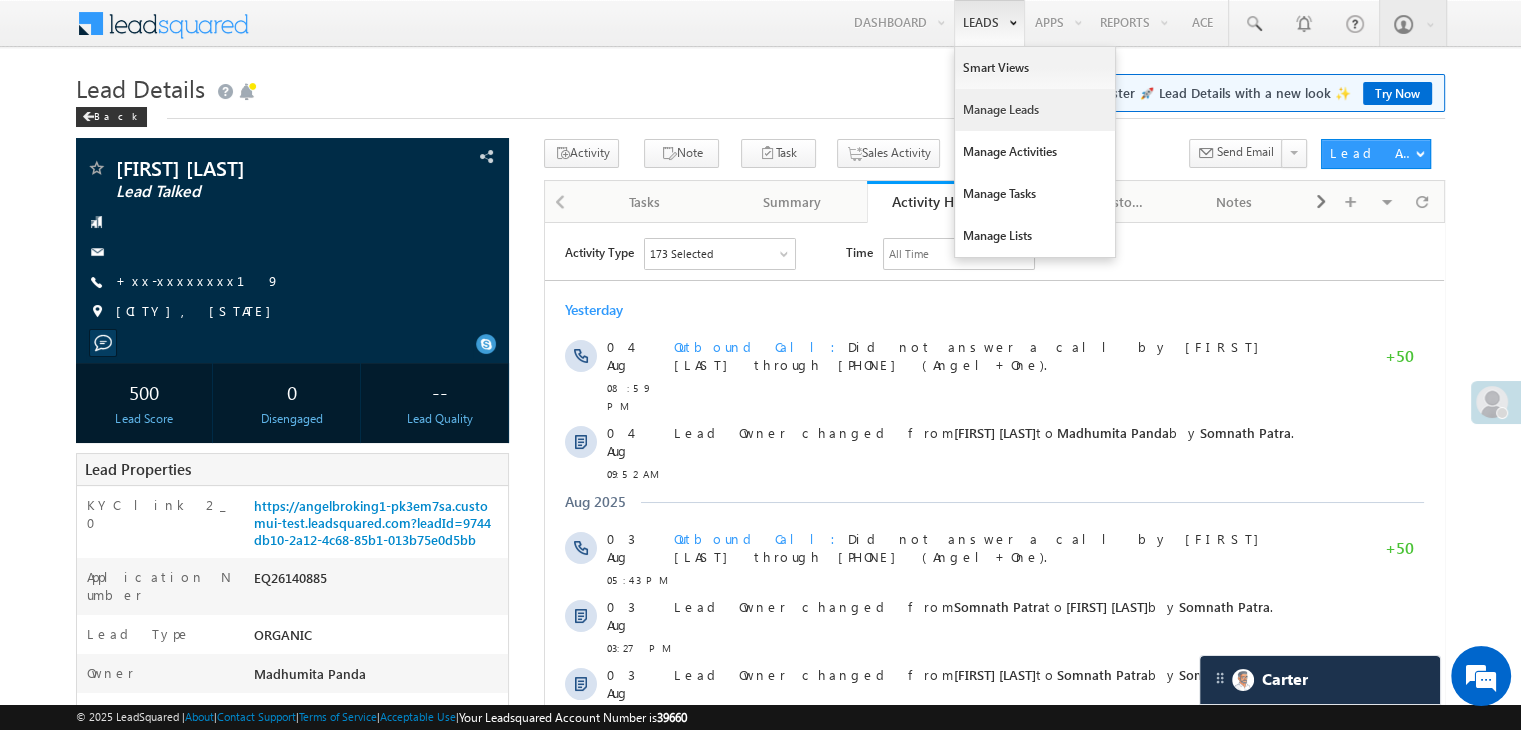 click on "Manage Leads" at bounding box center [1035, 110] 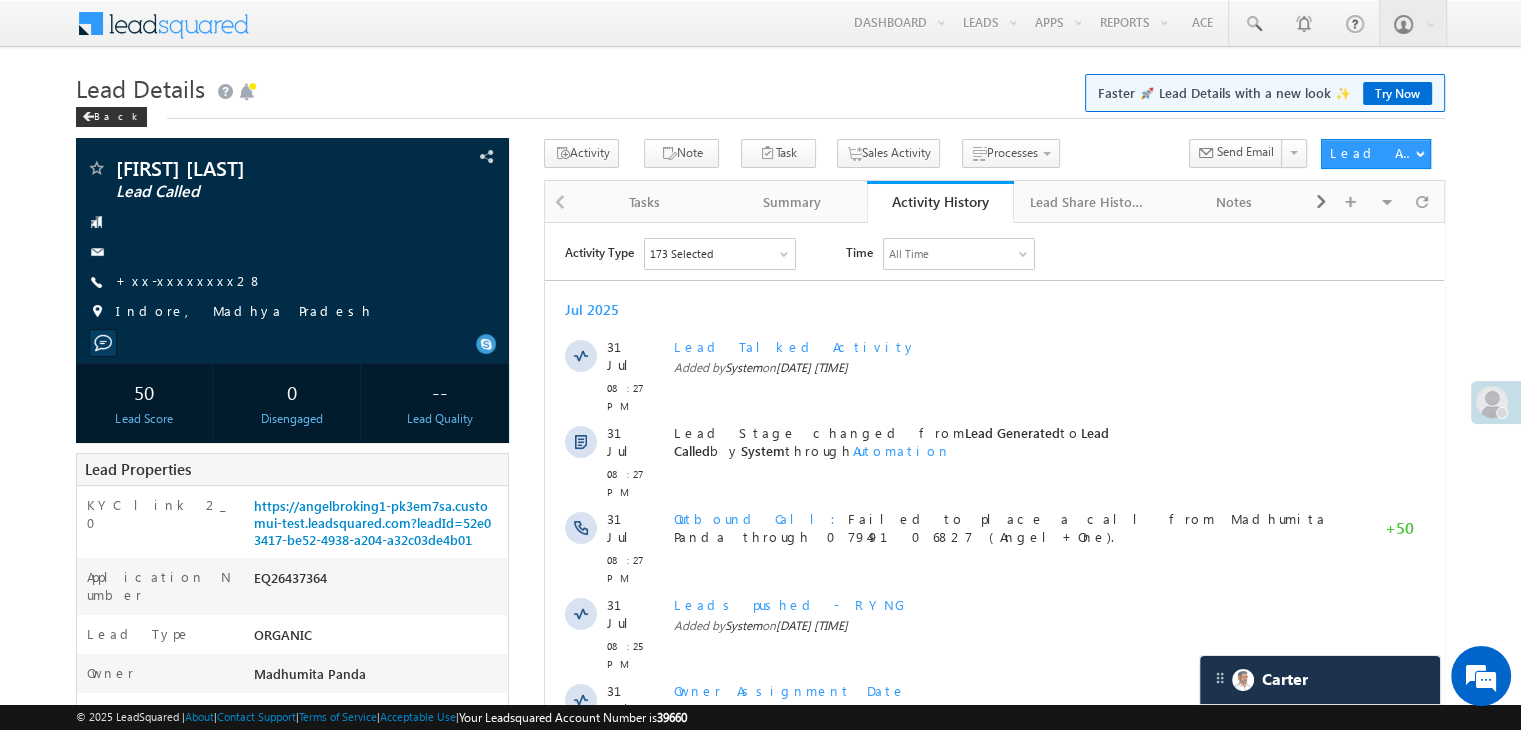 scroll, scrollTop: 0, scrollLeft: 0, axis: both 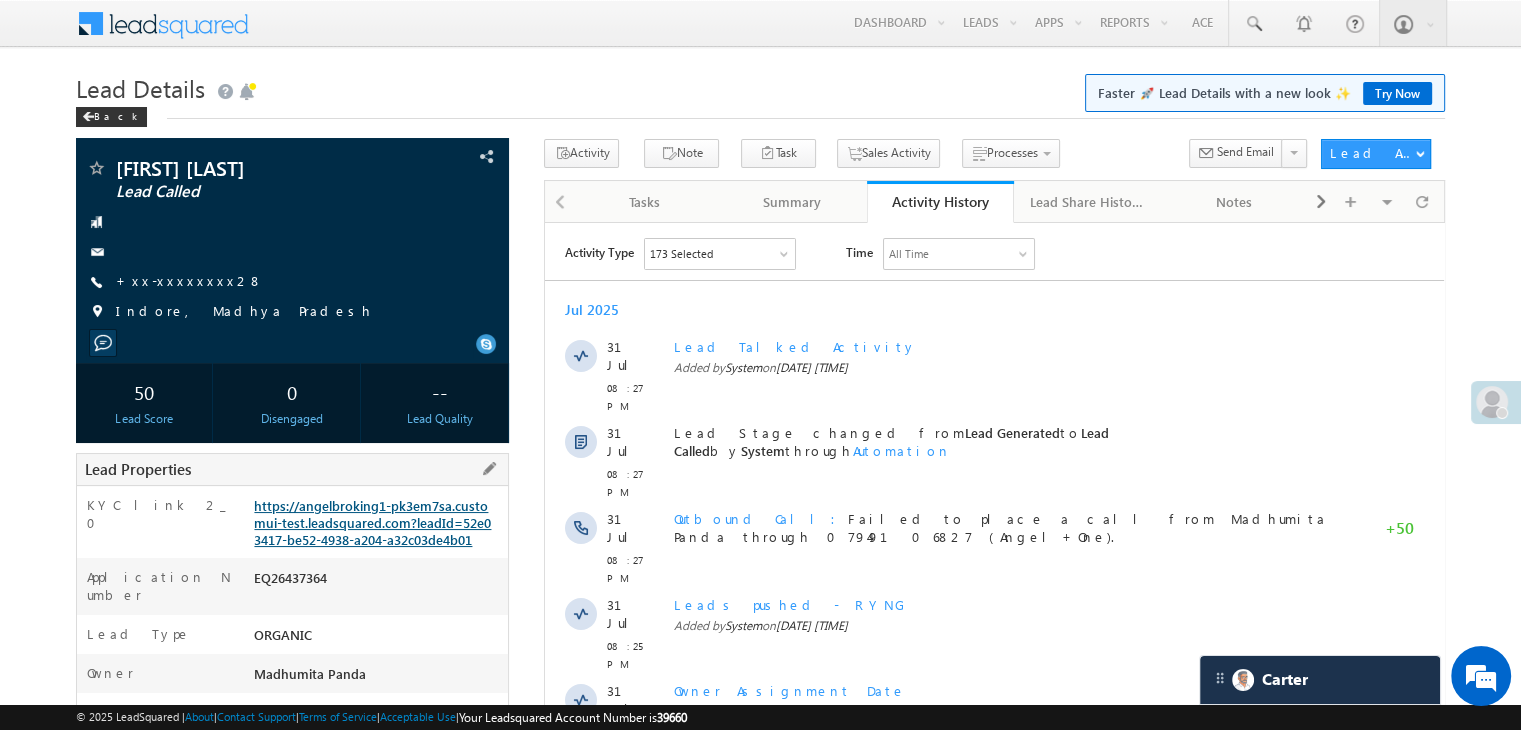 click on "https://angelbroking1-pk3em7sa.customui-test.leadsquared.com?leadId=52e03417-be52-4938-a204-a32c03de4b01" at bounding box center (372, 522) 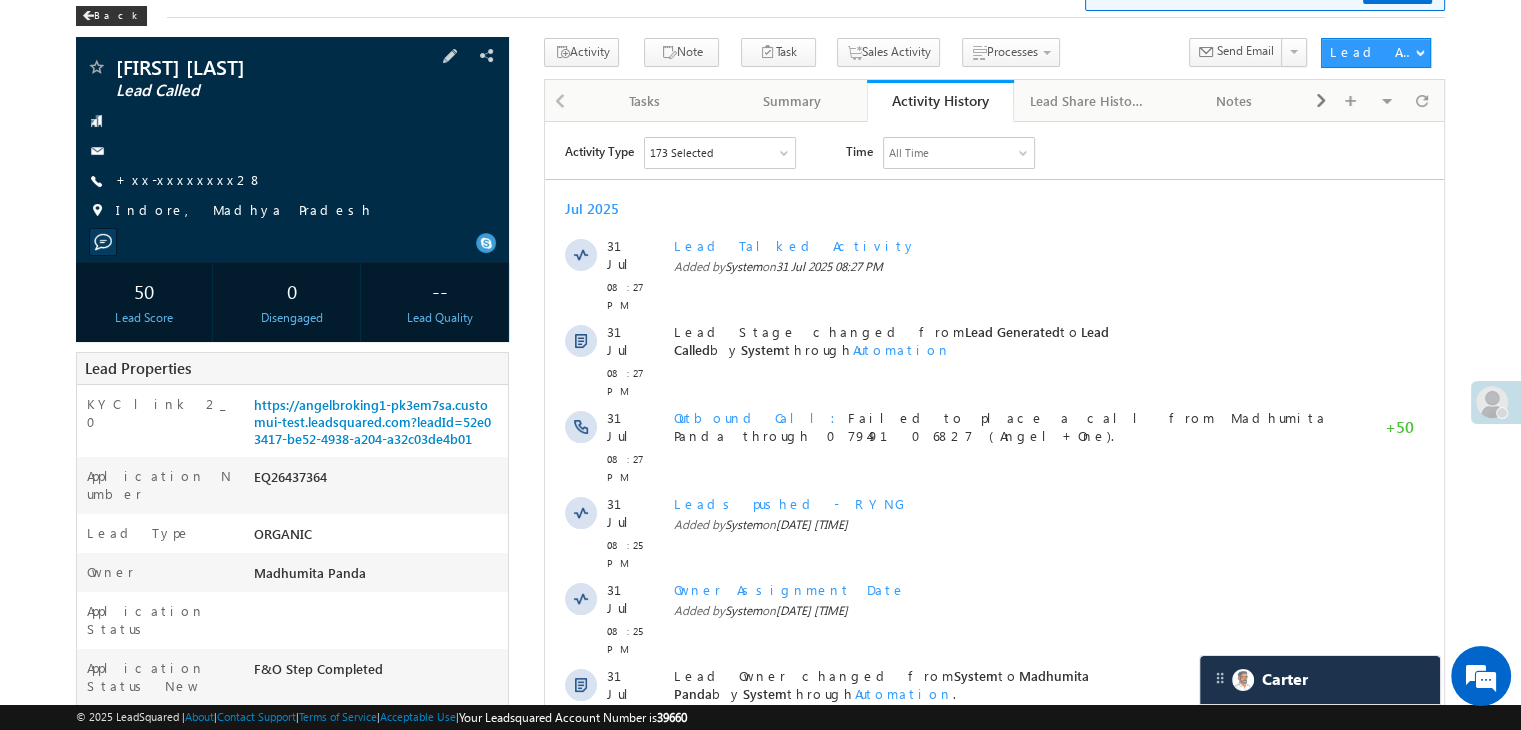 scroll, scrollTop: 0, scrollLeft: 0, axis: both 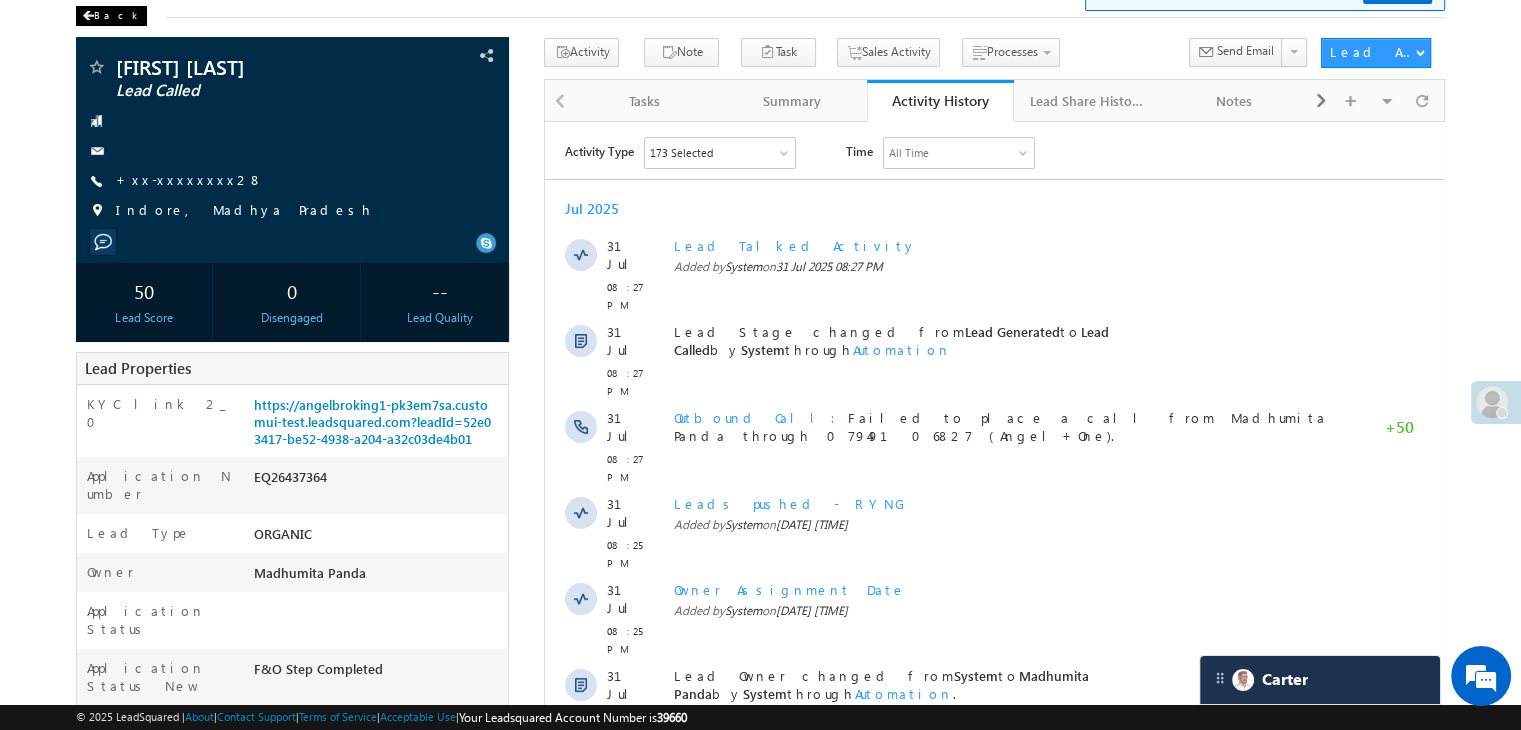 click at bounding box center [88, 16] 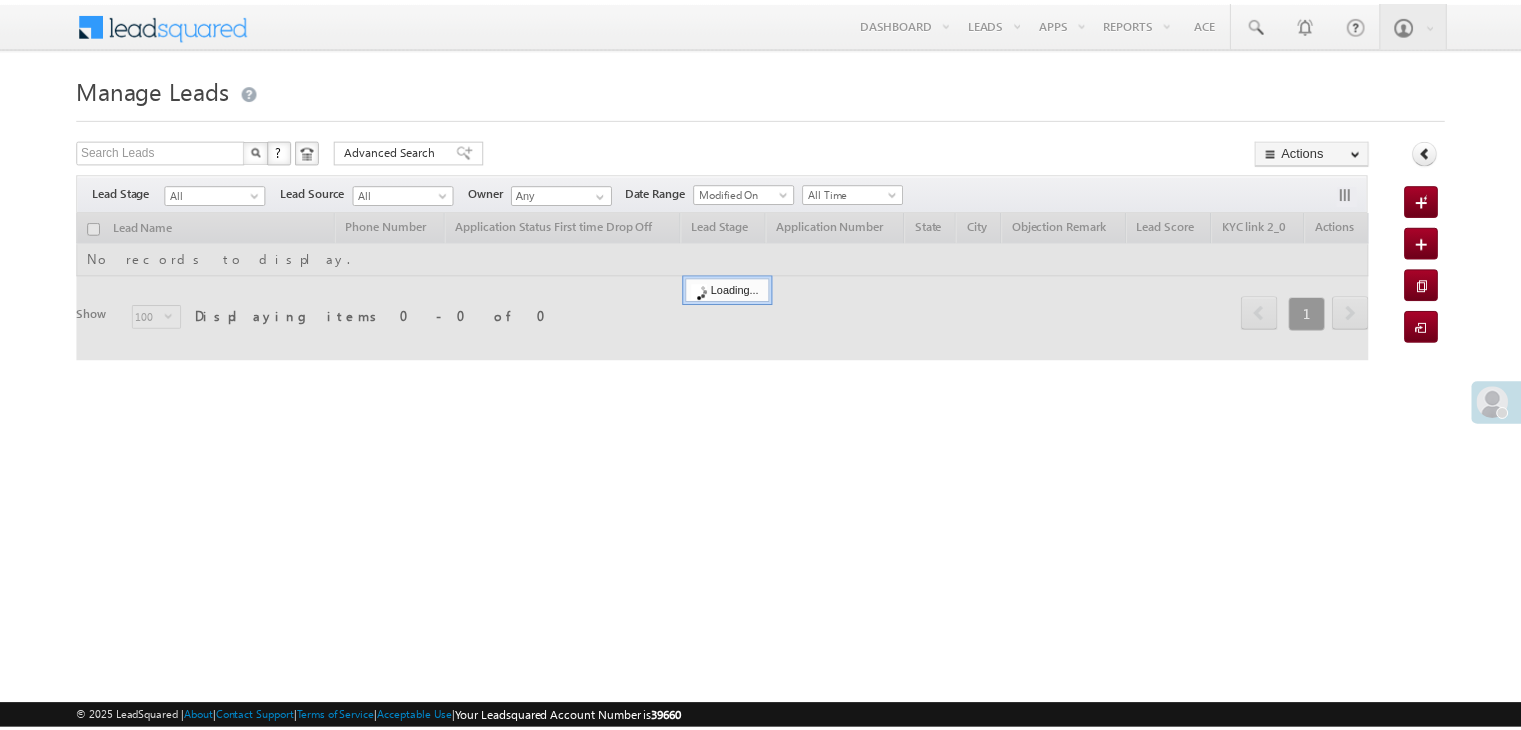 scroll, scrollTop: 0, scrollLeft: 0, axis: both 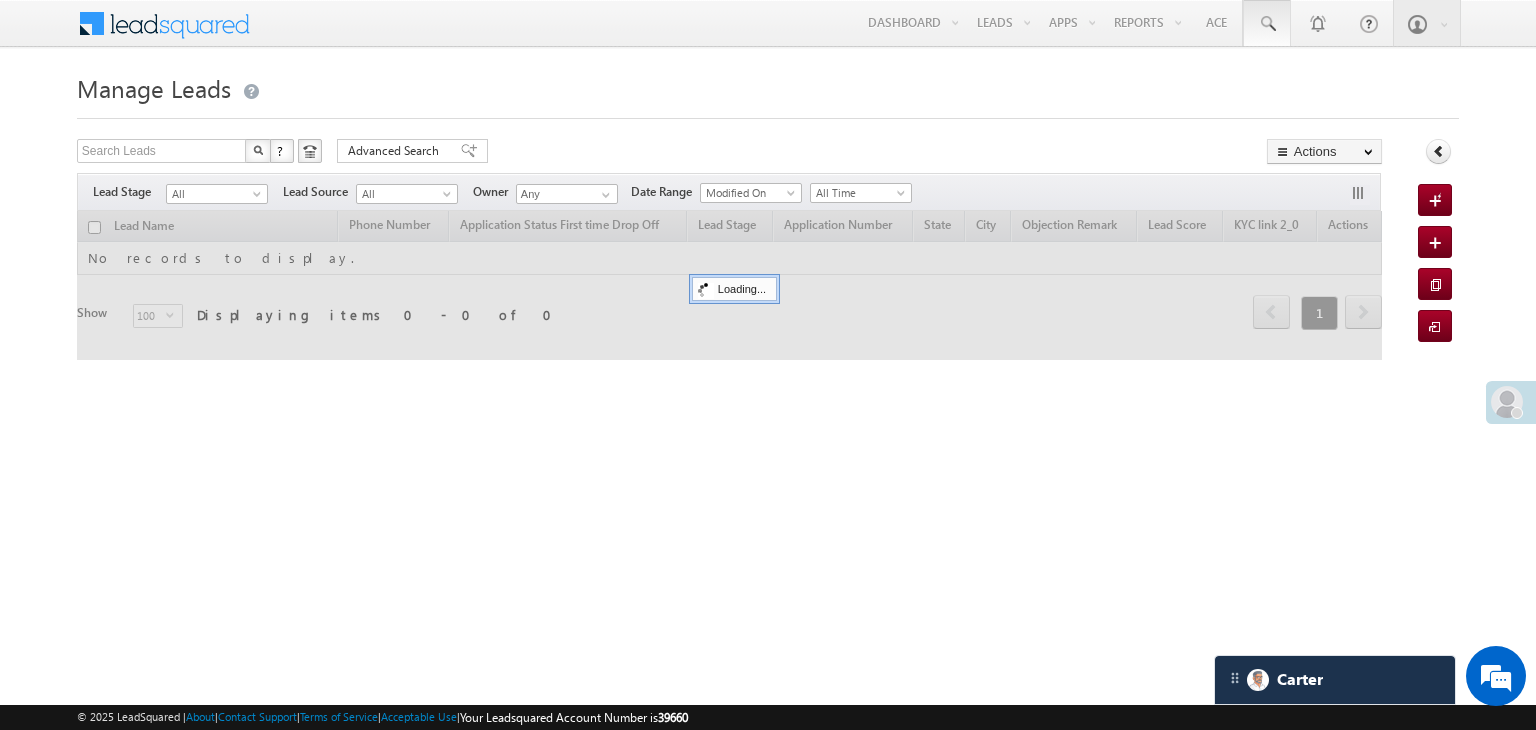 click at bounding box center [1267, 23] 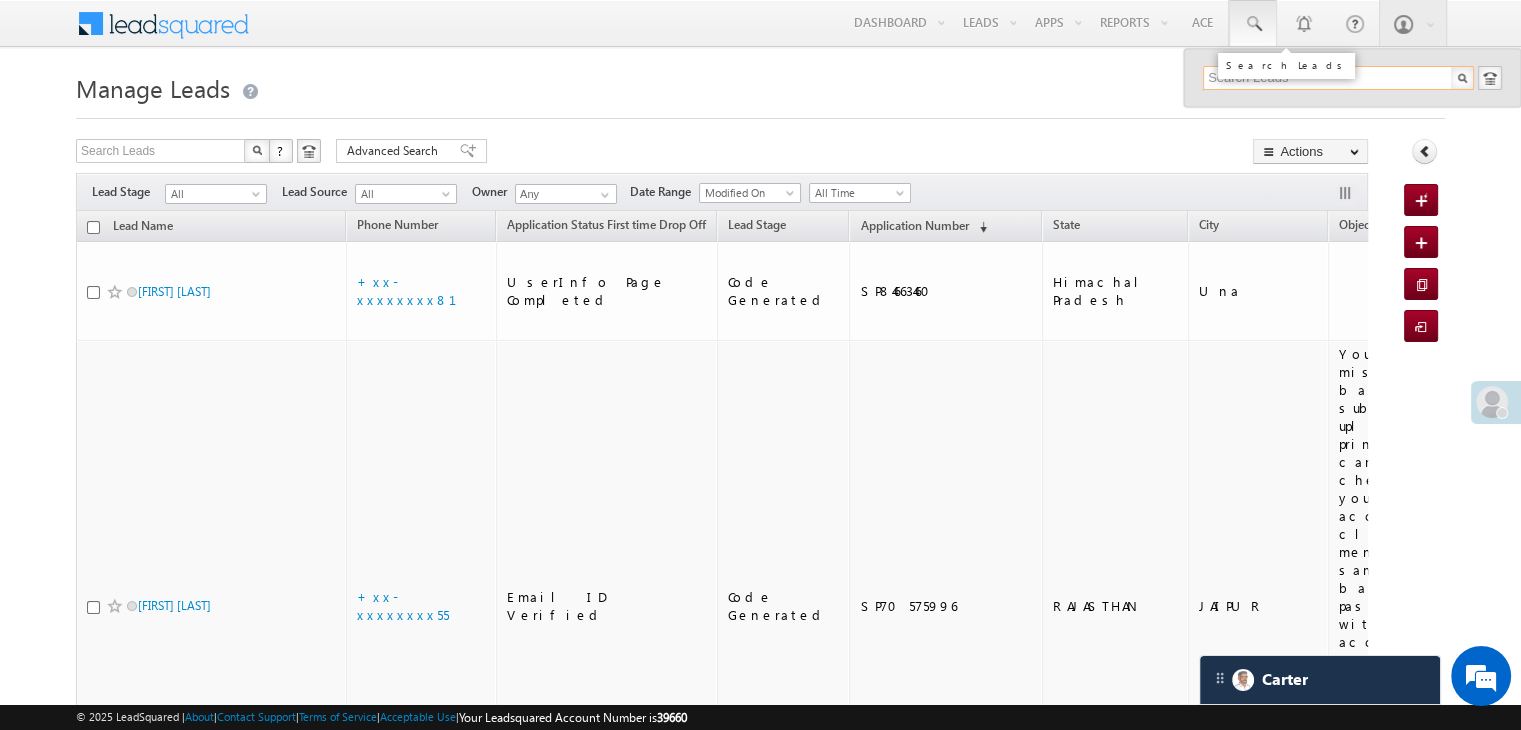 scroll, scrollTop: 0, scrollLeft: 0, axis: both 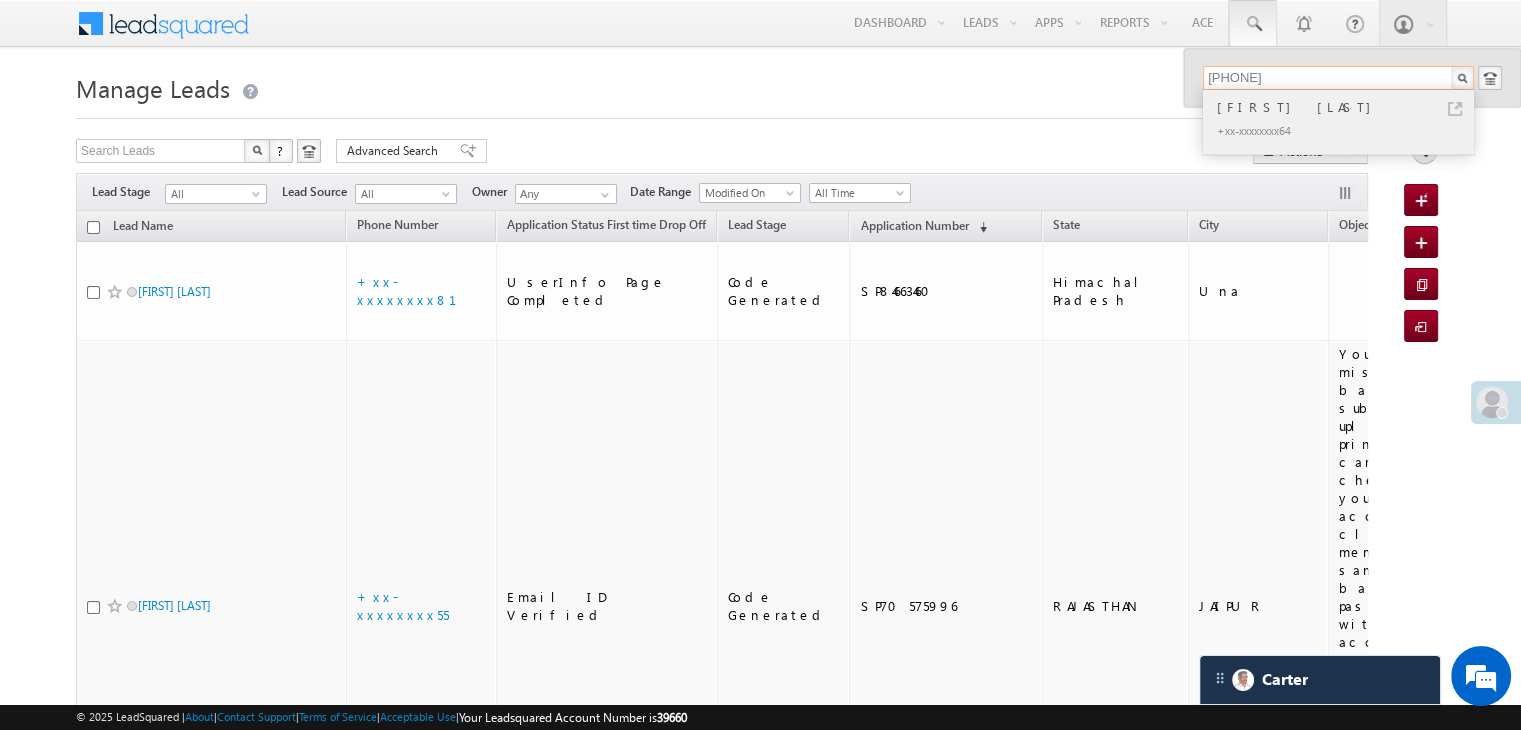 type on "7701851564" 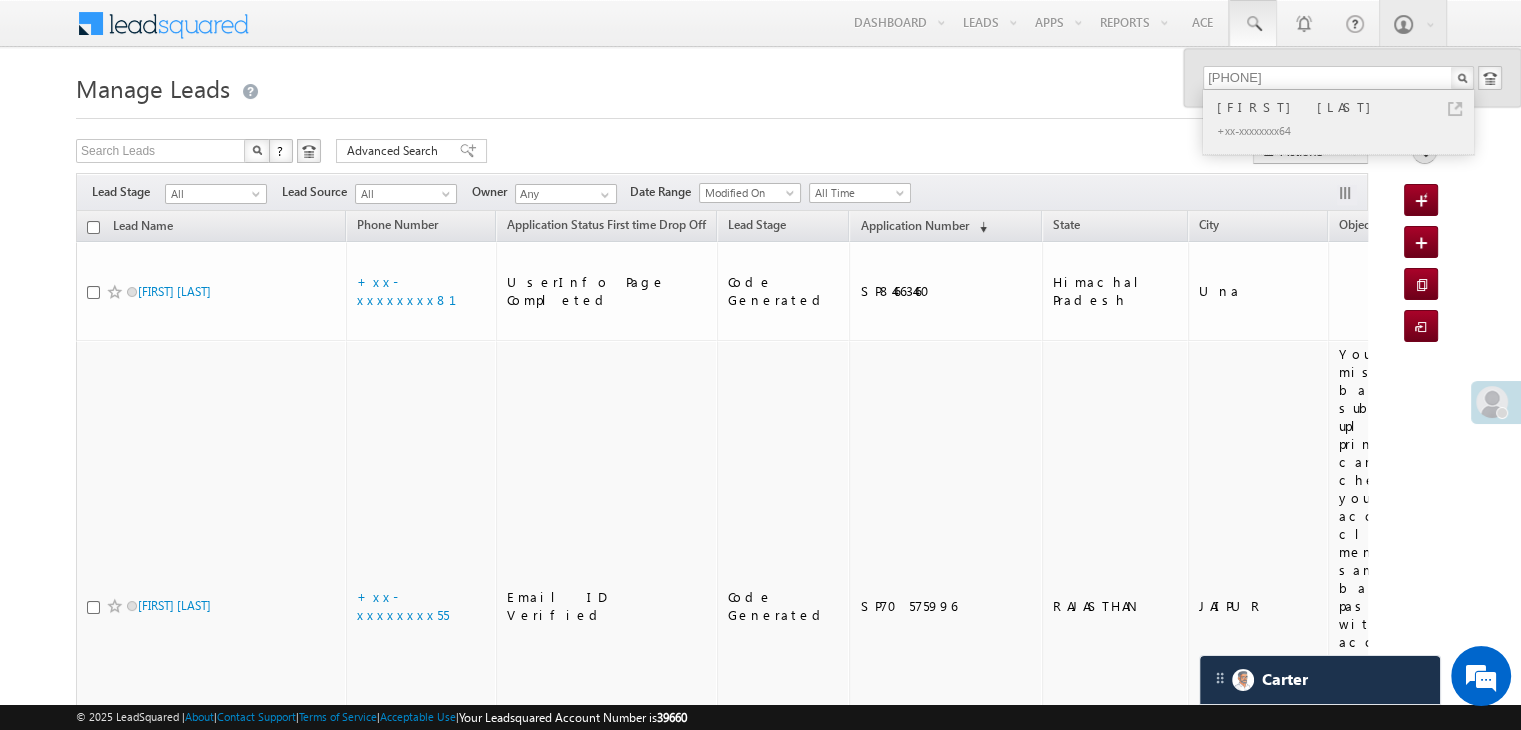 click on "[FIRST] [LAST]" at bounding box center (1347, 107) 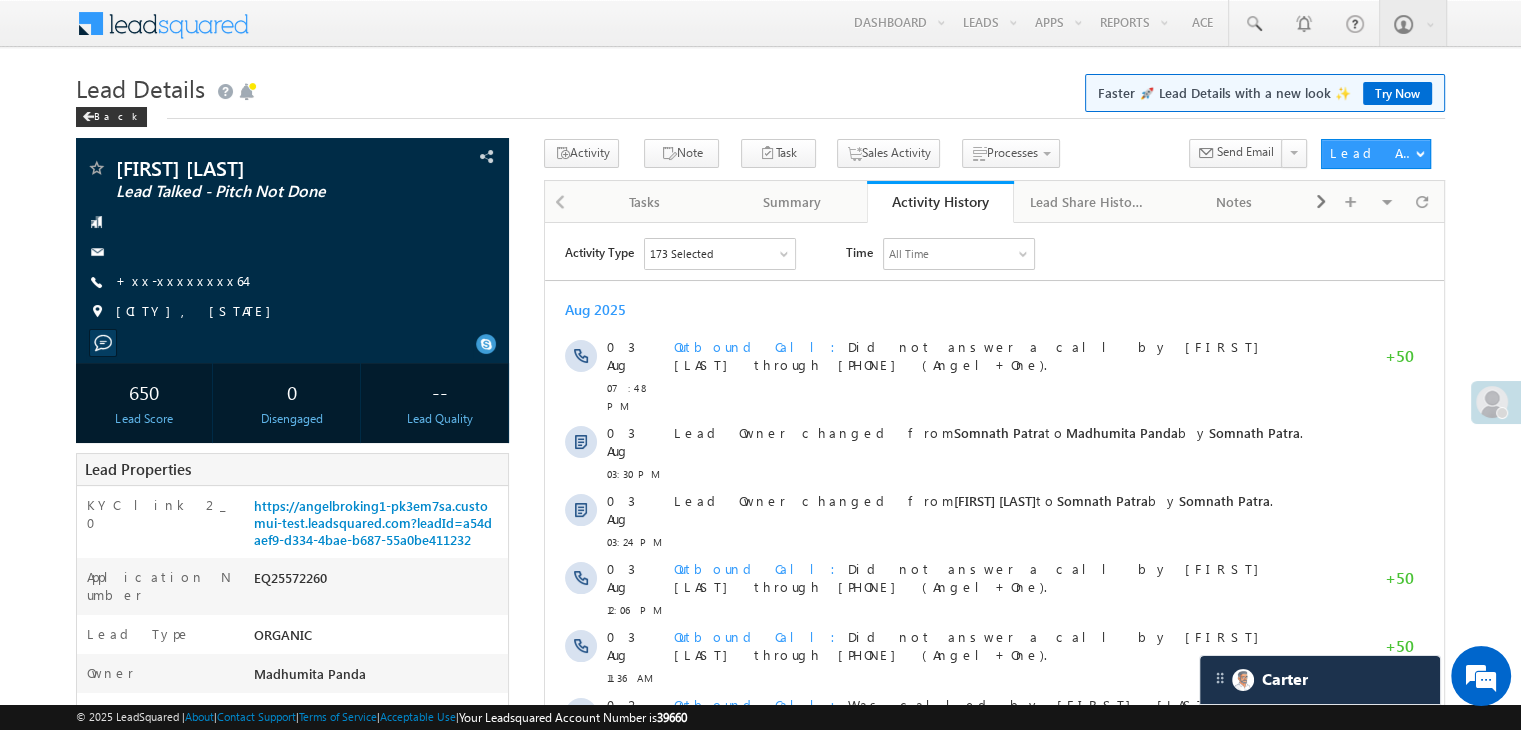 scroll, scrollTop: 0, scrollLeft: 0, axis: both 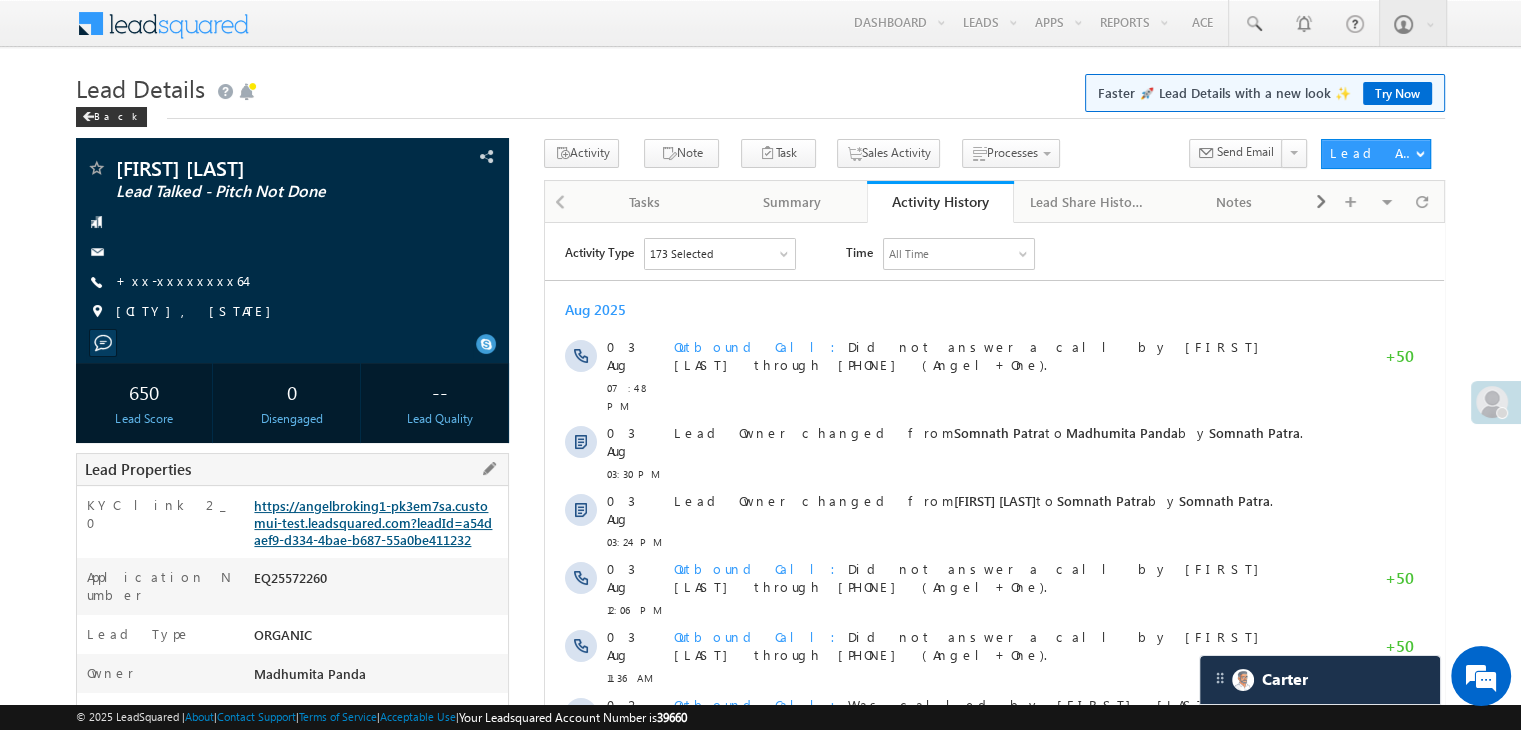 click on "https://angelbroking1-pk3em7sa.customui-test.leadsquared.com?leadId=a54daef9-d334-4bae-b687-55a0be411232" at bounding box center [373, 522] 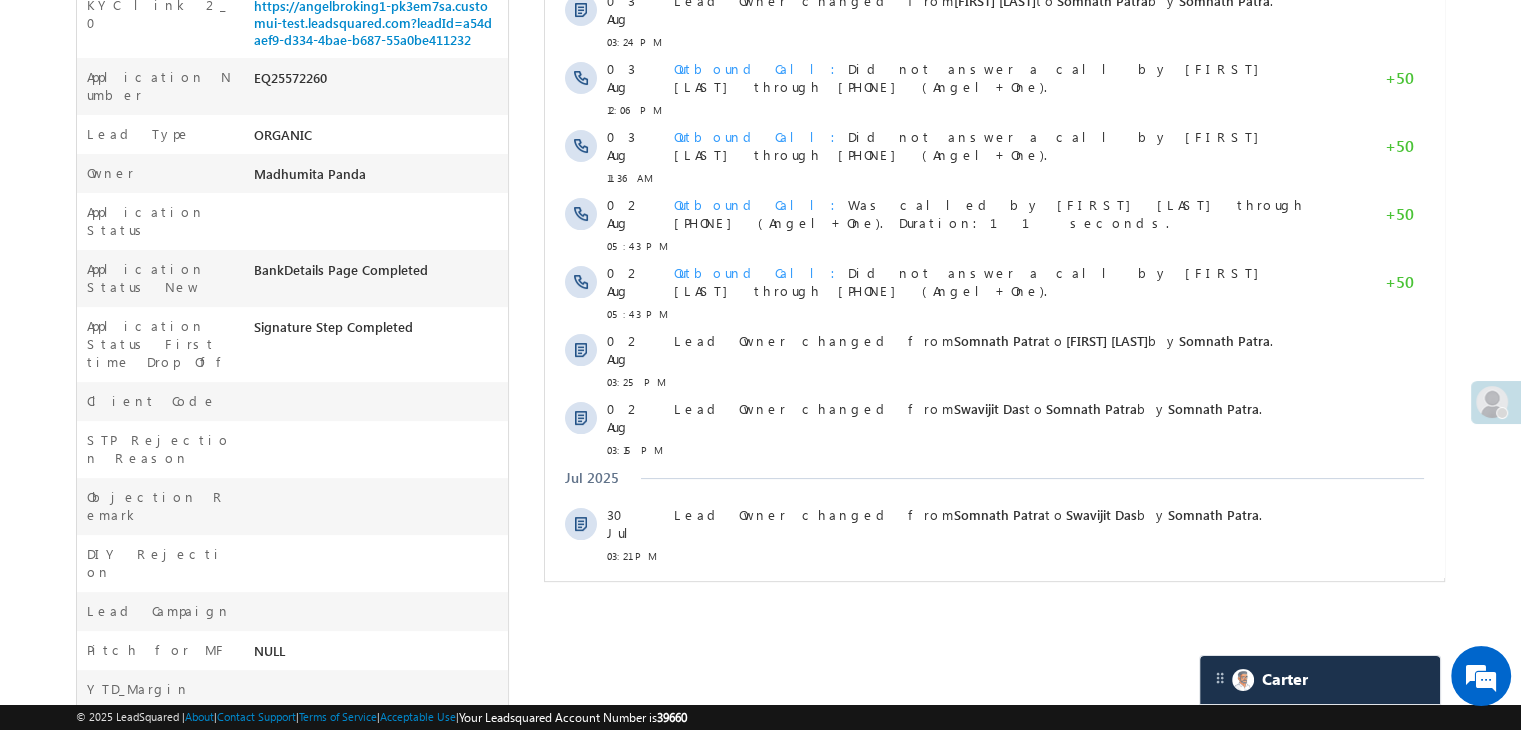 scroll, scrollTop: 0, scrollLeft: 0, axis: both 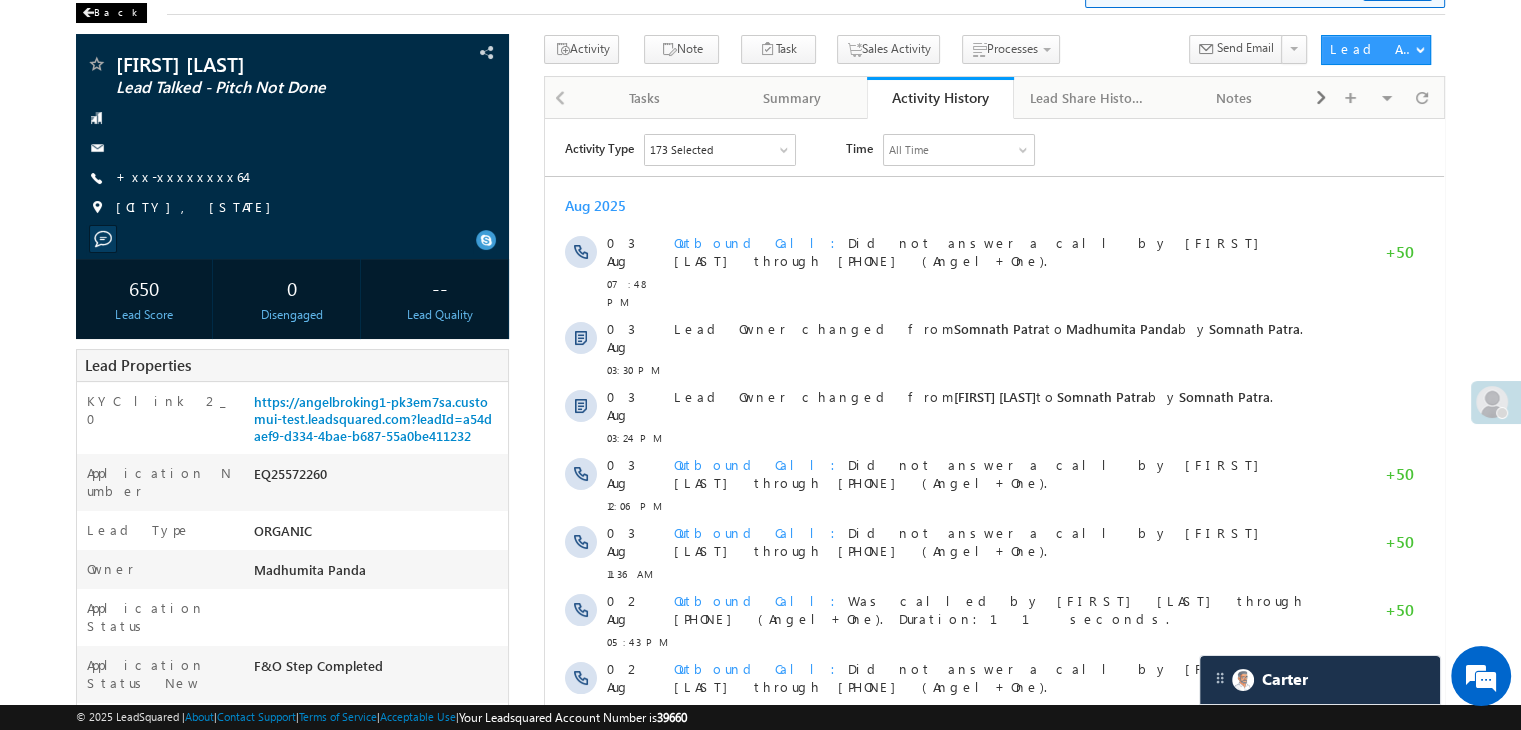 click on "Back" at bounding box center (111, 13) 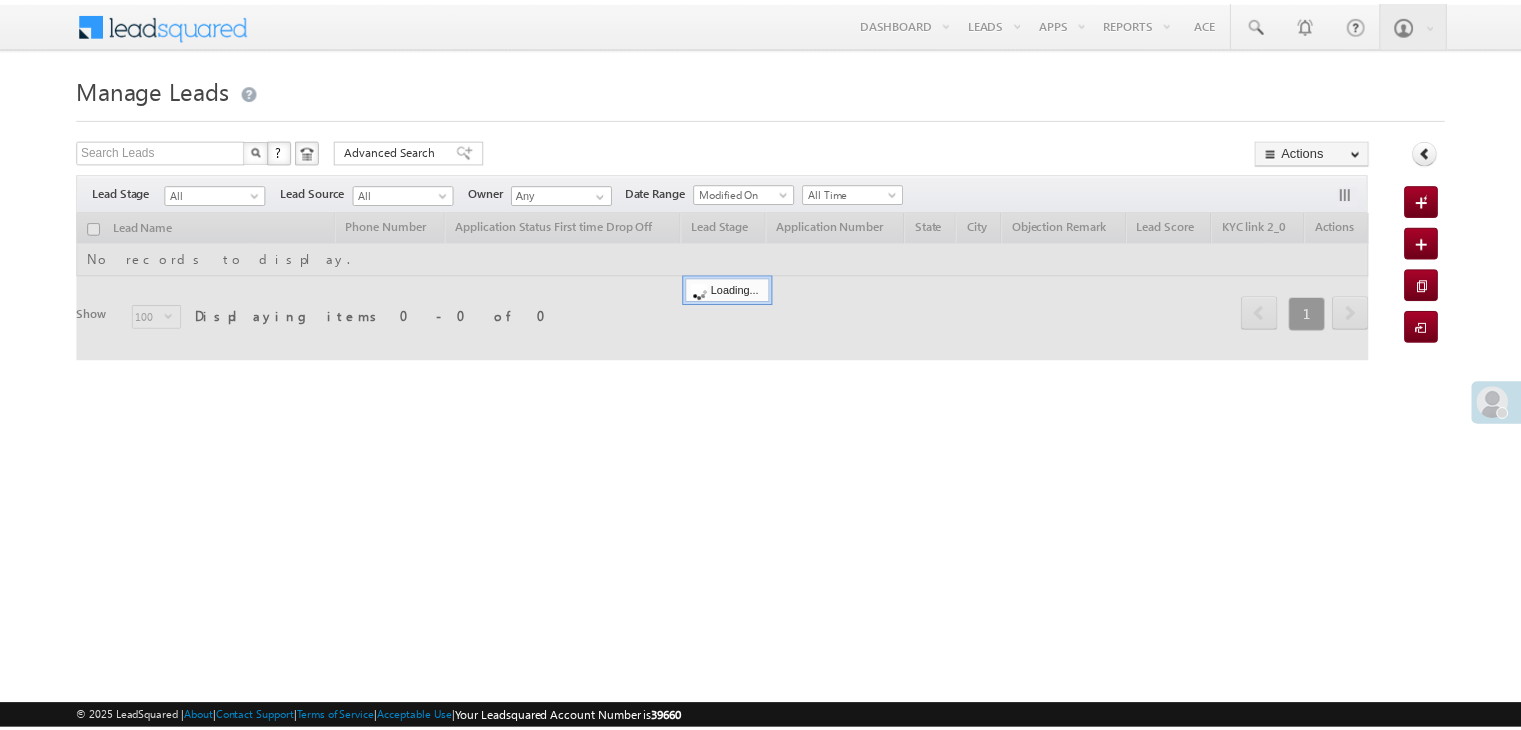 scroll, scrollTop: 0, scrollLeft: 0, axis: both 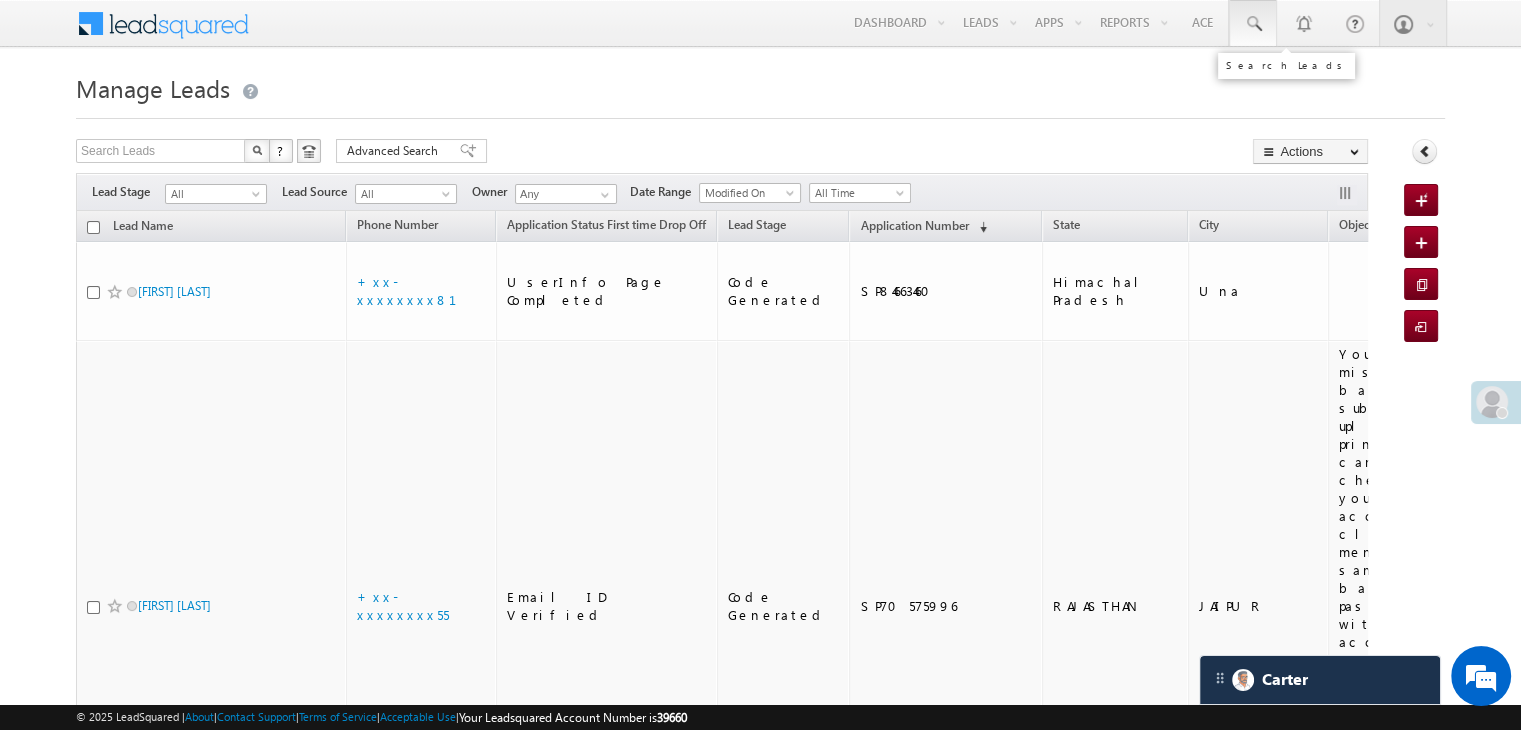 click at bounding box center (1253, 24) 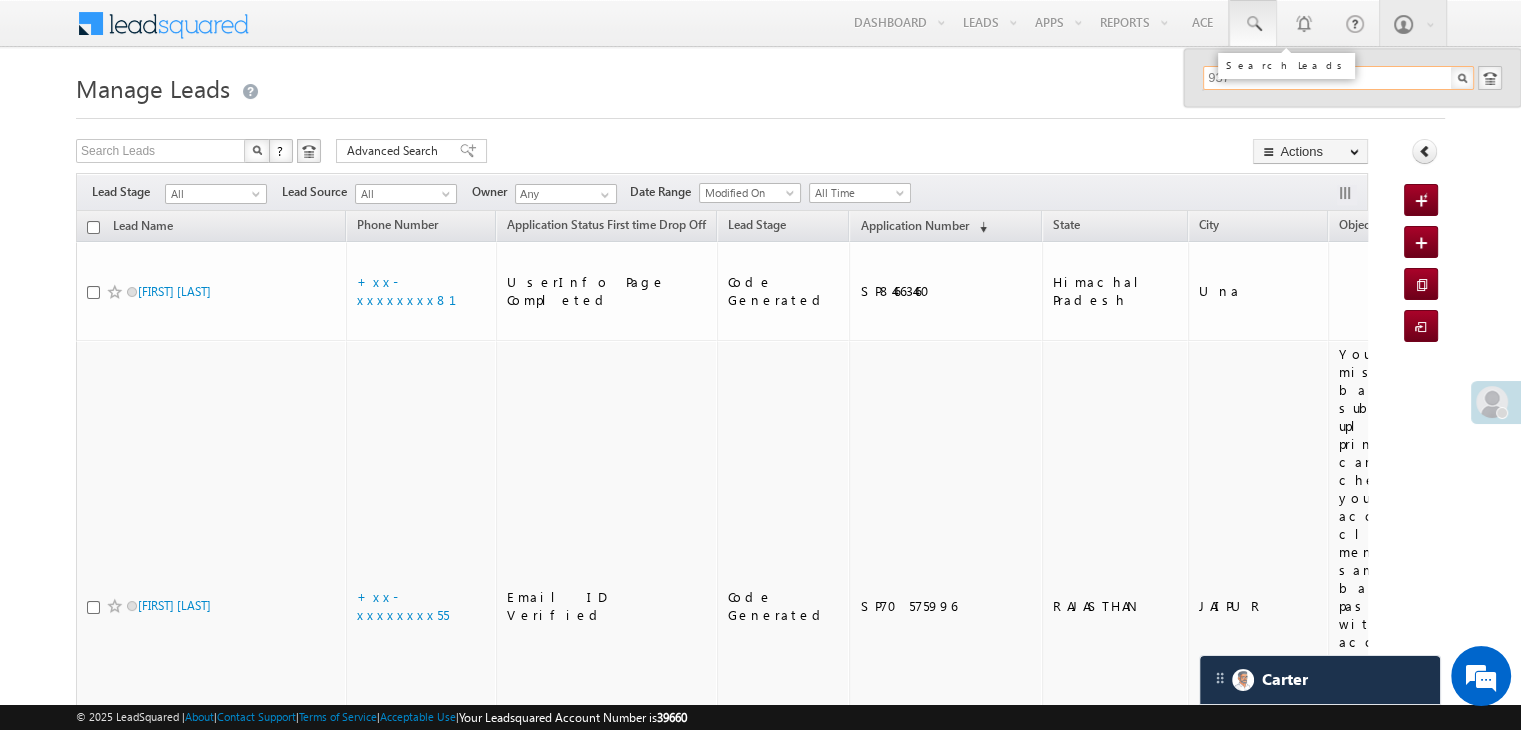 scroll, scrollTop: 0, scrollLeft: 0, axis: both 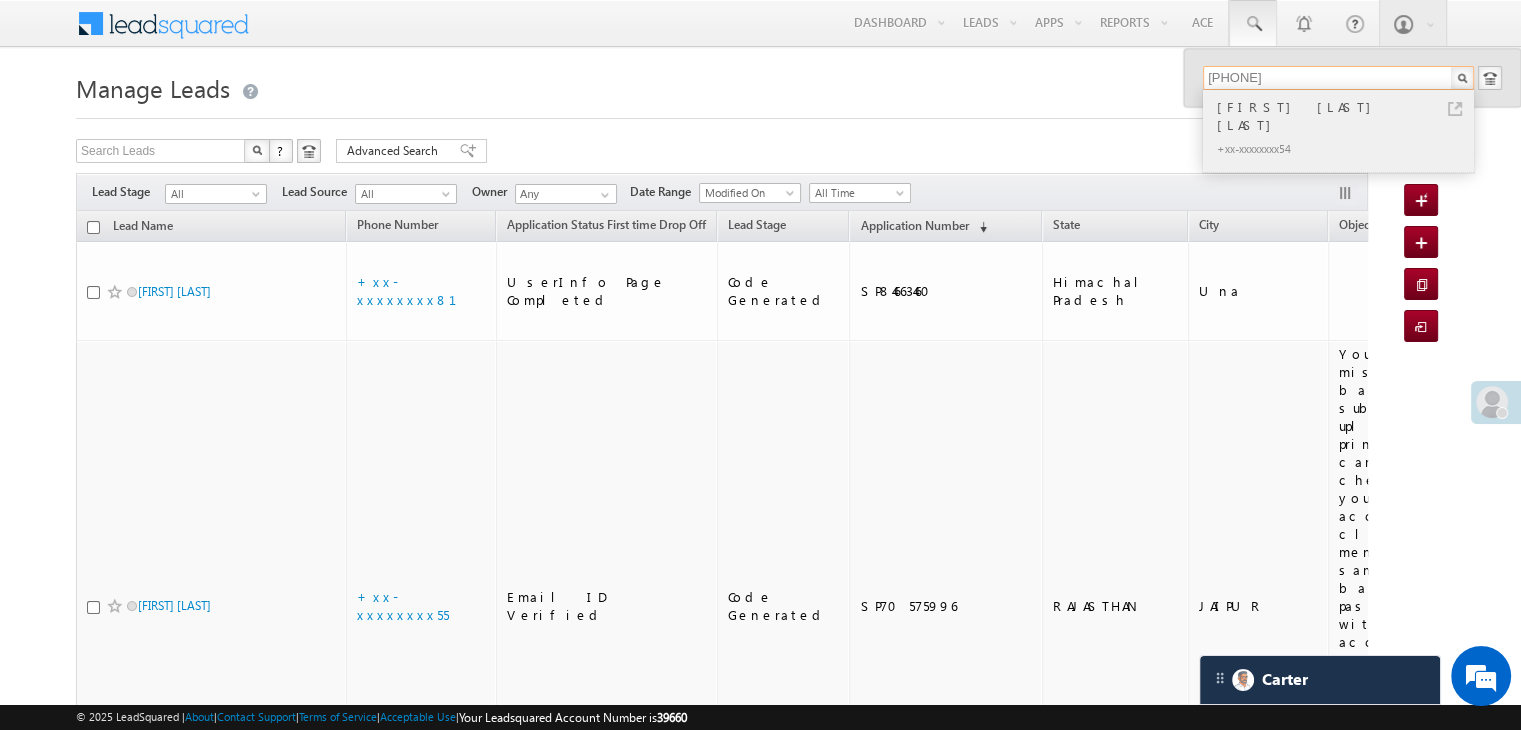 type on "9373963754" 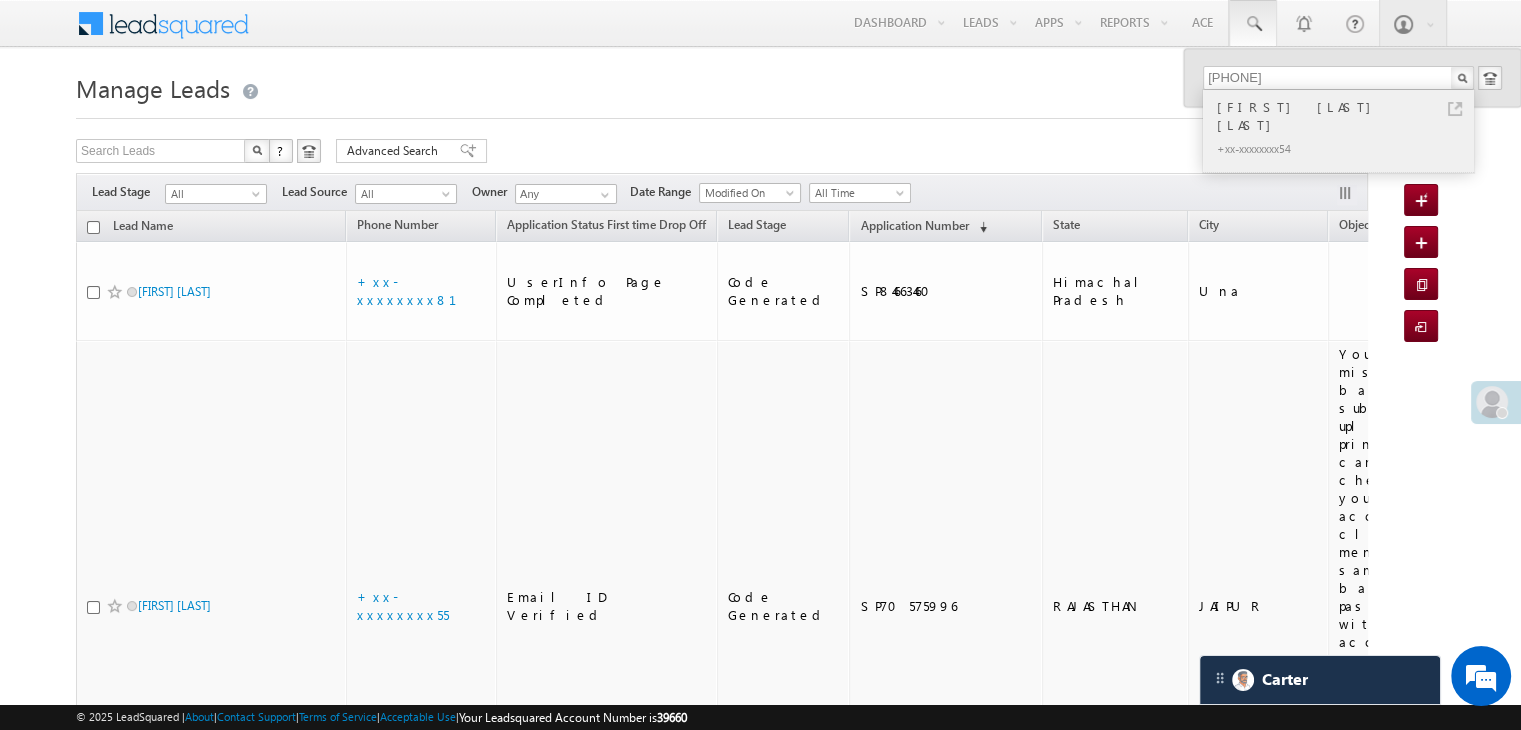 click on "[FIRST] [LAST]" at bounding box center [1347, 116] 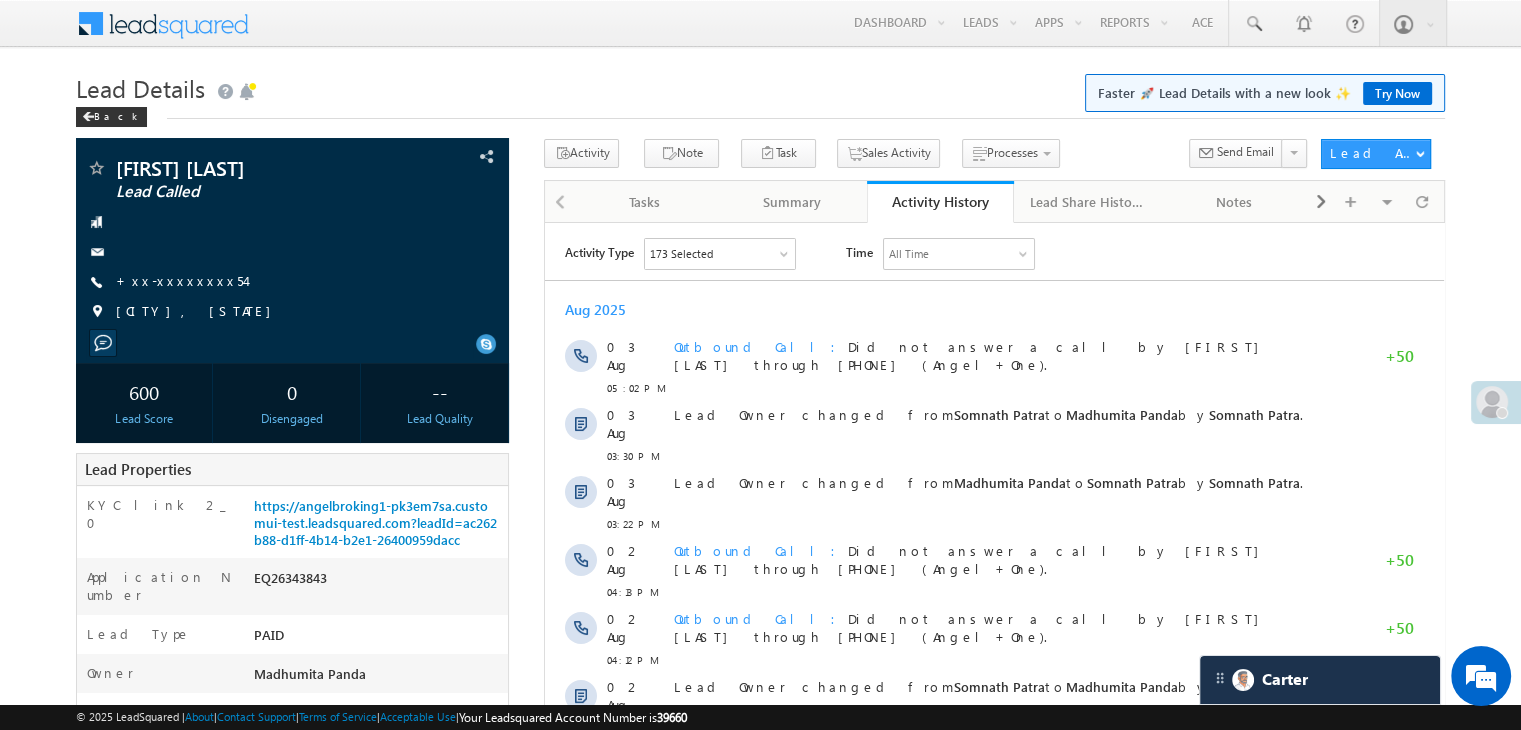 scroll, scrollTop: 0, scrollLeft: 0, axis: both 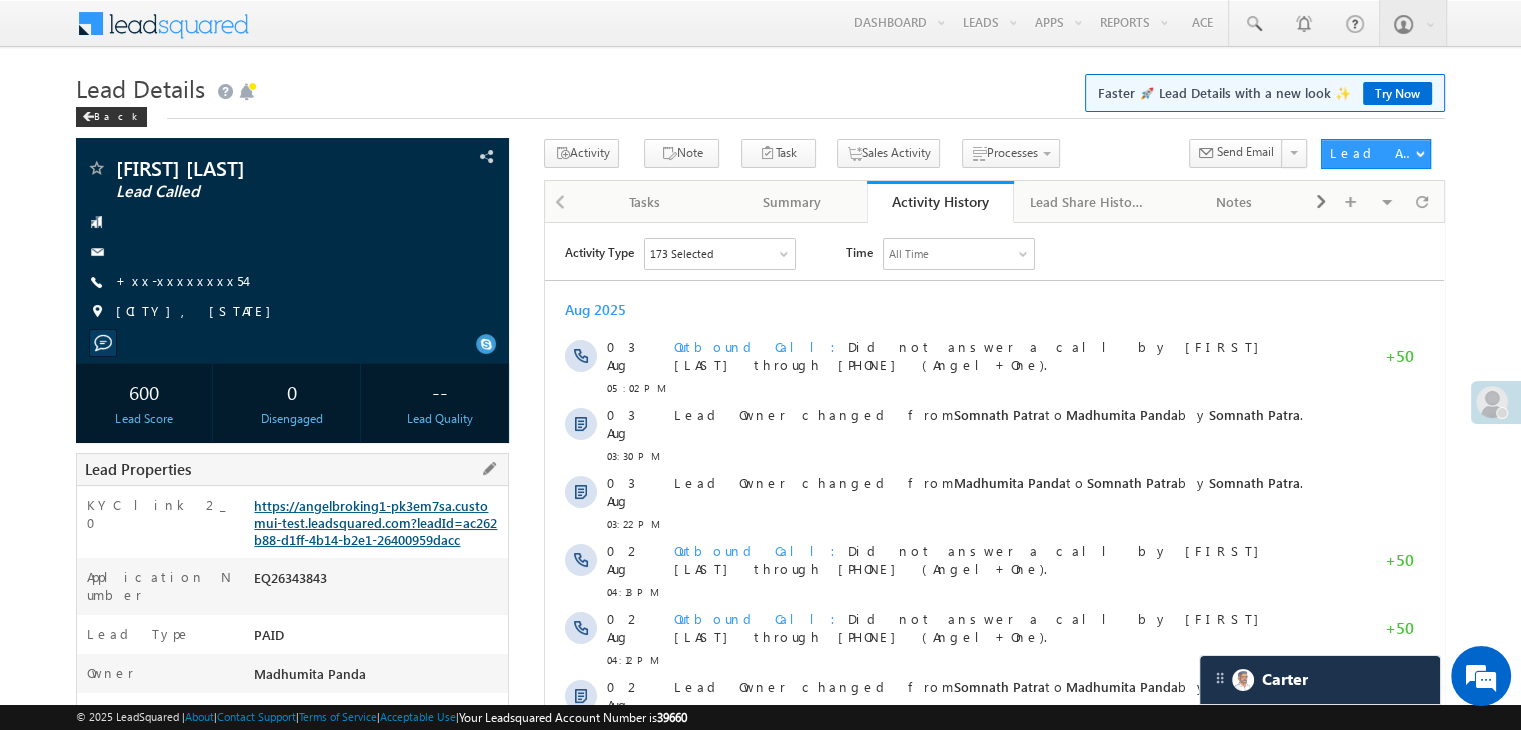 click on "https://angelbroking1-pk3em7sa.customui-test.leadsquared.com?leadId=ac262b88-d1ff-4b14-b2e1-26400959dacc" at bounding box center (375, 522) 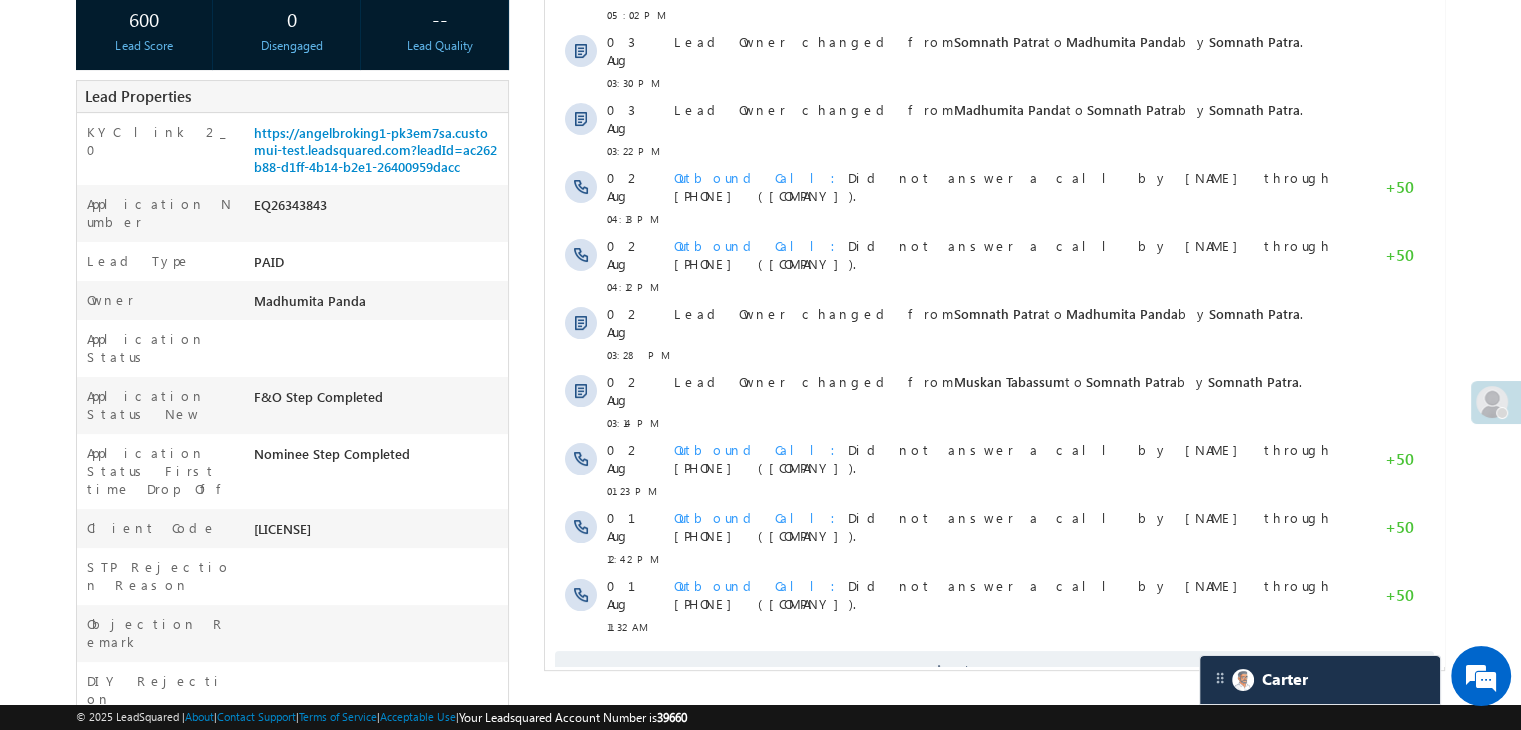 scroll, scrollTop: 100, scrollLeft: 0, axis: vertical 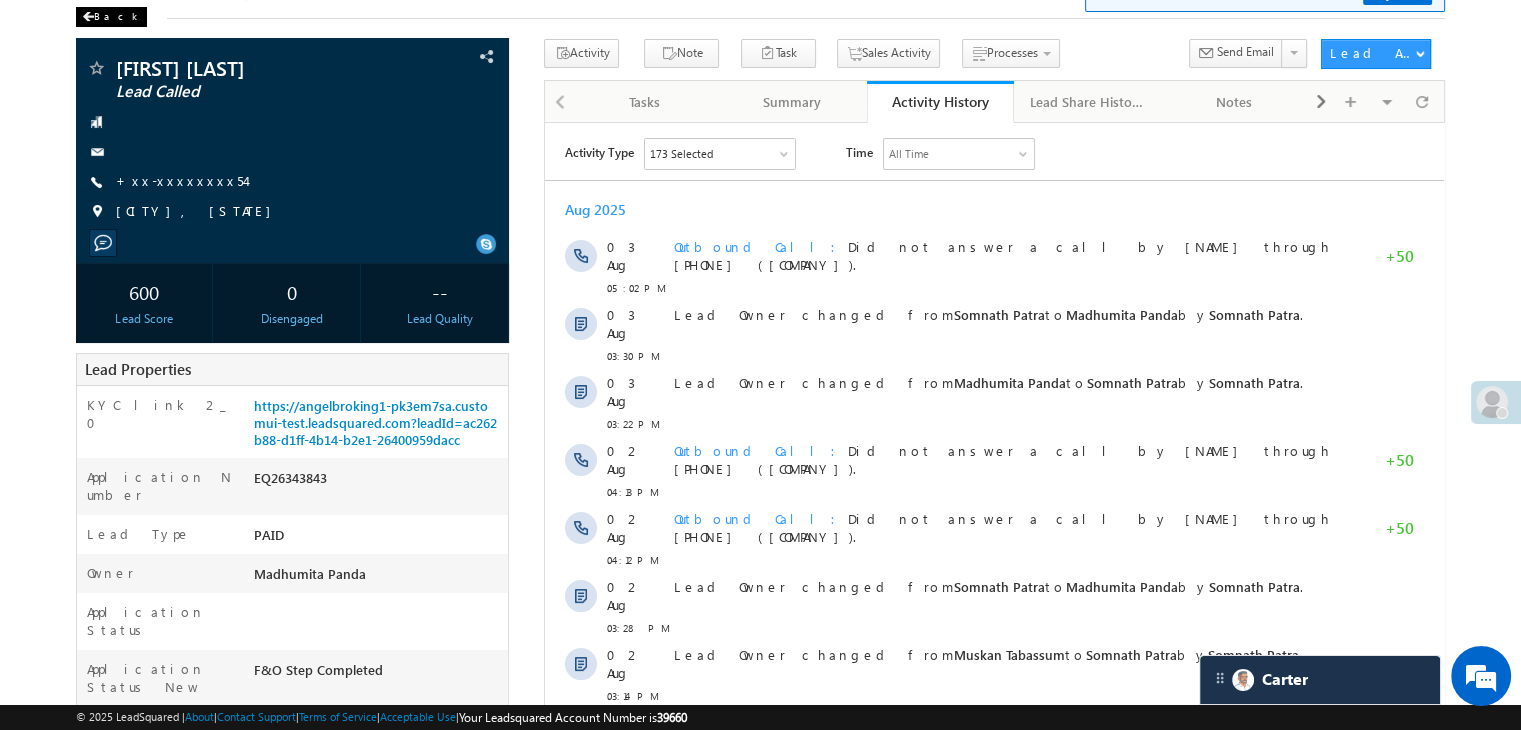 click on "Back" at bounding box center [111, 17] 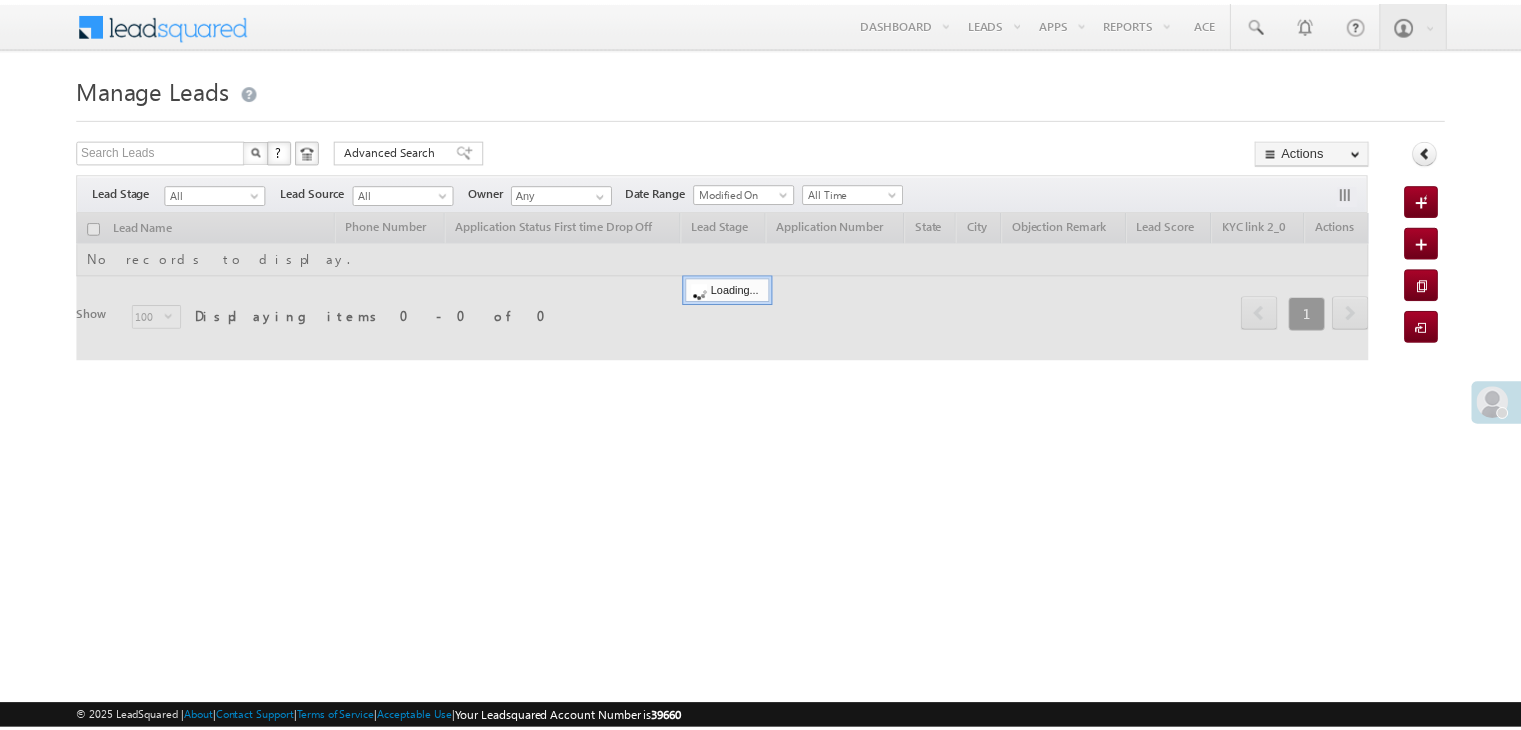 scroll, scrollTop: 0, scrollLeft: 0, axis: both 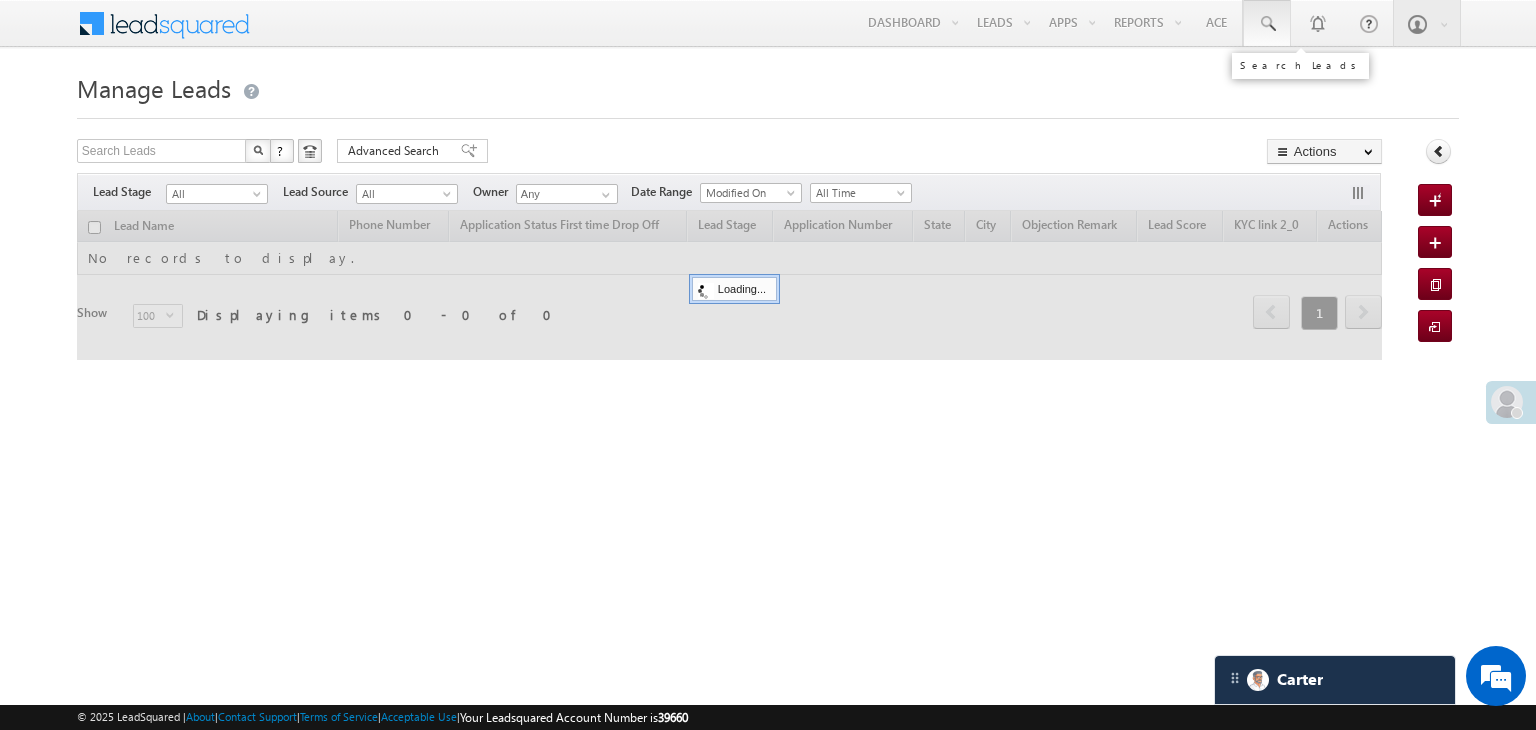 click at bounding box center [1267, 24] 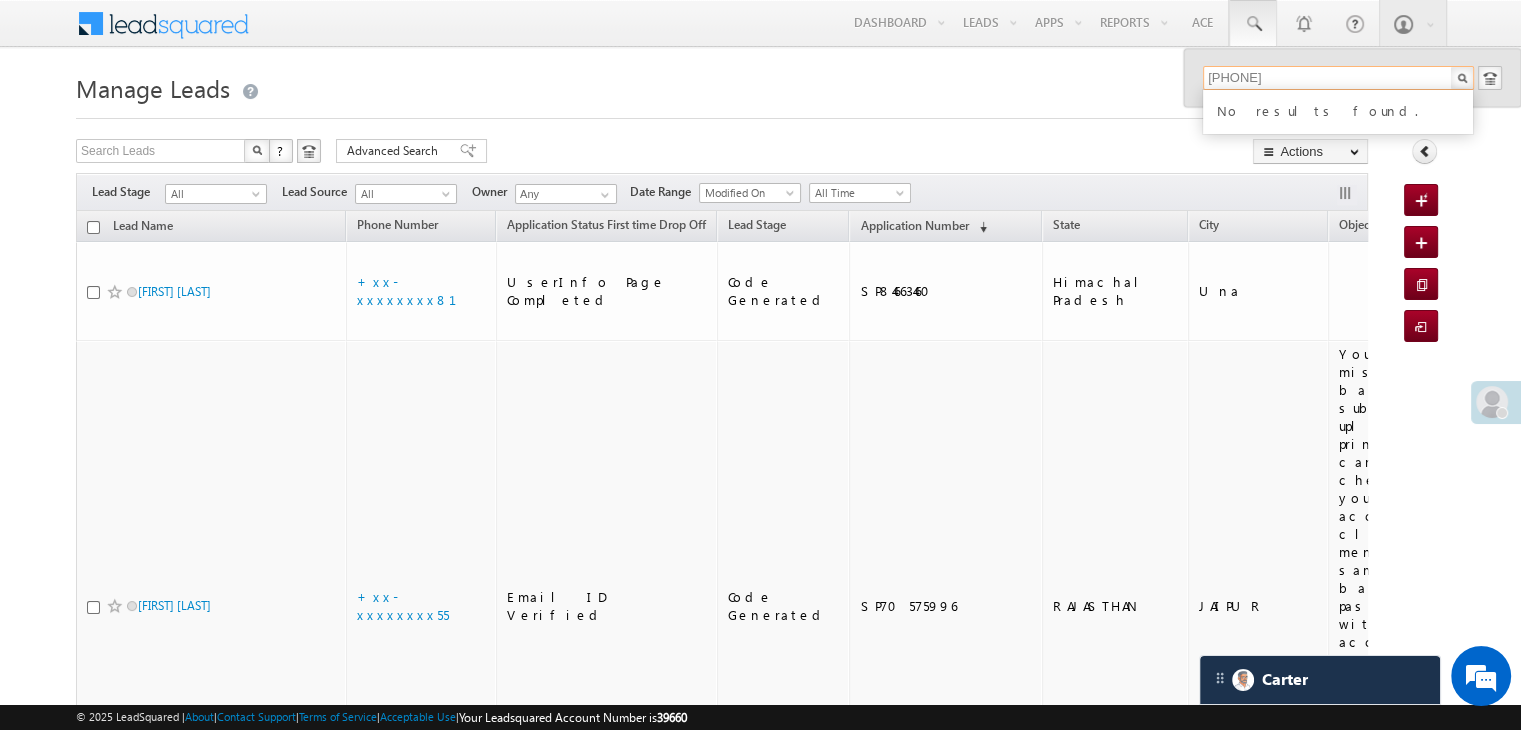 scroll, scrollTop: 0, scrollLeft: 0, axis: both 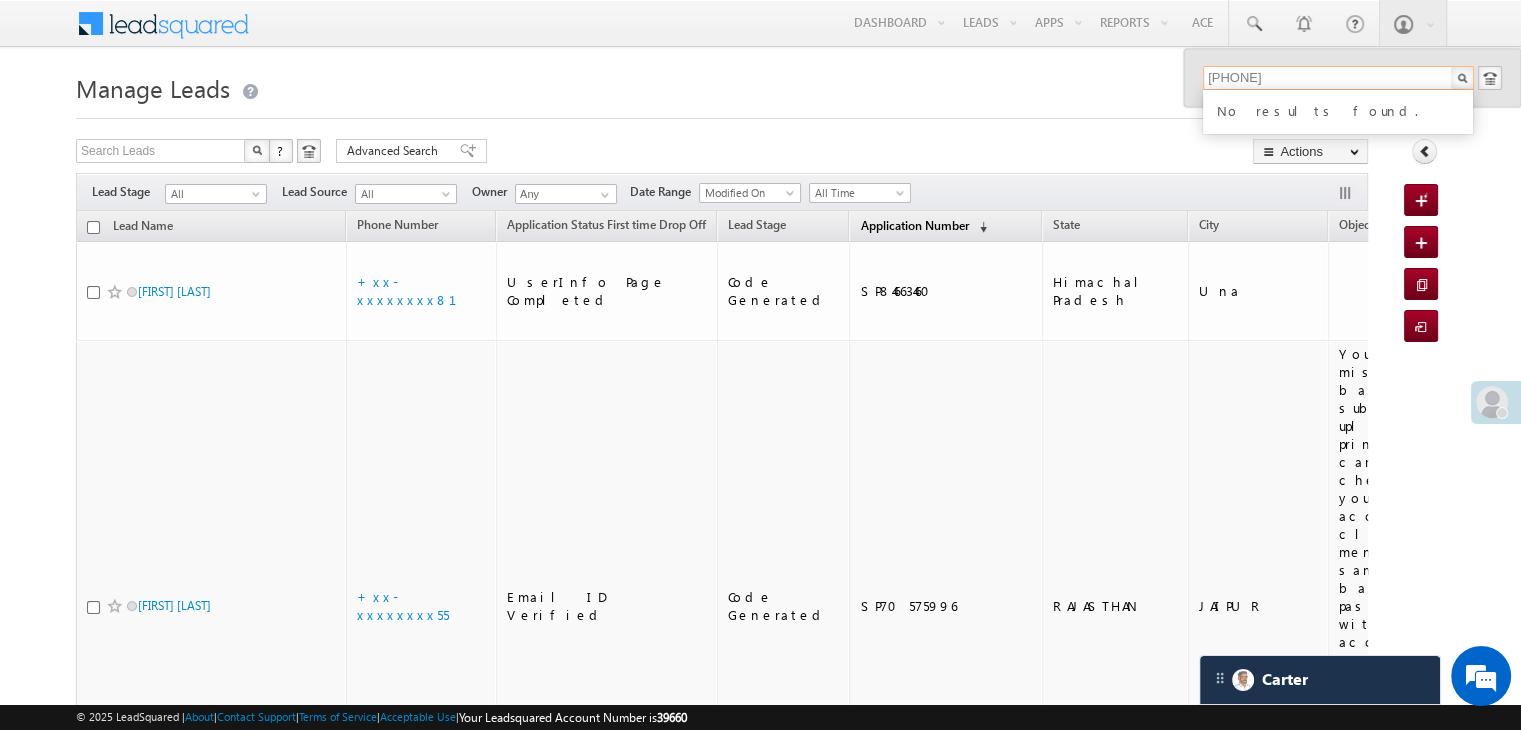 click on "Application Number" at bounding box center [914, 225] 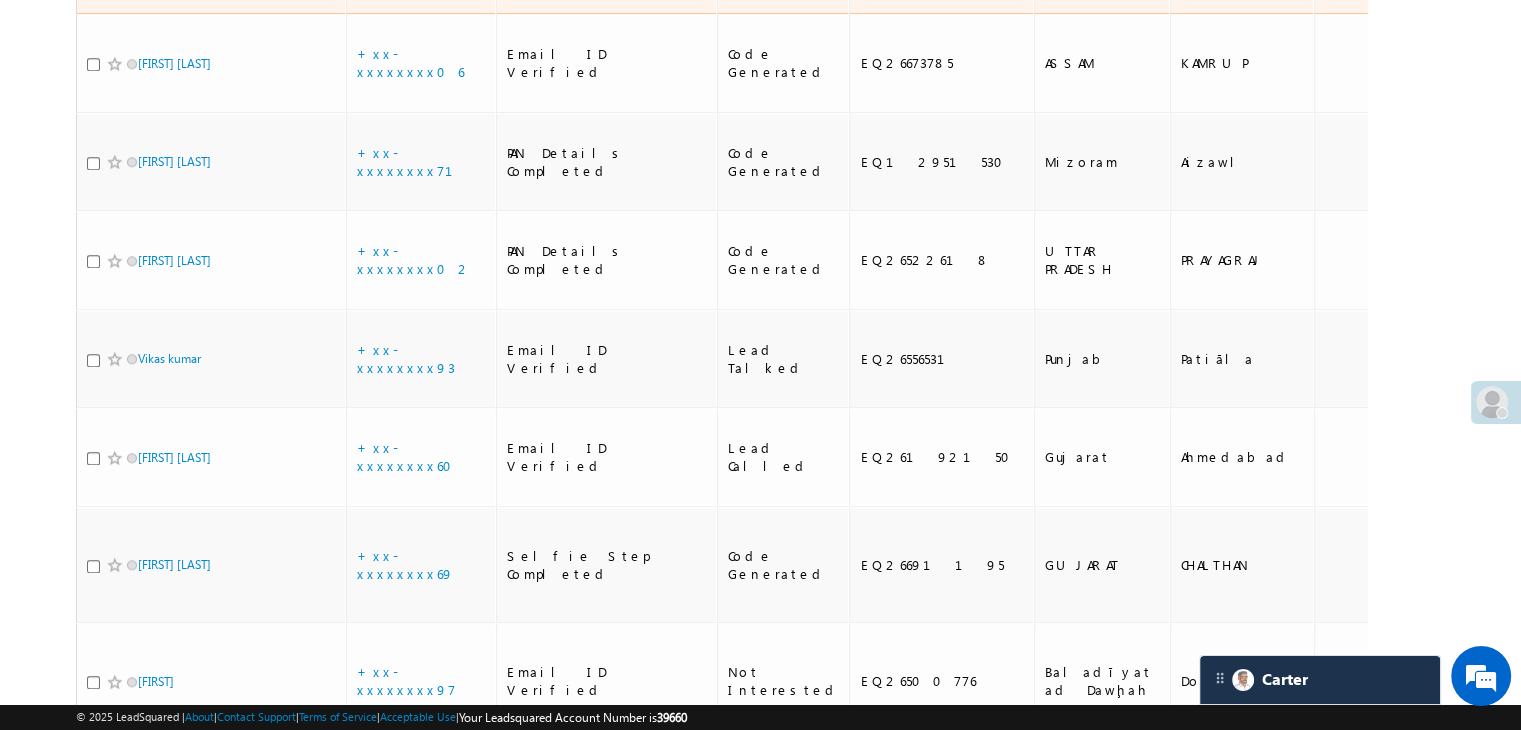 scroll, scrollTop: 1800, scrollLeft: 0, axis: vertical 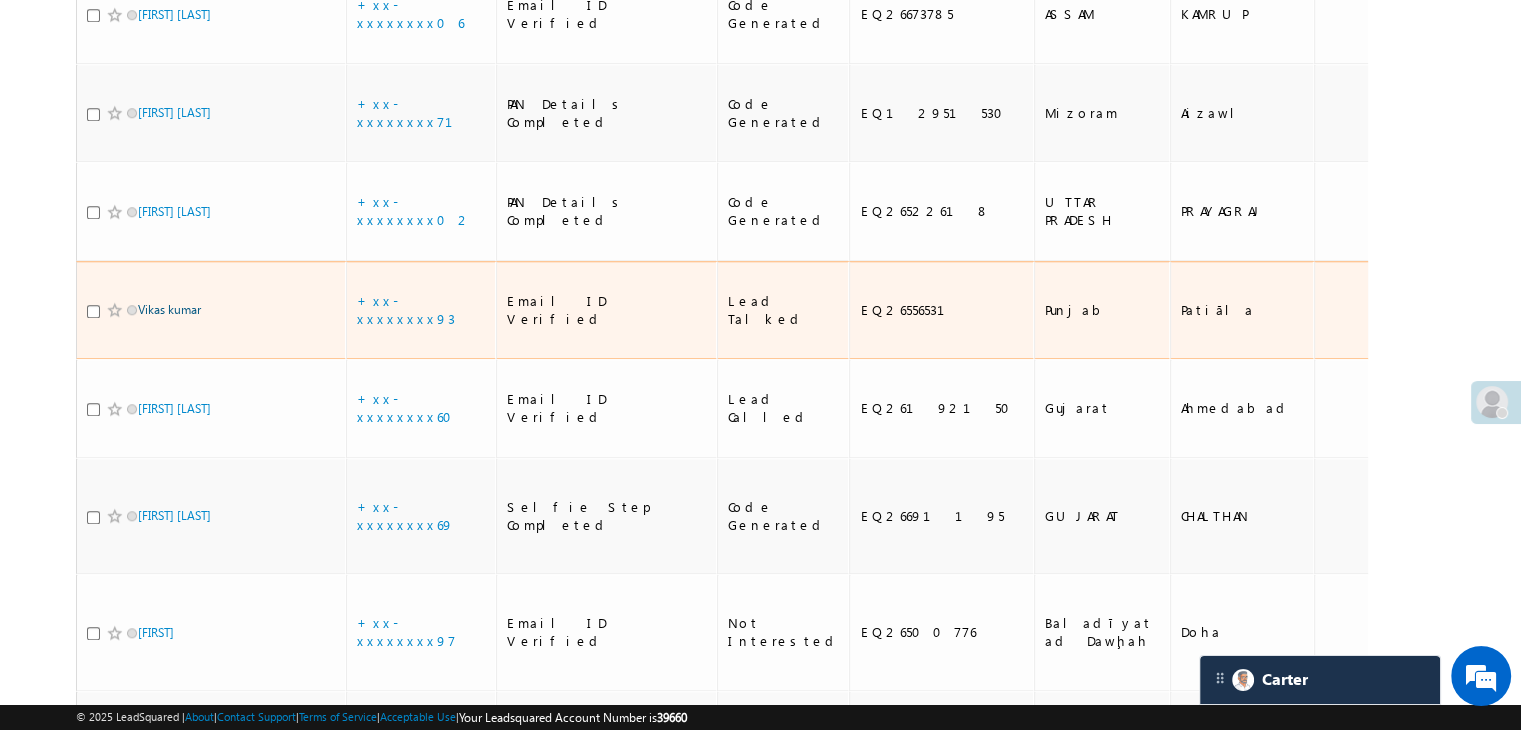 type on "9520815830" 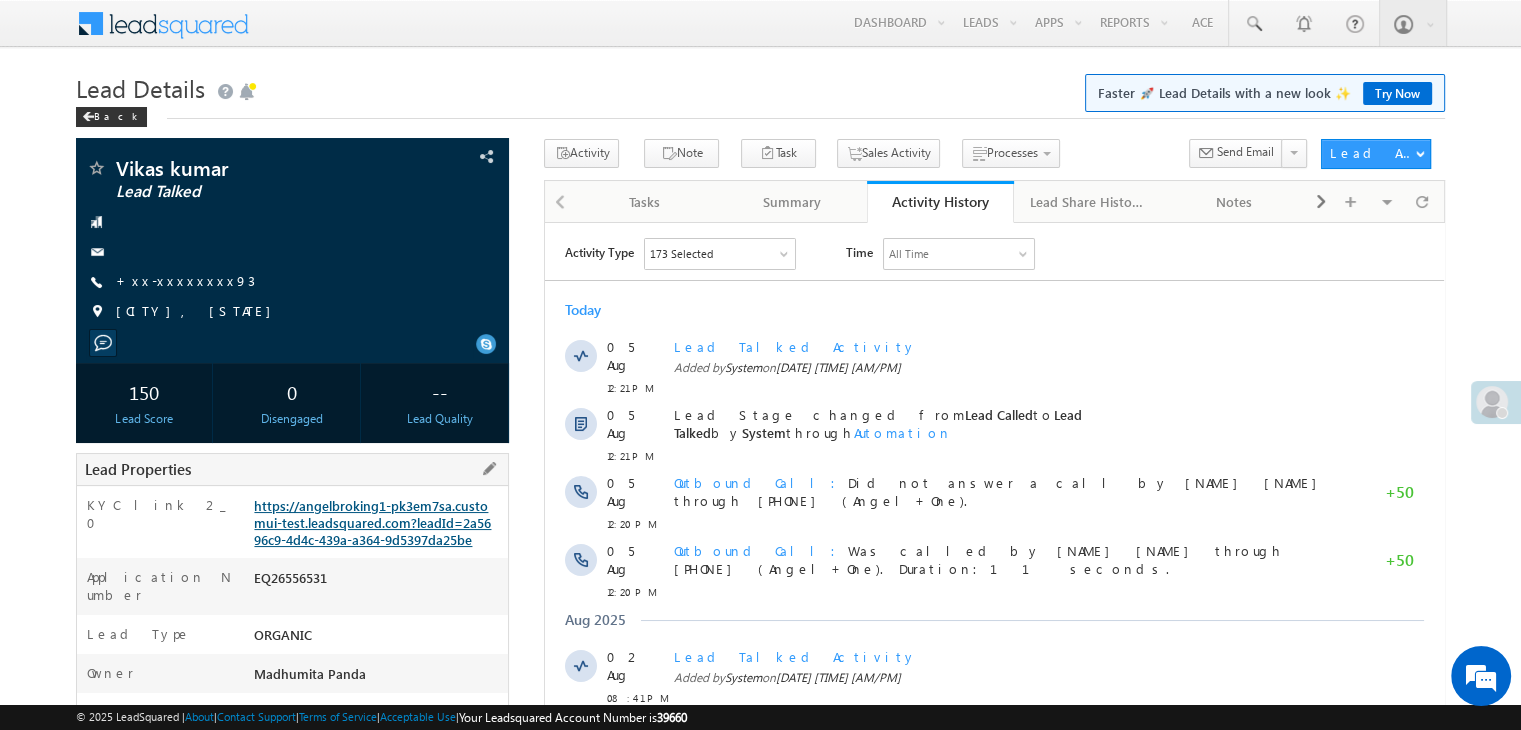 scroll, scrollTop: 0, scrollLeft: 0, axis: both 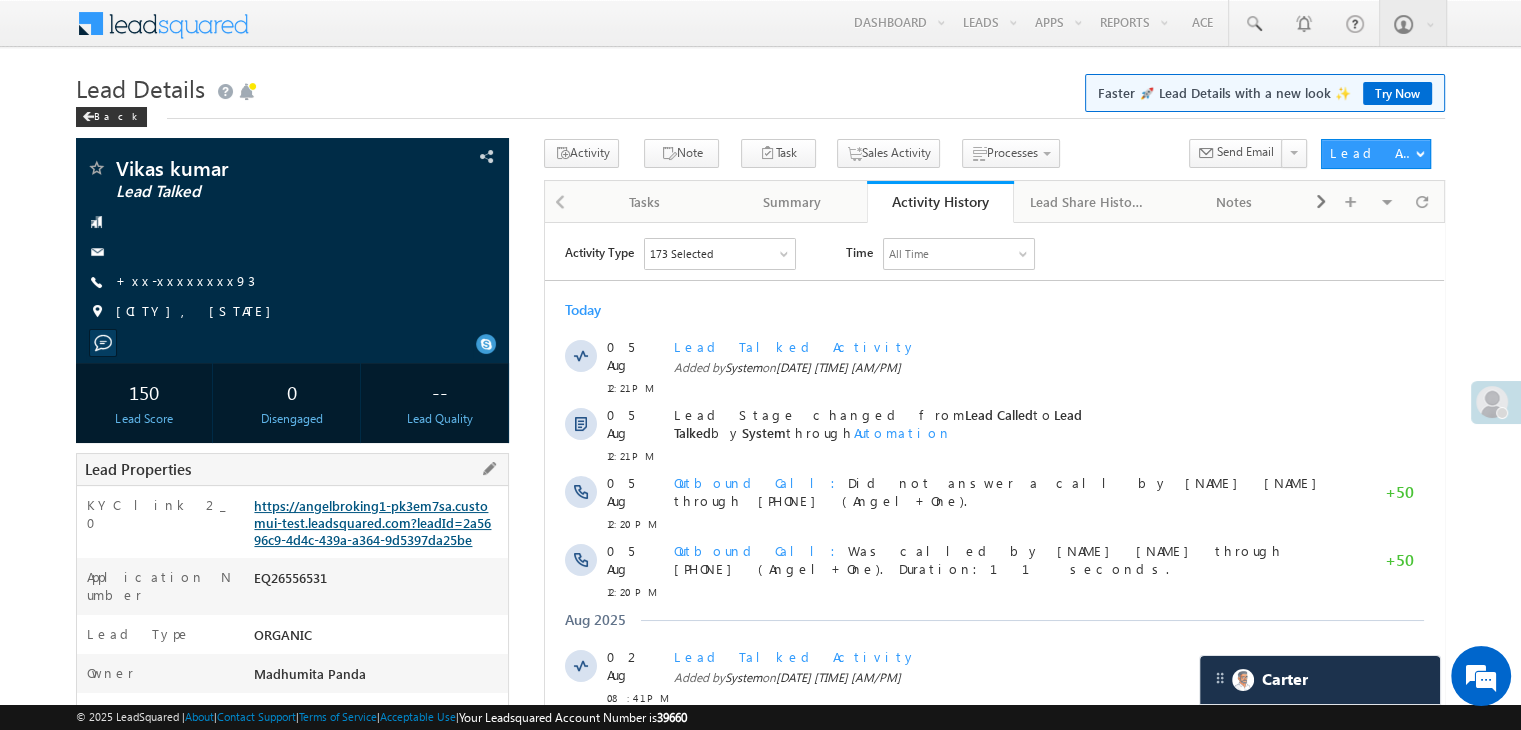 click on "https://angelbroking1-pk3em7sa.customui-test.leadsquared.com?leadId=2a5696c9-4d4c-439a-a364-9d5397da25be" at bounding box center [372, 522] 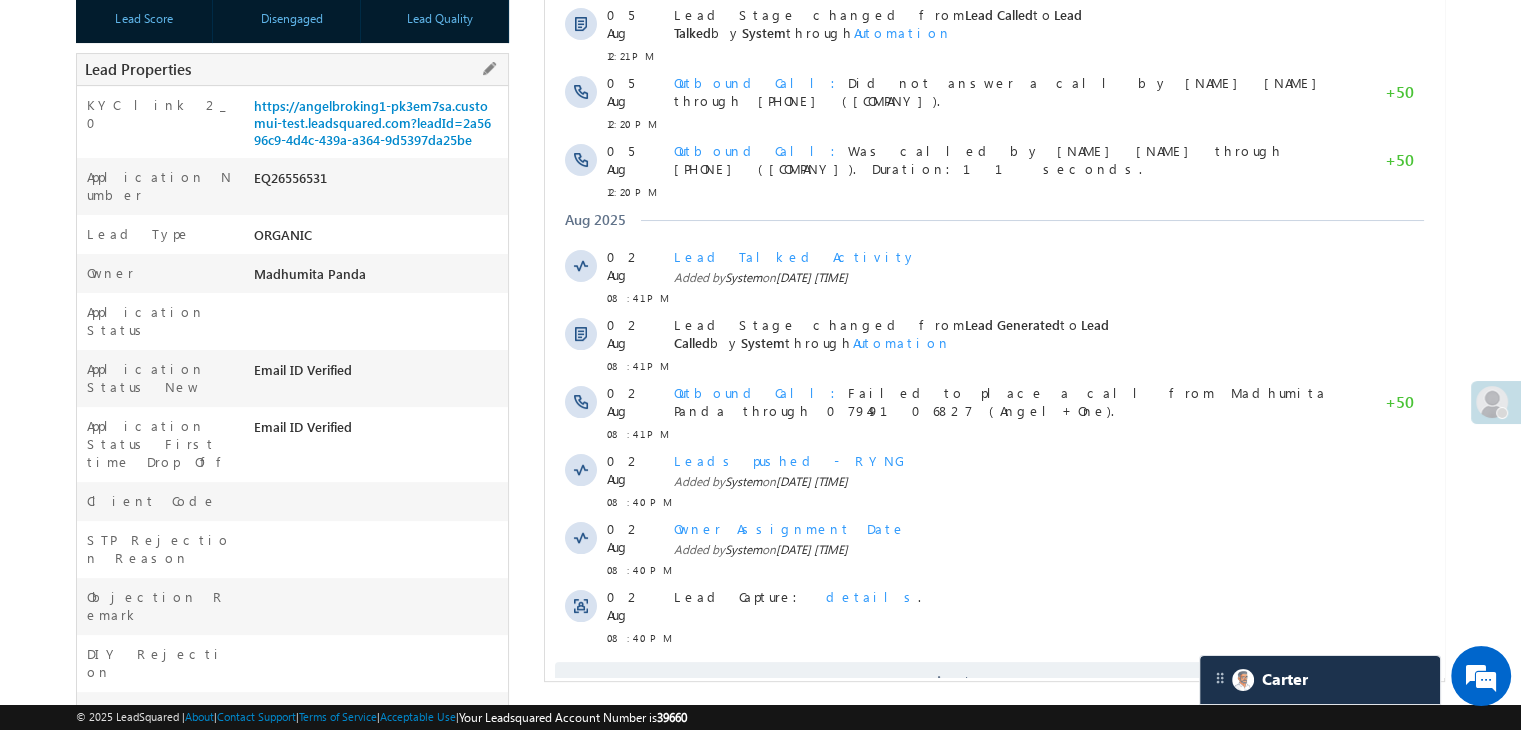 scroll, scrollTop: 0, scrollLeft: 0, axis: both 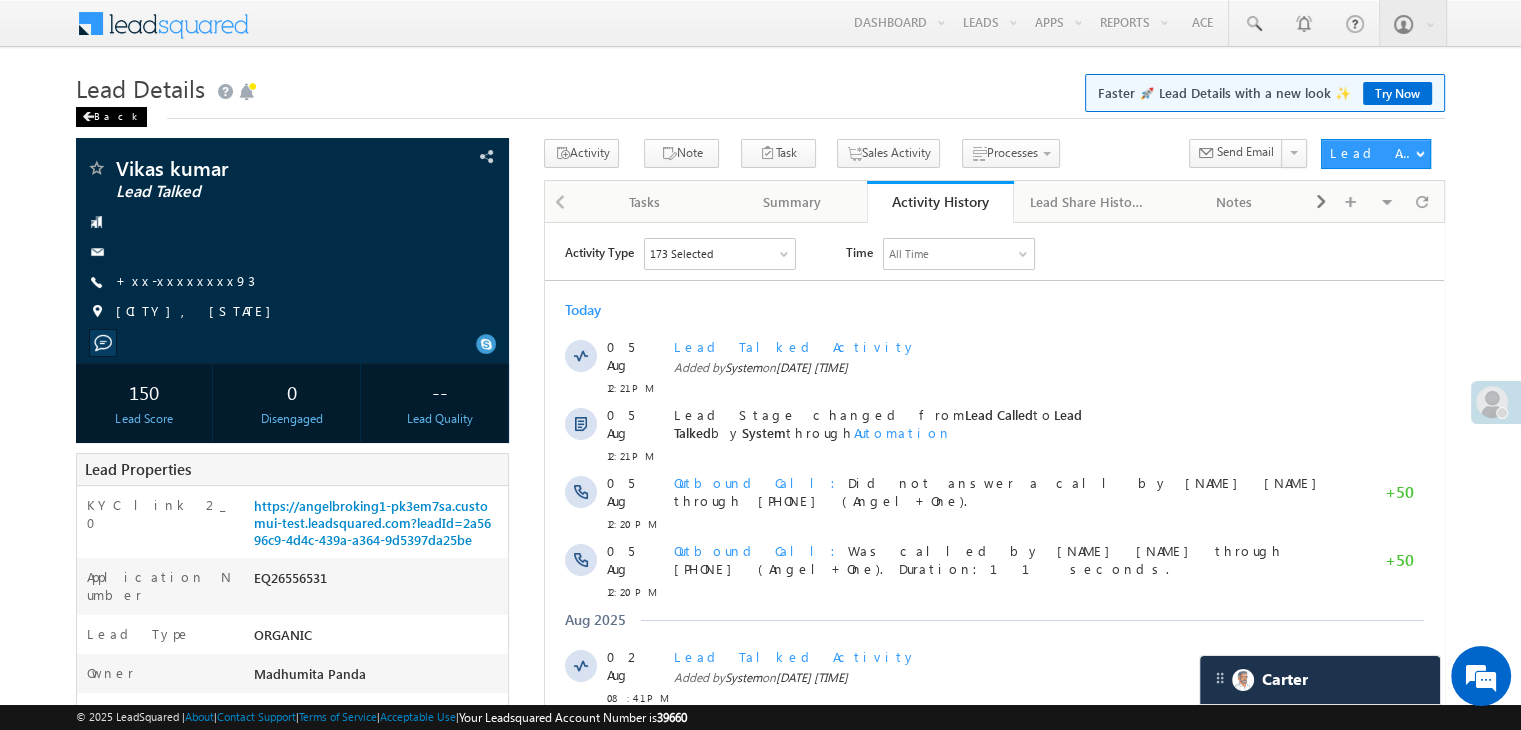 click on "Back" at bounding box center [111, 117] 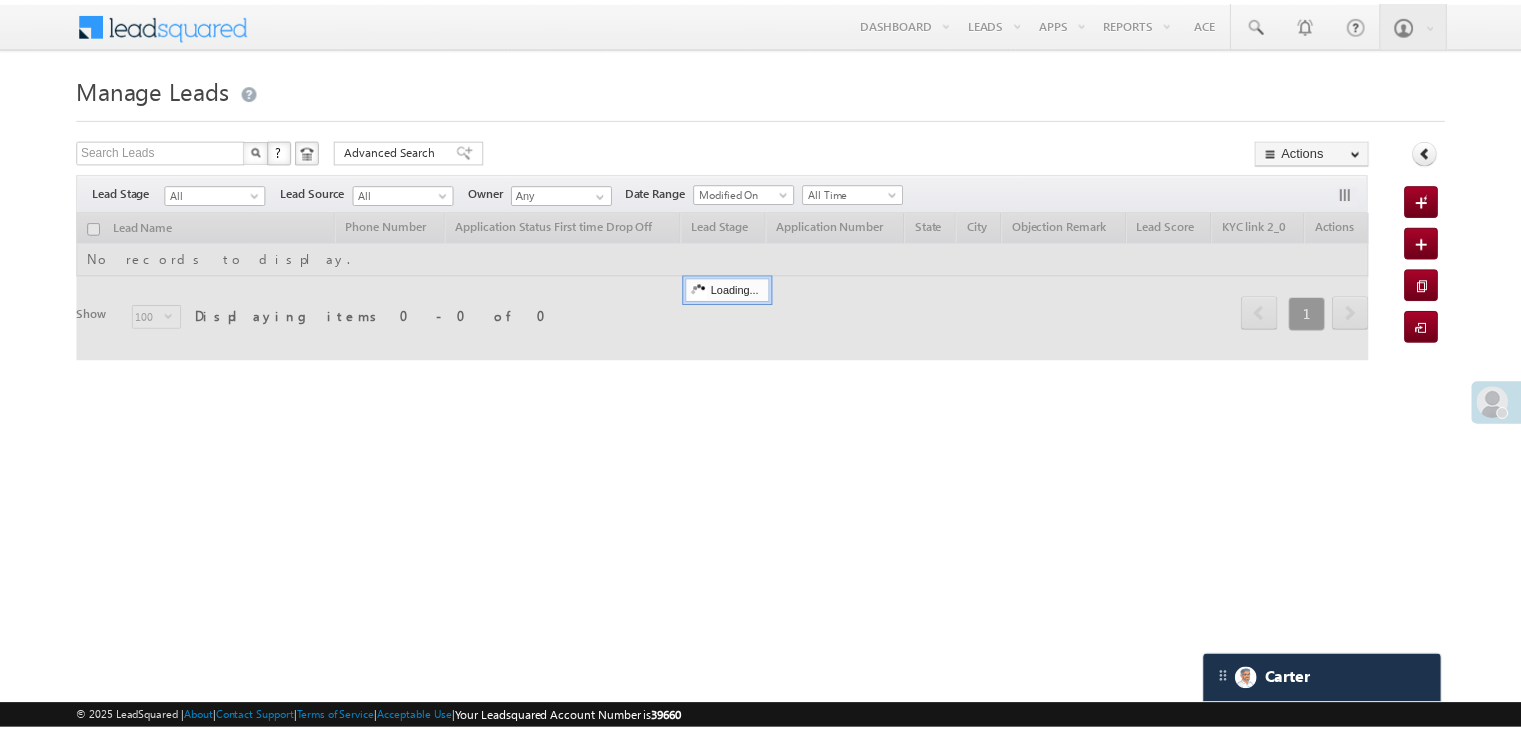 scroll, scrollTop: 0, scrollLeft: 0, axis: both 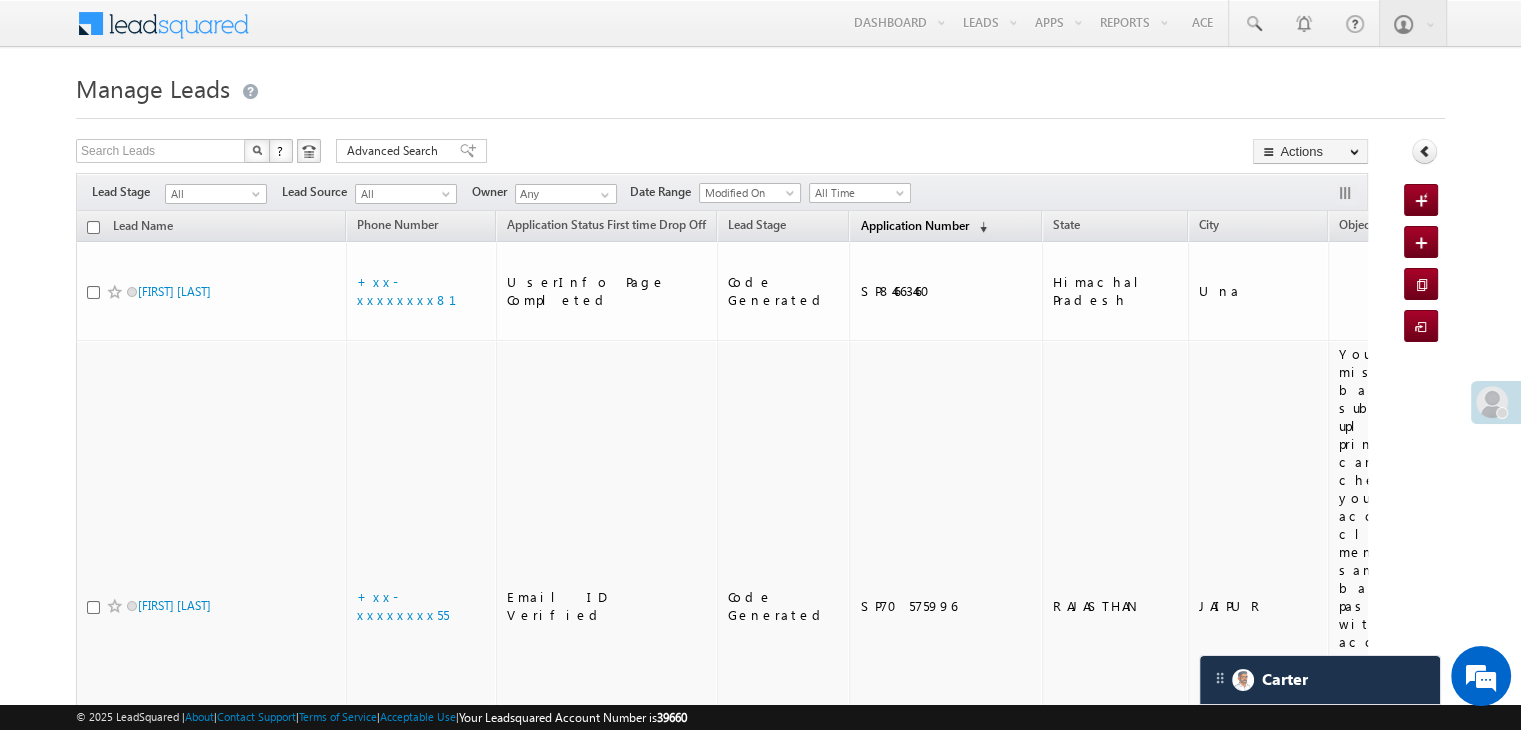 click on "Application Number" at bounding box center (914, 225) 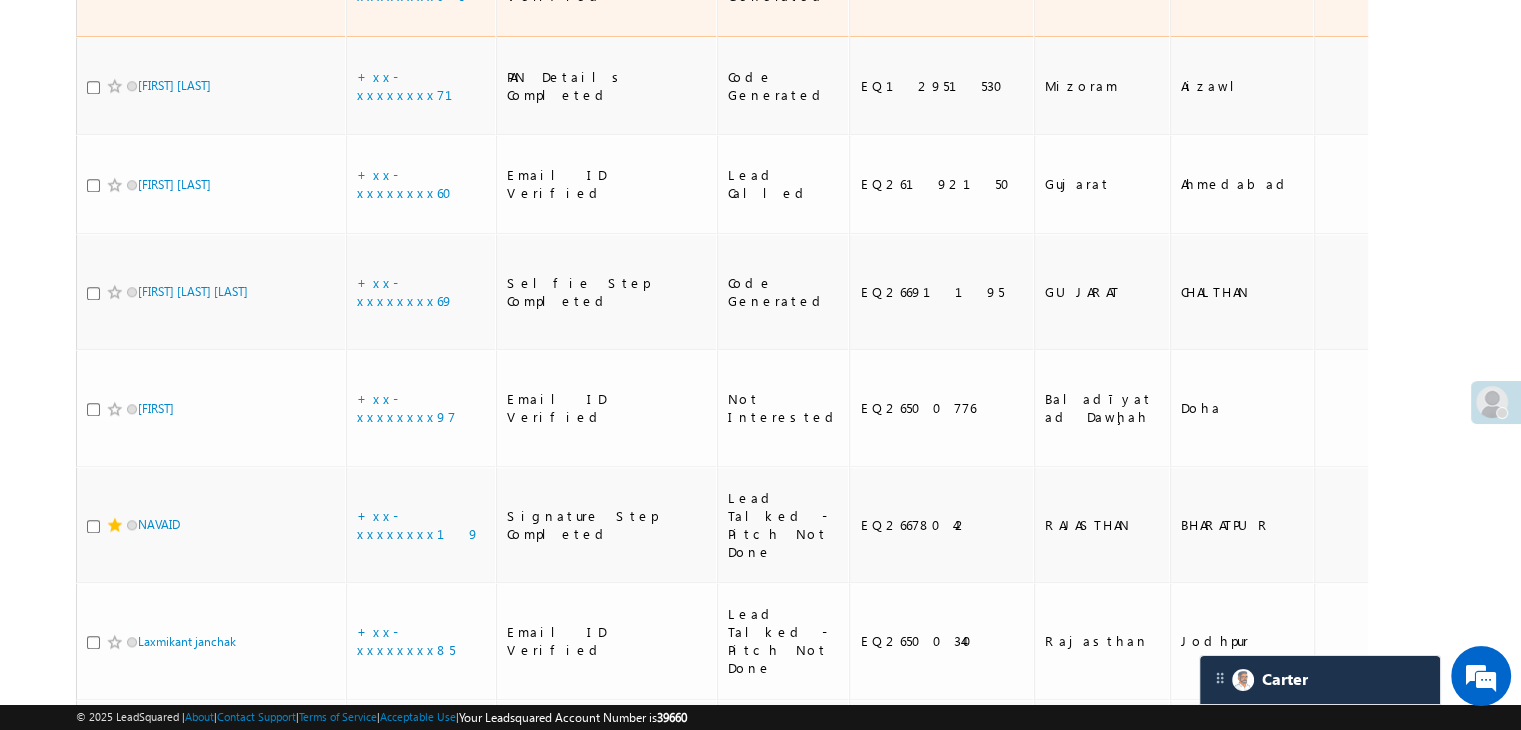 scroll, scrollTop: 2300, scrollLeft: 0, axis: vertical 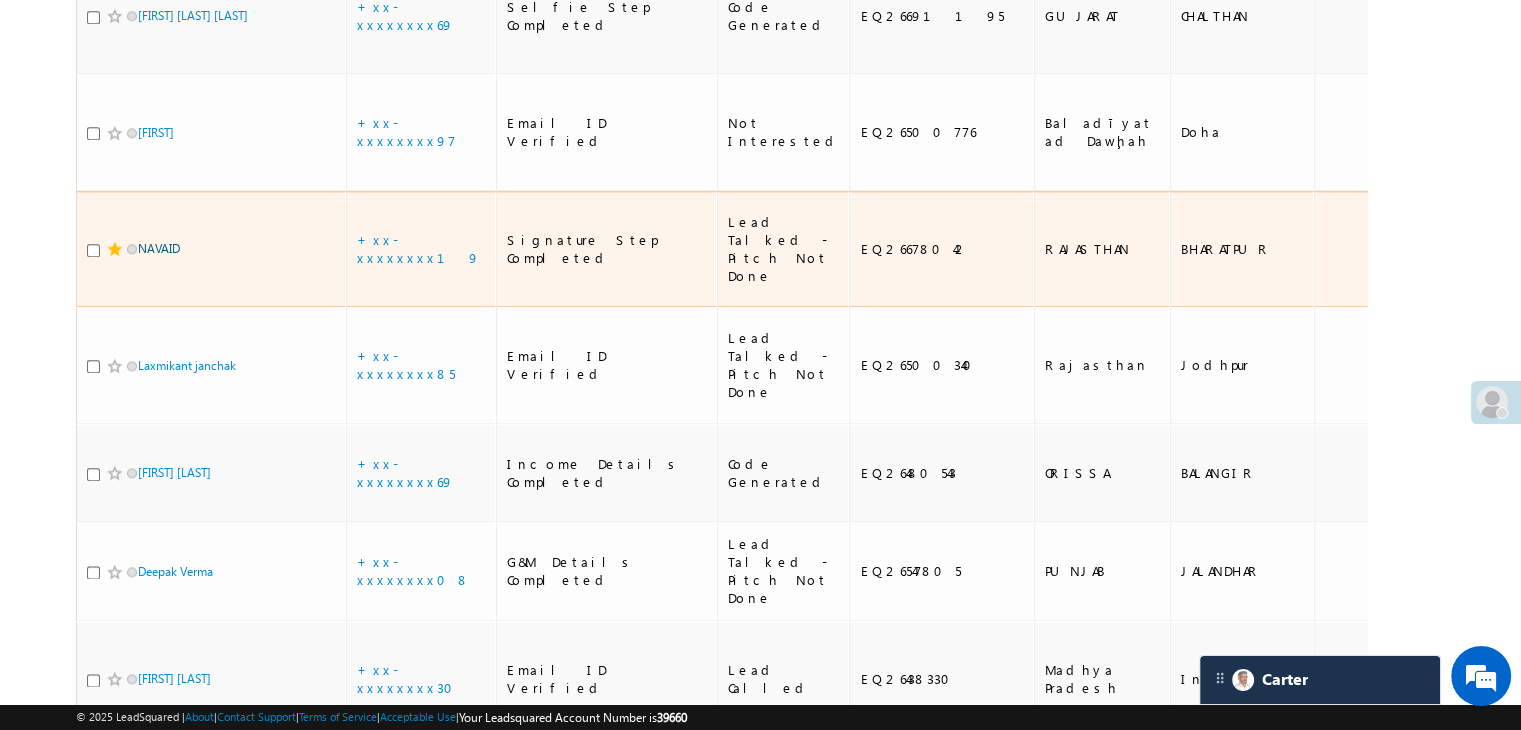 click on "NAVAID" at bounding box center [159, 248] 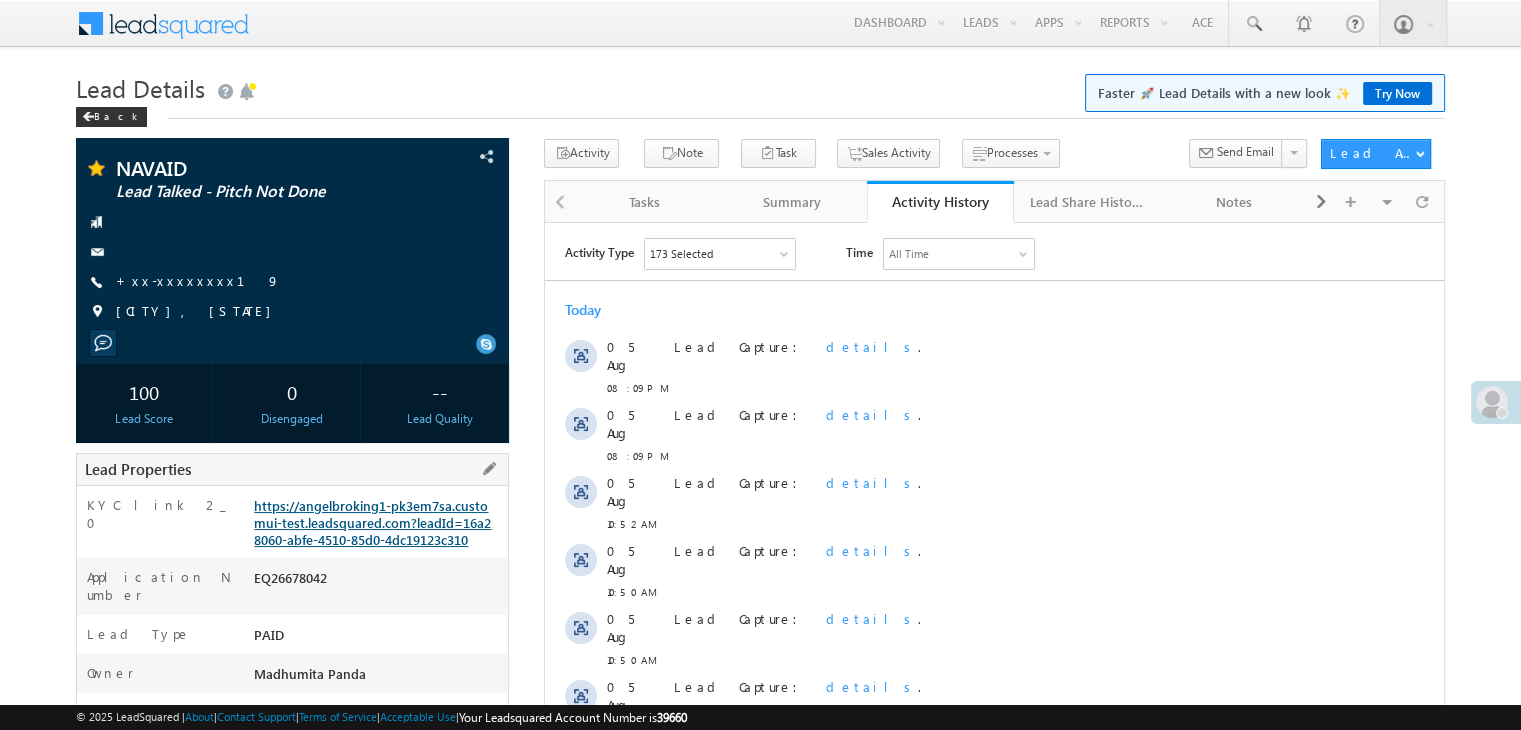 scroll, scrollTop: 0, scrollLeft: 0, axis: both 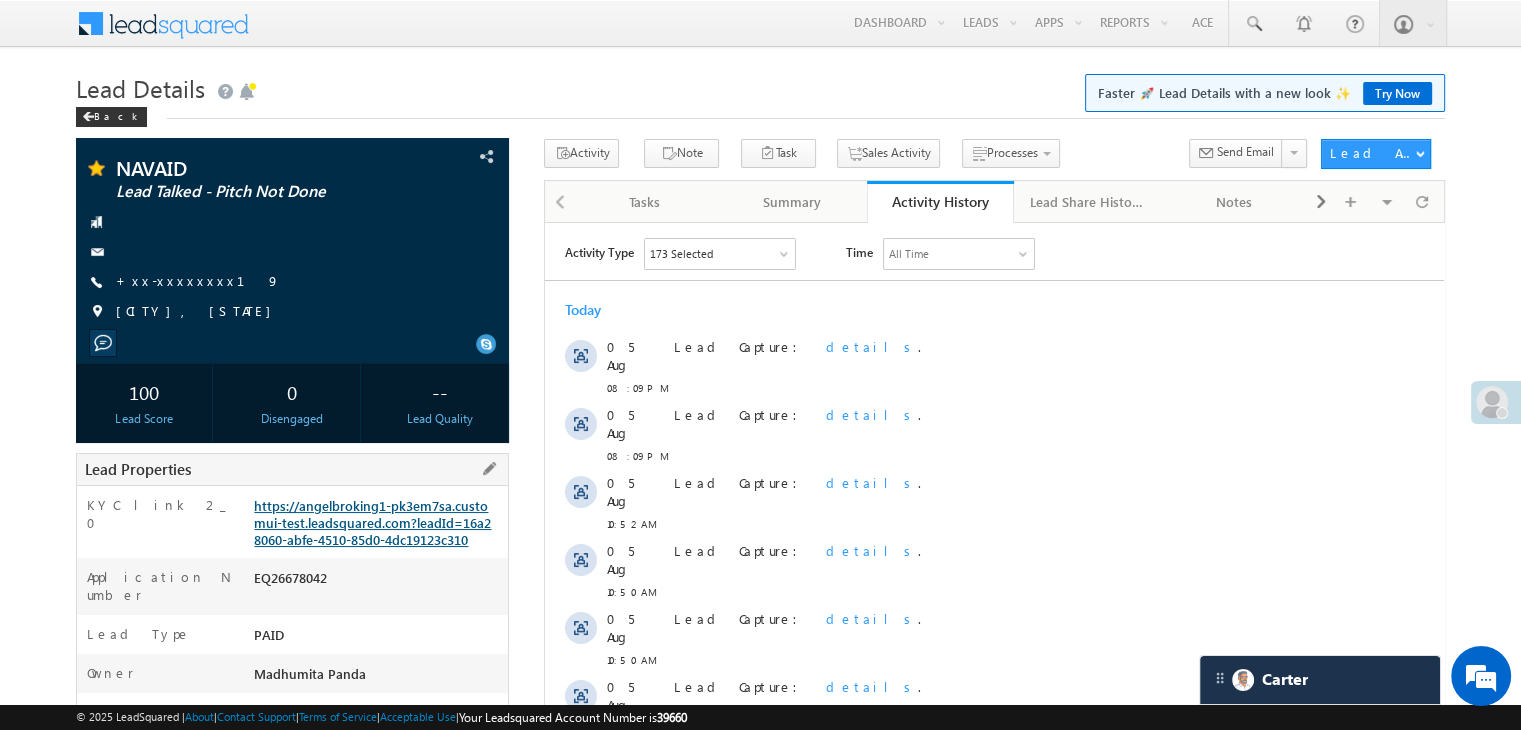 click on "https://angelbroking1-pk3em7sa.customui-test.leadsquared.com?leadId=16a28060-abfe-4510-85d0-4dc19123c310" at bounding box center [372, 522] 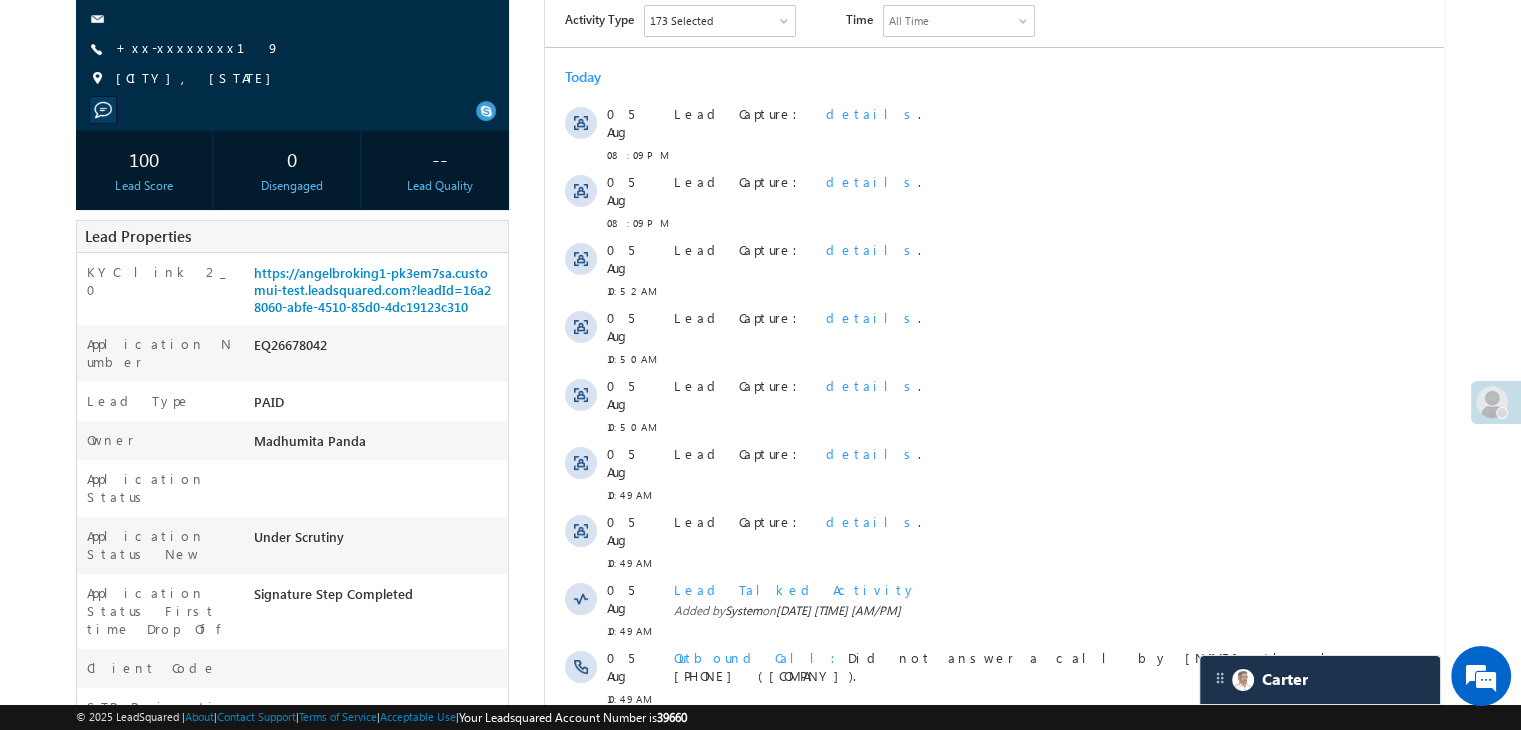 scroll, scrollTop: 100, scrollLeft: 0, axis: vertical 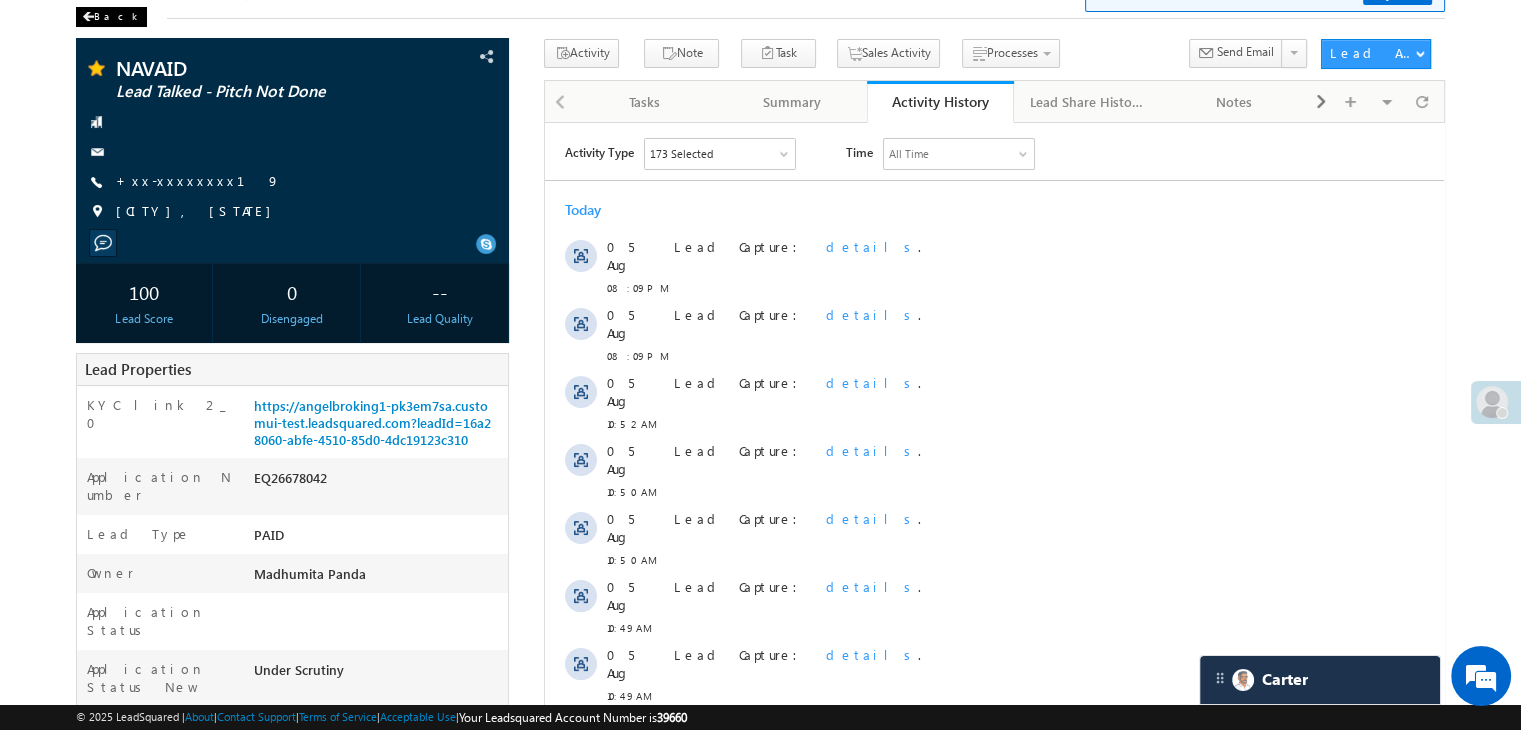click on "Back" at bounding box center [111, 17] 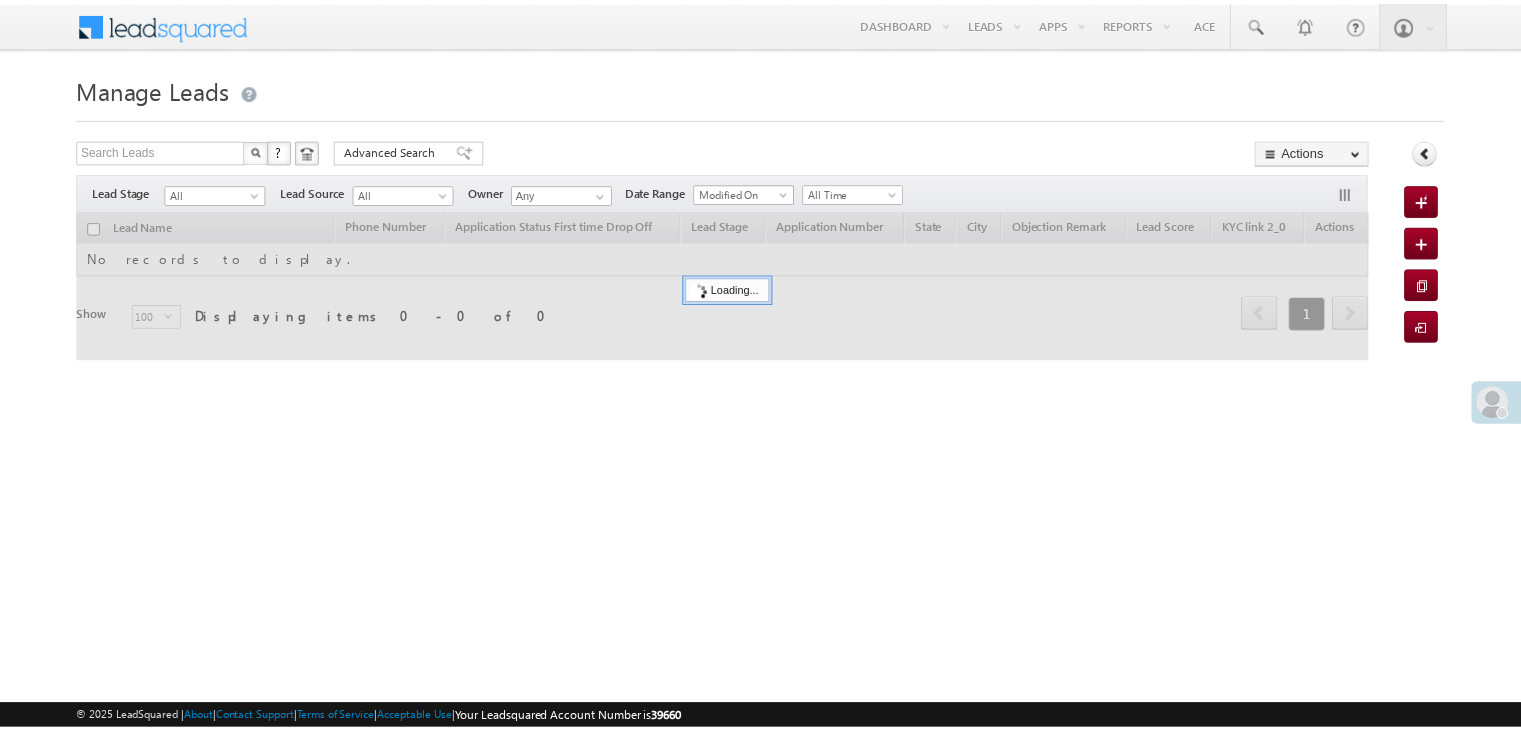 scroll, scrollTop: 0, scrollLeft: 0, axis: both 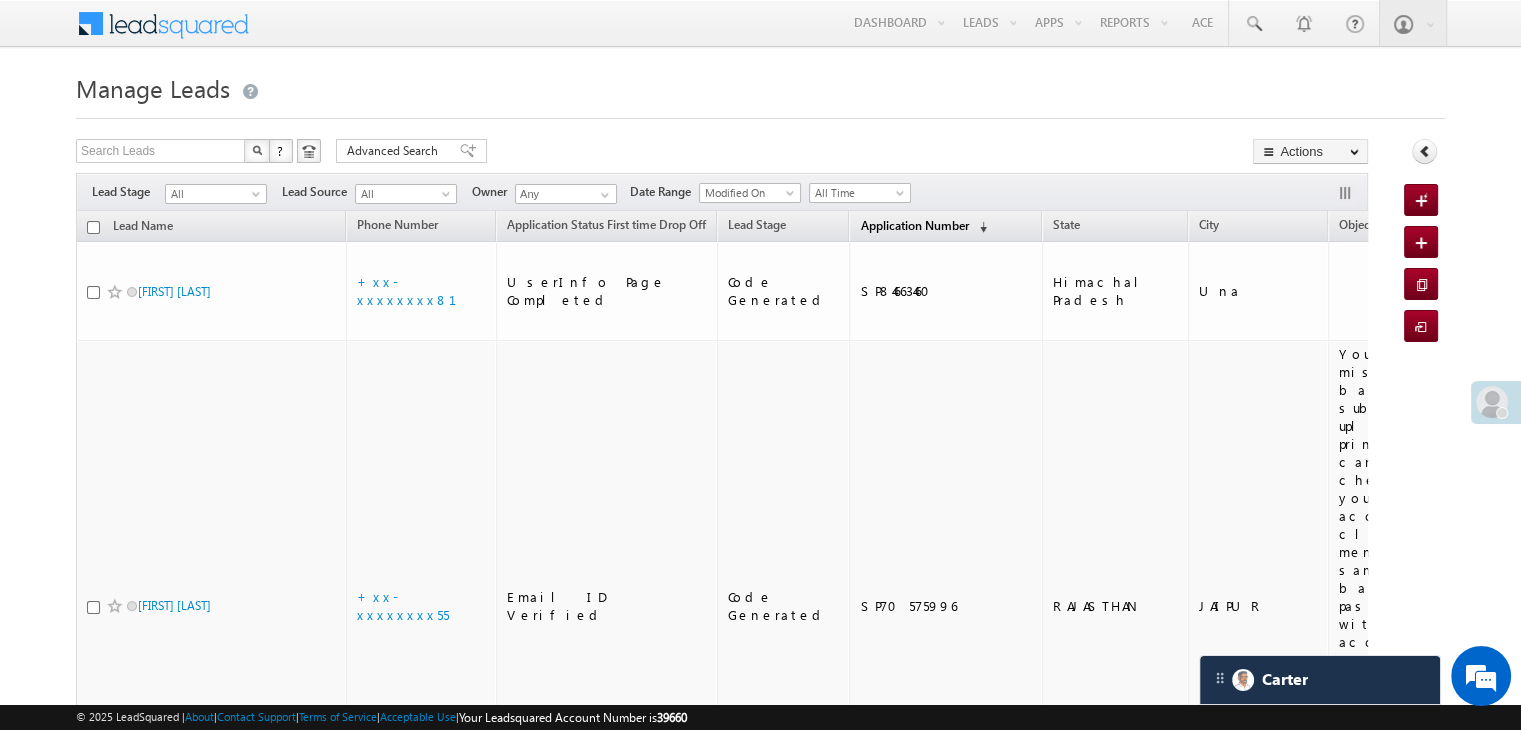 click on "Application Number" at bounding box center (914, 225) 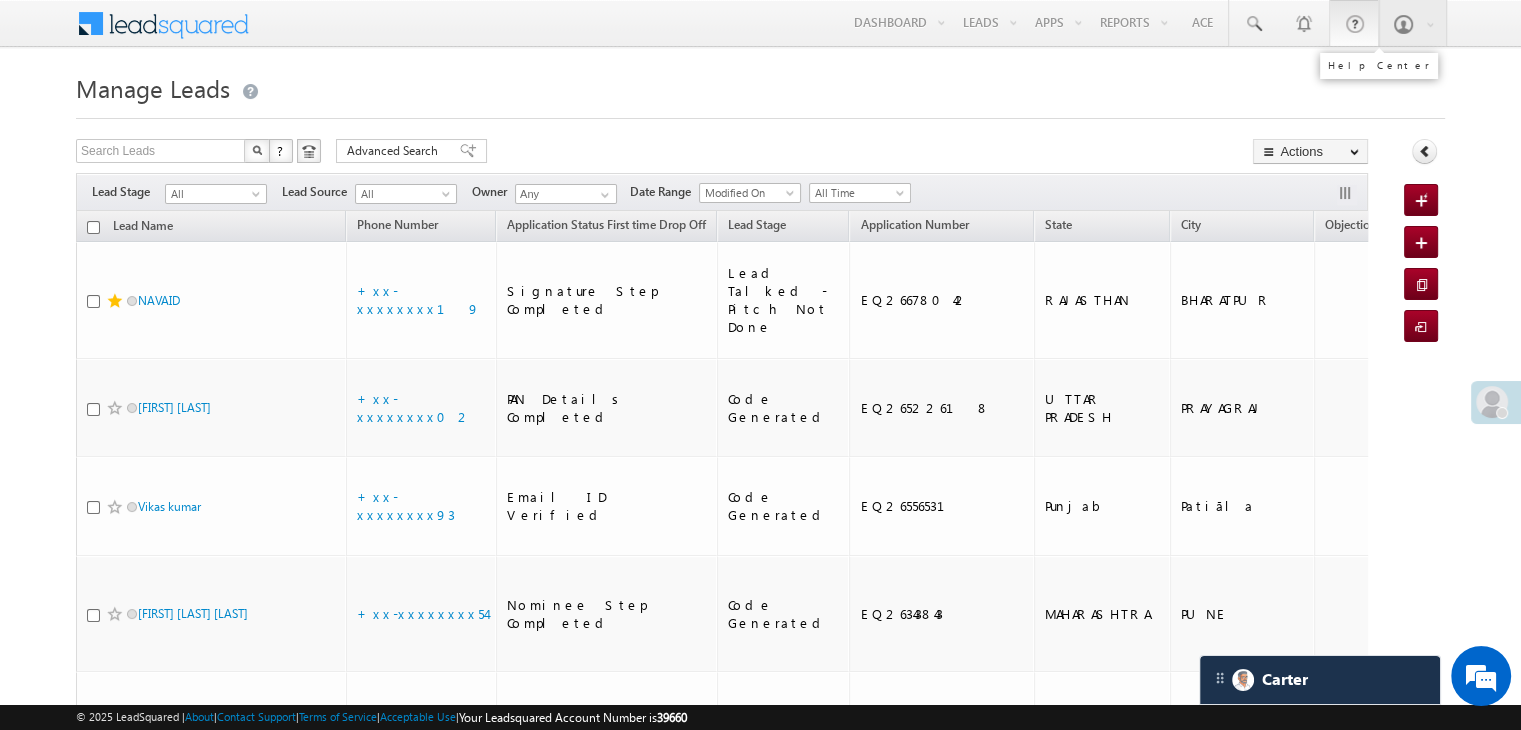 scroll, scrollTop: 0, scrollLeft: 0, axis: both 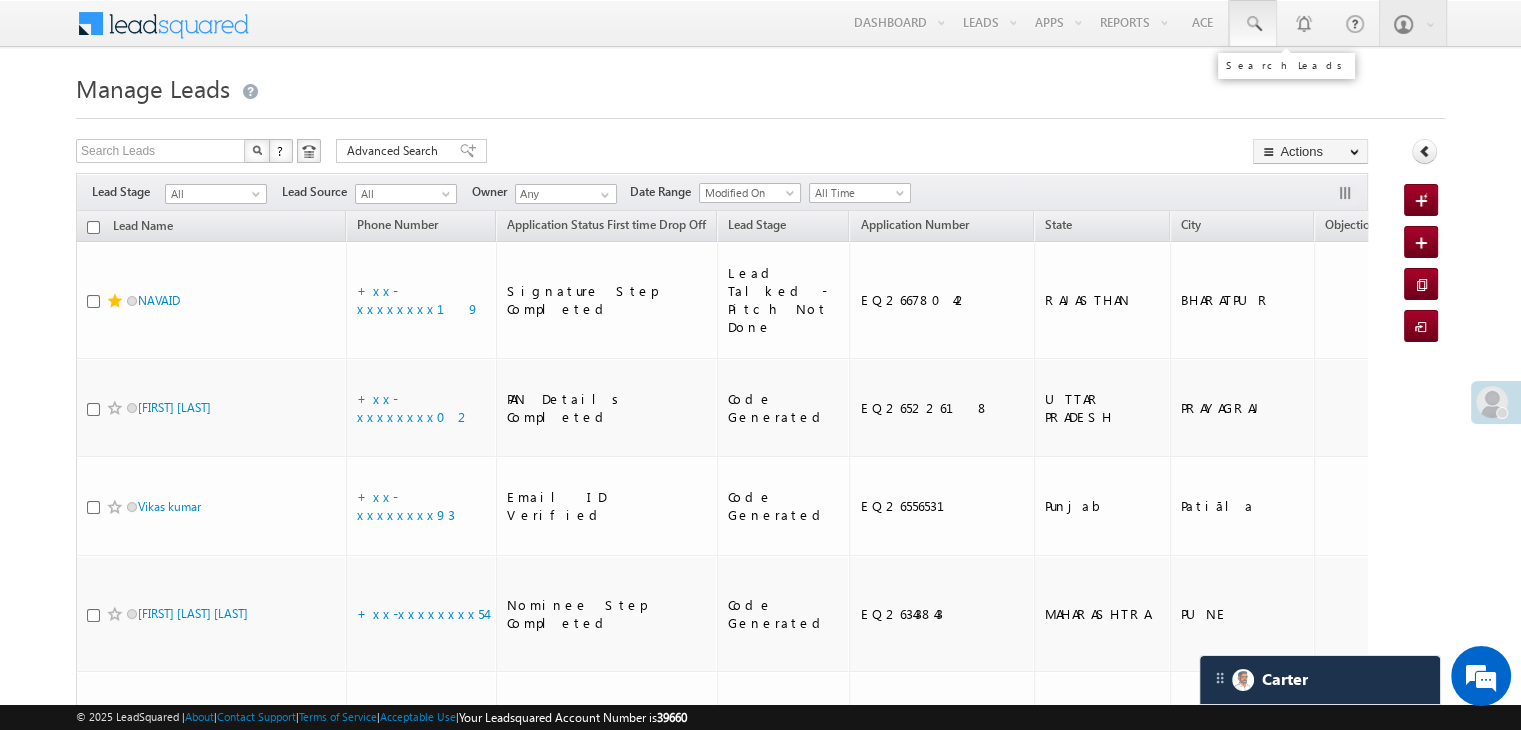 click at bounding box center (1253, 24) 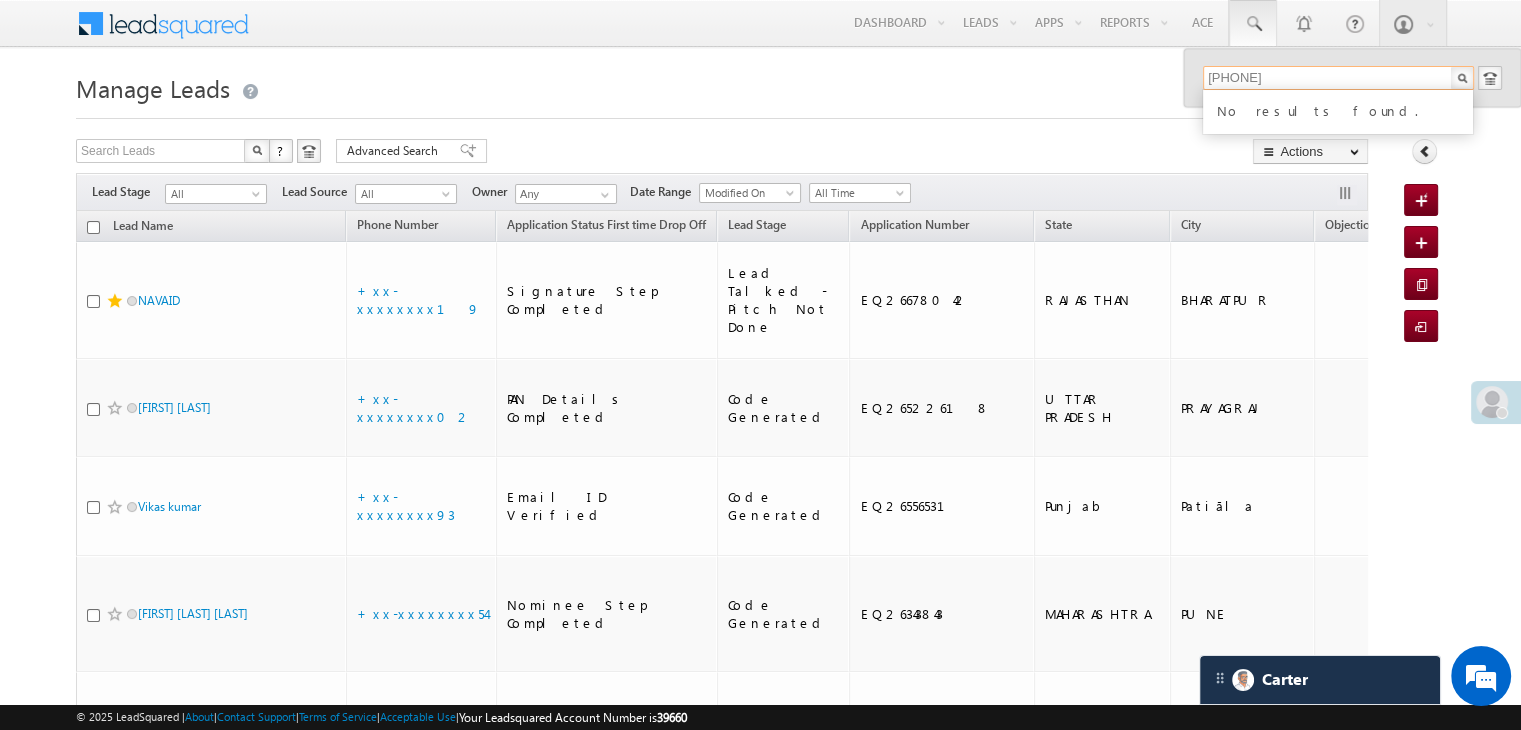click on "8692046932" at bounding box center (1338, 78) 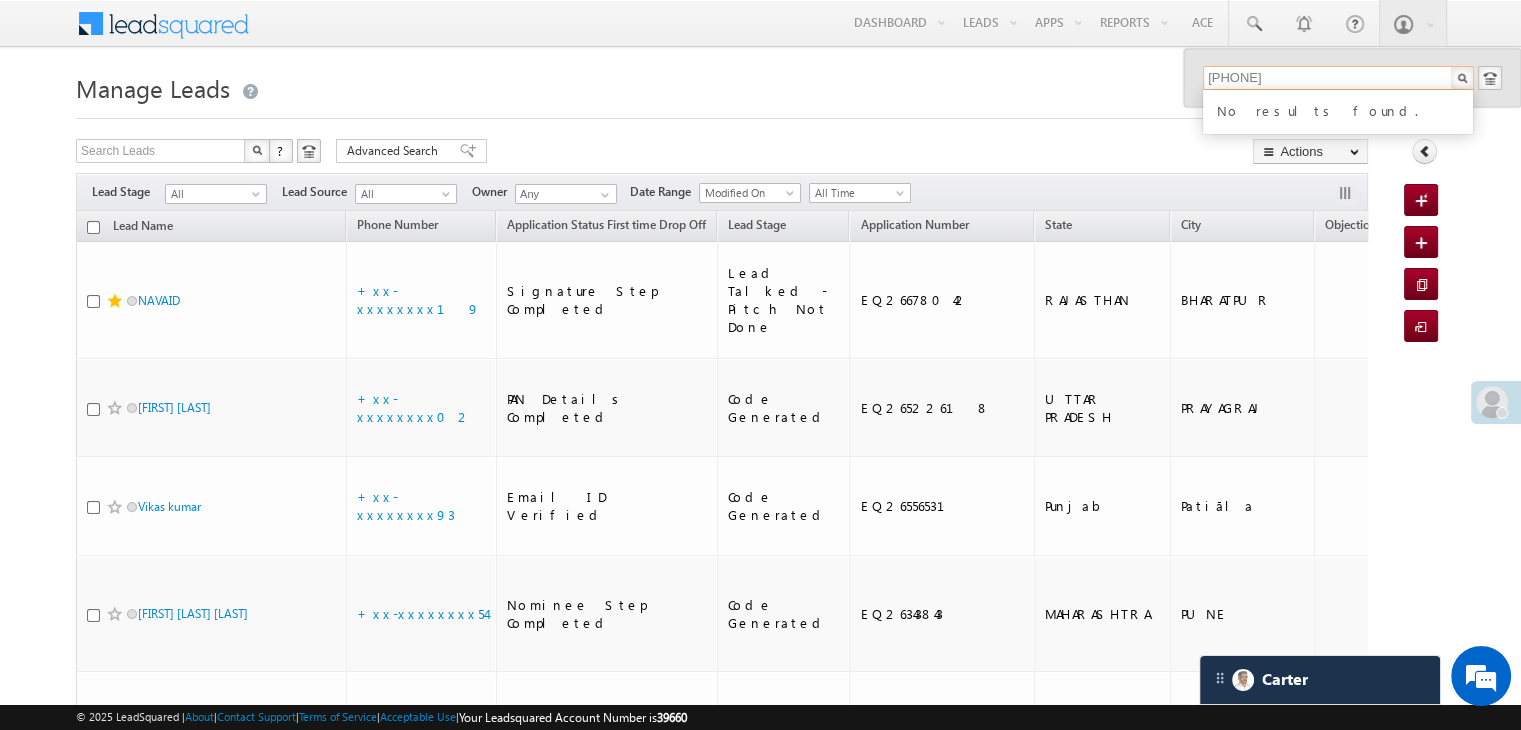 click on "8692046932" at bounding box center (1338, 78) 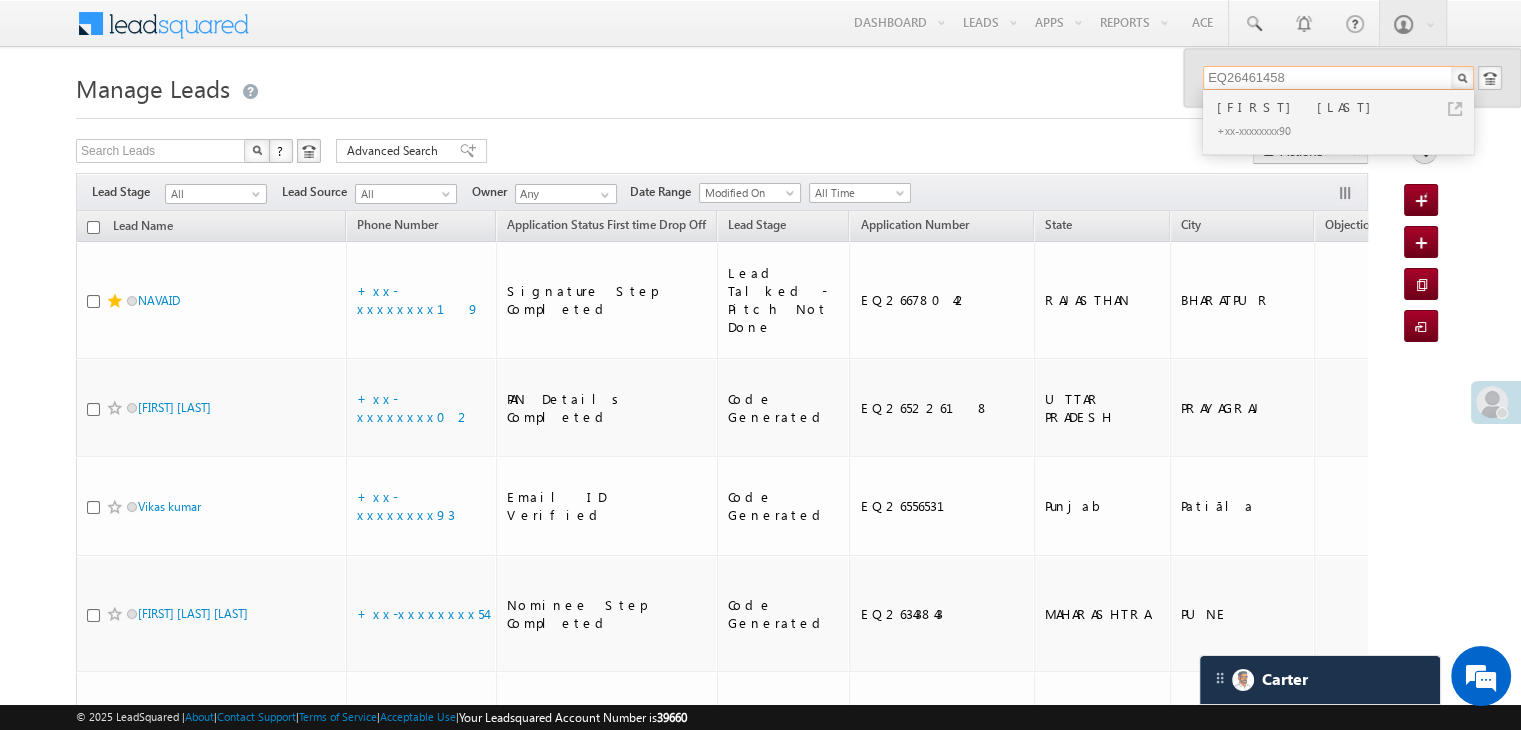 type on "EQ26461458" 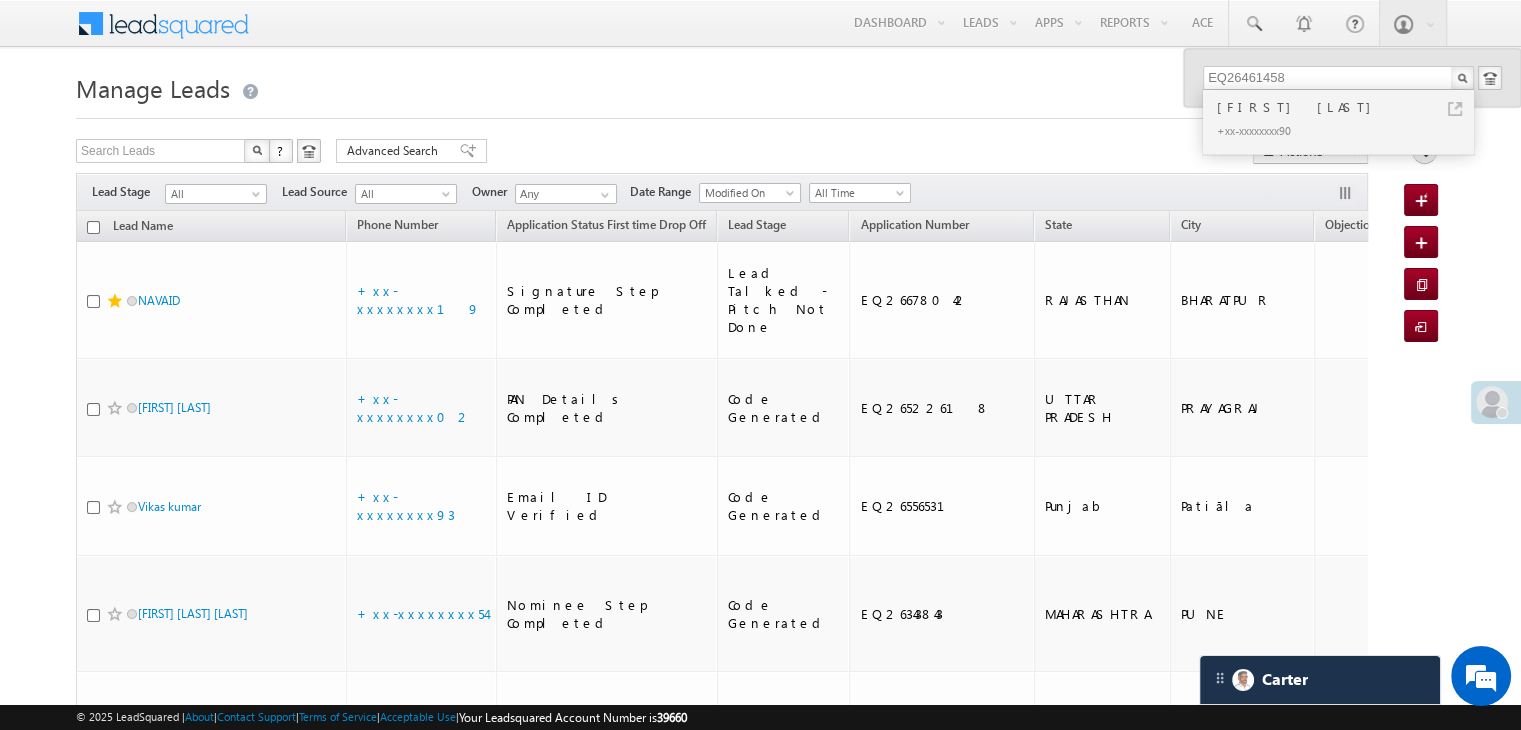 click on "Debashis Jena" at bounding box center [1347, 107] 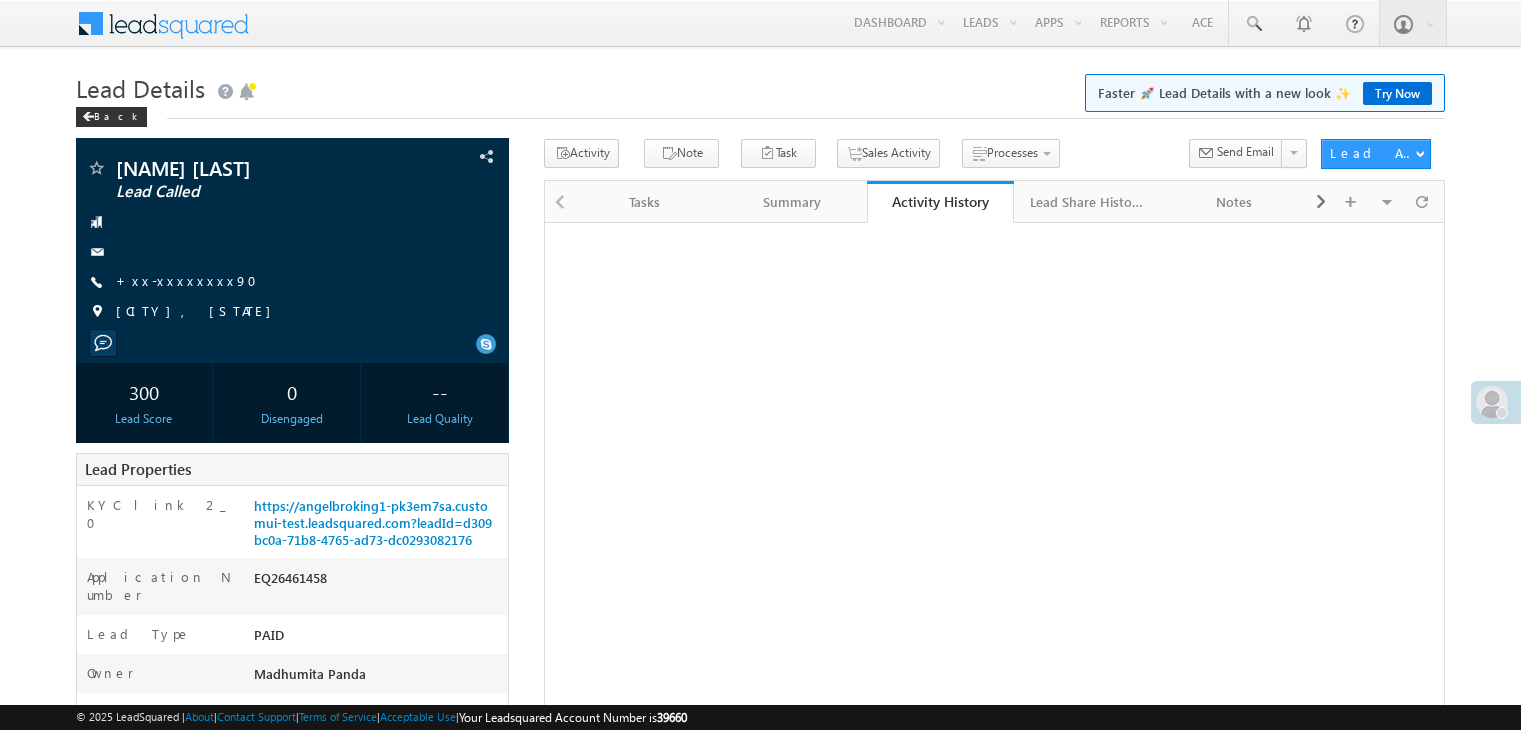 click on "https://angelbroking1-pk3em7sa.customui-test.leadsquared.com?leadId=d309bc0a-71b8-4765-ad73-dc0293082176" at bounding box center (373, 522) 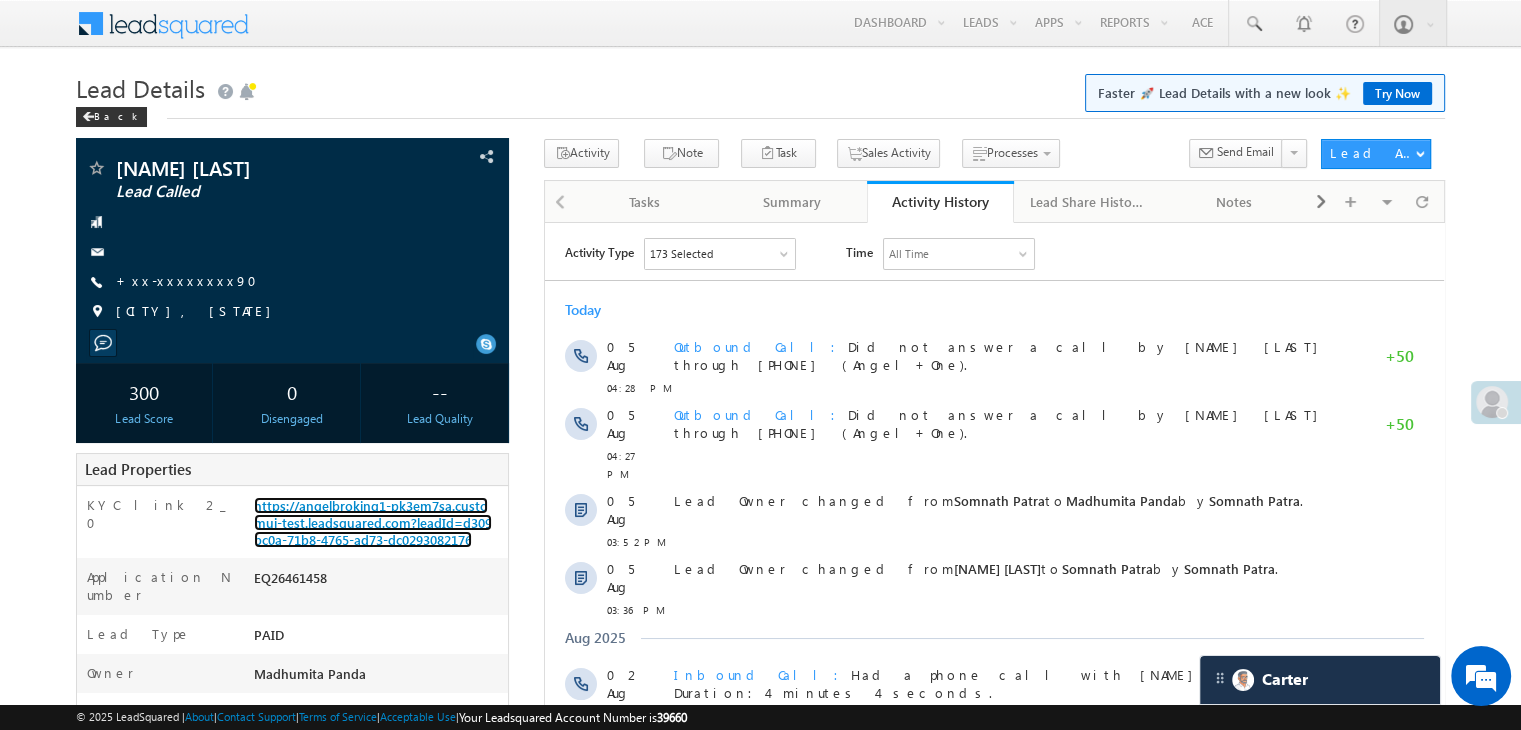 scroll, scrollTop: 0, scrollLeft: 0, axis: both 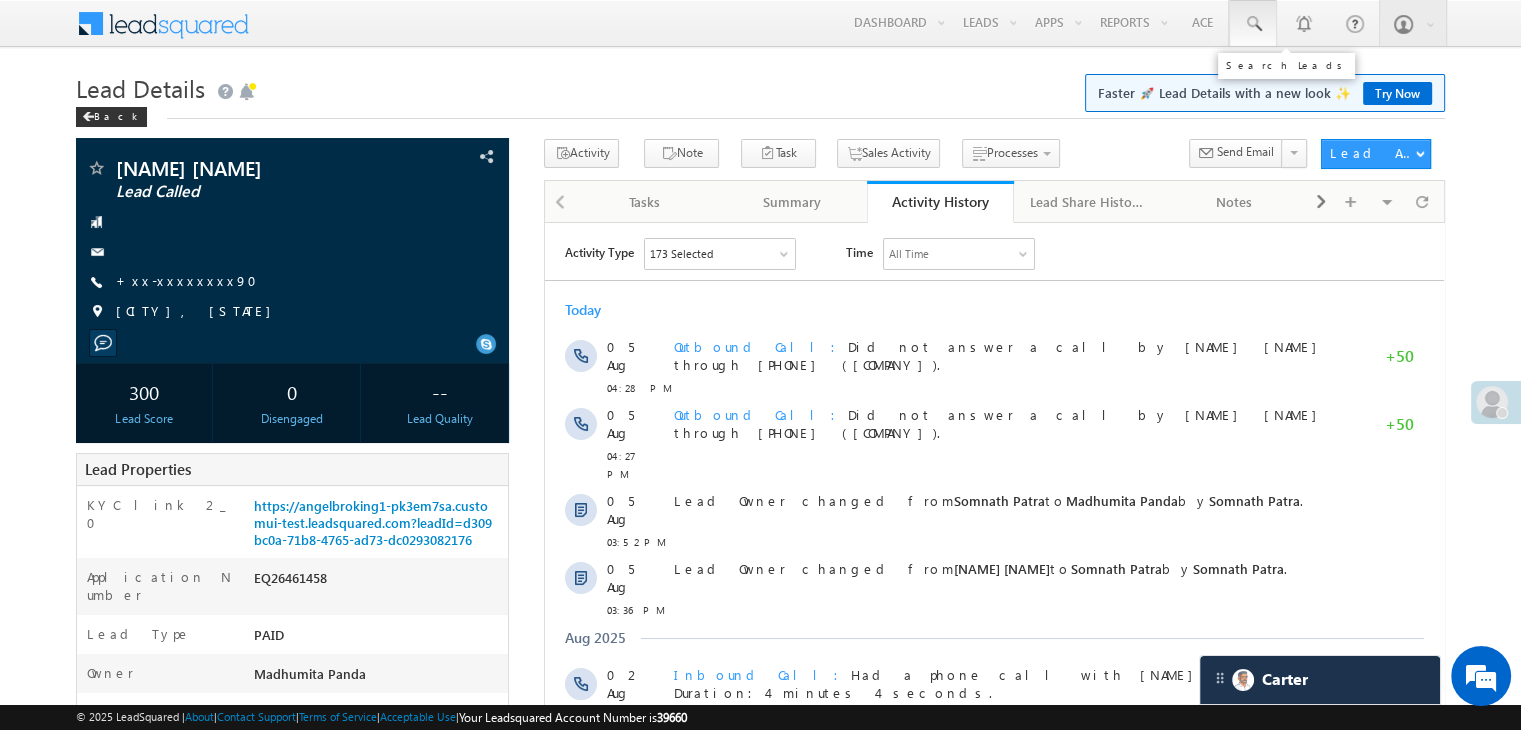 click at bounding box center (1253, 24) 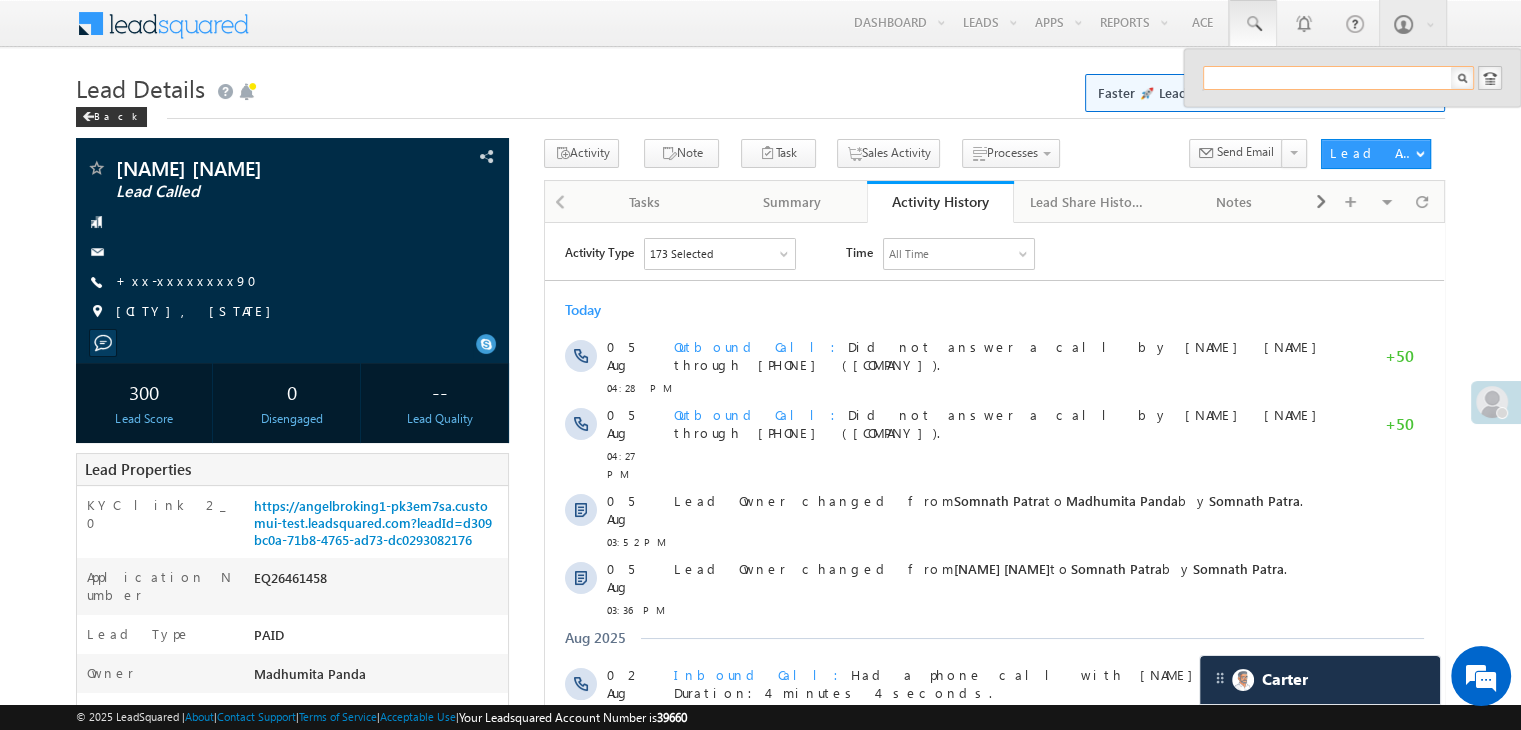click at bounding box center [1338, 78] 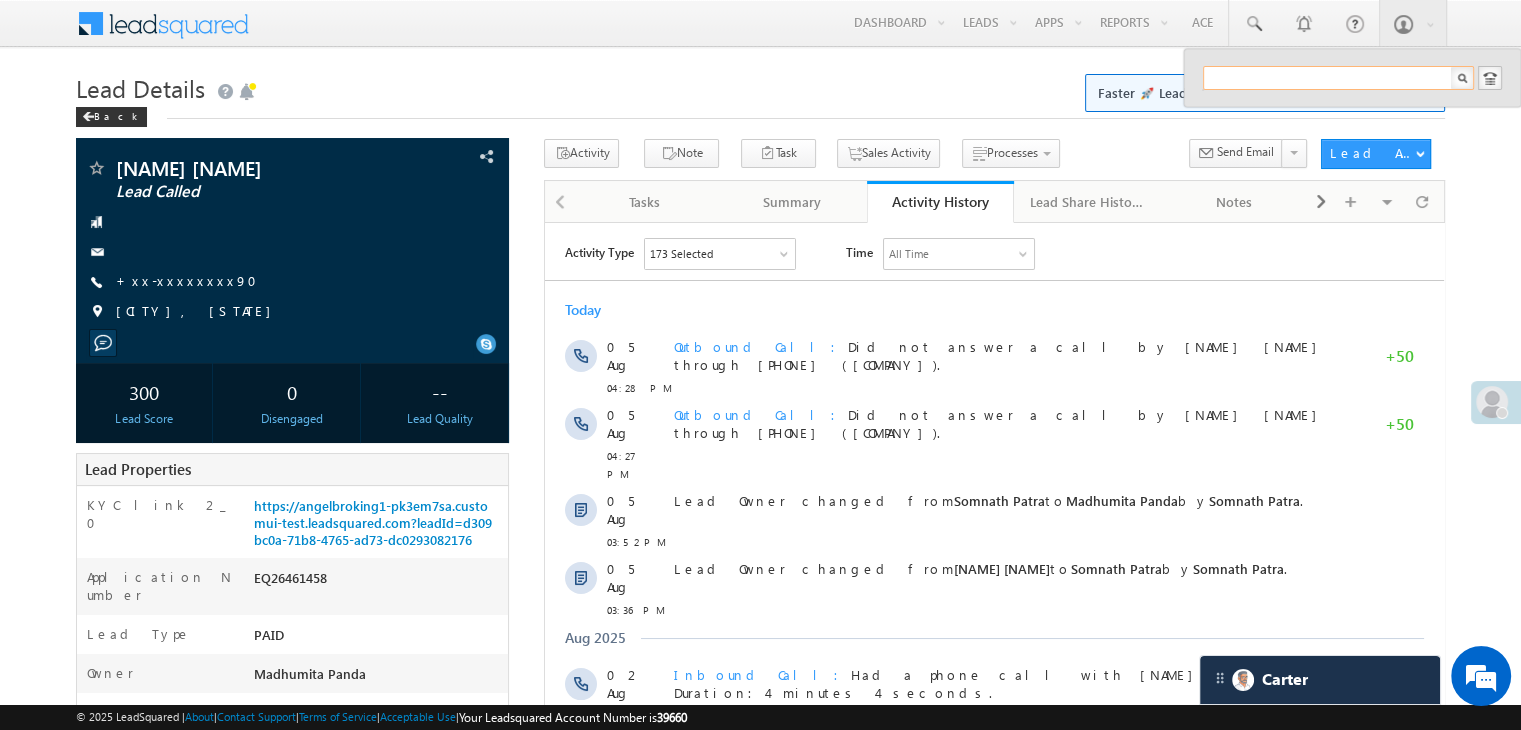 paste on "EQ26503717" 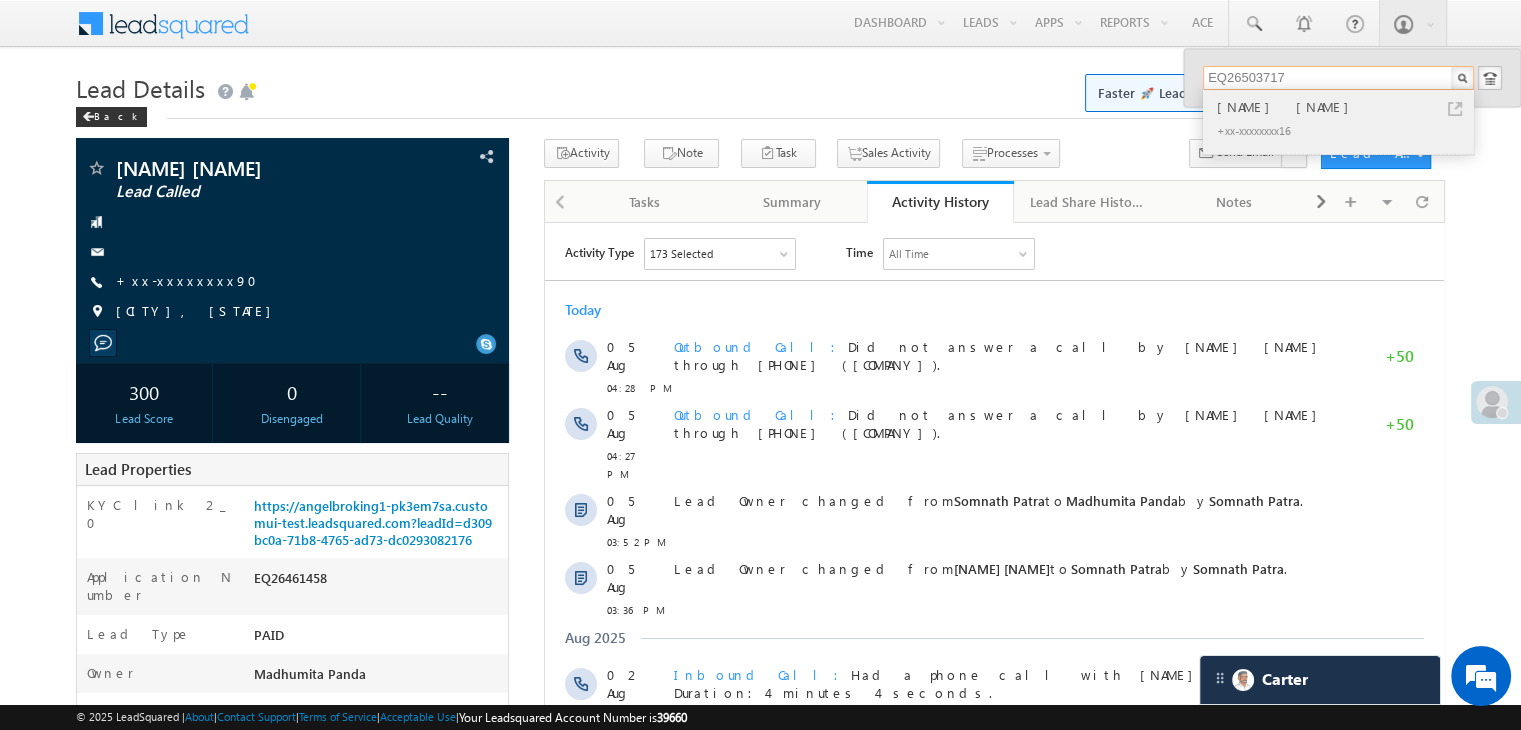 type on "EQ26503717" 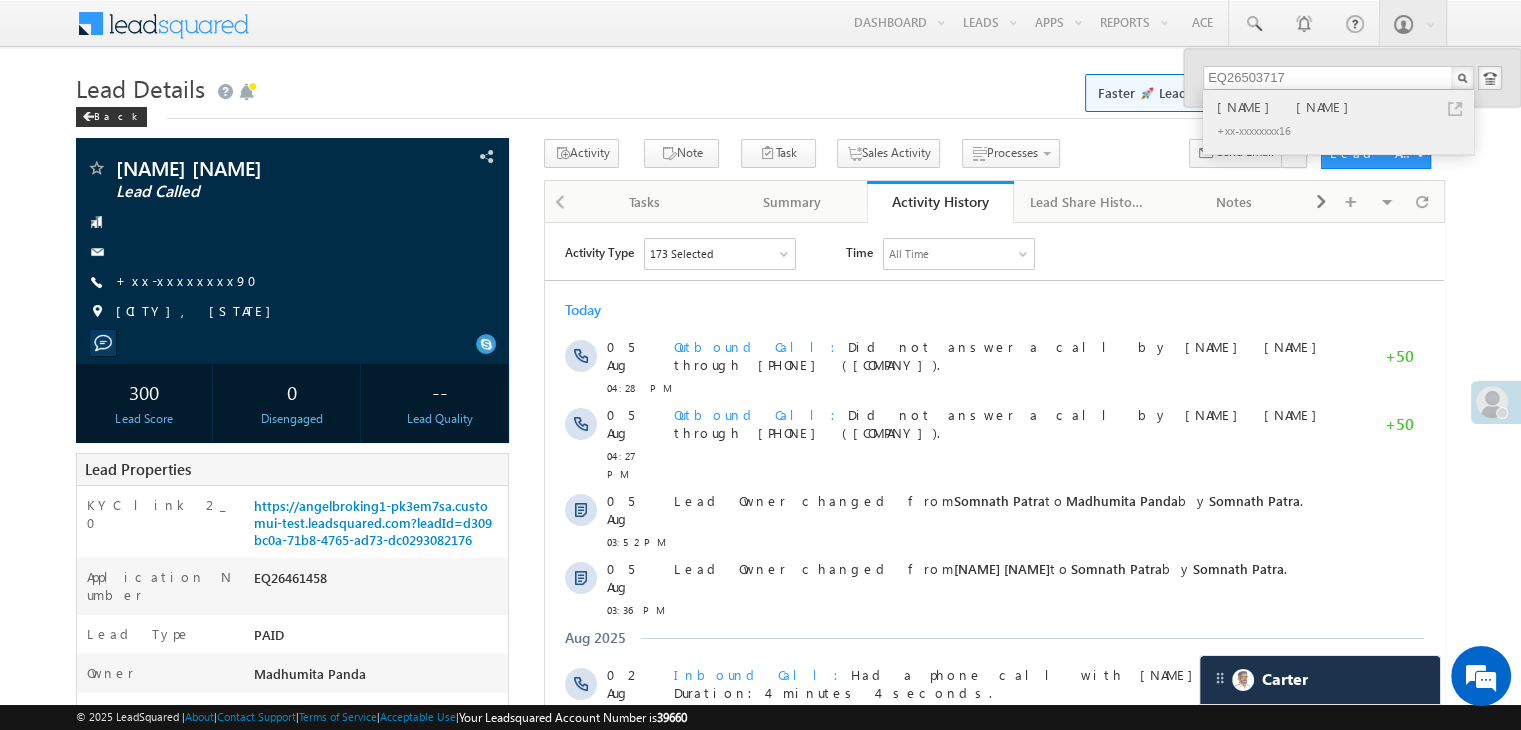 click on "[NAME]" at bounding box center [1347, 107] 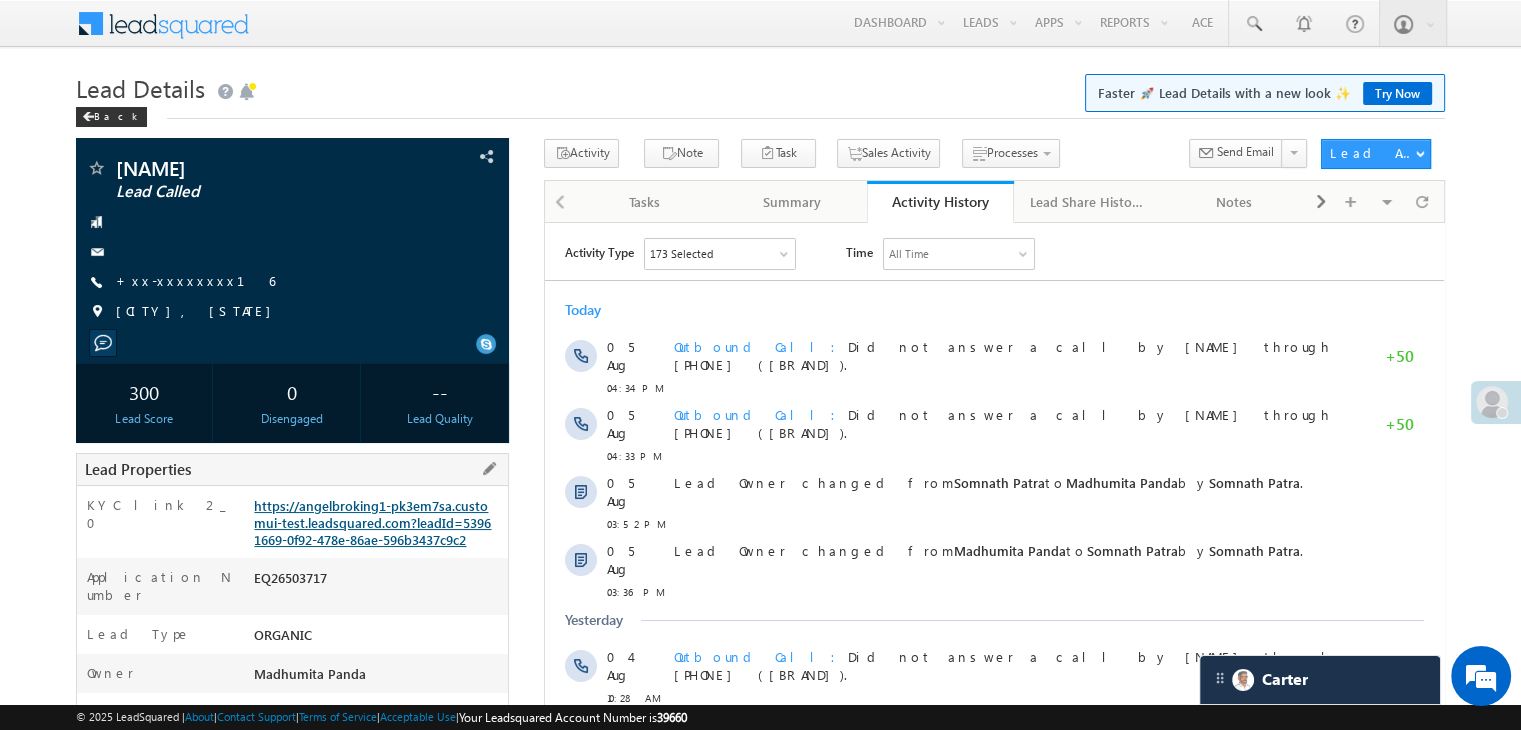 scroll, scrollTop: 0, scrollLeft: 0, axis: both 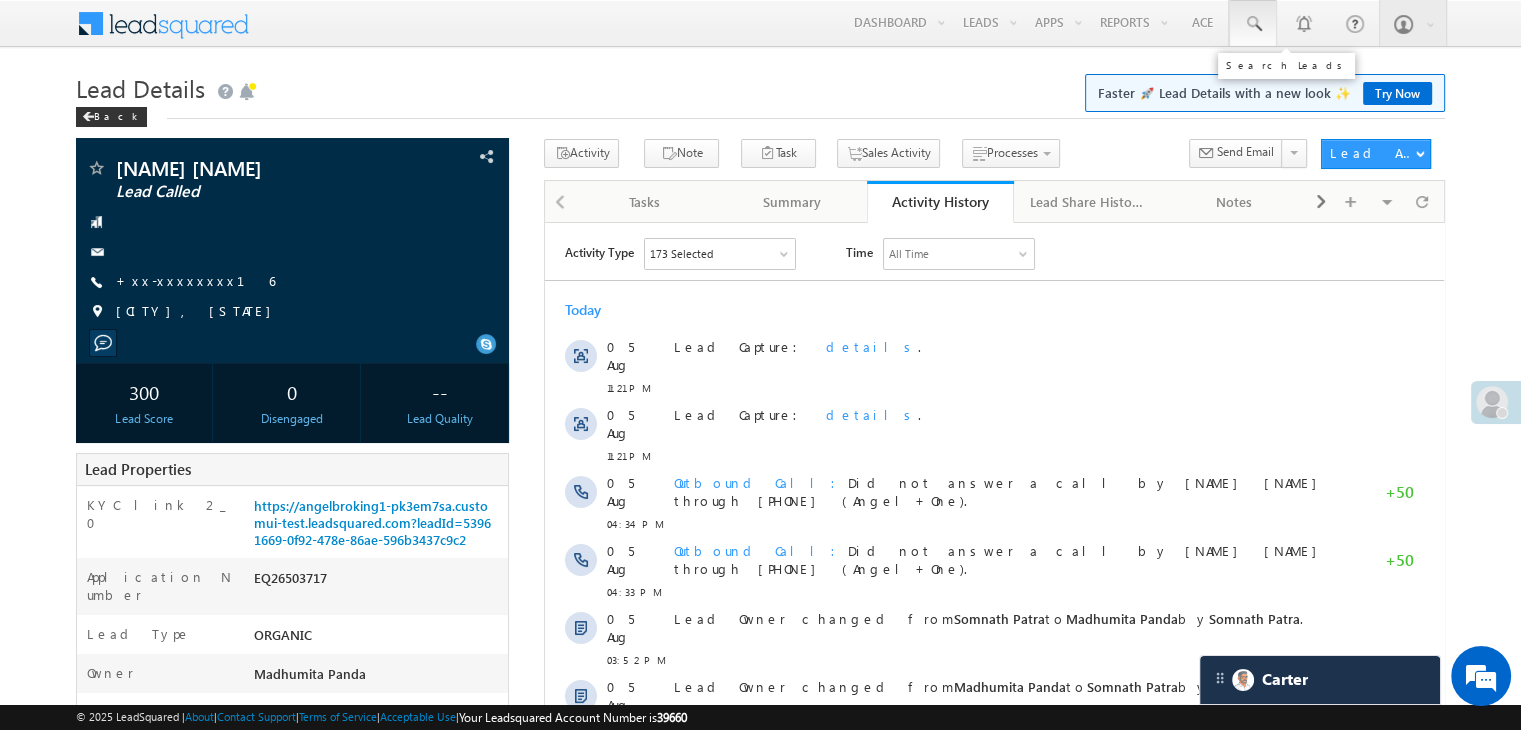 click at bounding box center [1253, 24] 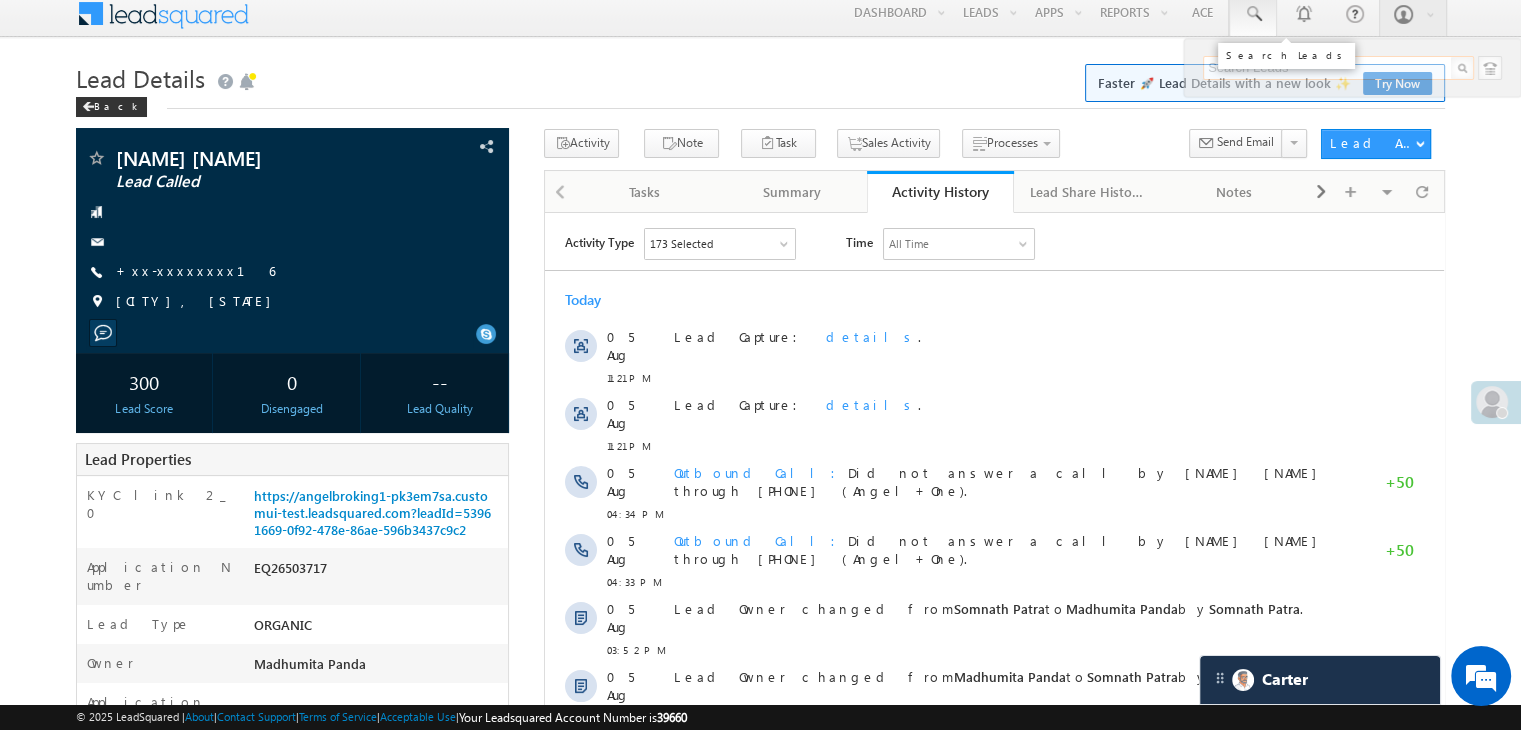 paste on "EQ26471424" 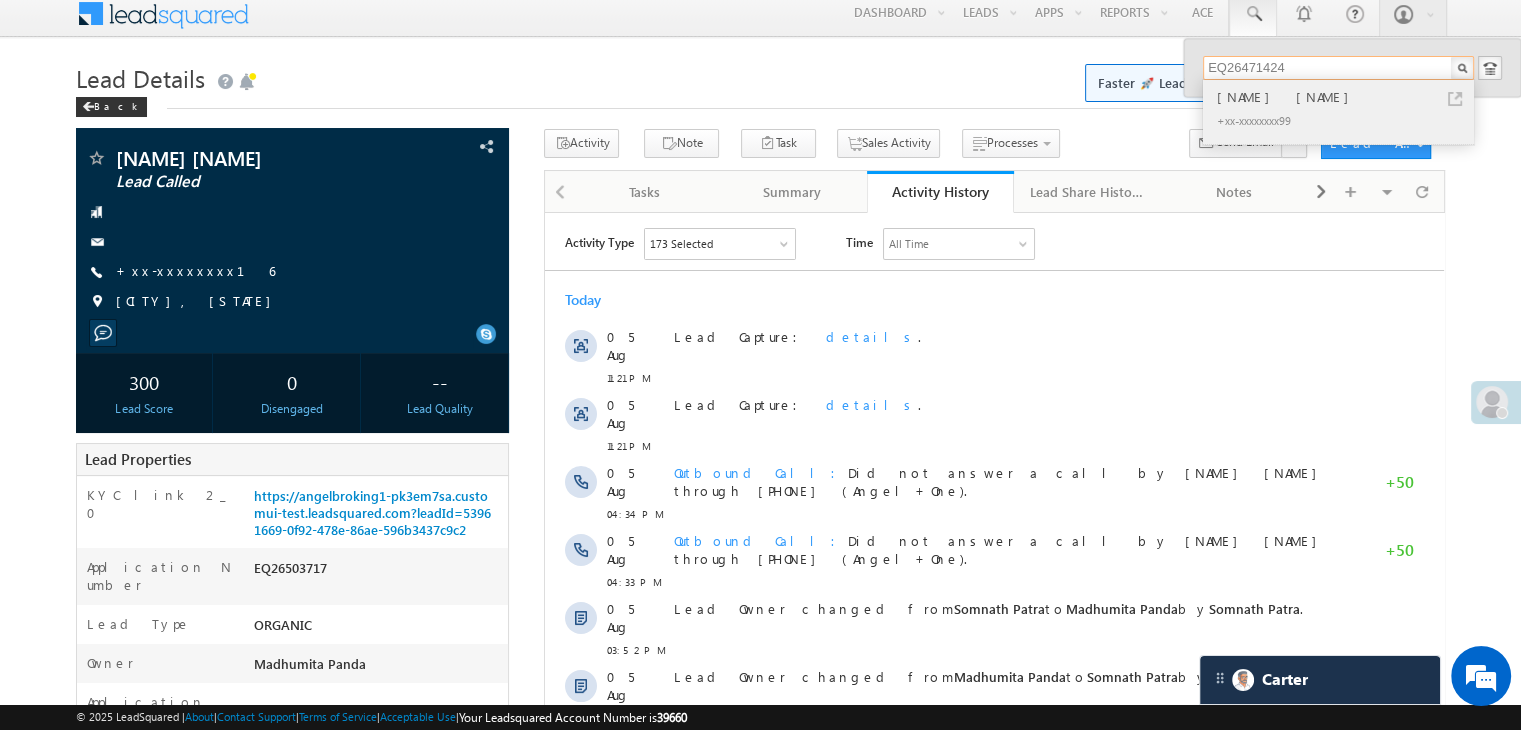 type on "EQ26471424" 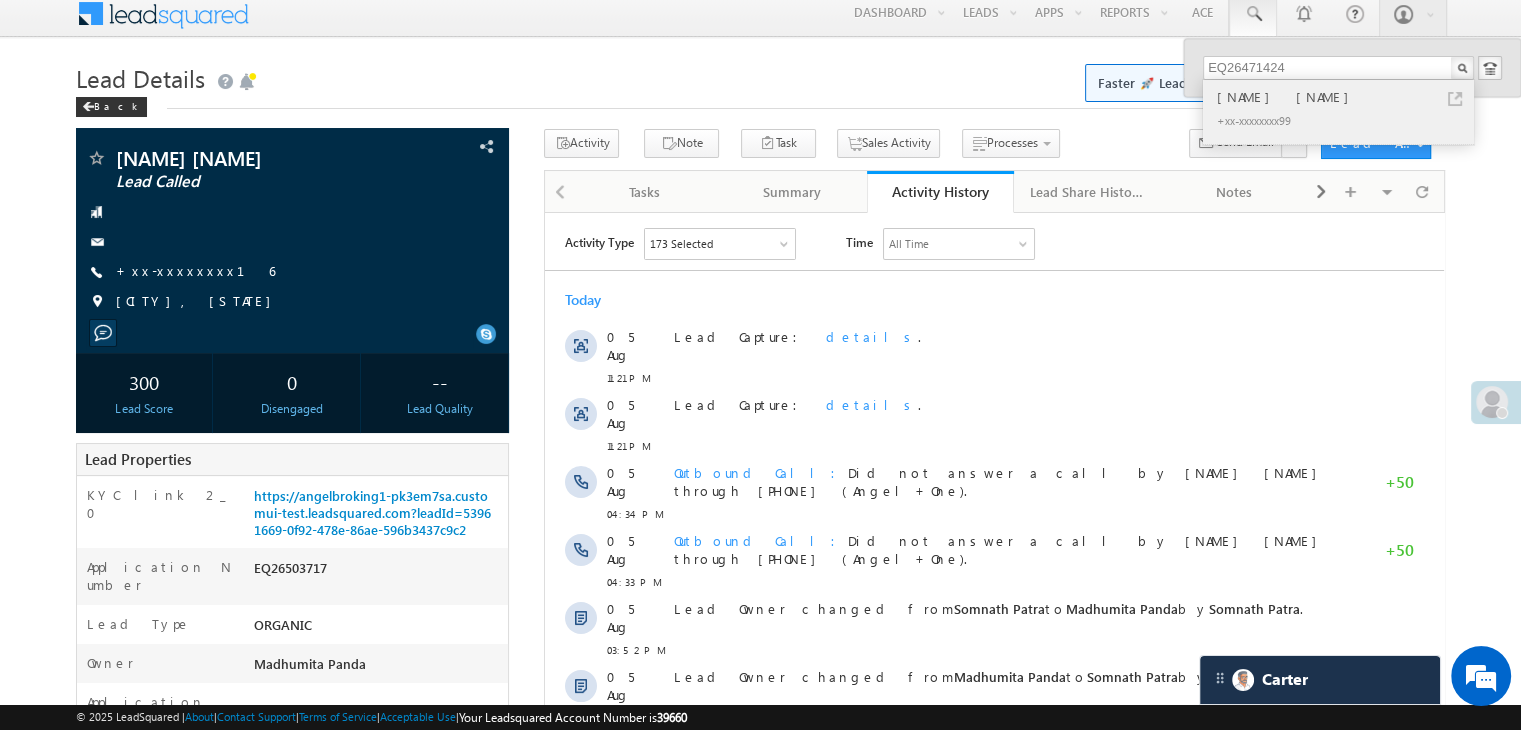 click on "RAKESH CHOUHAN" at bounding box center [1347, 97] 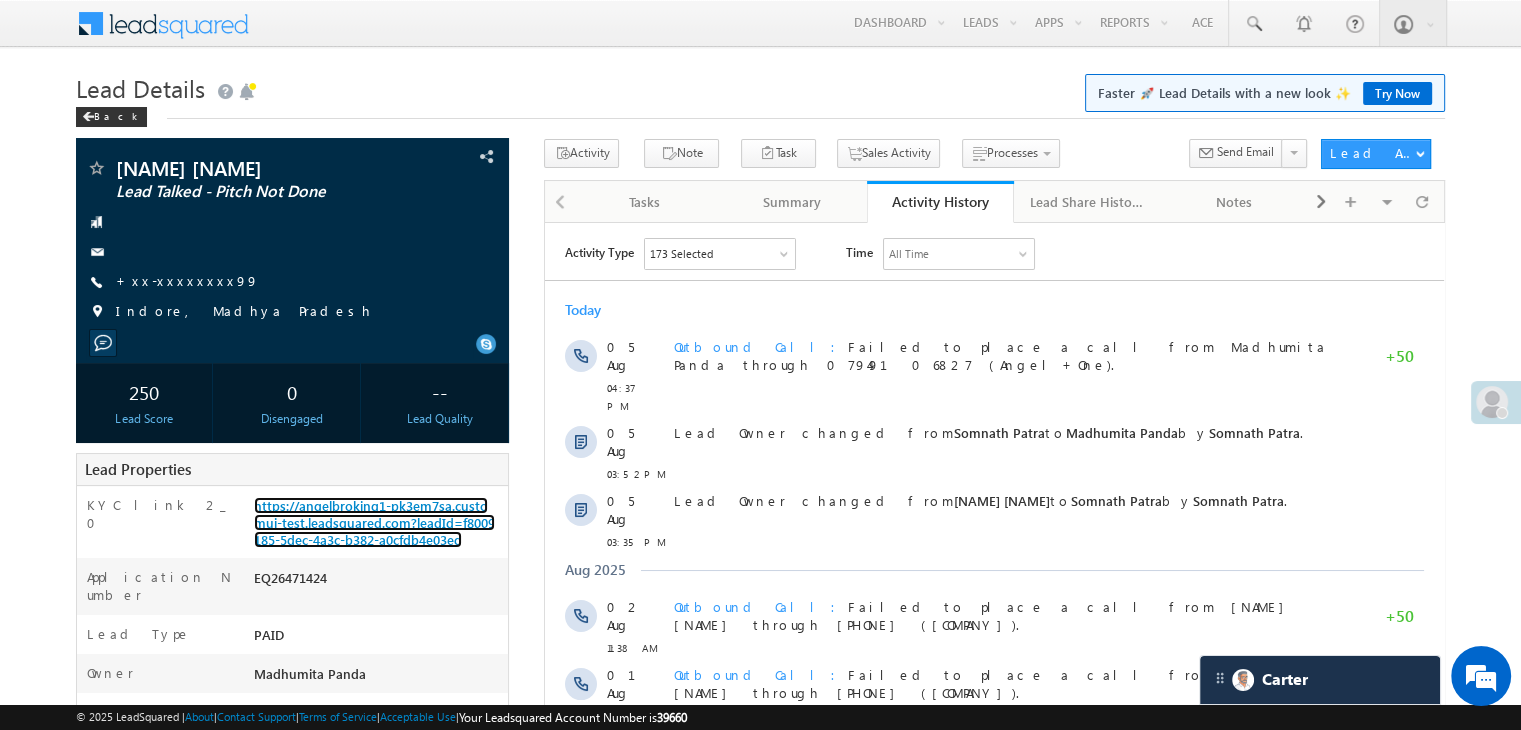 scroll, scrollTop: 0, scrollLeft: 0, axis: both 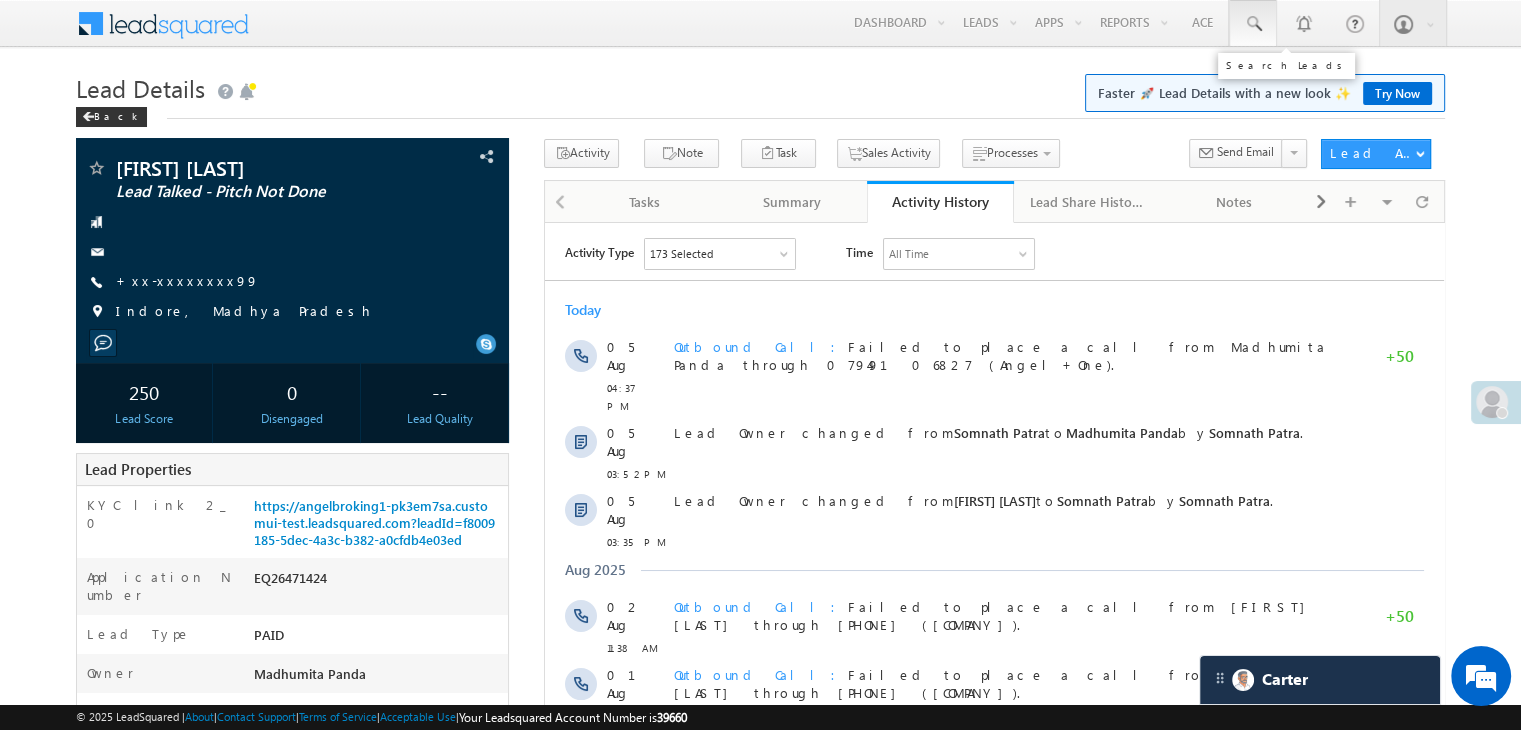 click at bounding box center [1253, 24] 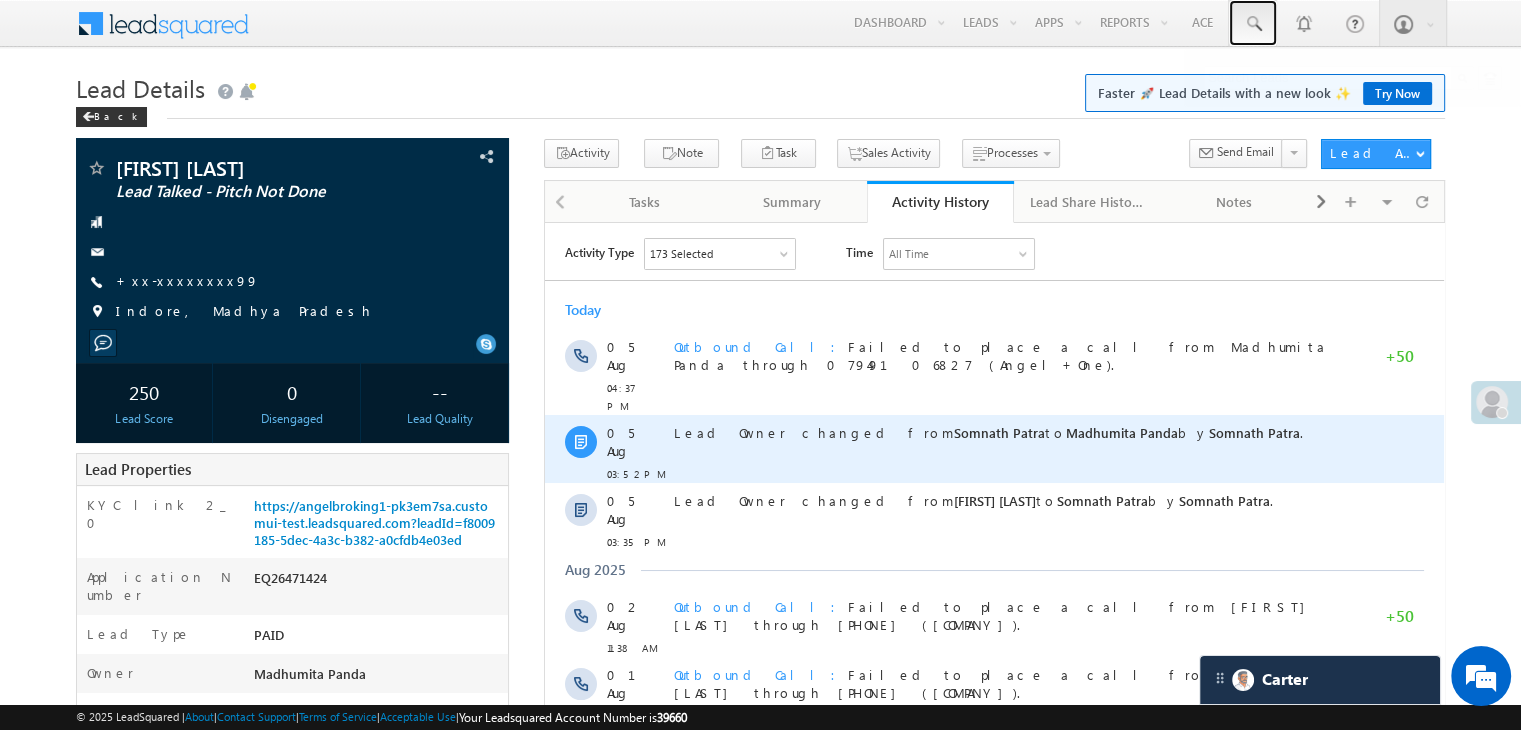 scroll, scrollTop: 400, scrollLeft: 0, axis: vertical 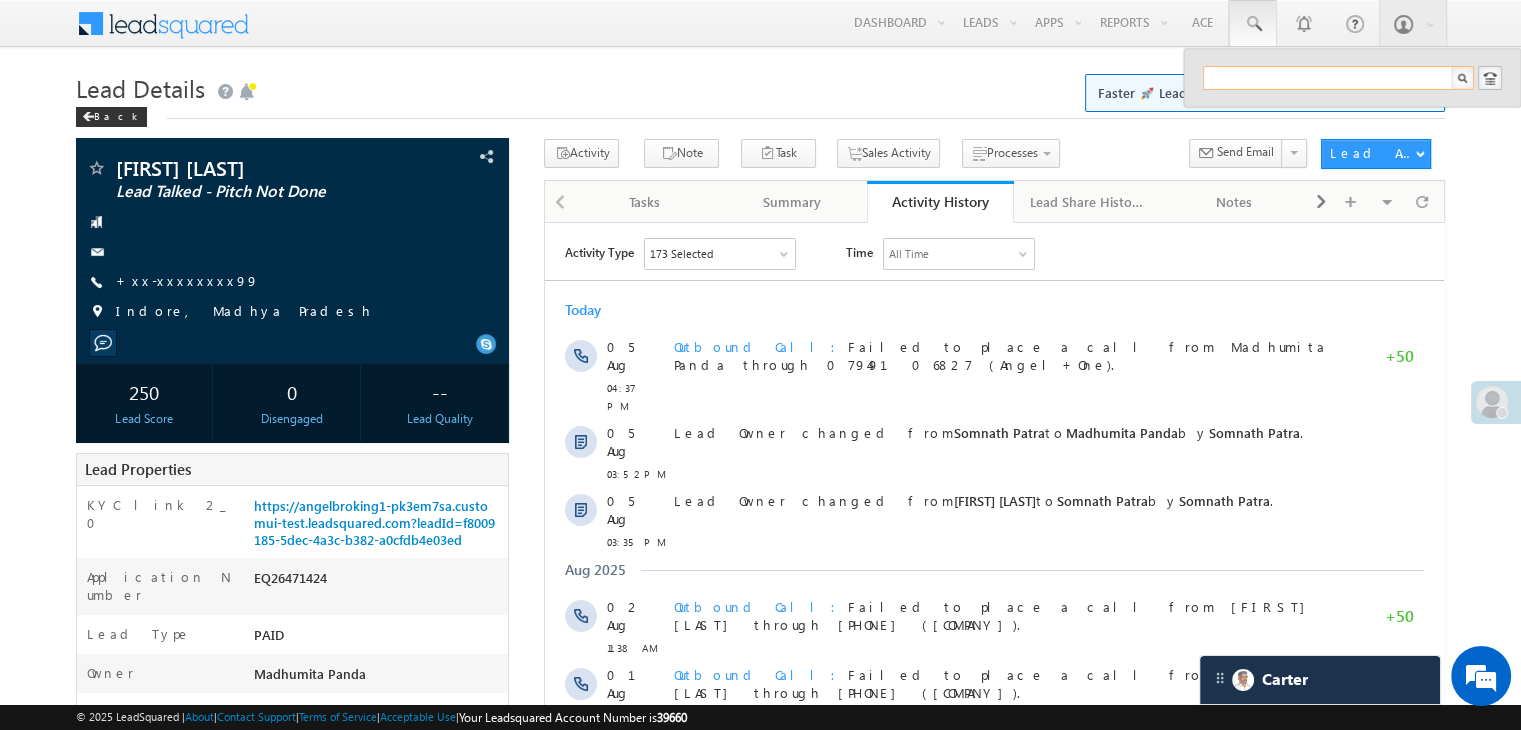 click at bounding box center (1338, 78) 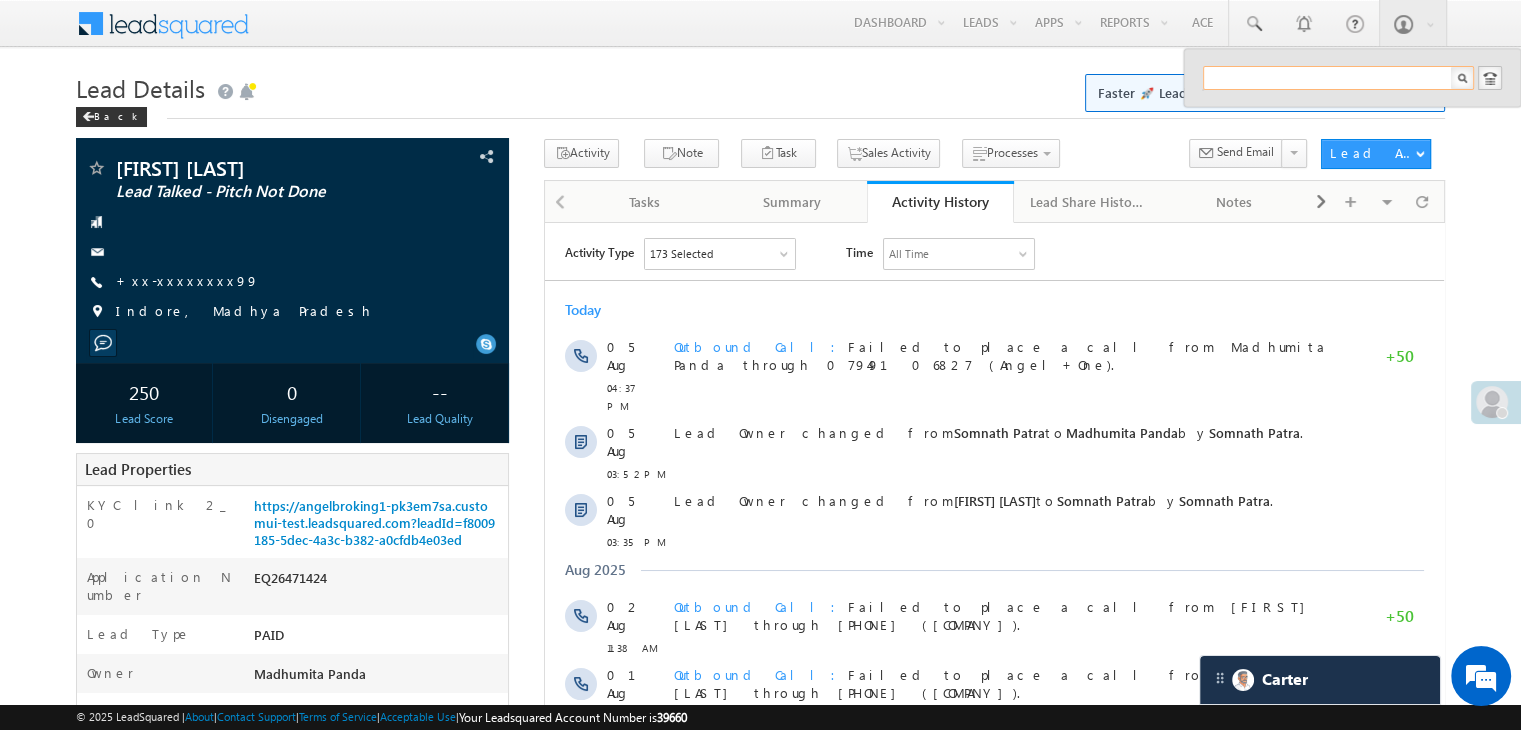 paste on "EQ26606475" 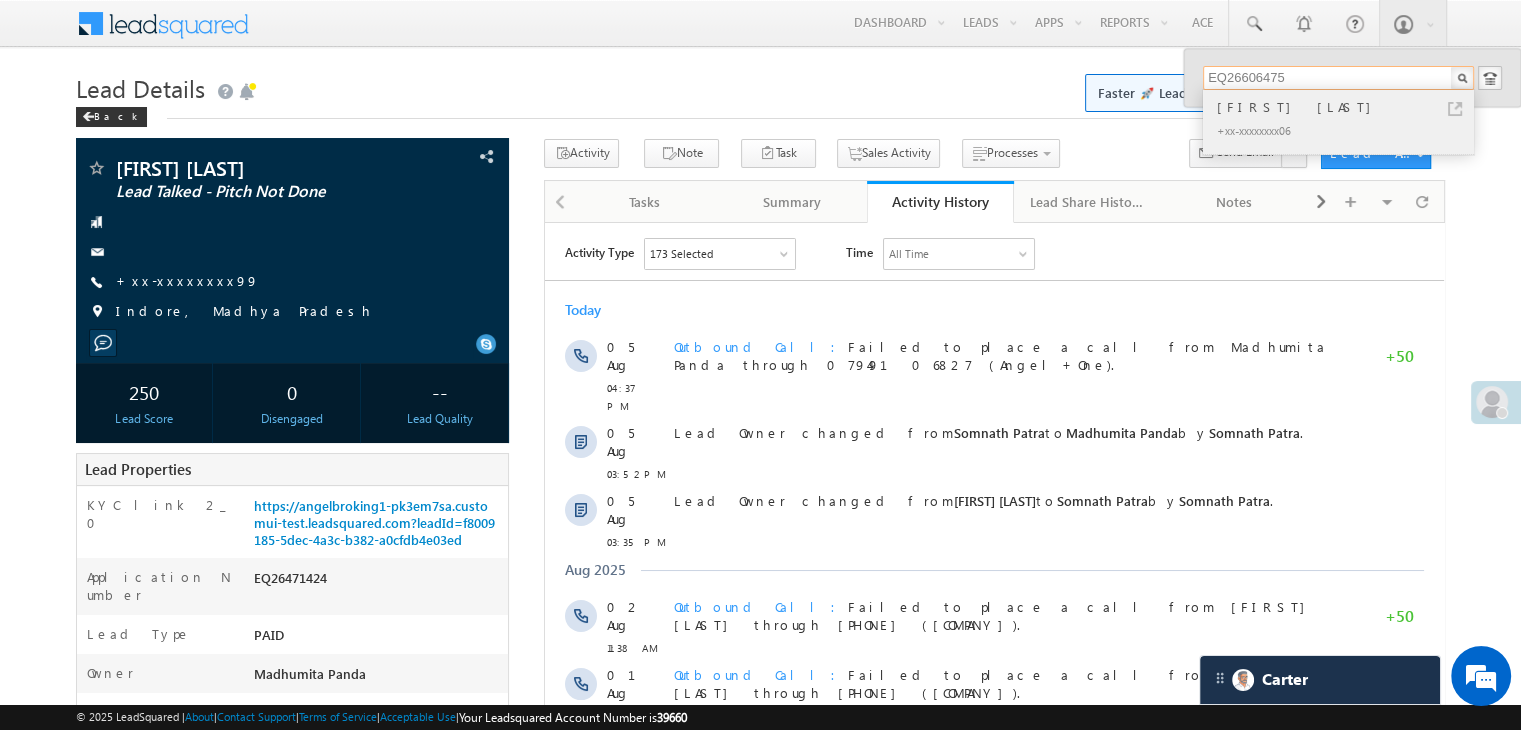 type on "EQ26606475" 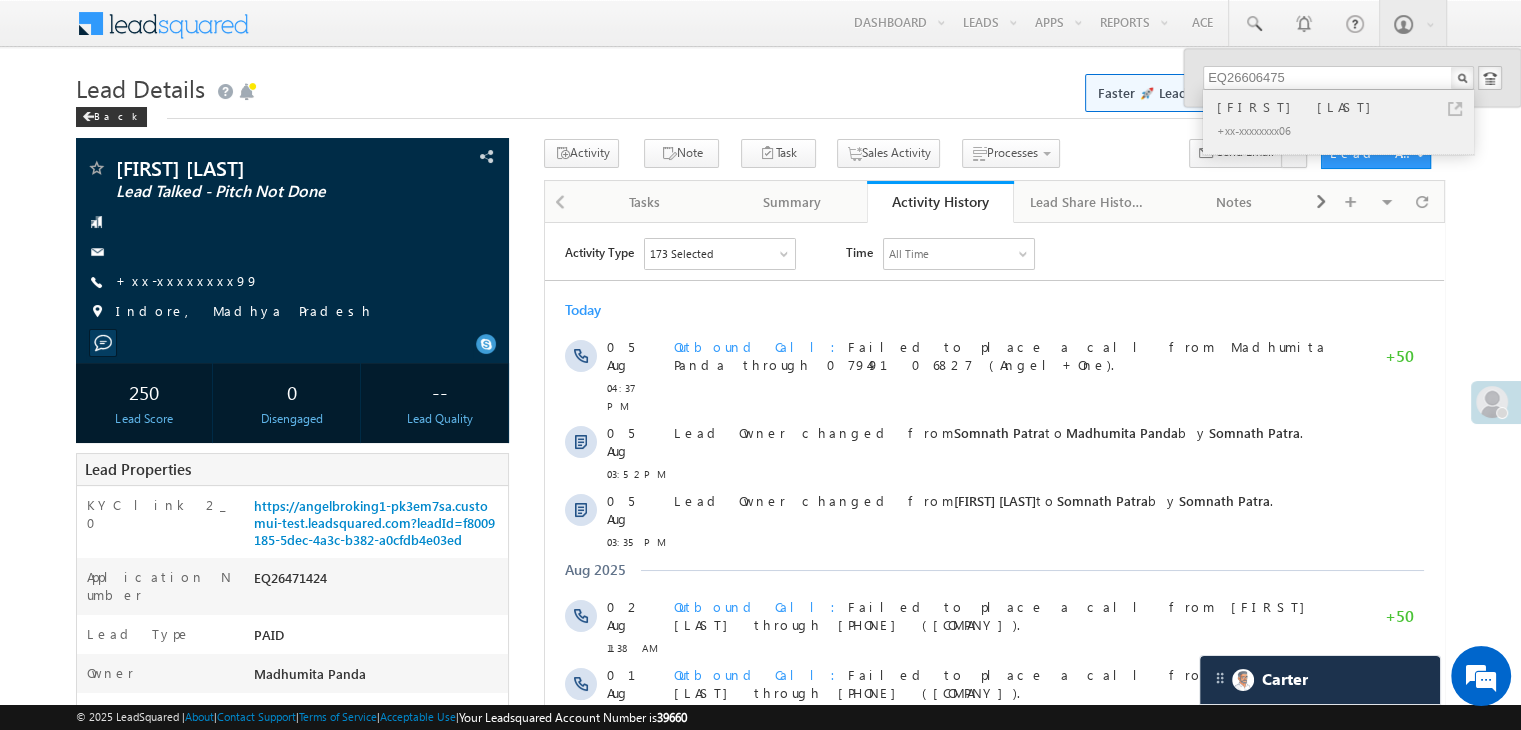 click on "[FIRST] [LAST]" at bounding box center [1347, 107] 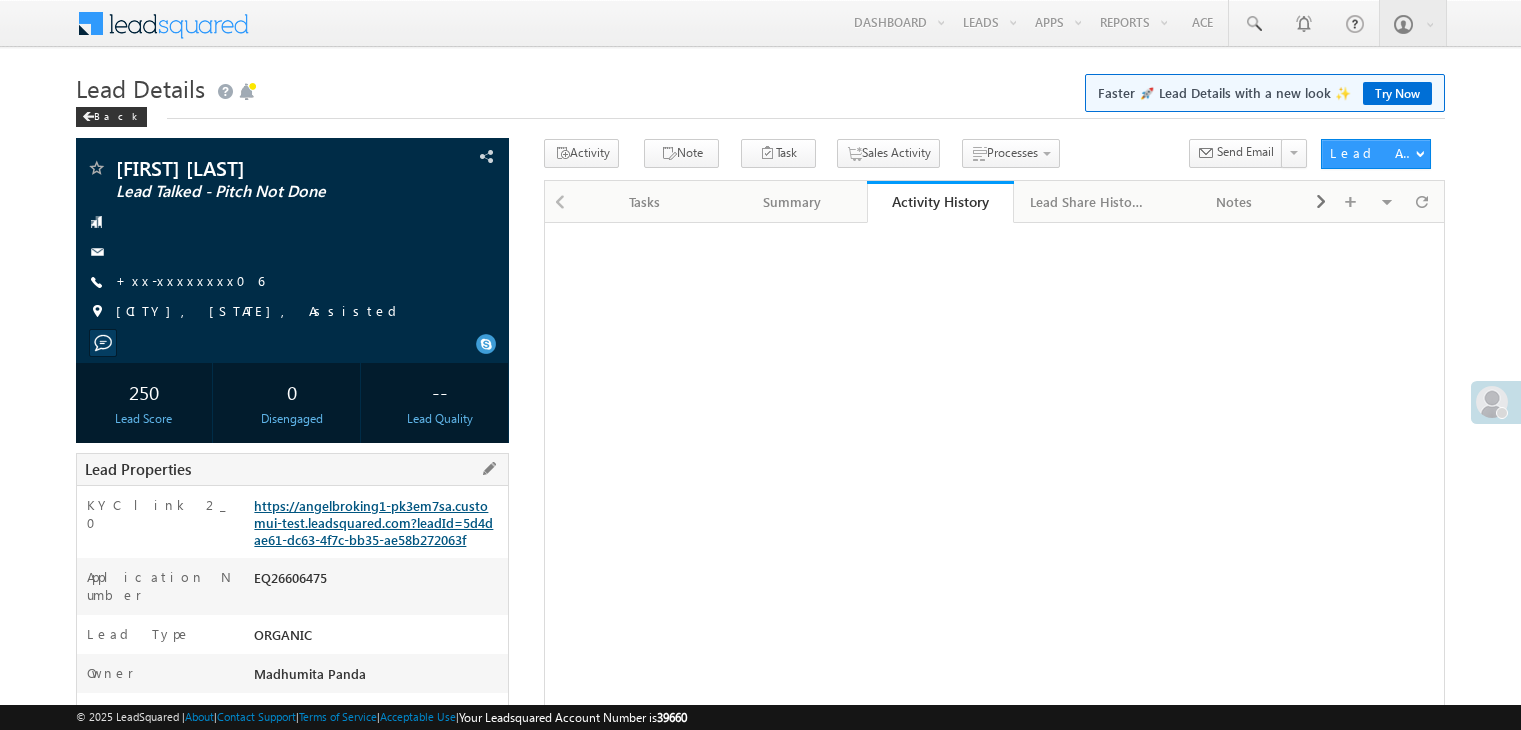 scroll, scrollTop: 0, scrollLeft: 0, axis: both 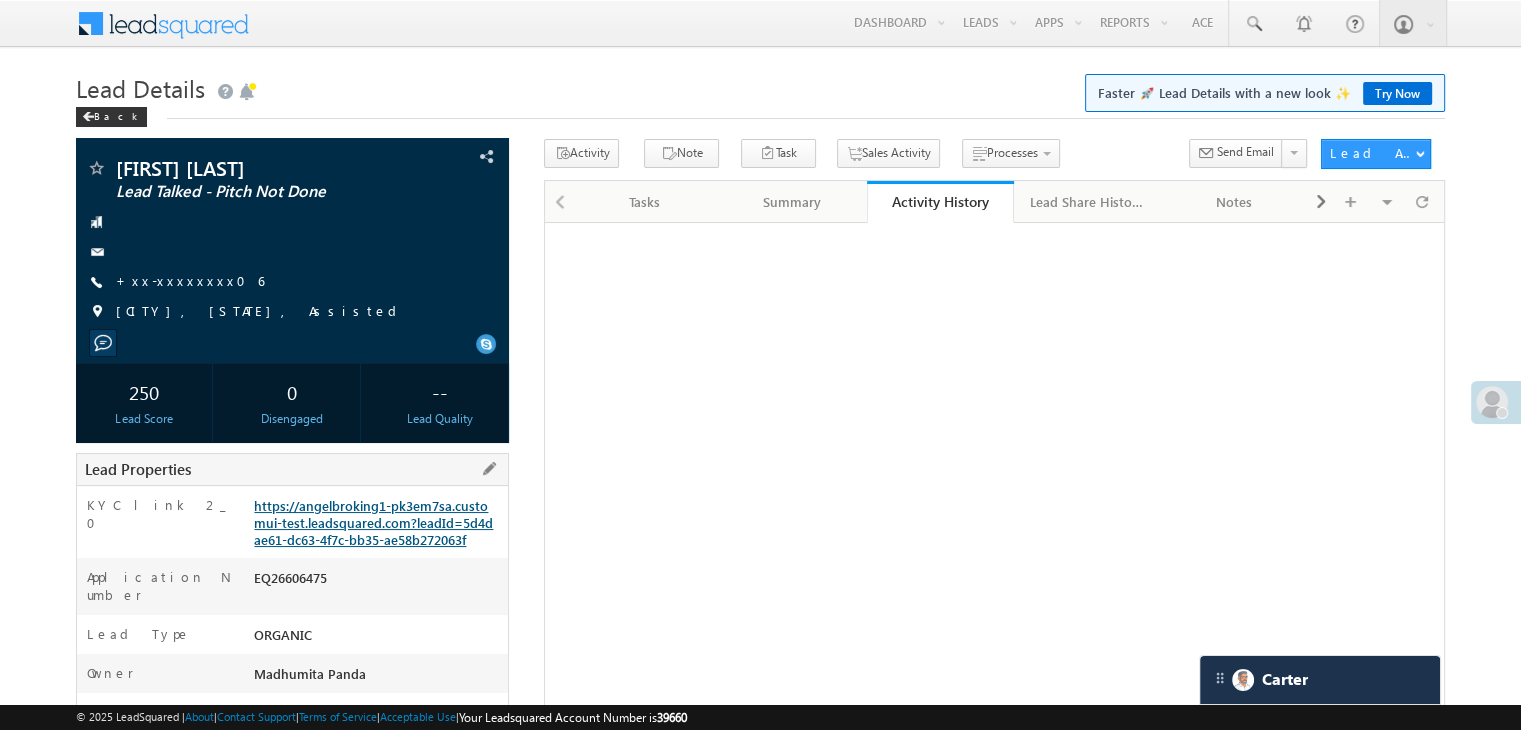 click on "https://angelbroking1-pk3em7sa.customui-test.leadsquared.com?leadId=5d4dae61-dc63-4f7c-bb35-ae58b272063f" at bounding box center [373, 522] 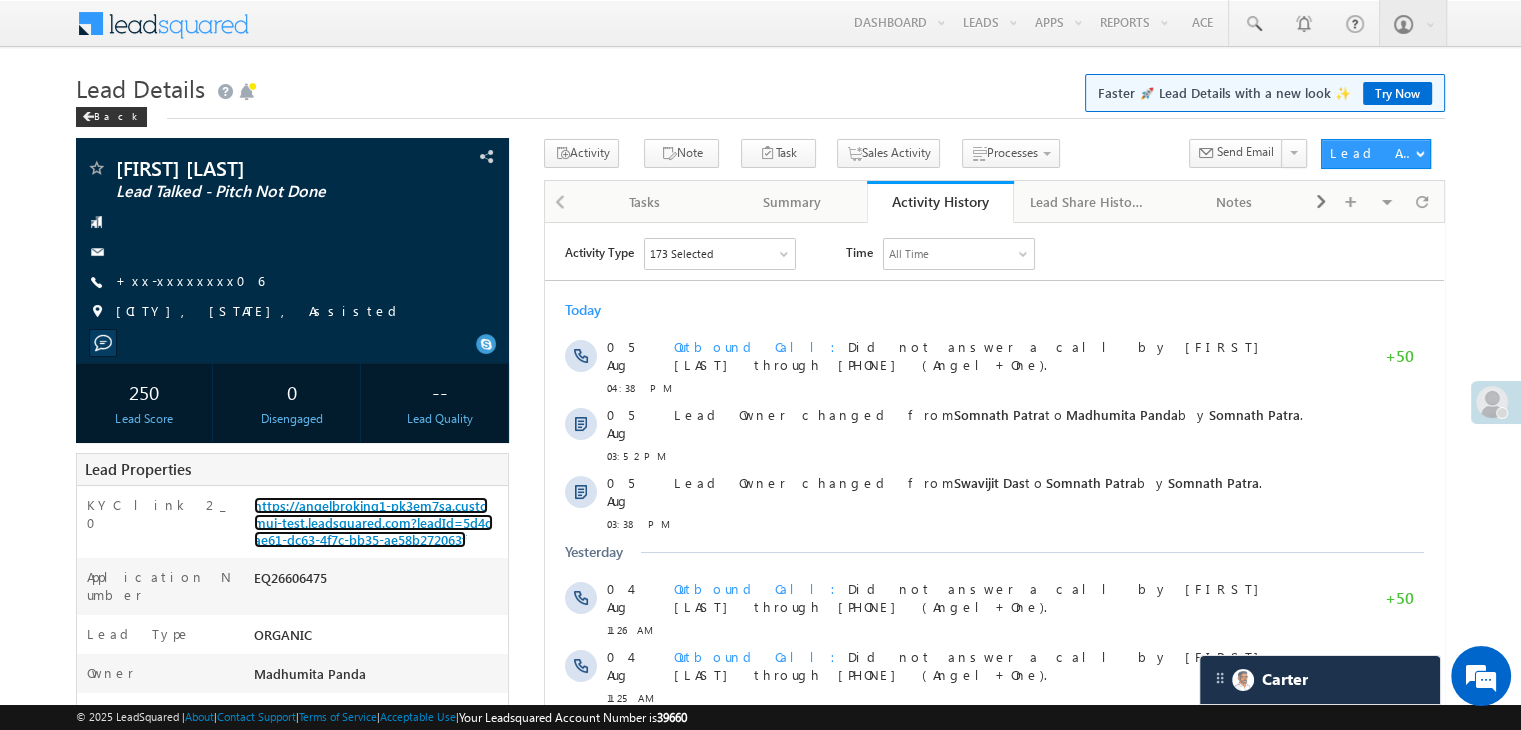 scroll, scrollTop: 0, scrollLeft: 0, axis: both 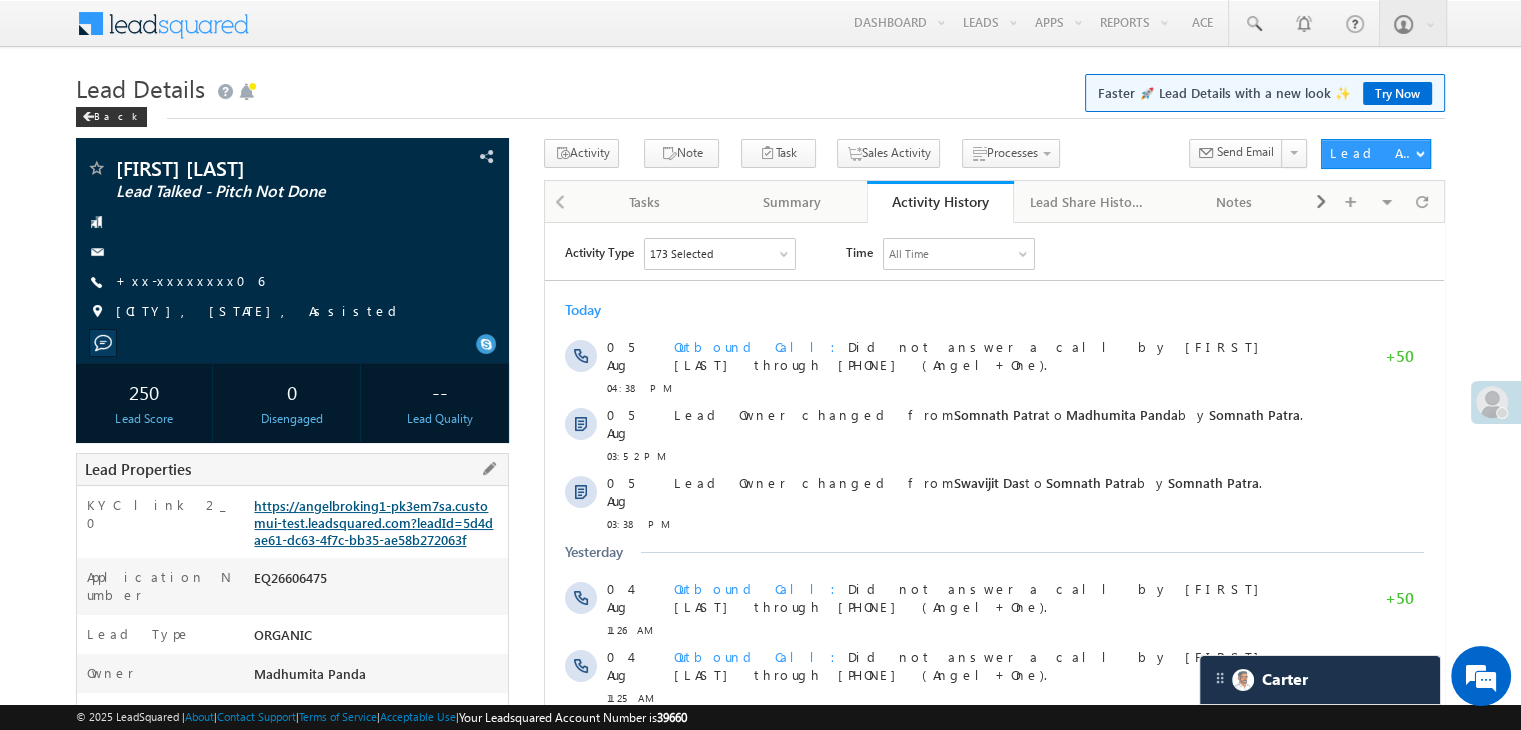 click on "https://angelbroking1-pk3em7sa.customui-test.leadsquared.com?leadId=5d4dae61-dc63-4f7c-bb35-ae58b272063f" at bounding box center (373, 522) 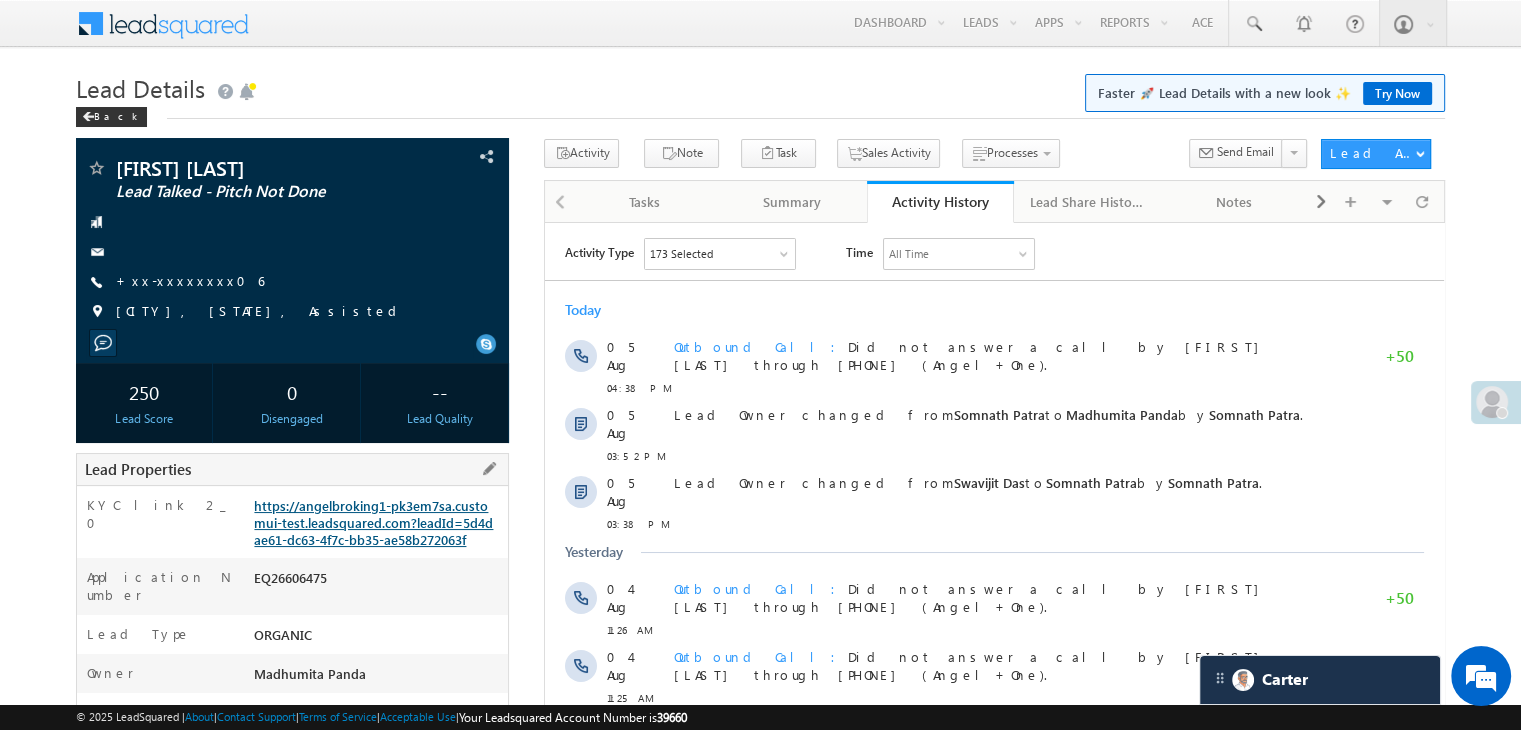 scroll, scrollTop: 0, scrollLeft: 0, axis: both 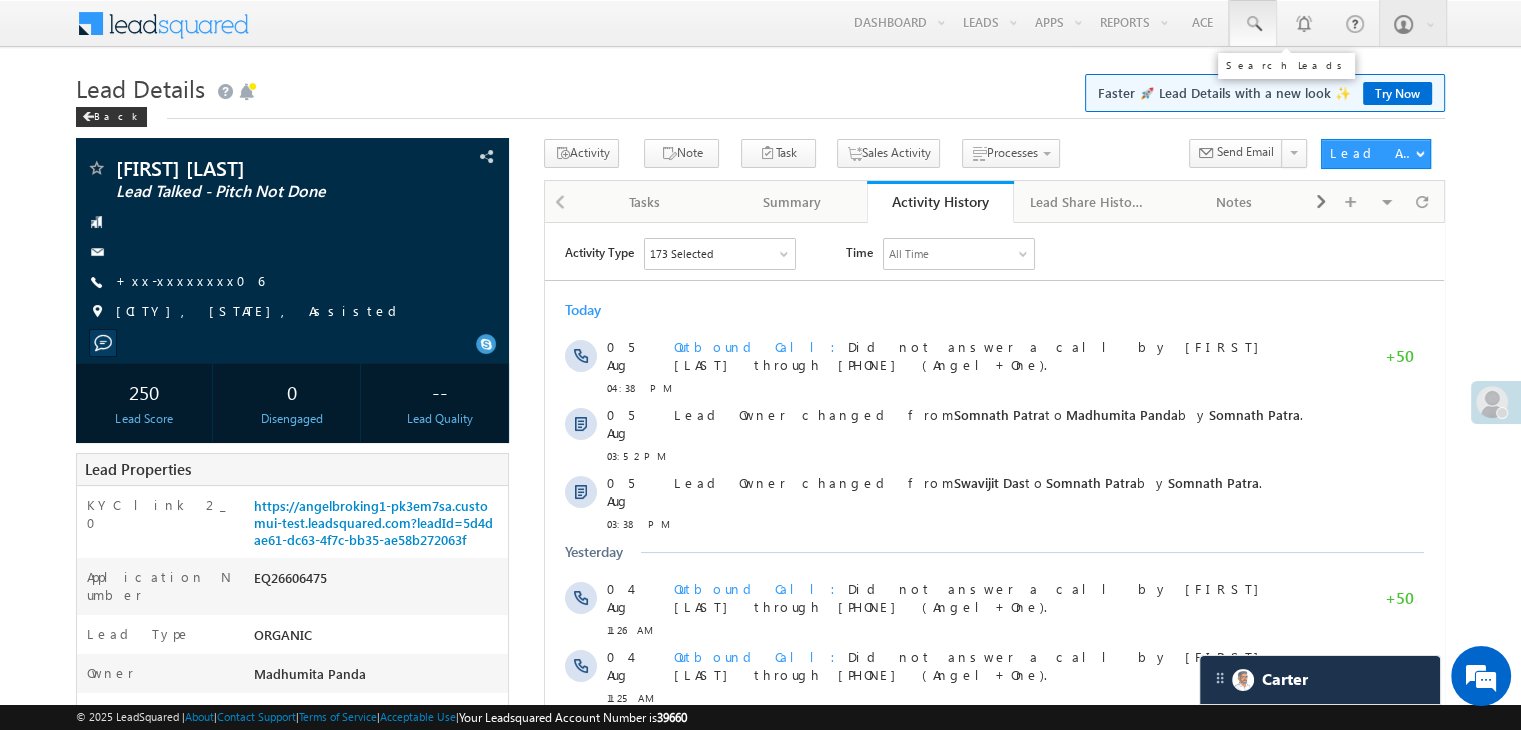 click at bounding box center [1253, 24] 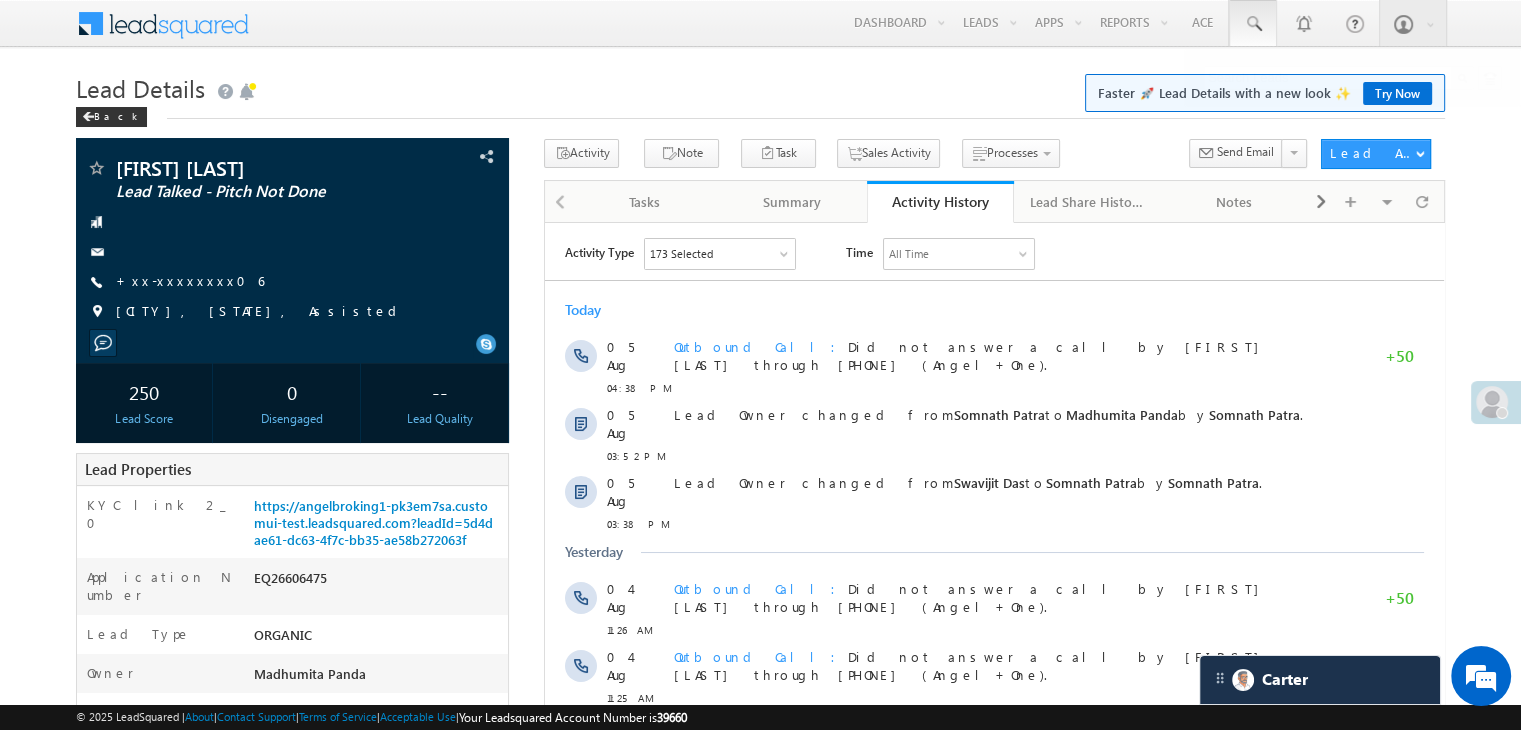 scroll, scrollTop: 331, scrollLeft: 0, axis: vertical 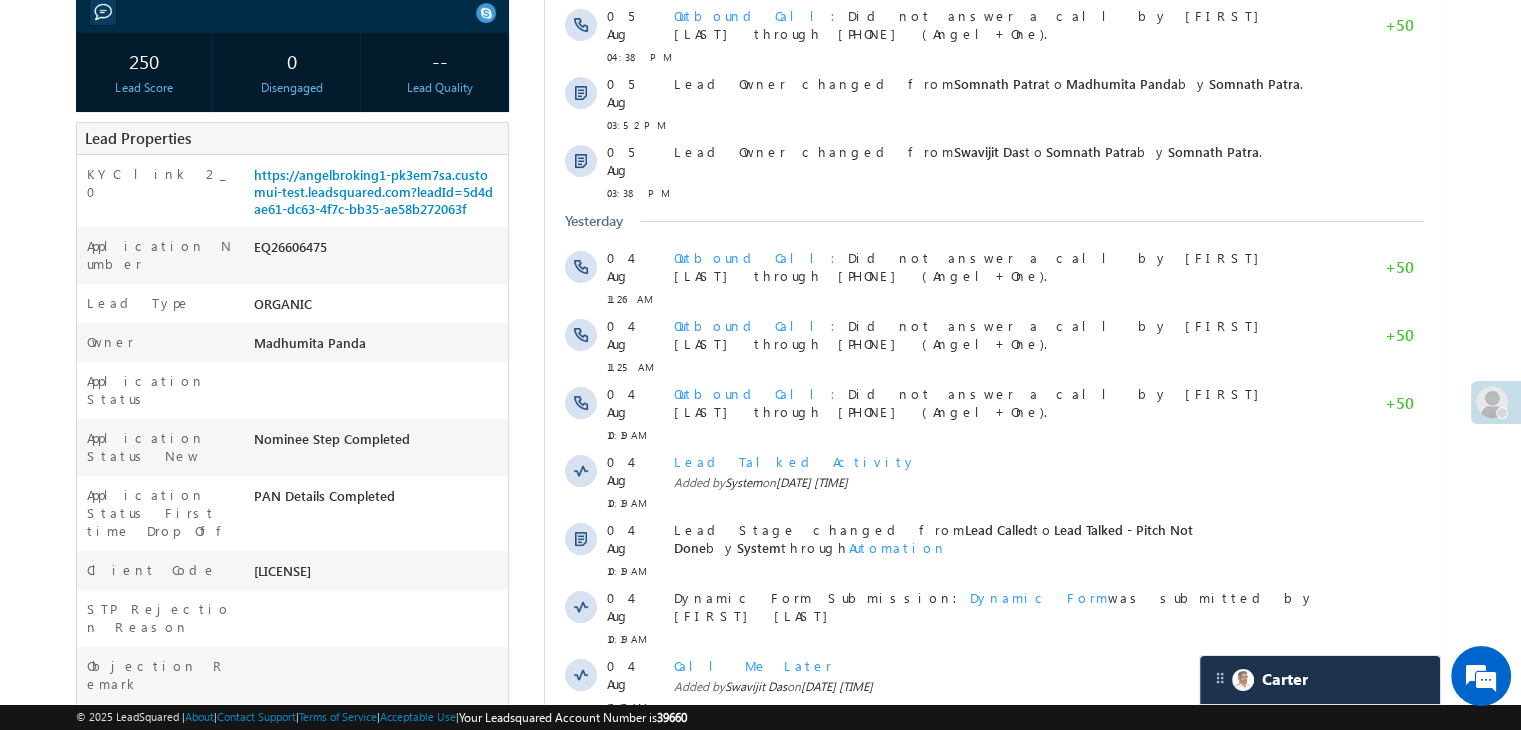 paste on "EQ26583915" 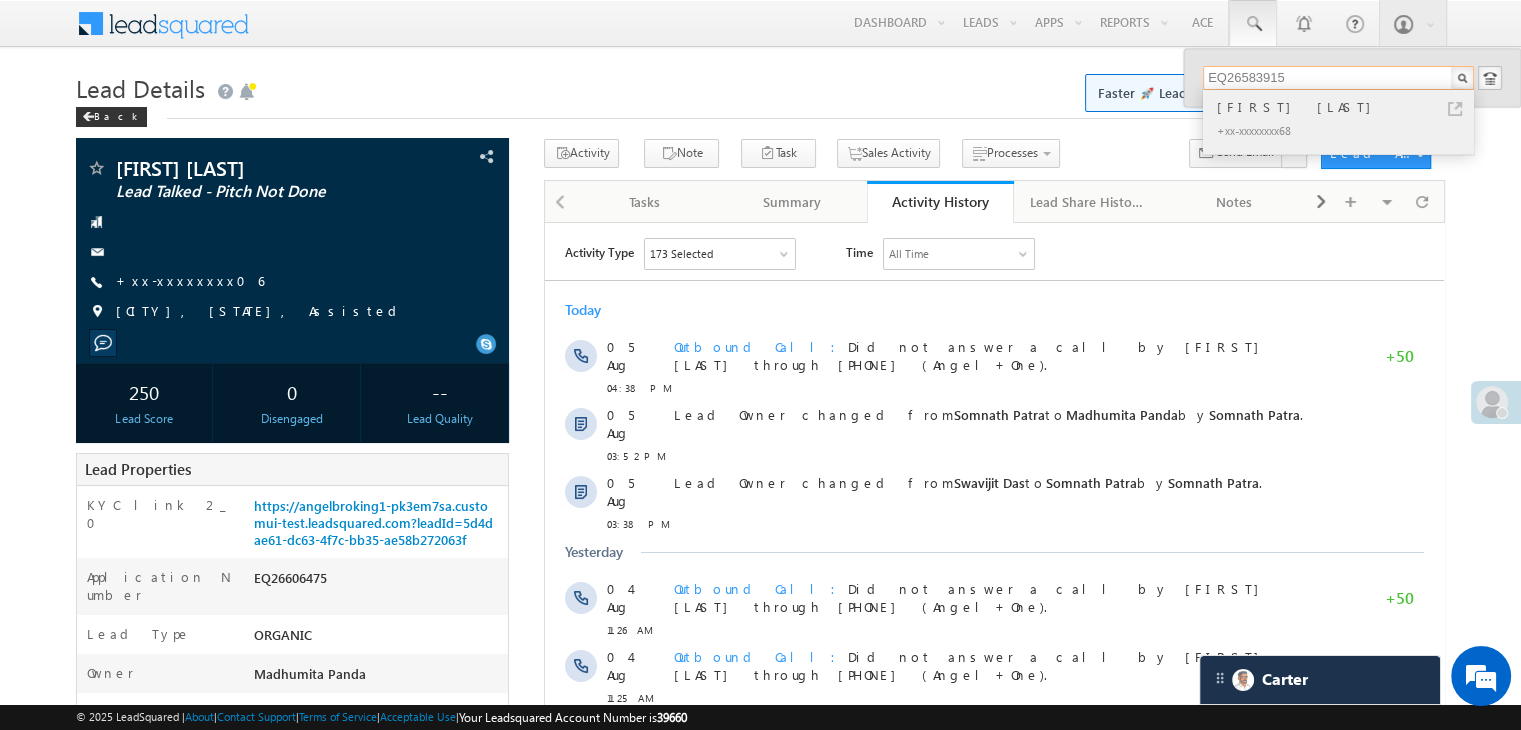 type on "EQ26583915" 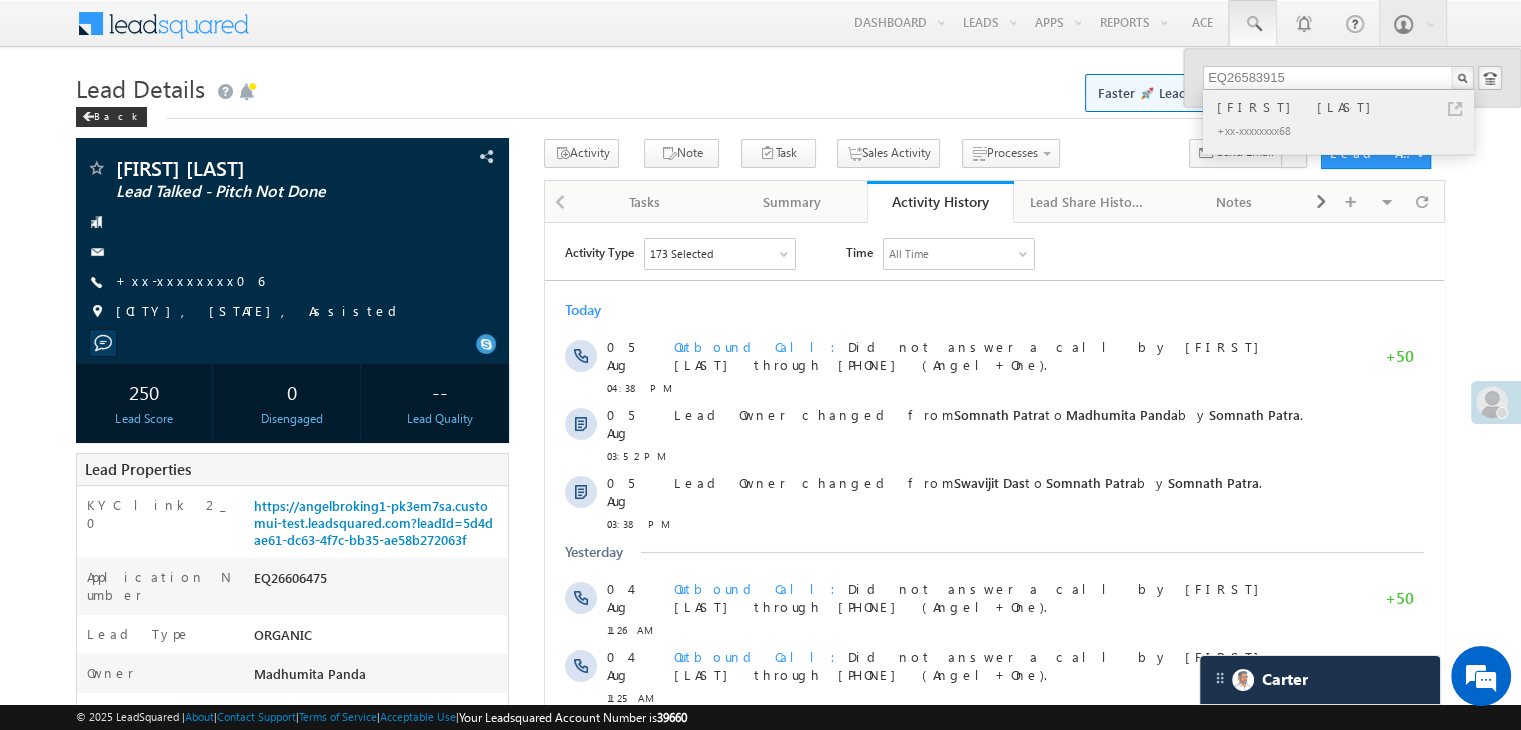 click on "[FIRST] [LAST]" at bounding box center (1347, 107) 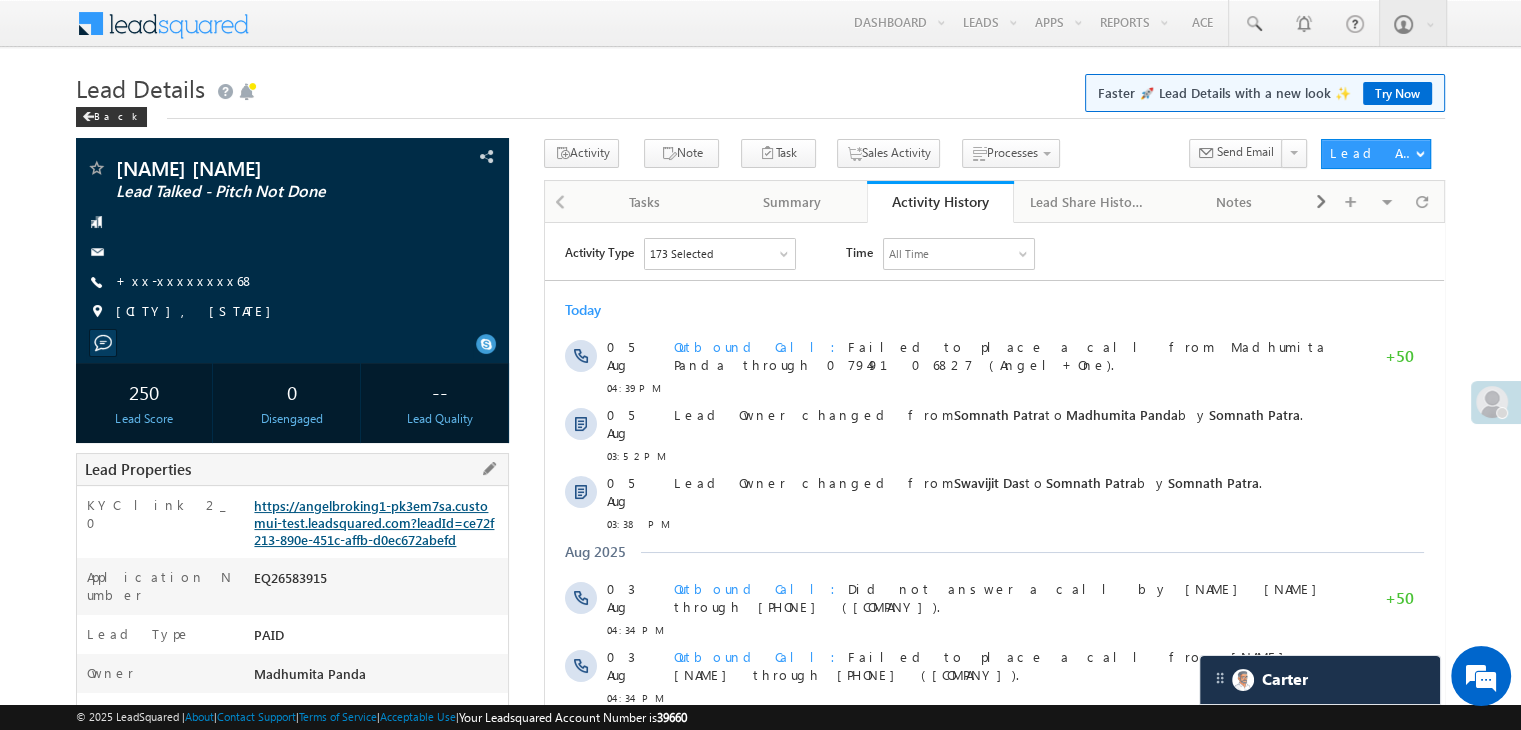 scroll, scrollTop: 0, scrollLeft: 0, axis: both 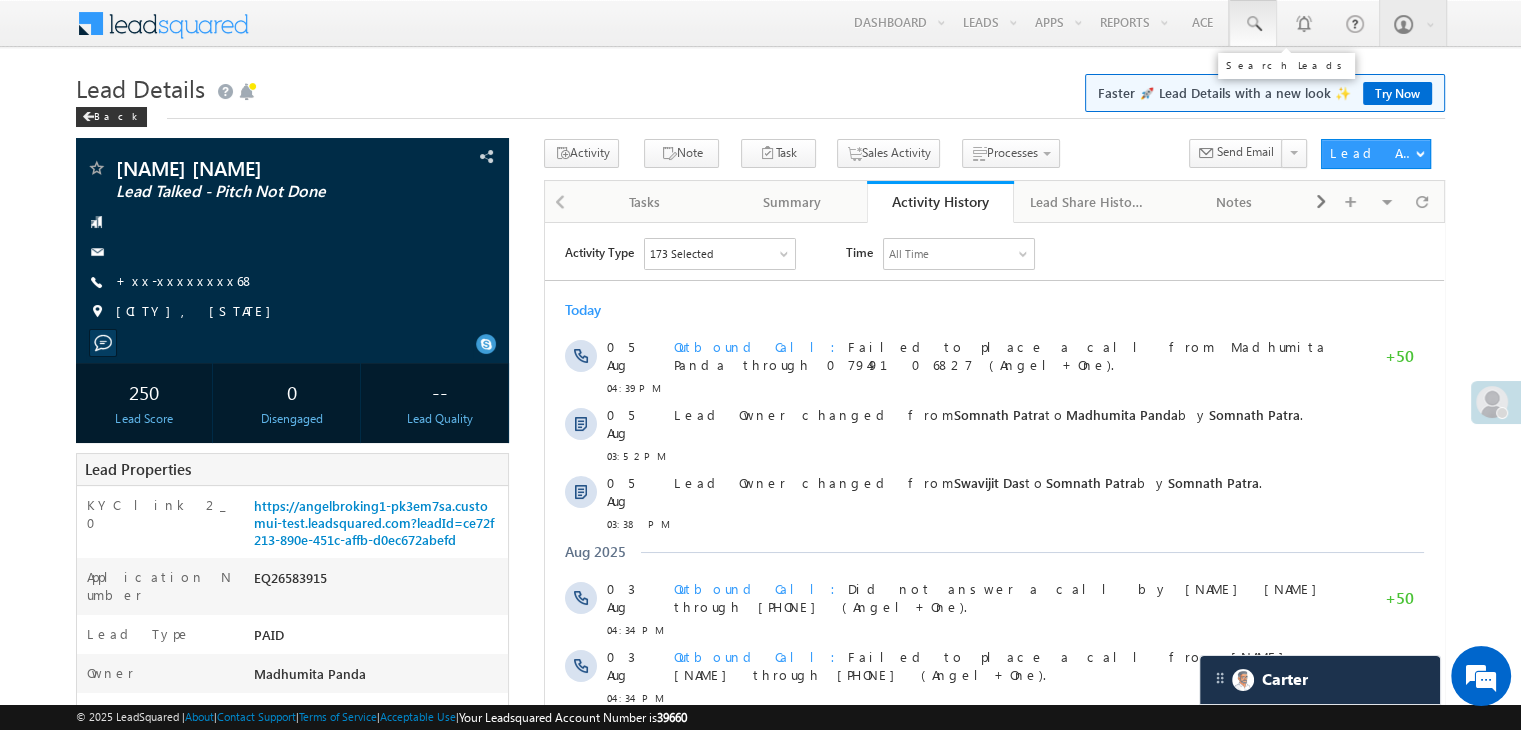 click at bounding box center (1253, 24) 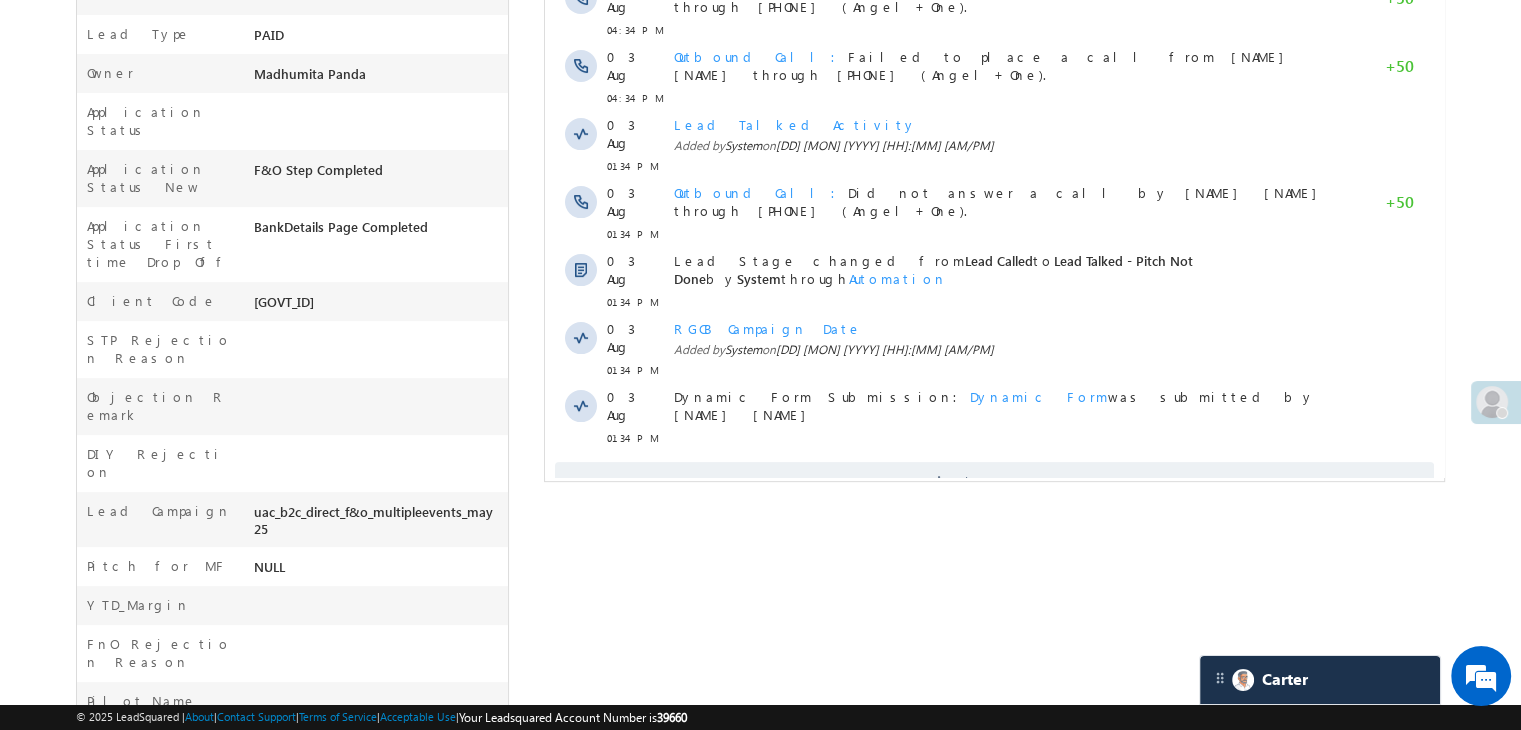 scroll, scrollTop: 0, scrollLeft: 0, axis: both 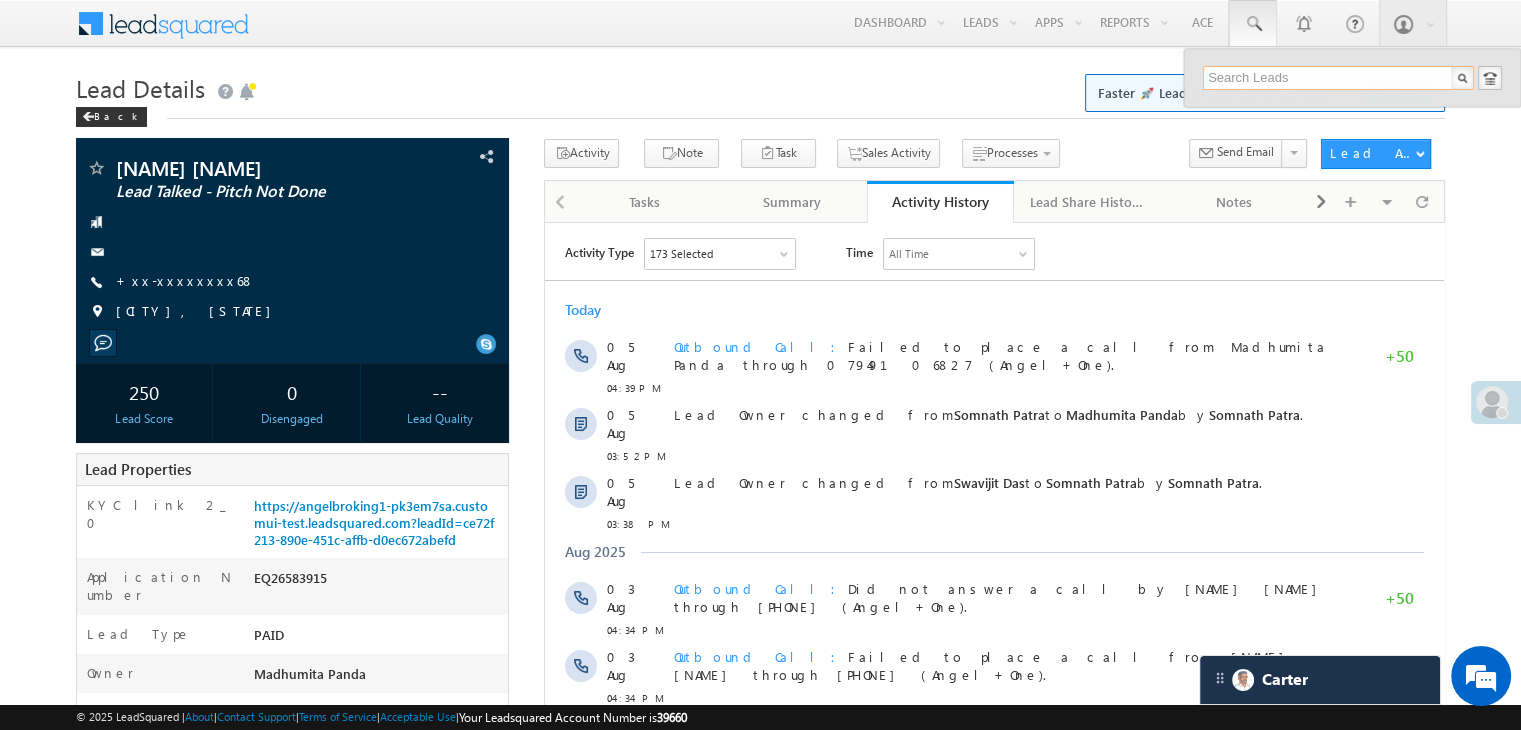 paste on "EQ26580328" 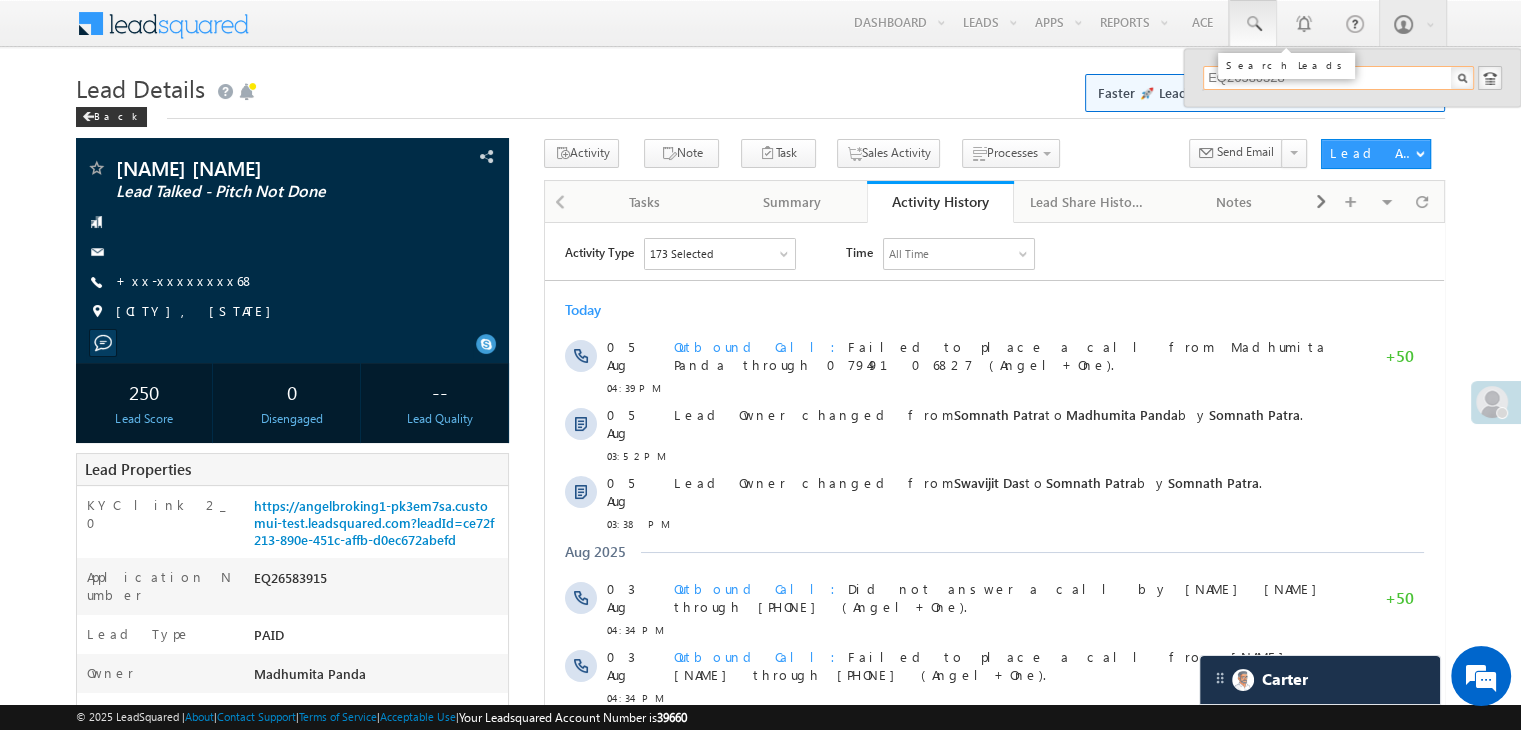 scroll, scrollTop: 0, scrollLeft: 0, axis: both 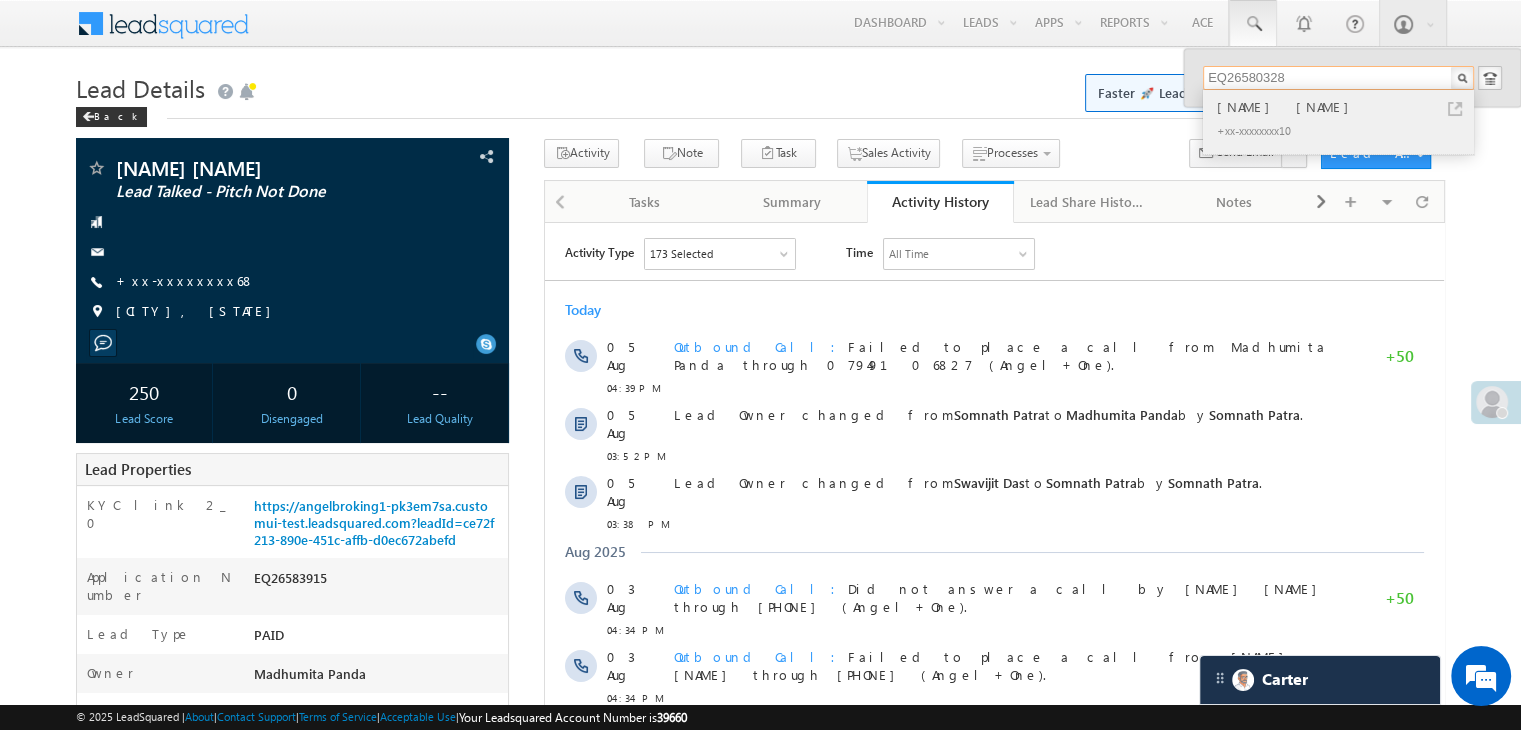 type on "EQ26580328" 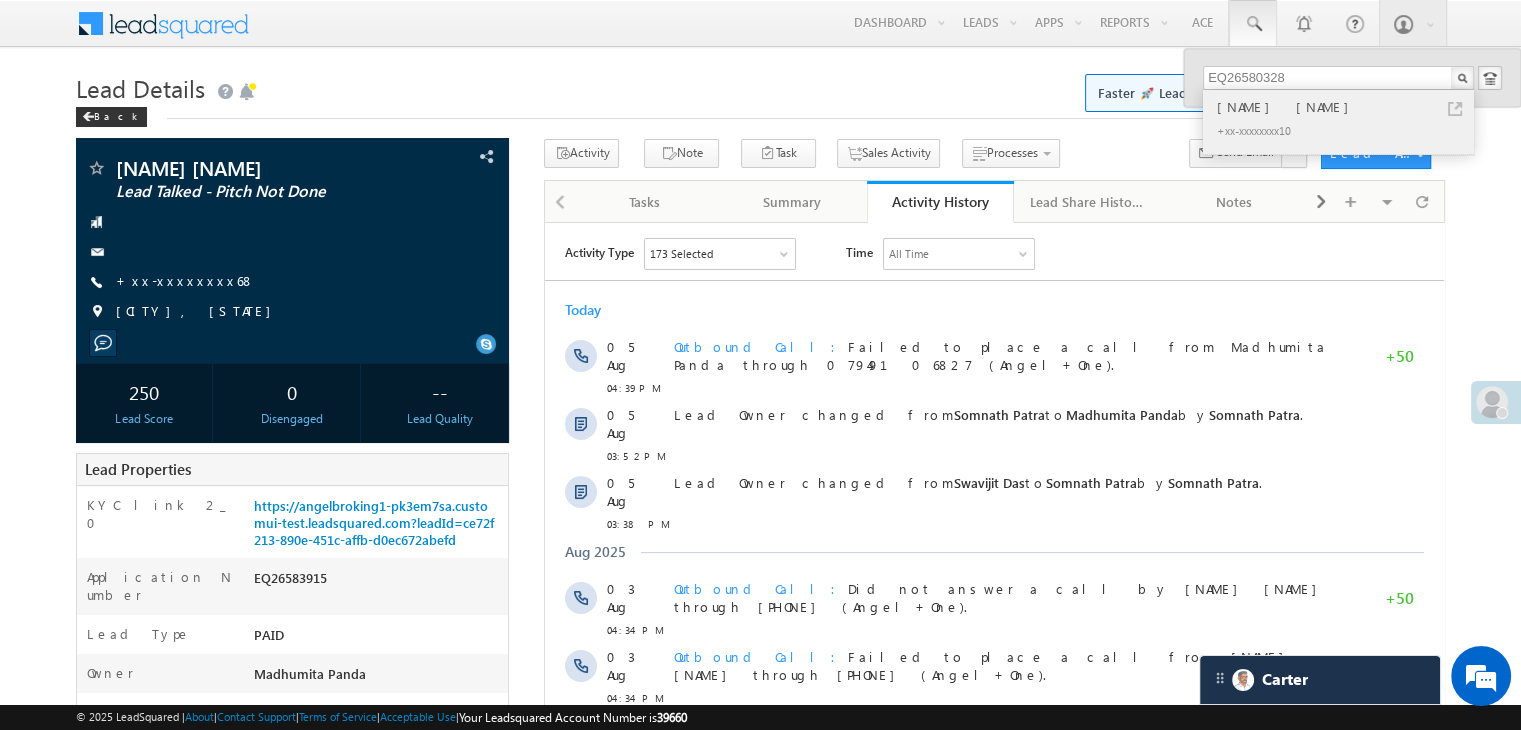 click on "[FIRST] [LAST]" at bounding box center (1347, 107) 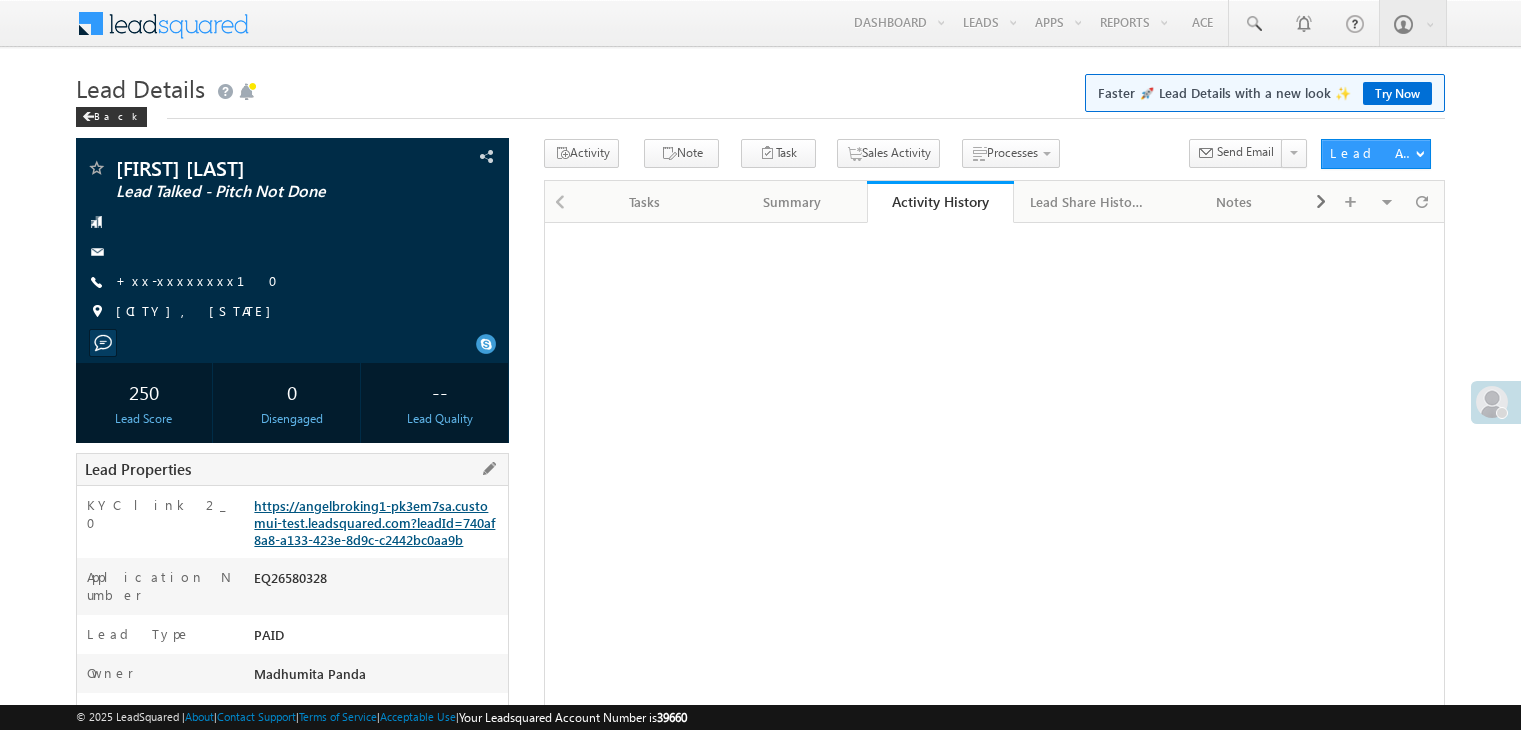 scroll, scrollTop: 0, scrollLeft: 0, axis: both 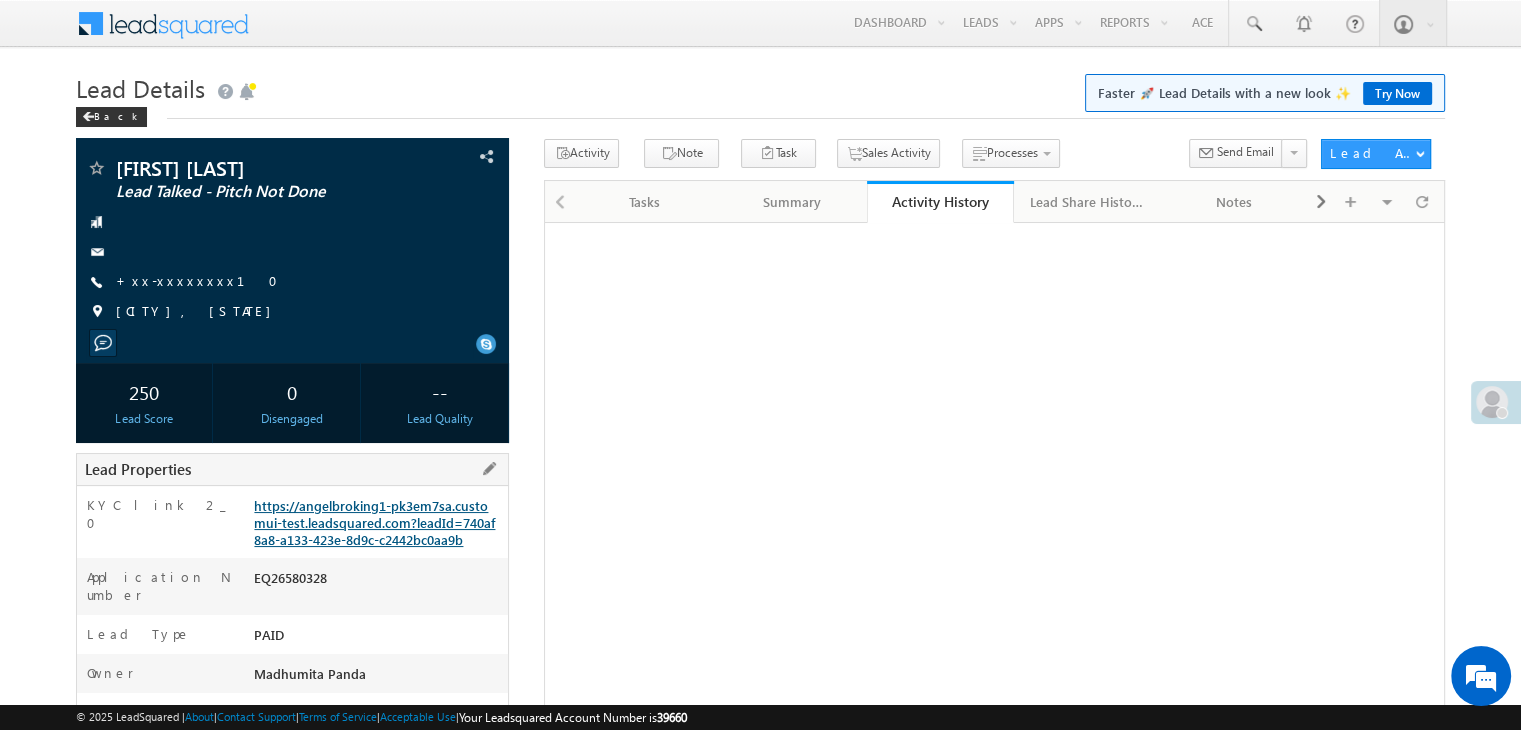 click on "https://angelbroking1-pk3em7sa.customui-test.leadsquared.com?leadId=740af8a8-a133-423e-8d9c-c2442bc0aa9b" at bounding box center (374, 522) 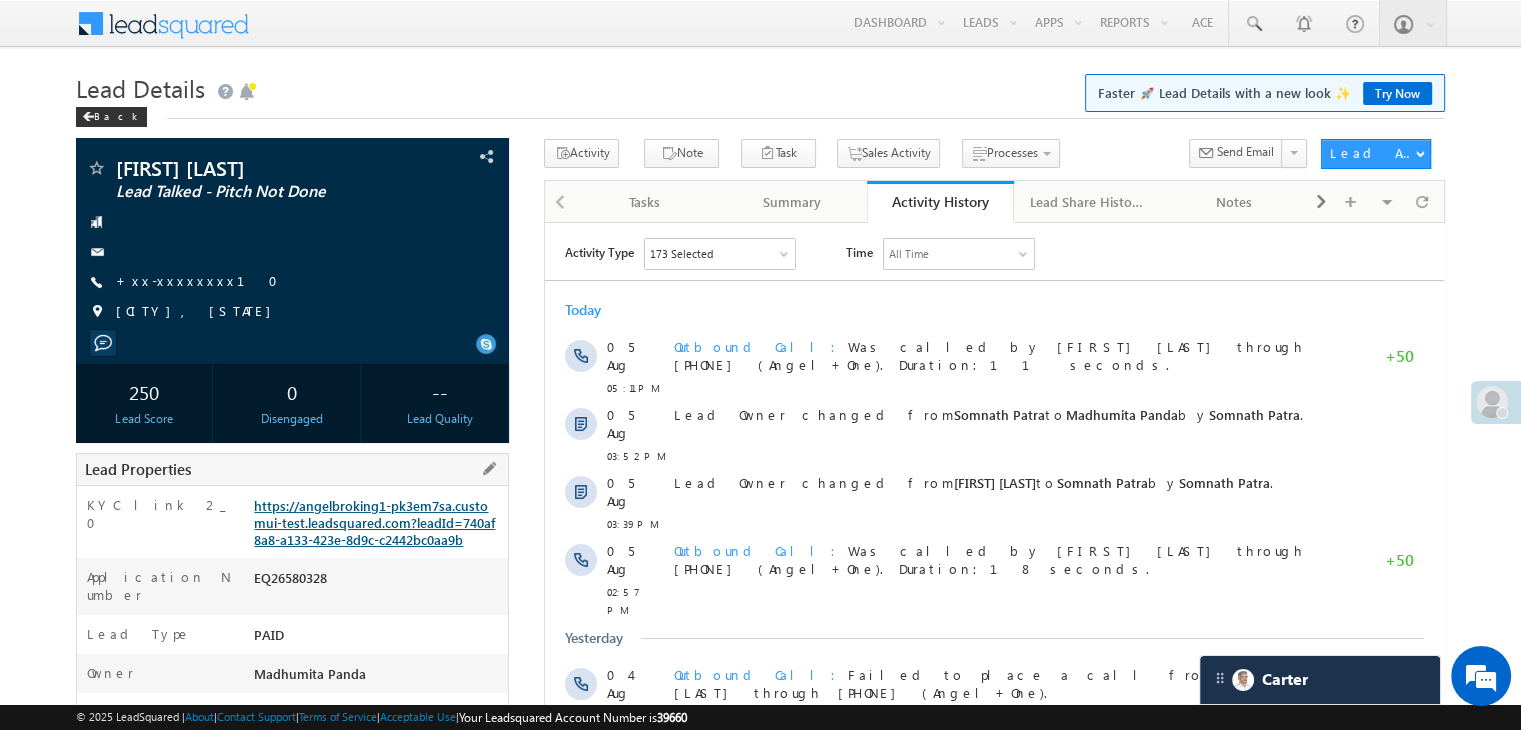 scroll, scrollTop: 0, scrollLeft: 0, axis: both 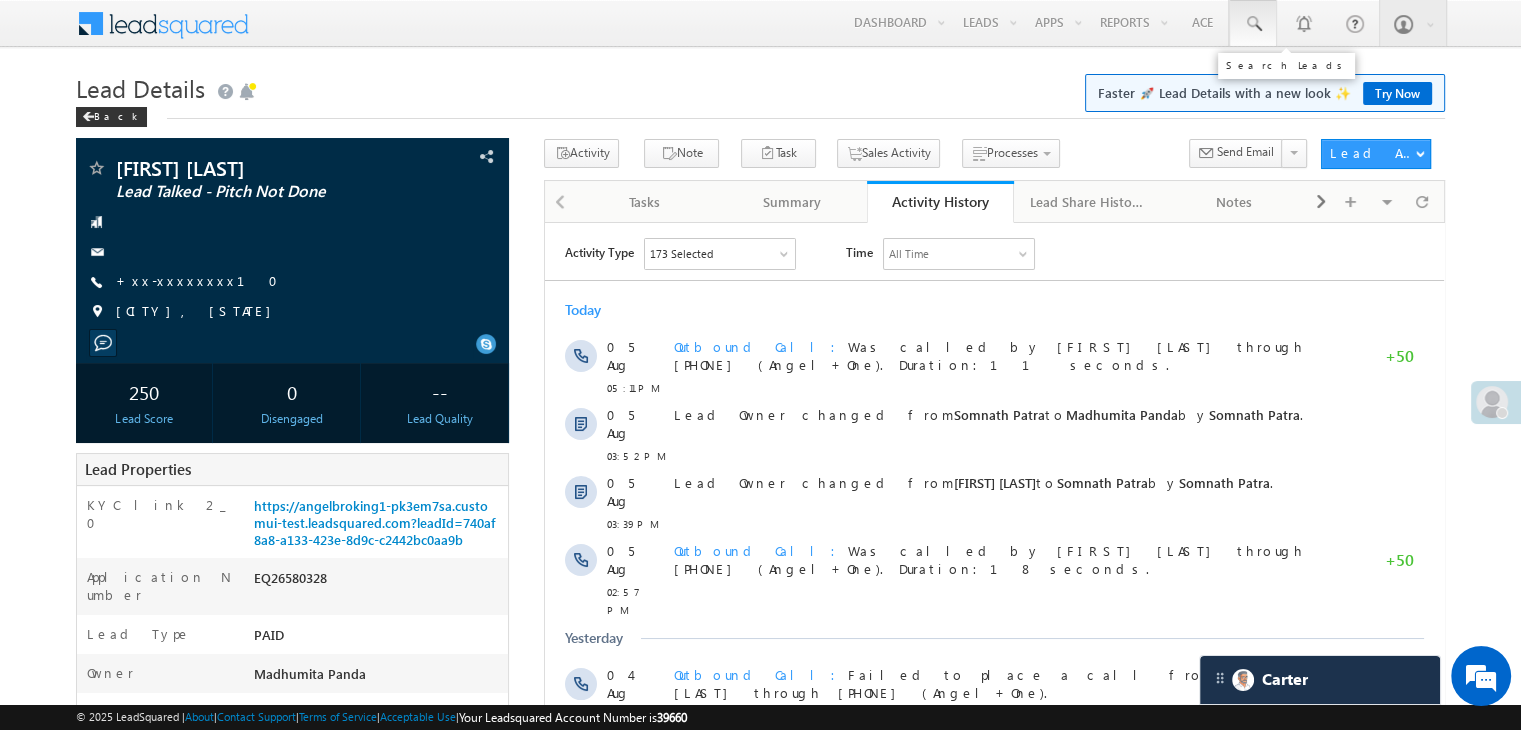 click at bounding box center (1253, 24) 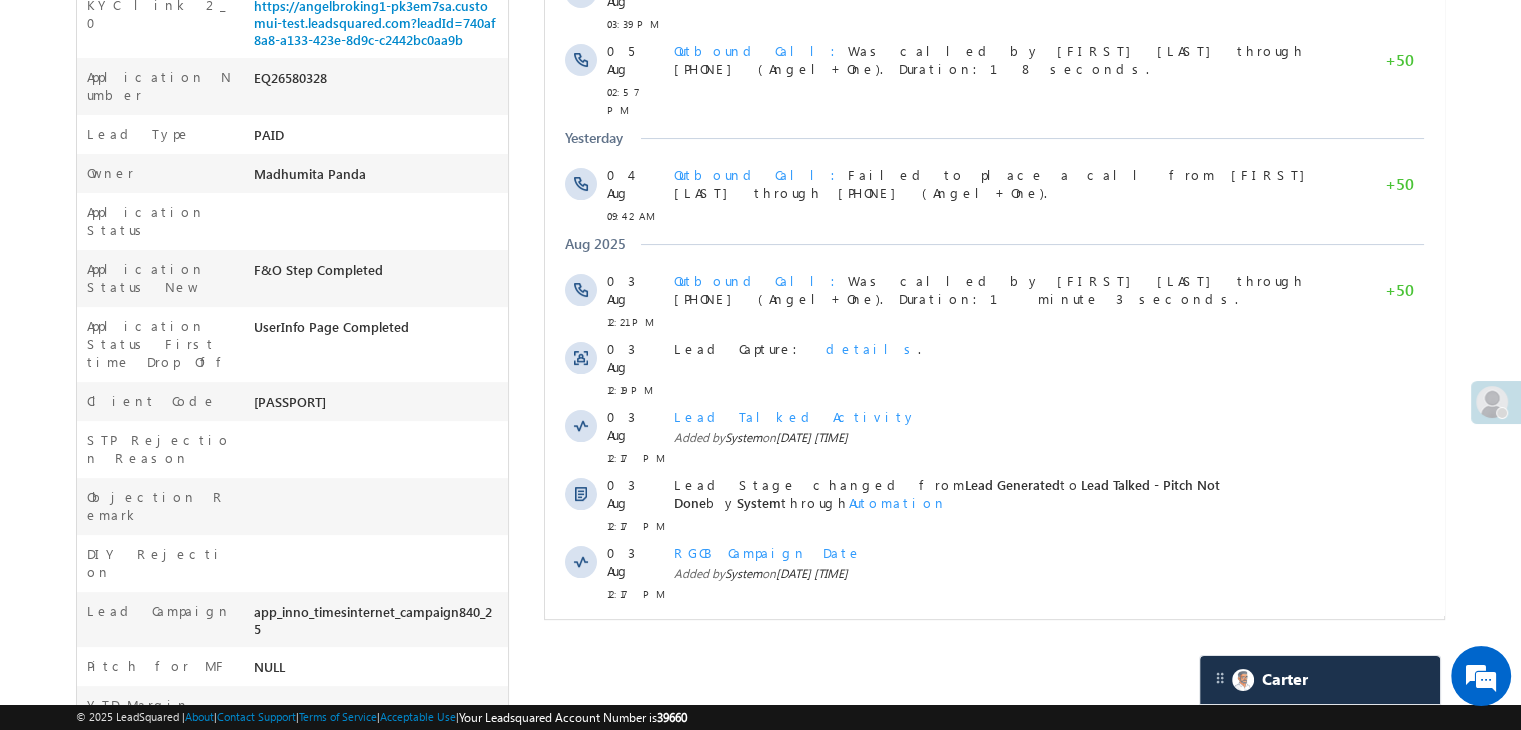 scroll, scrollTop: 0, scrollLeft: 0, axis: both 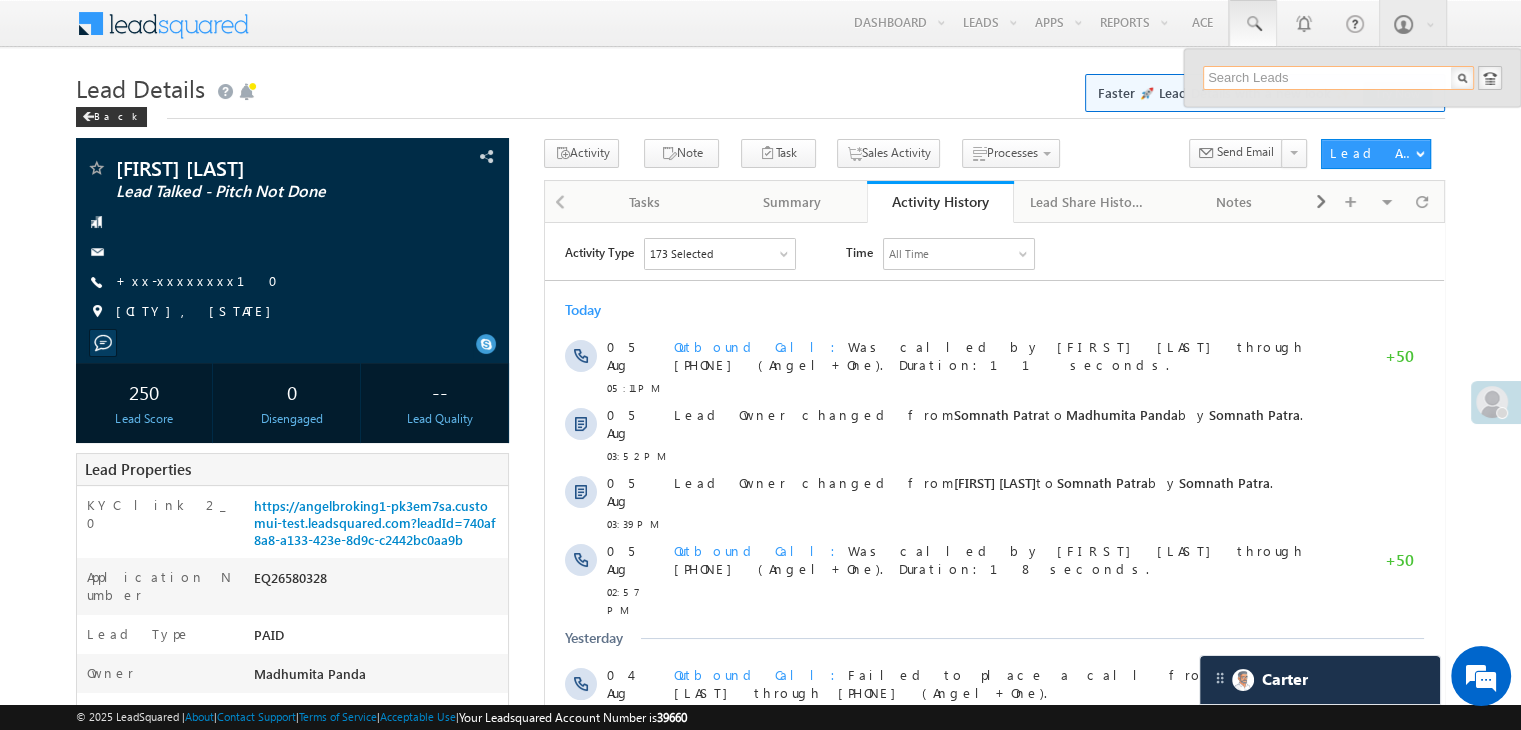 paste on "EQ26560787" 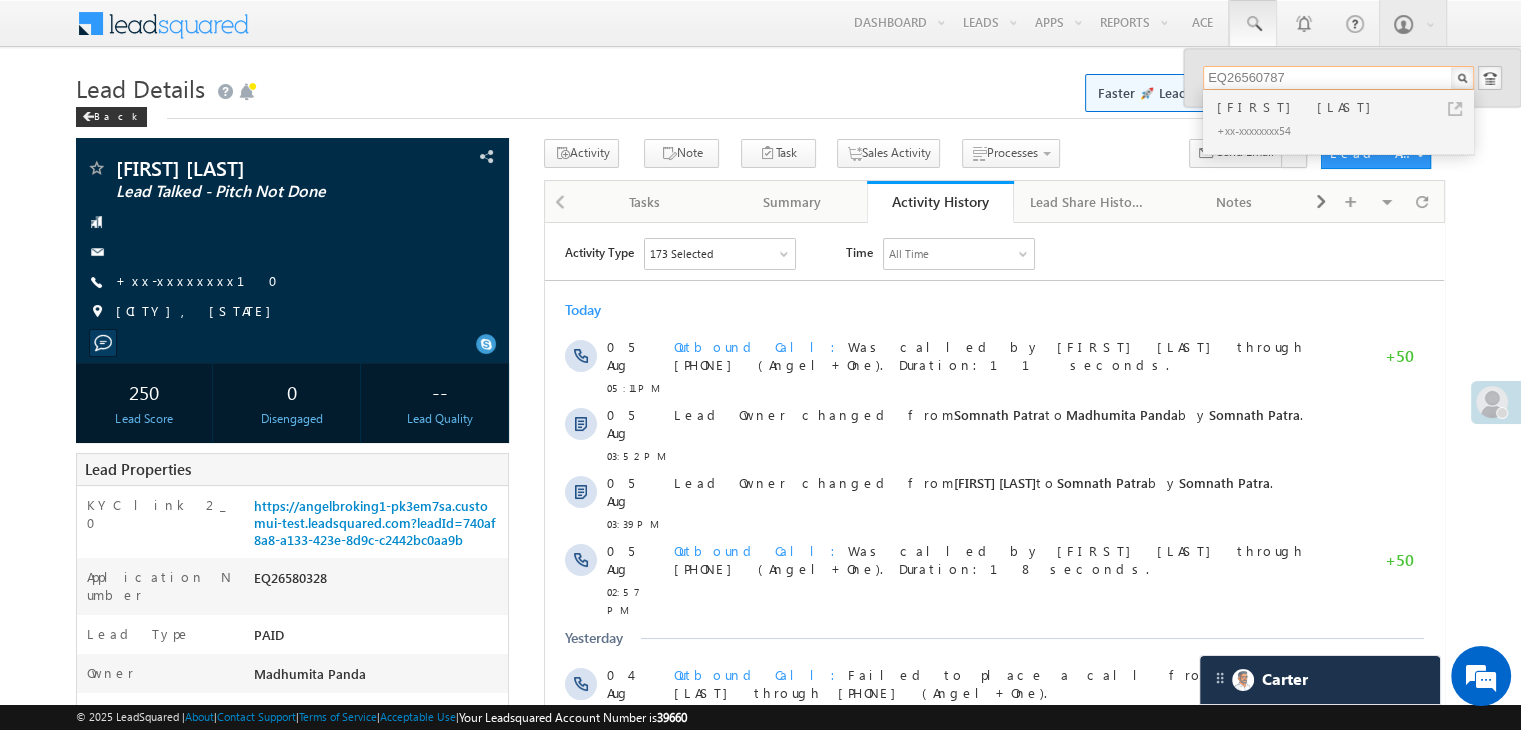 type on "EQ26560787" 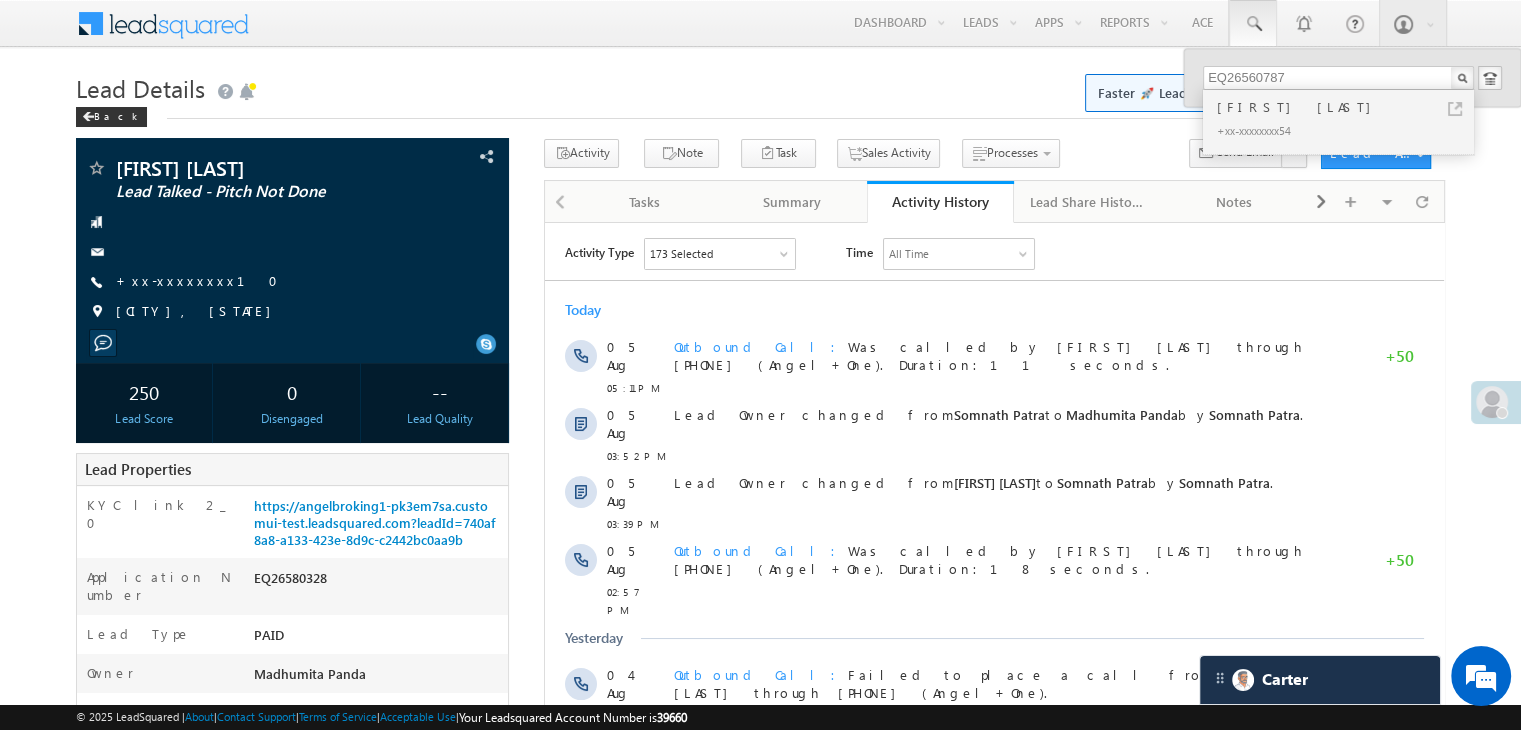 click on "[FIRST] [LAST]" at bounding box center [1347, 107] 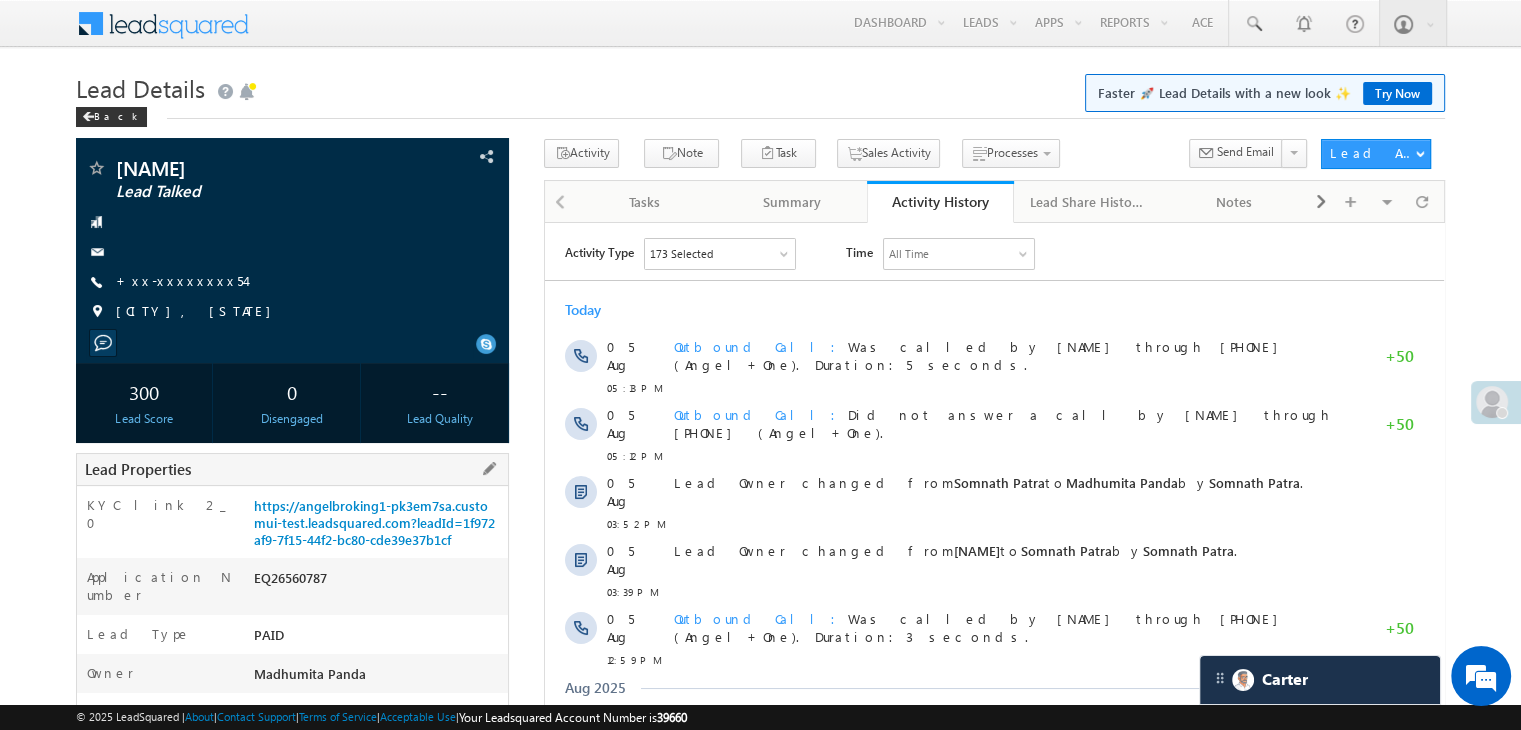 scroll, scrollTop: 0, scrollLeft: 0, axis: both 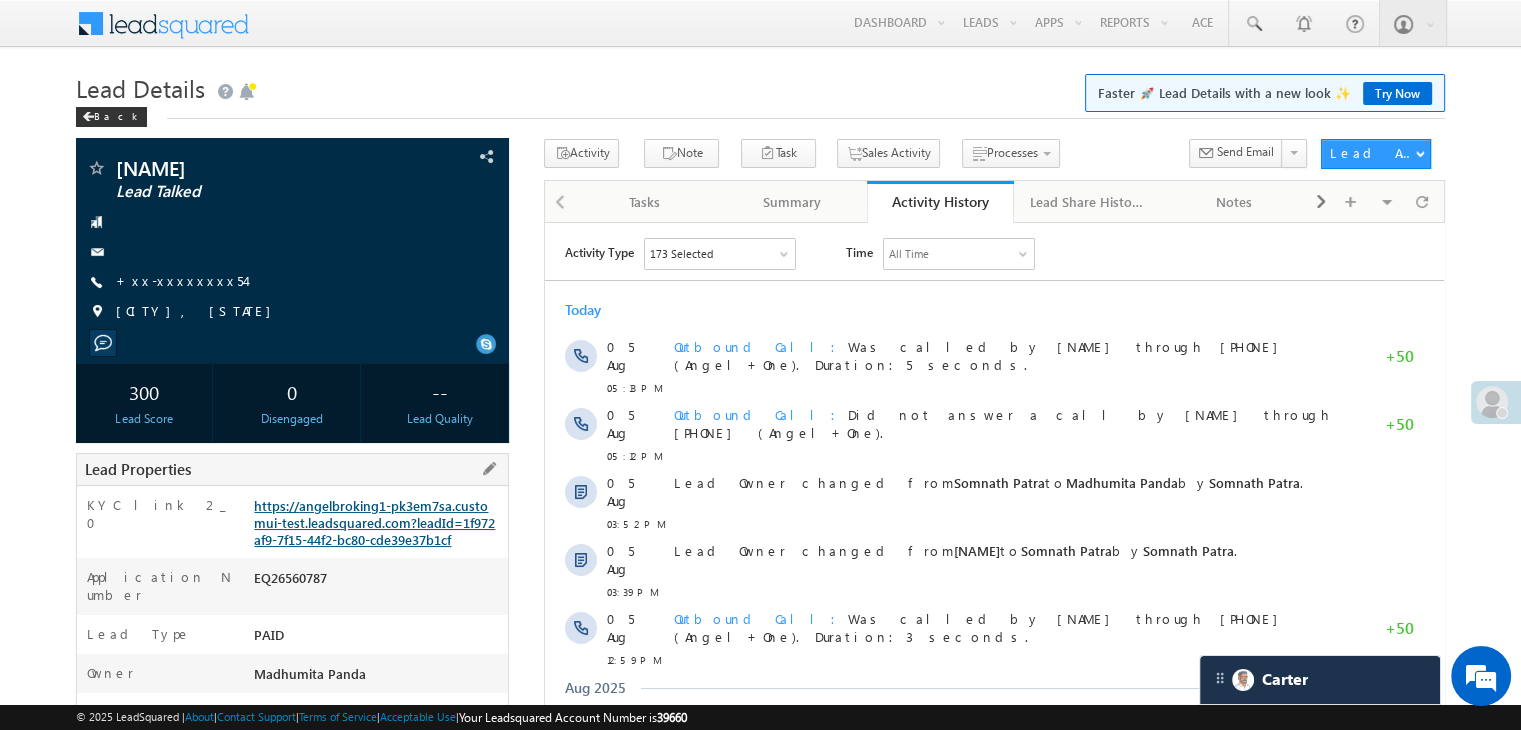 click on "https://angelbroking1-pk3em7sa.customui-test.leadsquared.com?leadId=1f972af9-7f15-44f2-bc80-cde39e37b1cf" at bounding box center (374, 522) 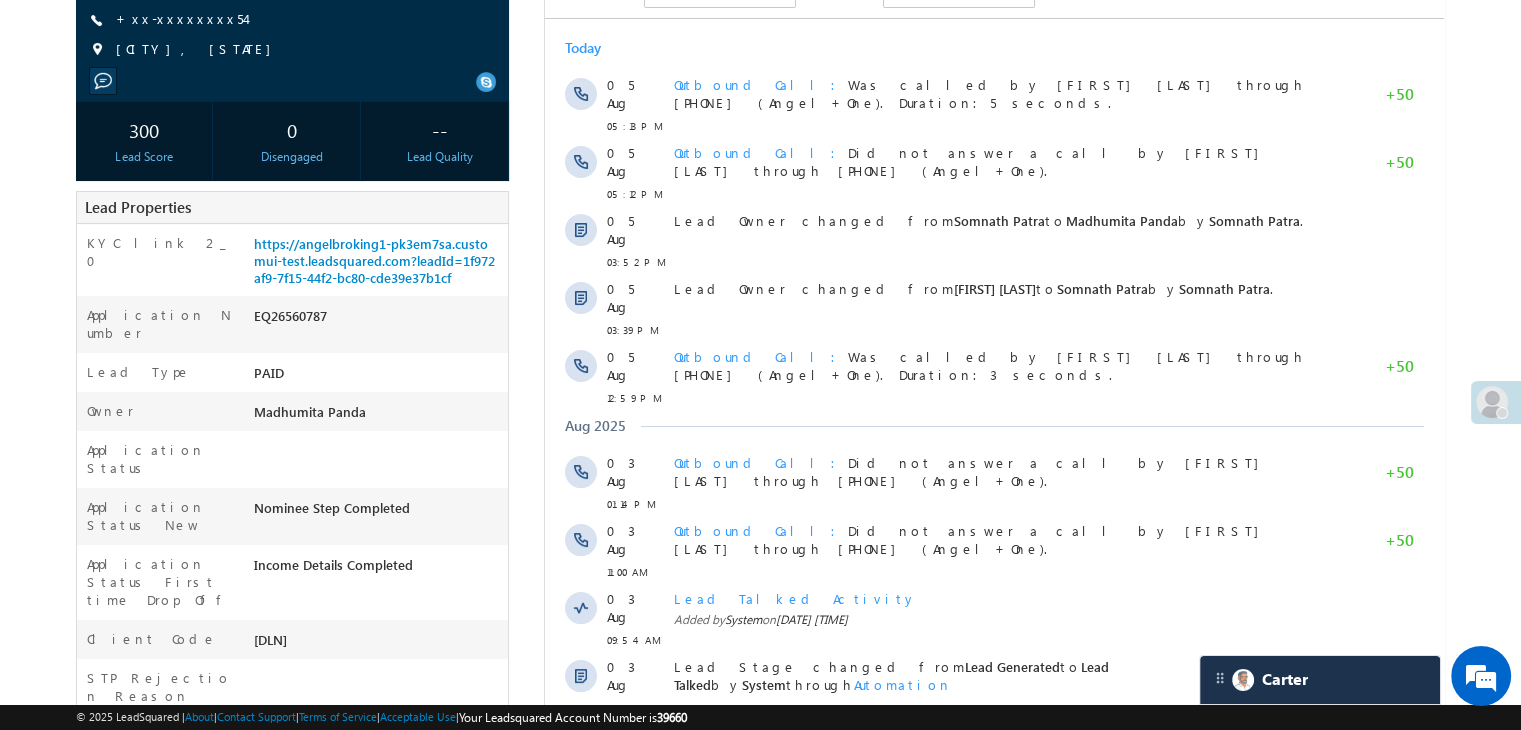 scroll, scrollTop: 0, scrollLeft: 0, axis: both 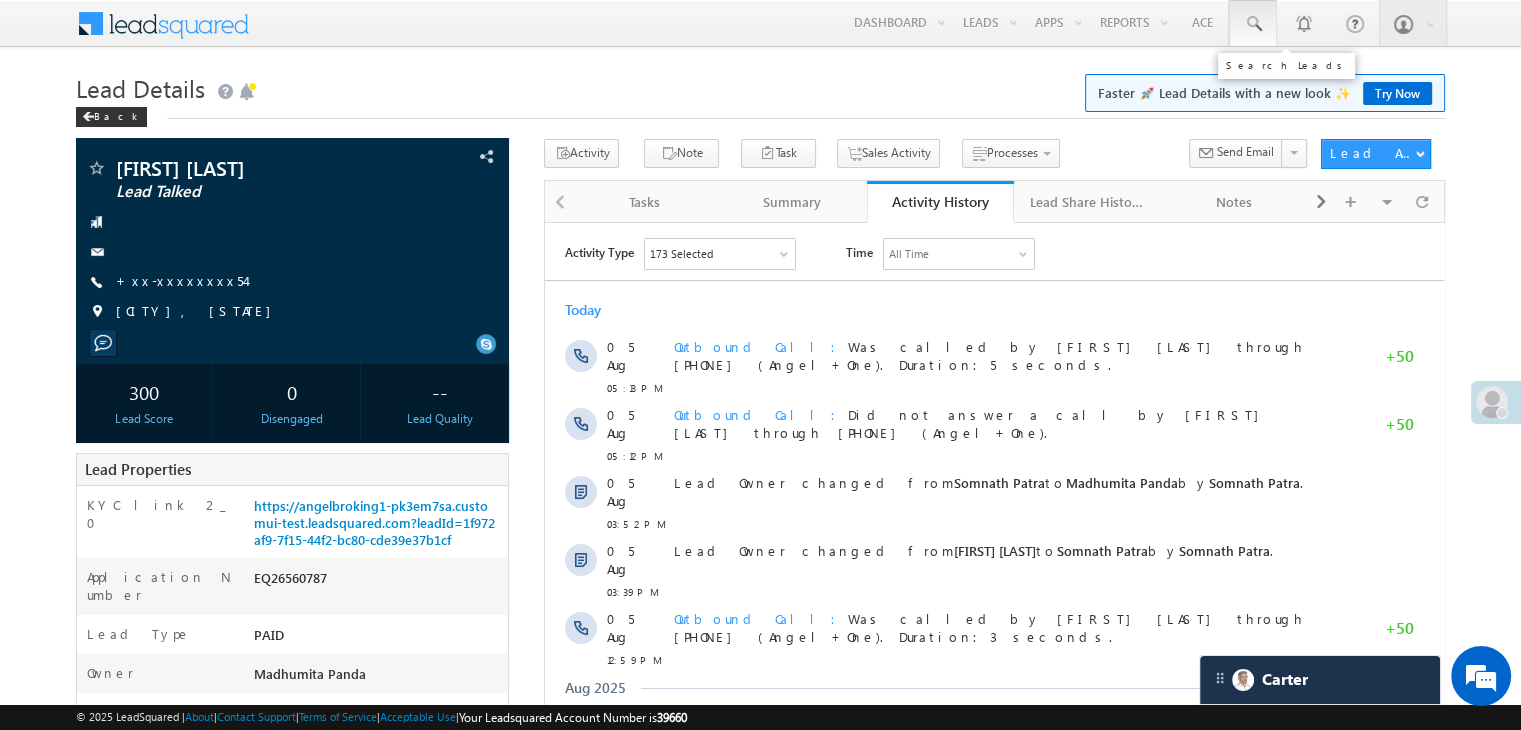 click at bounding box center (1253, 24) 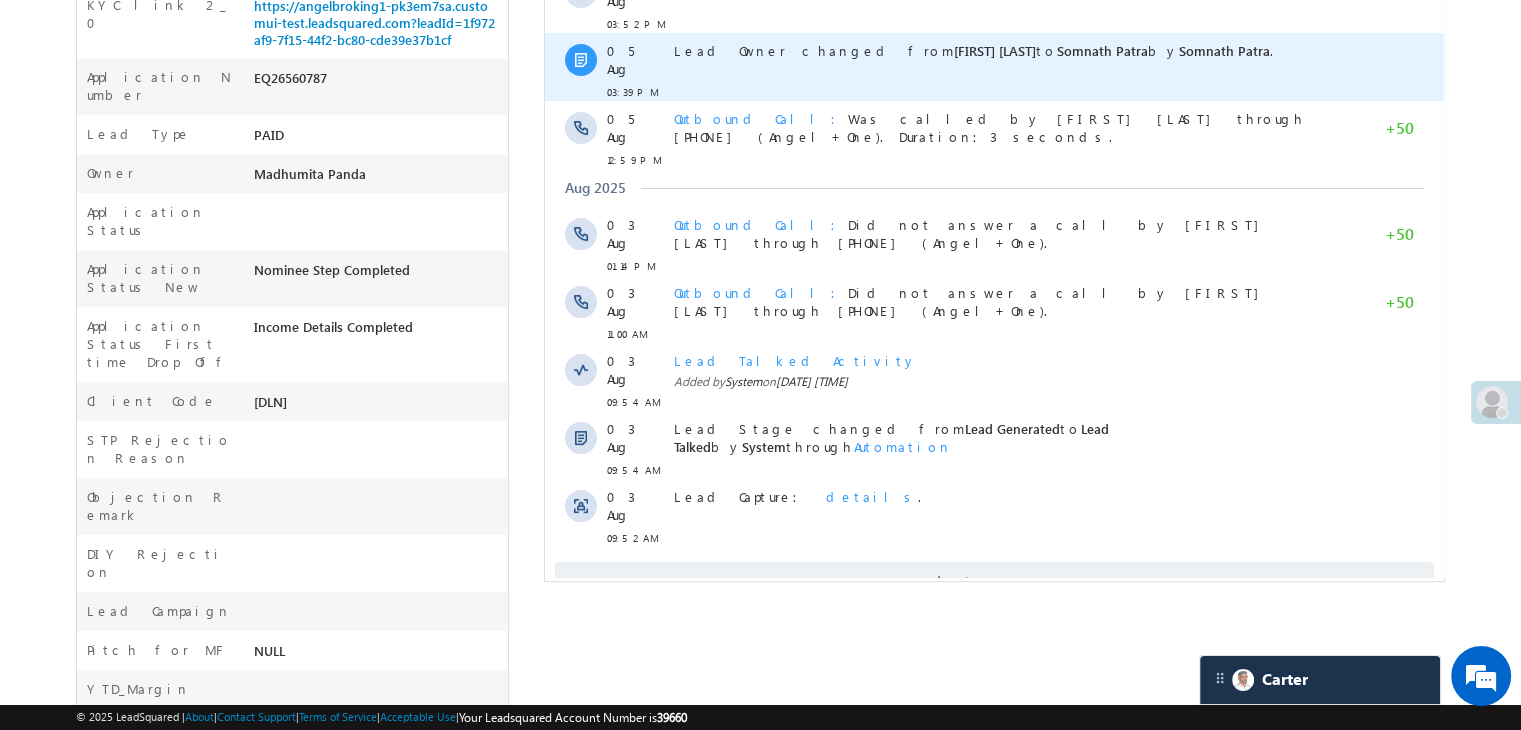 scroll, scrollTop: 0, scrollLeft: 0, axis: both 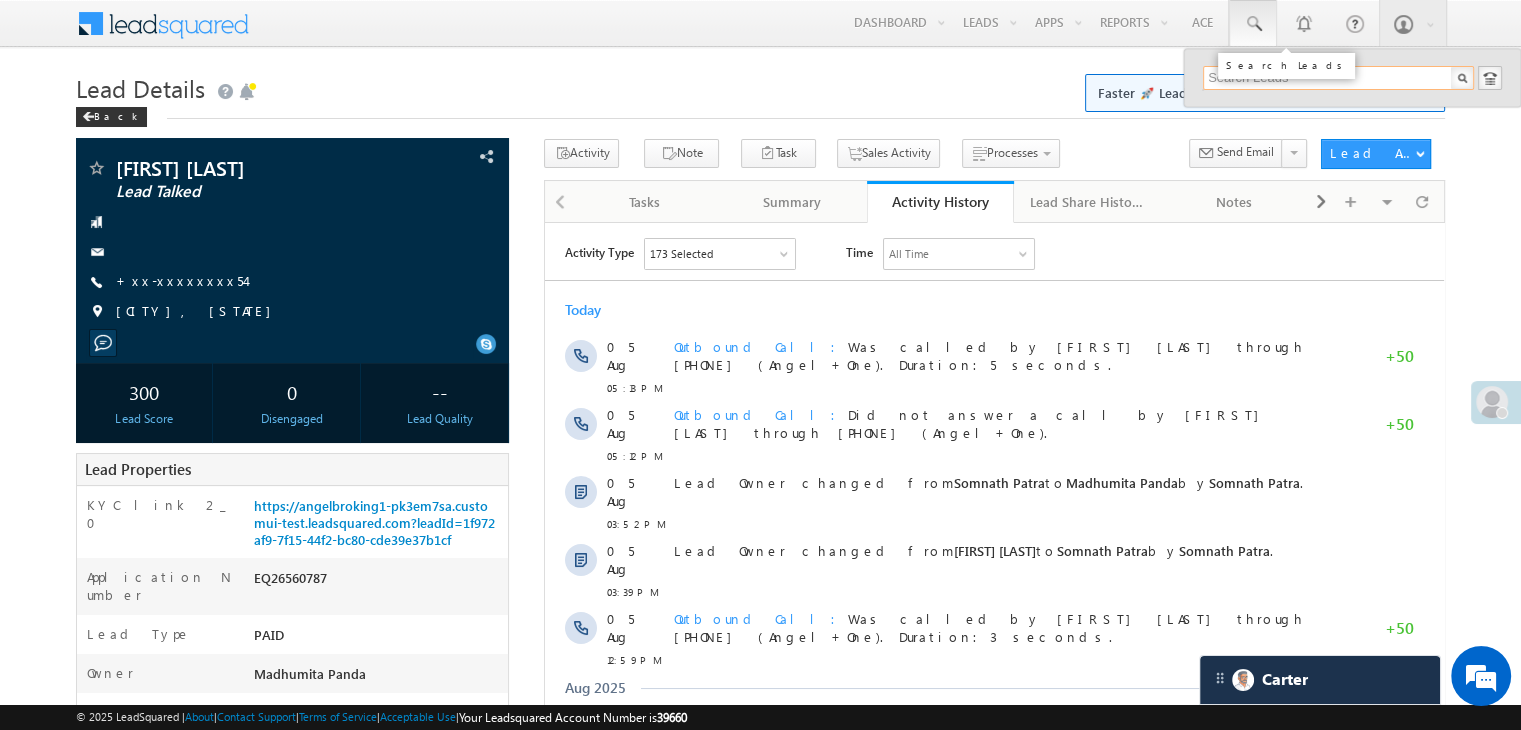 paste on "EQ26584156" 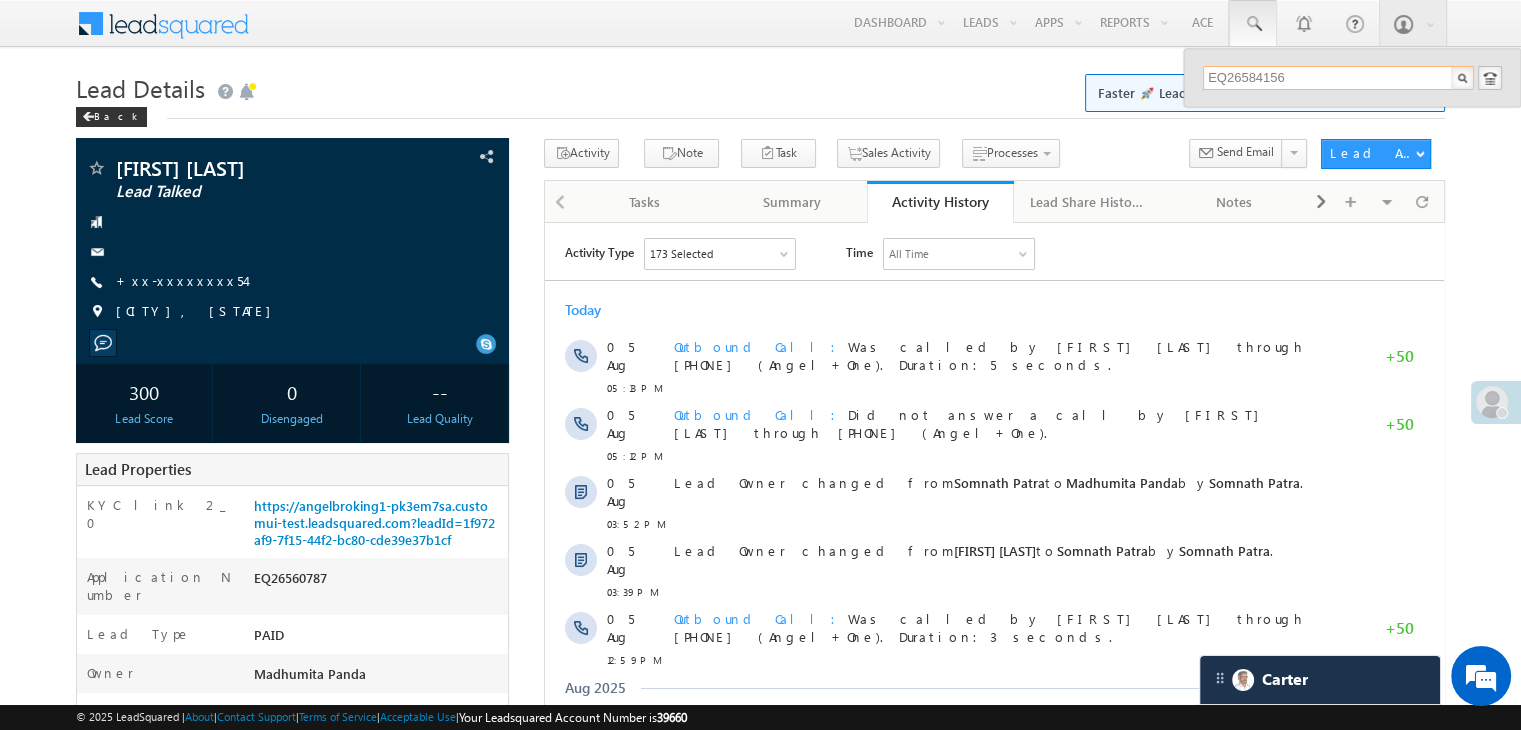 scroll, scrollTop: 0, scrollLeft: 0, axis: both 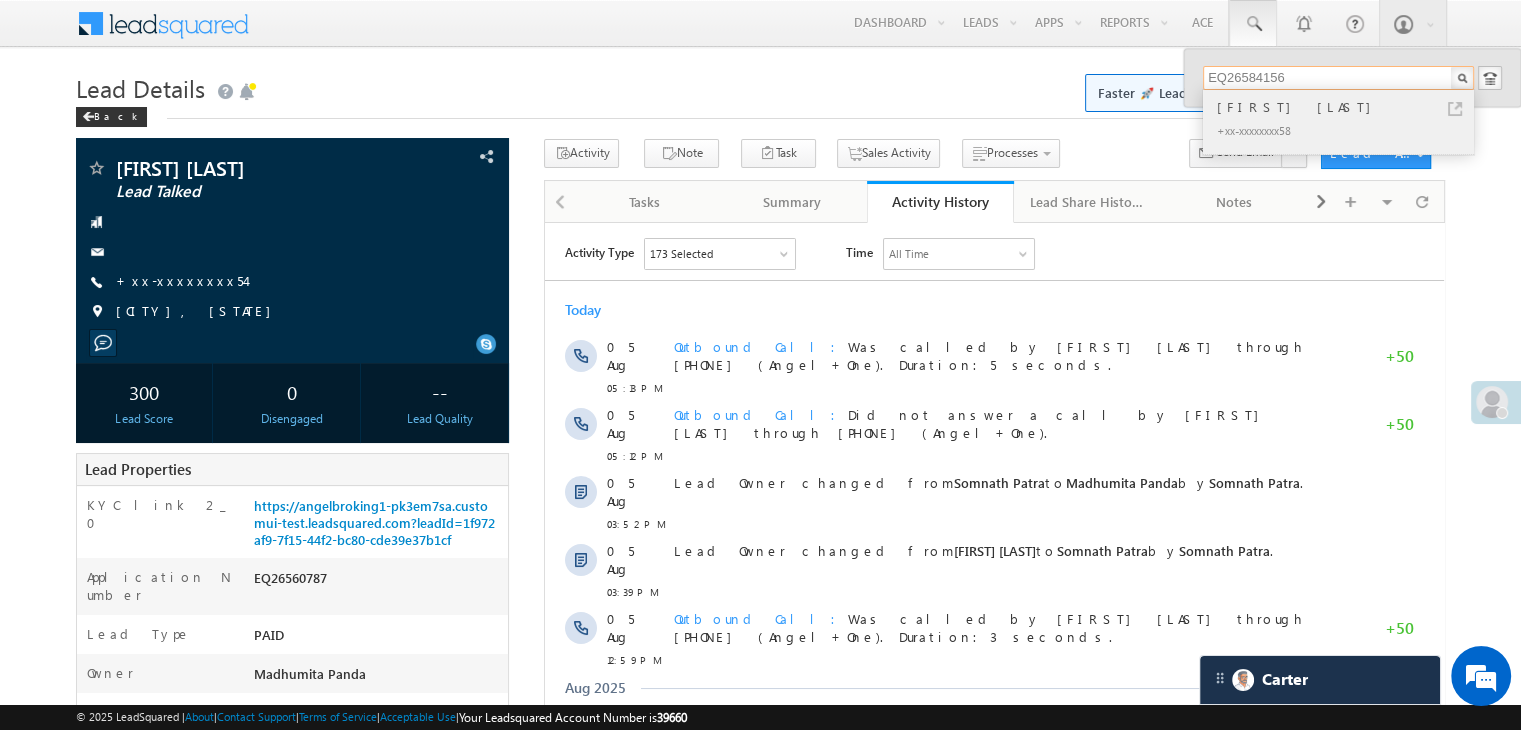 type on "EQ26584156" 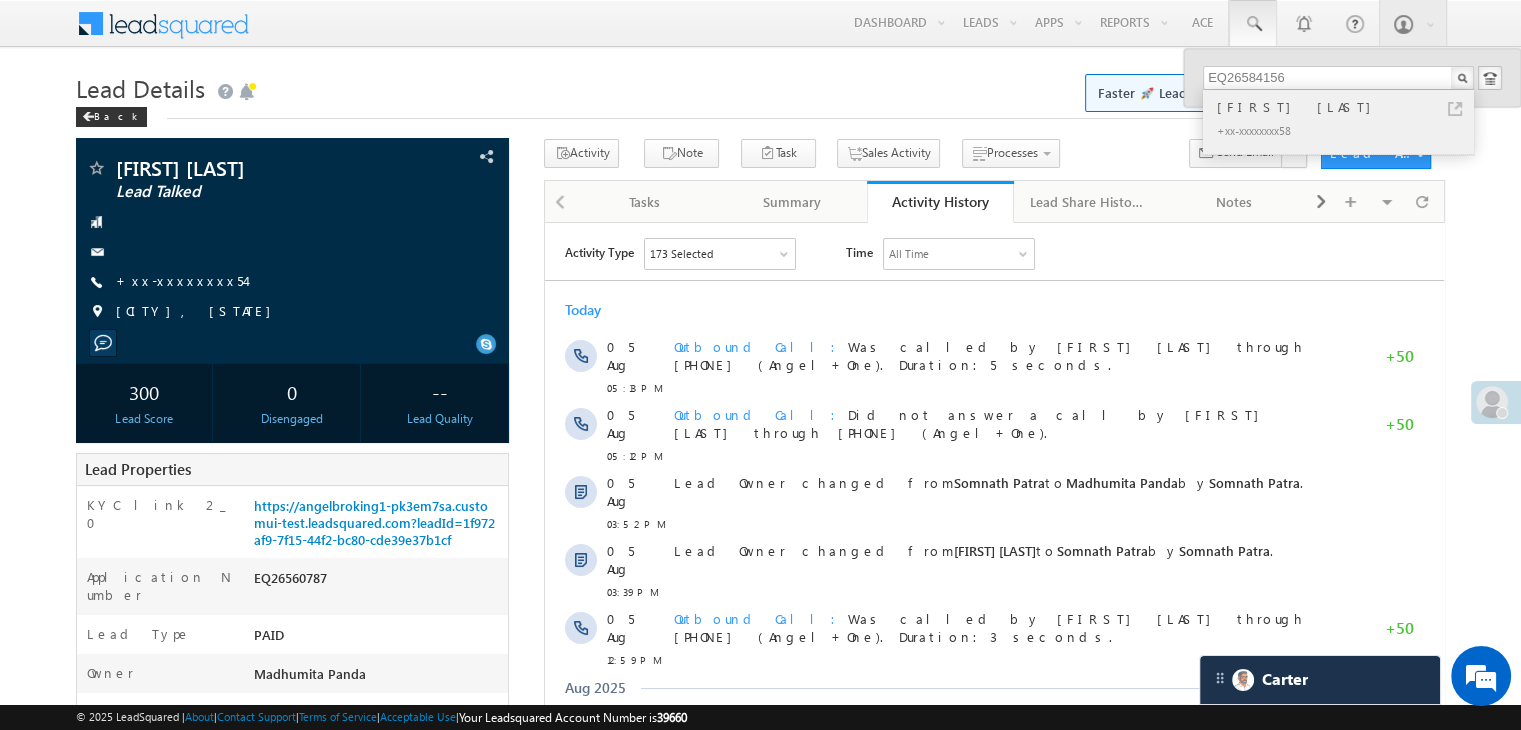 click on "VAIBHAV VINAY PANDEY" at bounding box center (1347, 107) 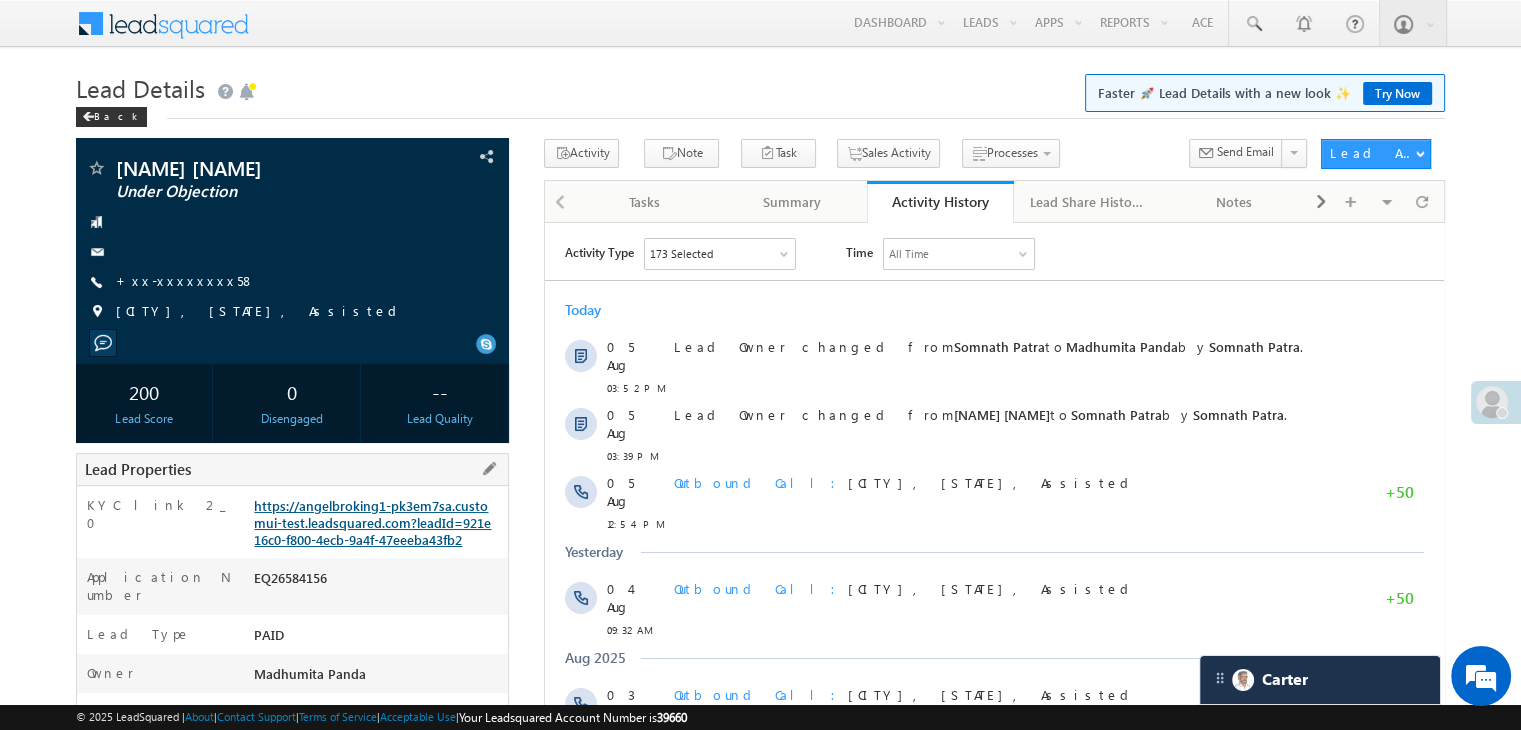 scroll, scrollTop: 0, scrollLeft: 0, axis: both 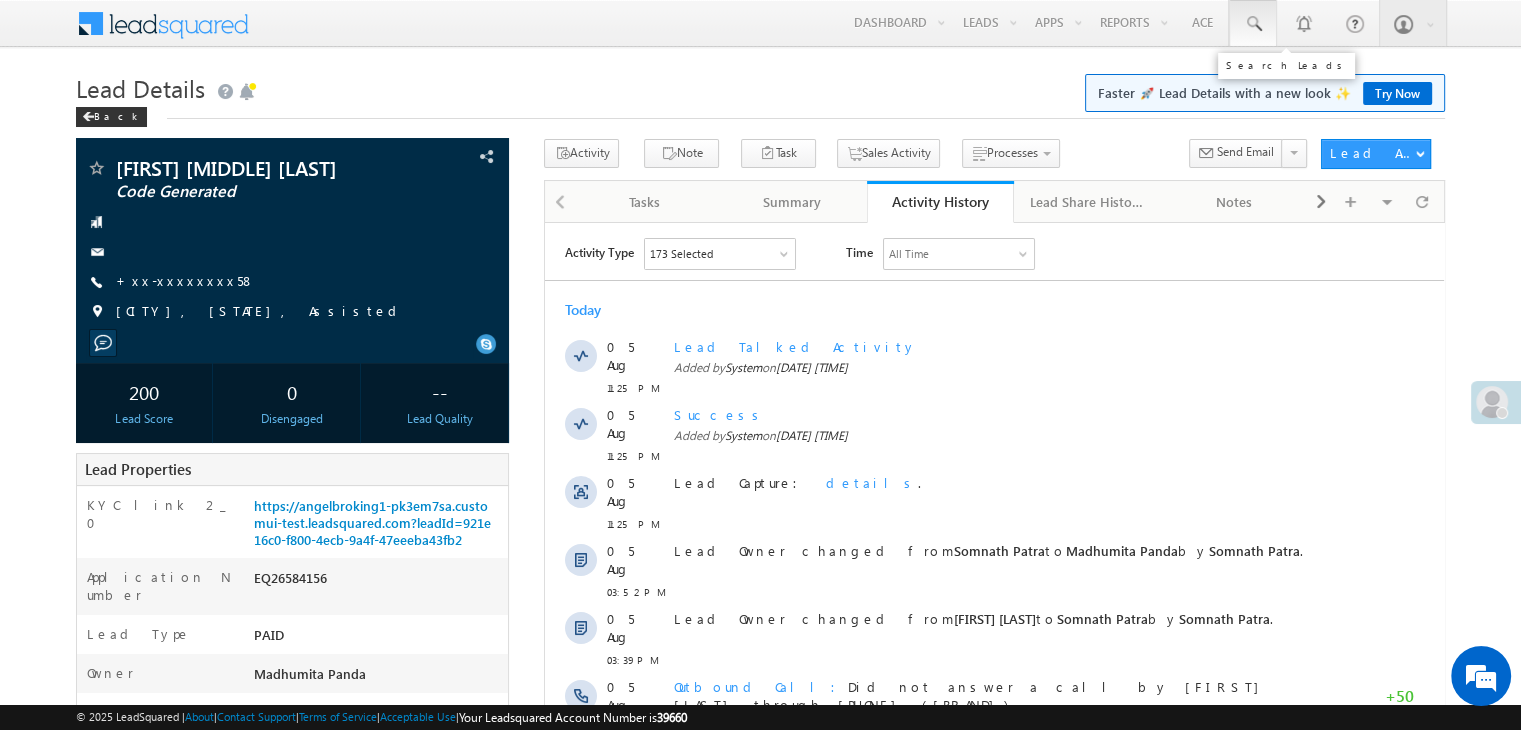click at bounding box center (1253, 24) 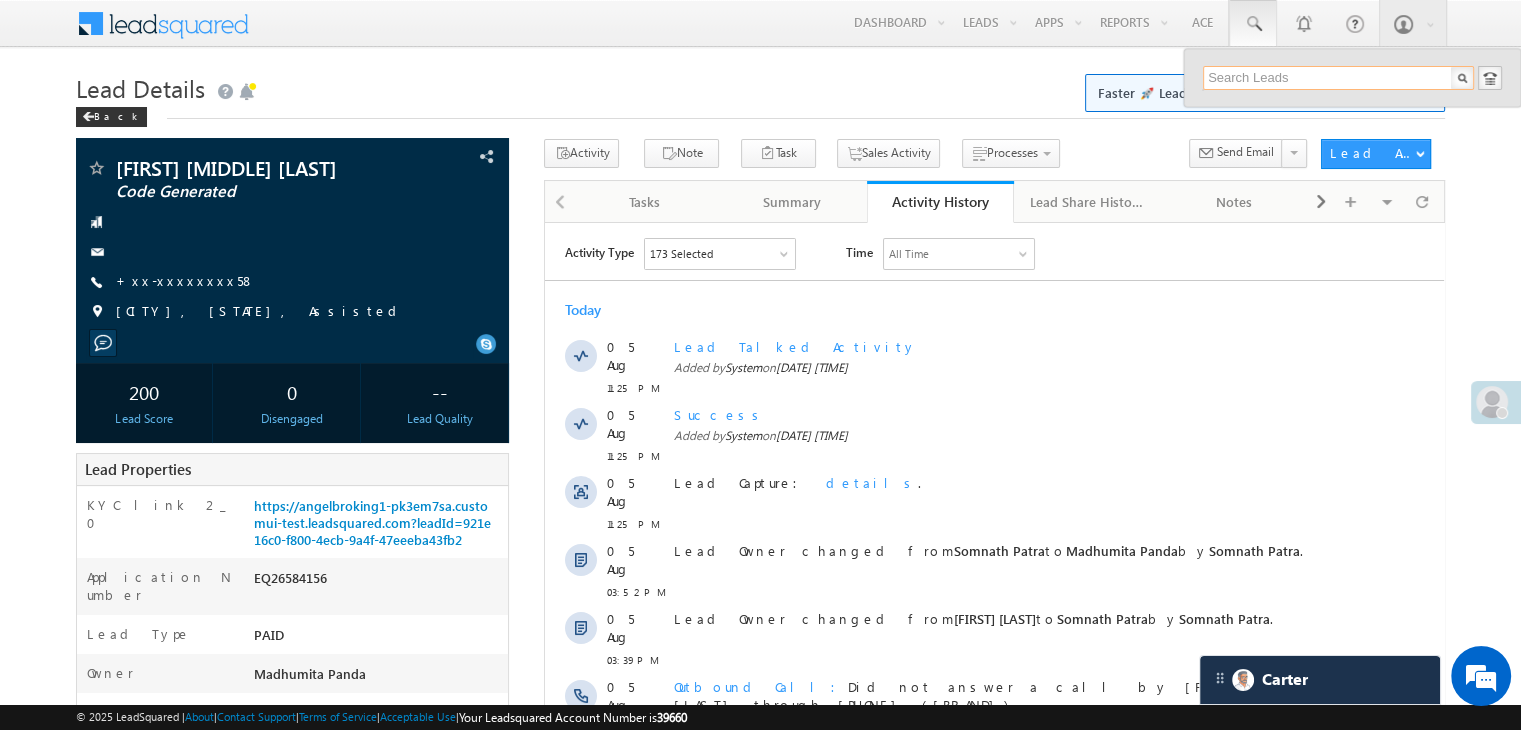 paste on "EQ26500340" 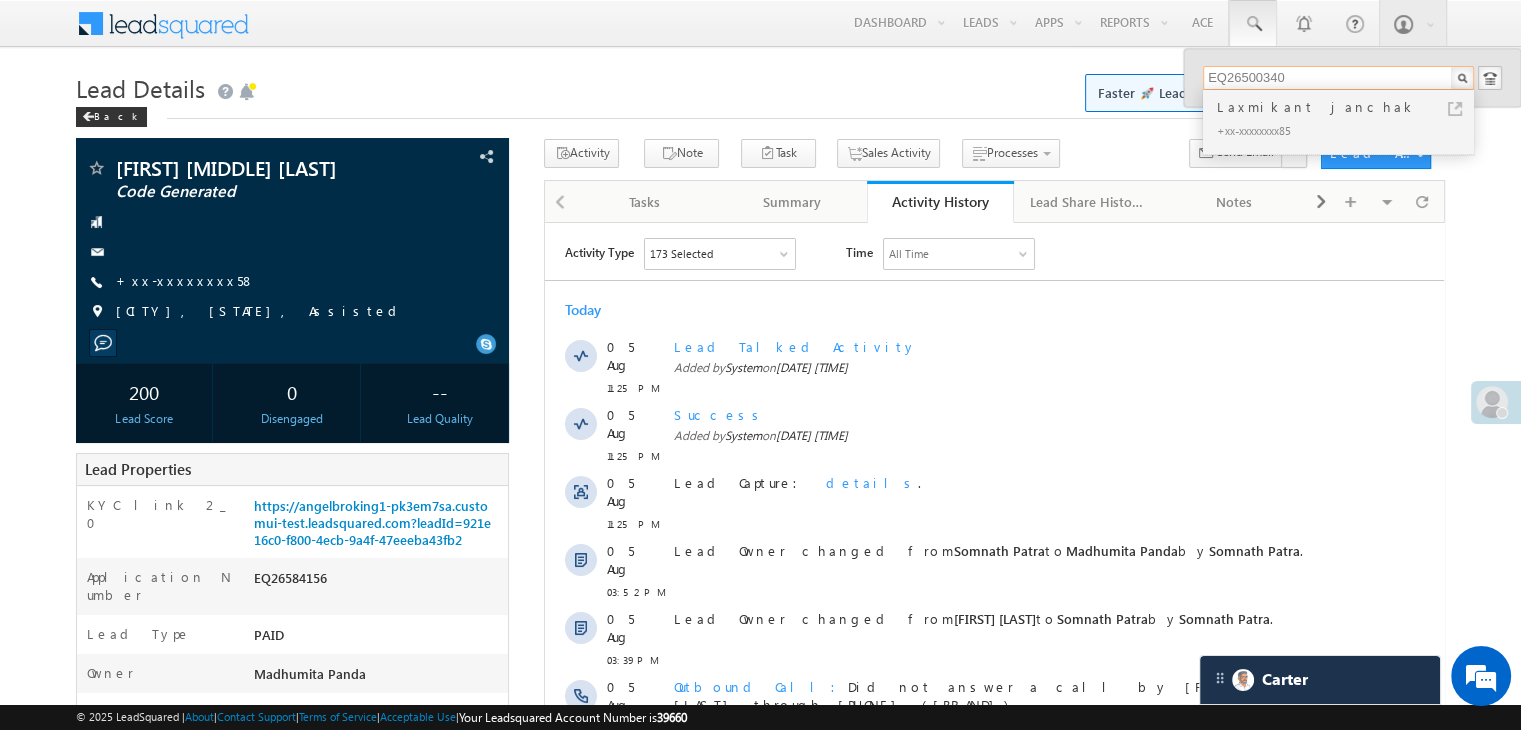 type on "EQ26500340" 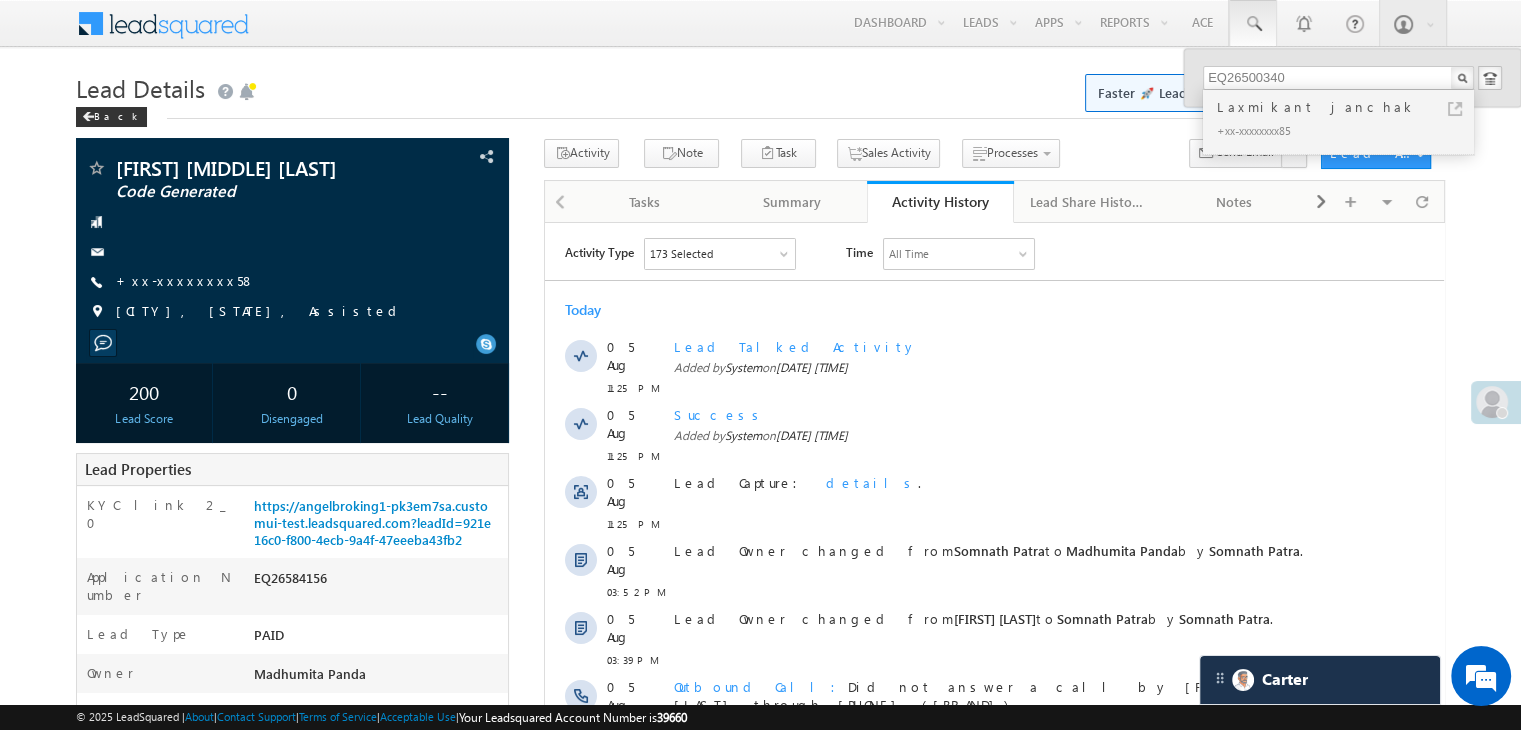 click on "Laxmikant janchak" at bounding box center (1347, 107) 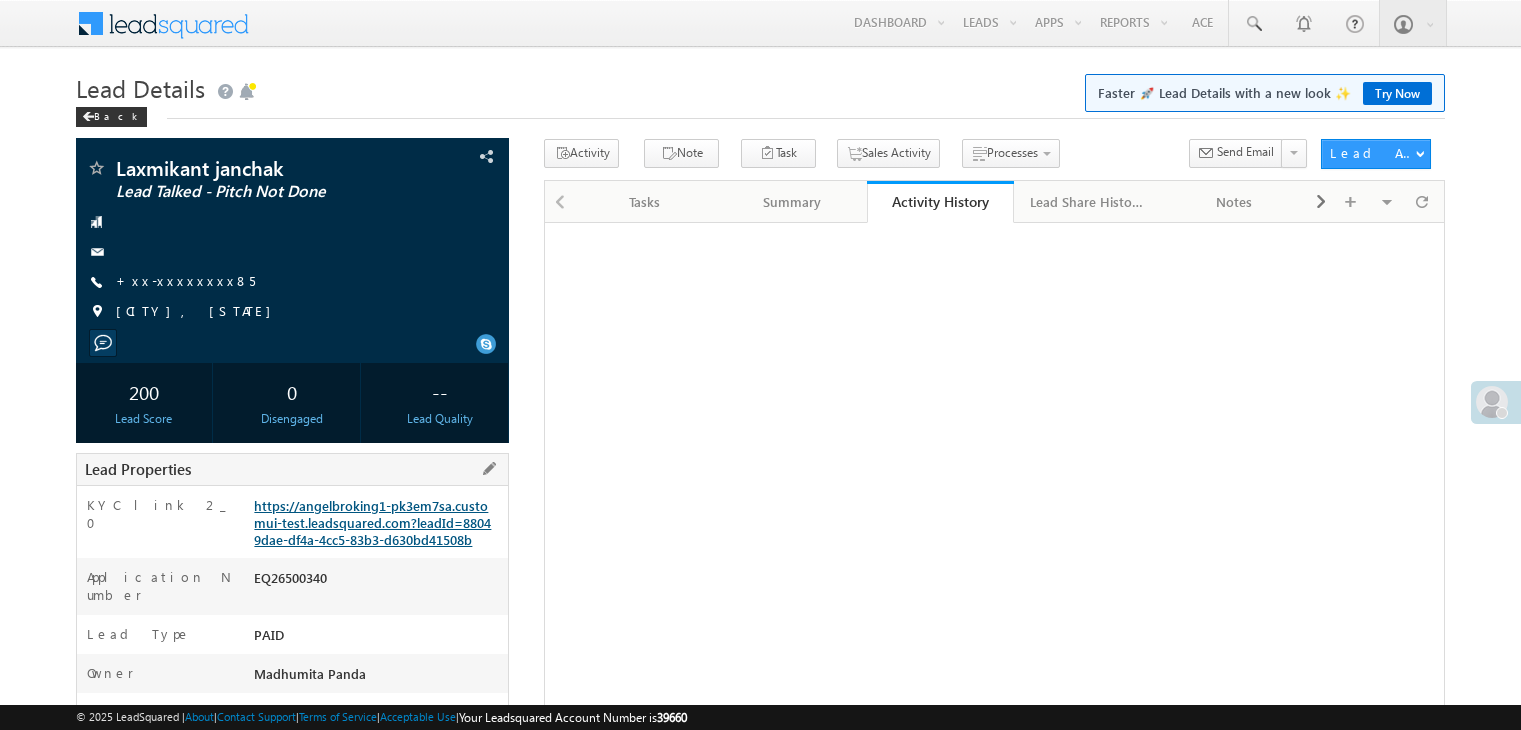 scroll, scrollTop: 0, scrollLeft: 0, axis: both 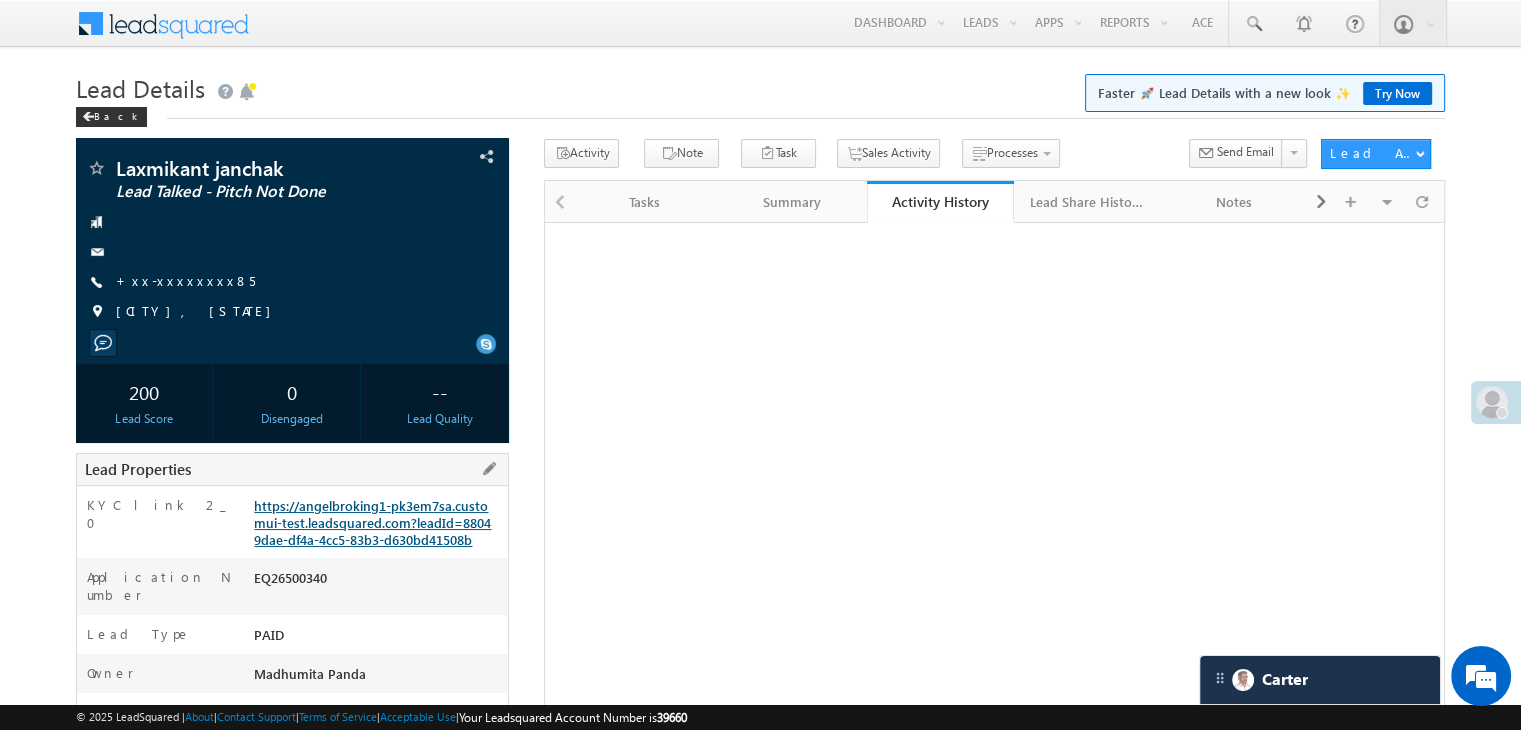click on "https://angelbroking1-pk3em7sa.customui-test.leadsquared.com?leadId=88049dae-df4a-4cc5-83b3-d630bd41508b" at bounding box center (372, 522) 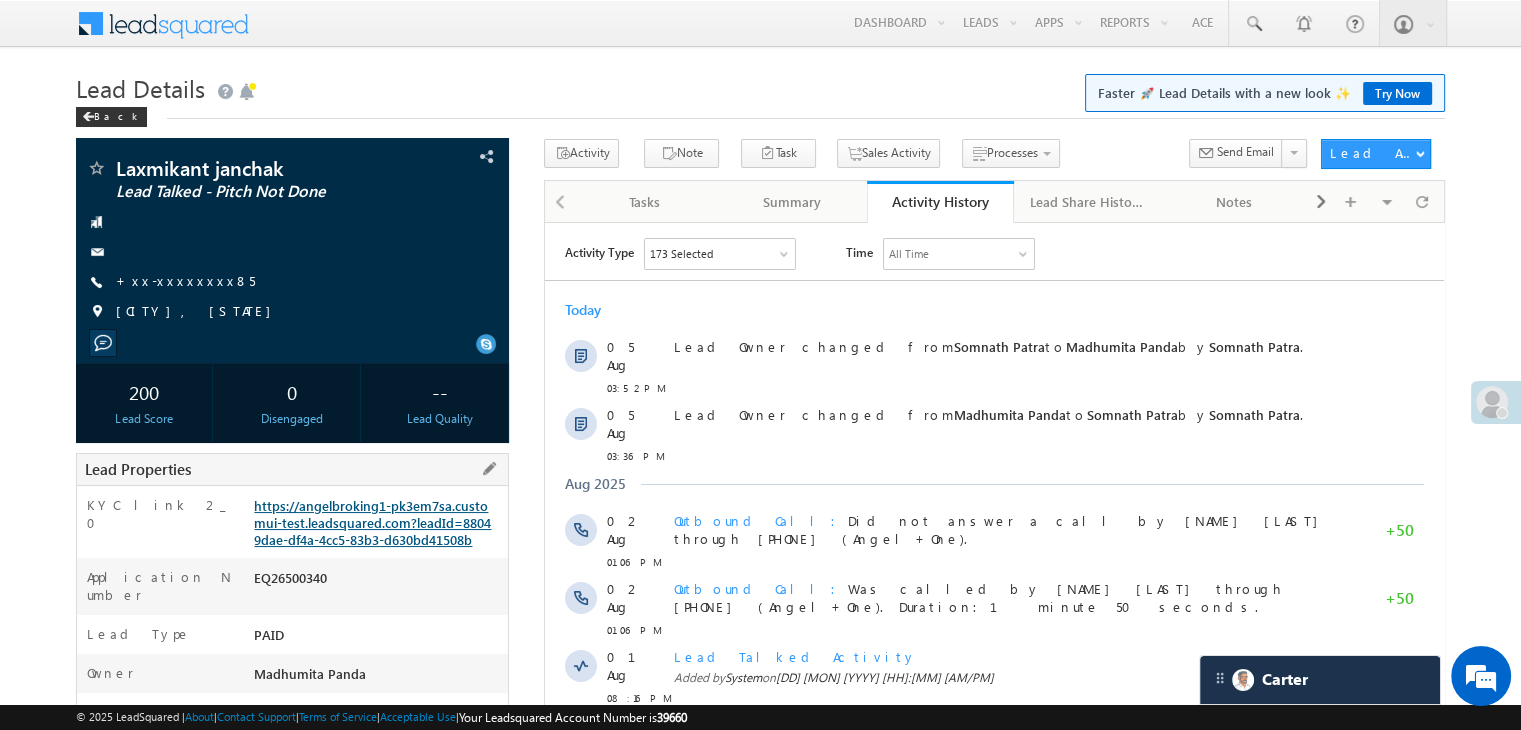 scroll, scrollTop: 0, scrollLeft: 0, axis: both 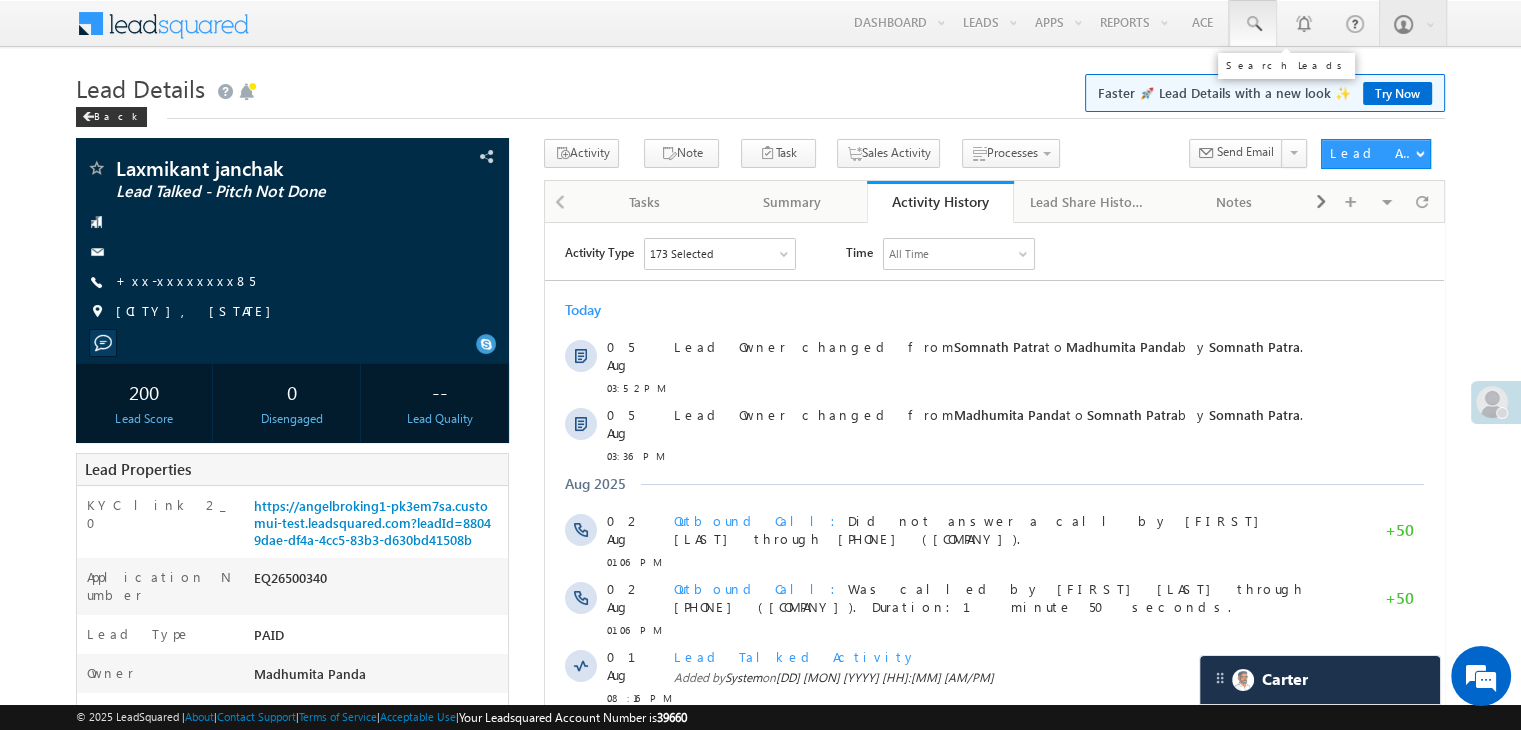 click at bounding box center (1253, 24) 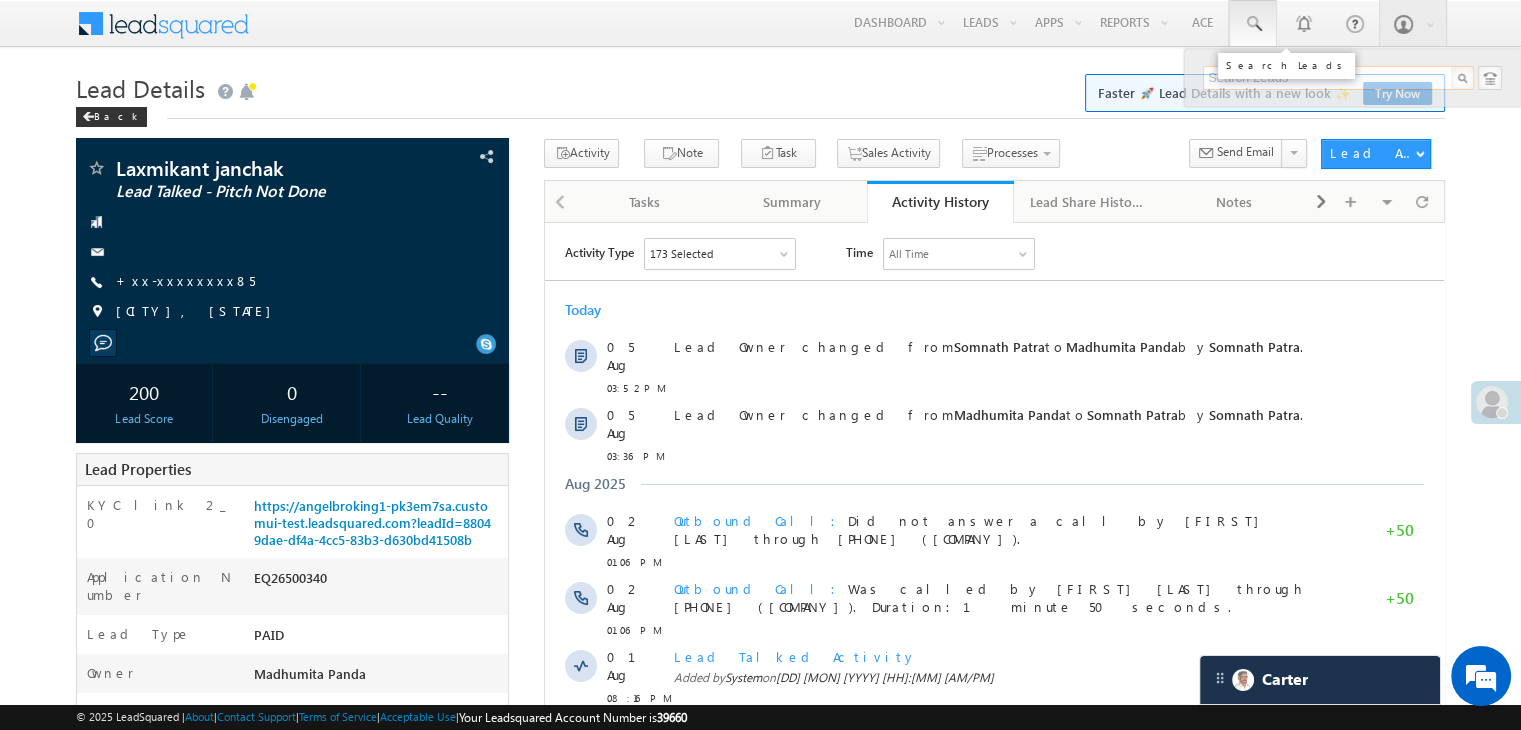 paste on "EQ26509956" 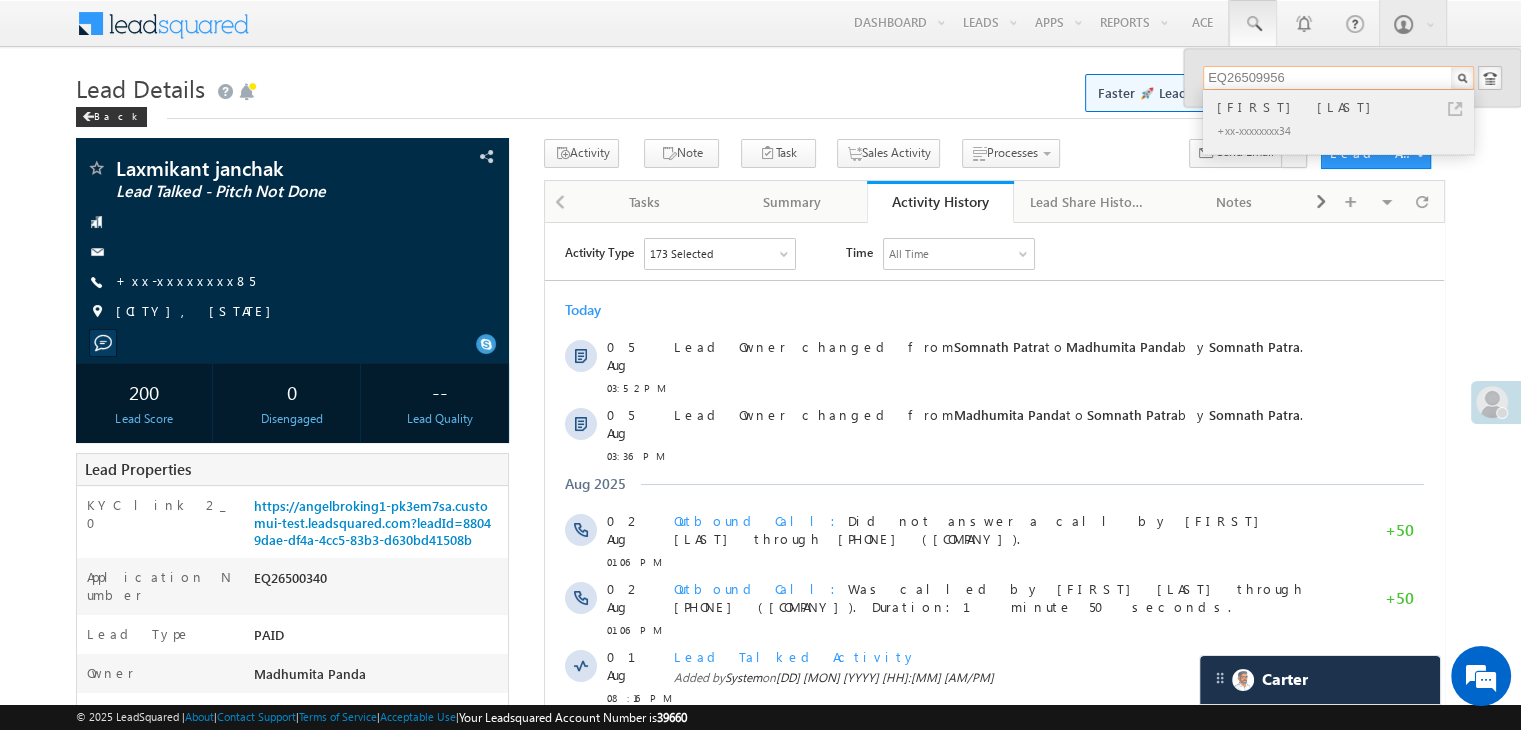type on "EQ26509956" 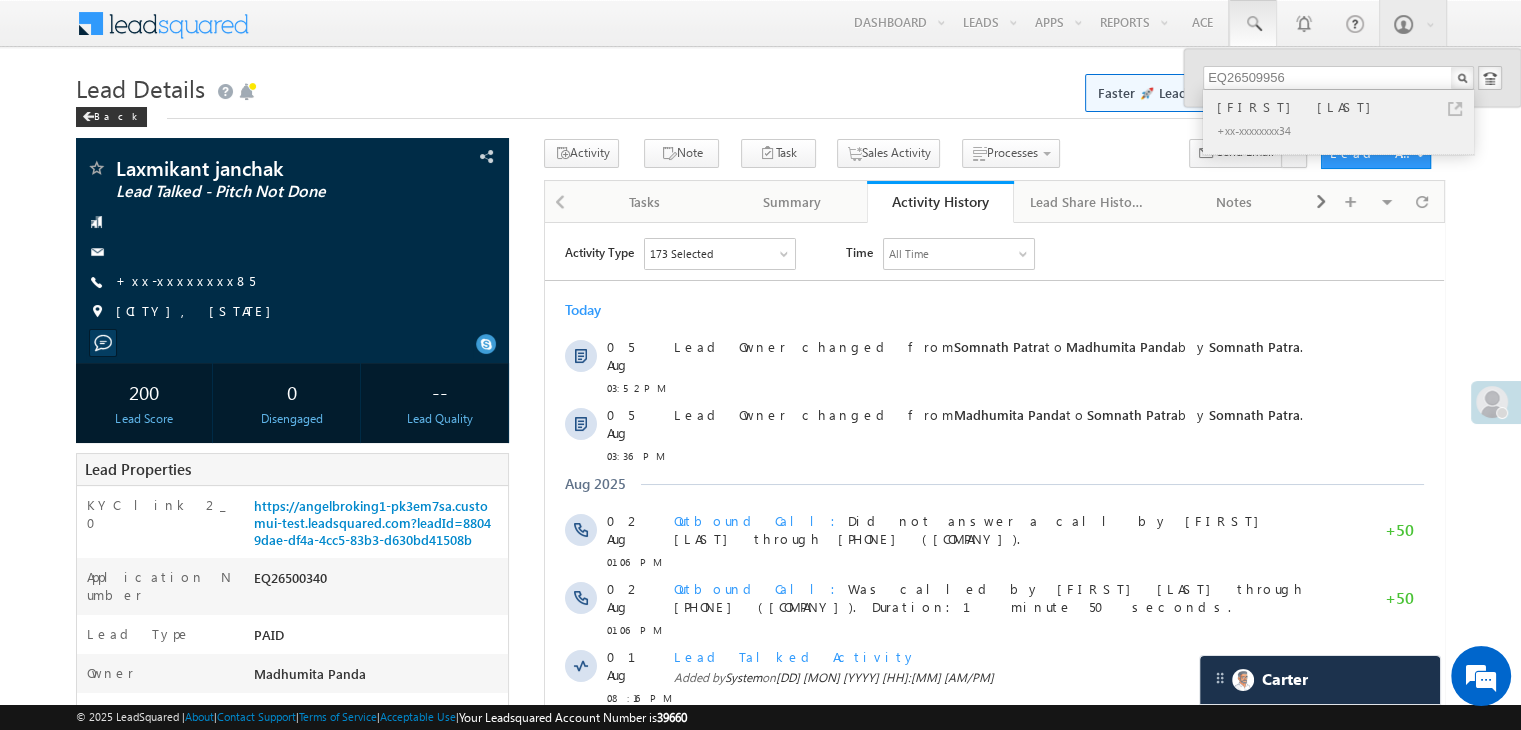 click on "Rohit Madrasi" at bounding box center [1347, 107] 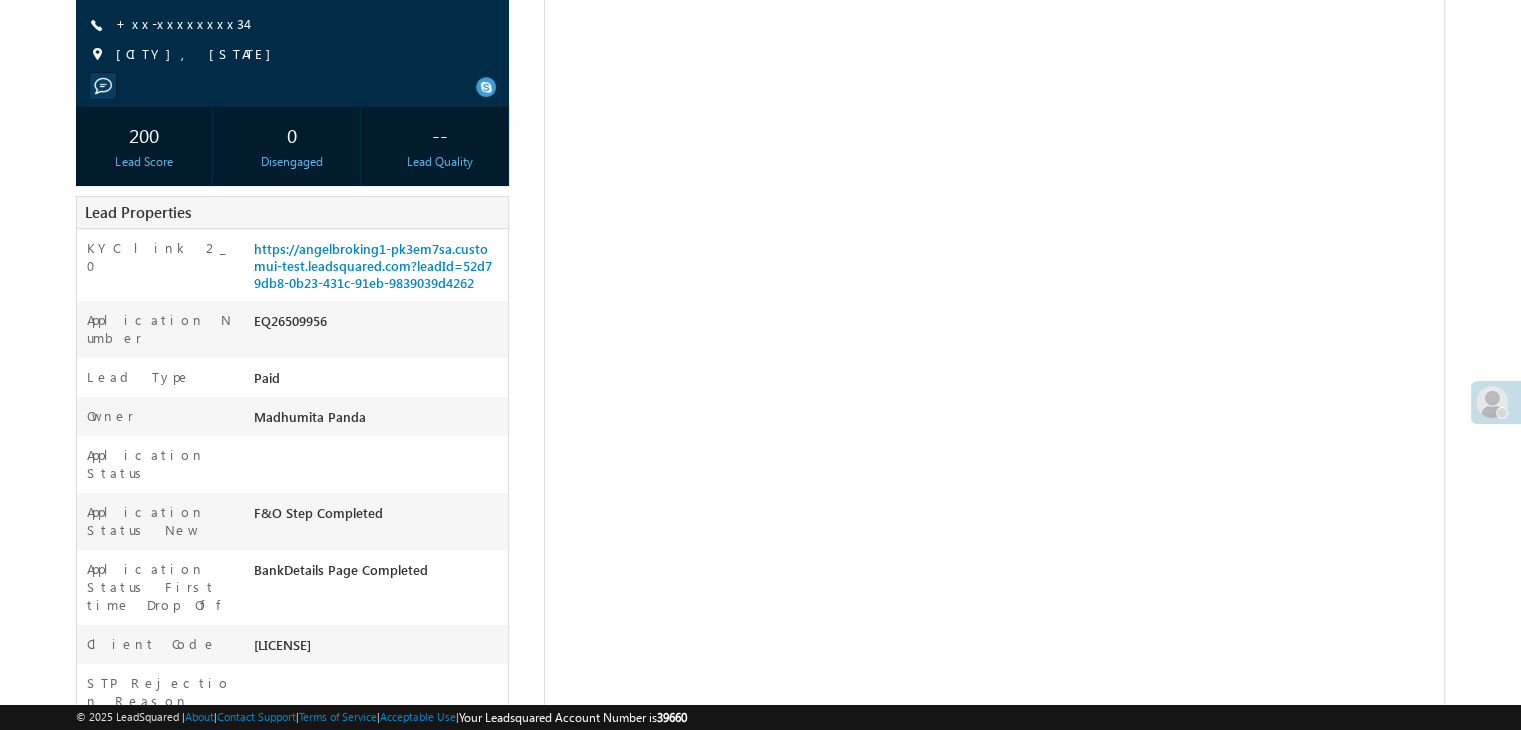 scroll, scrollTop: 1, scrollLeft: 0, axis: vertical 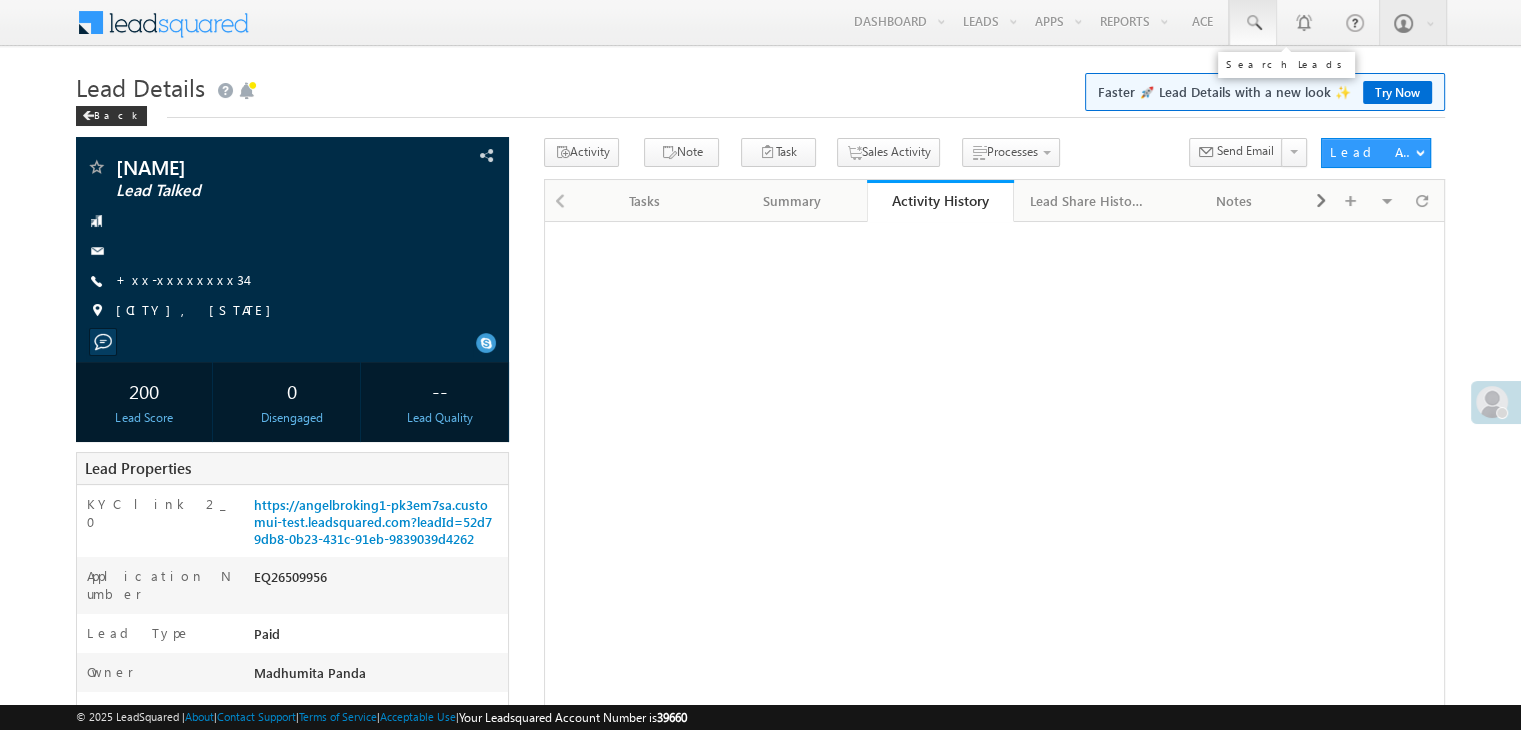 click at bounding box center [1253, 23] 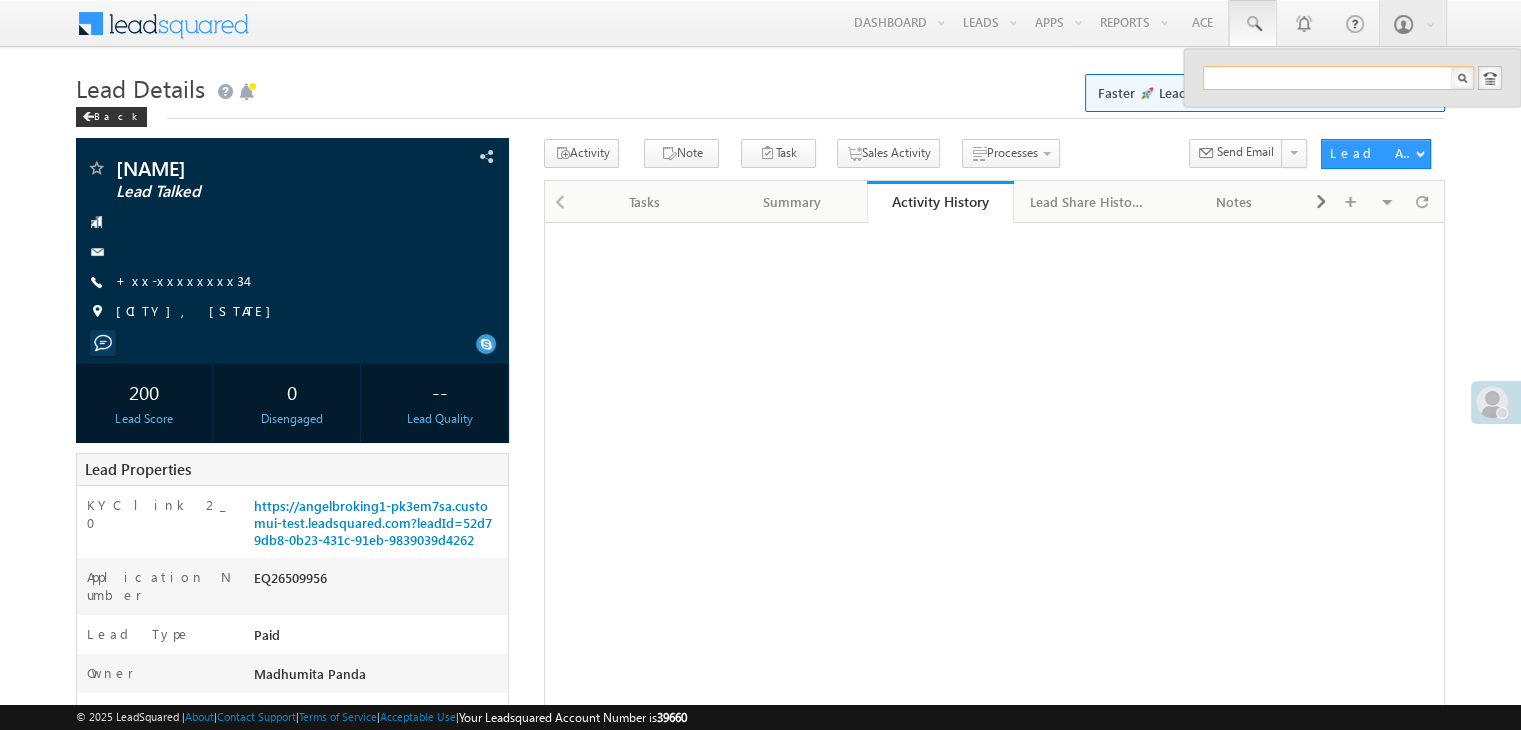 click at bounding box center (1338, 78) 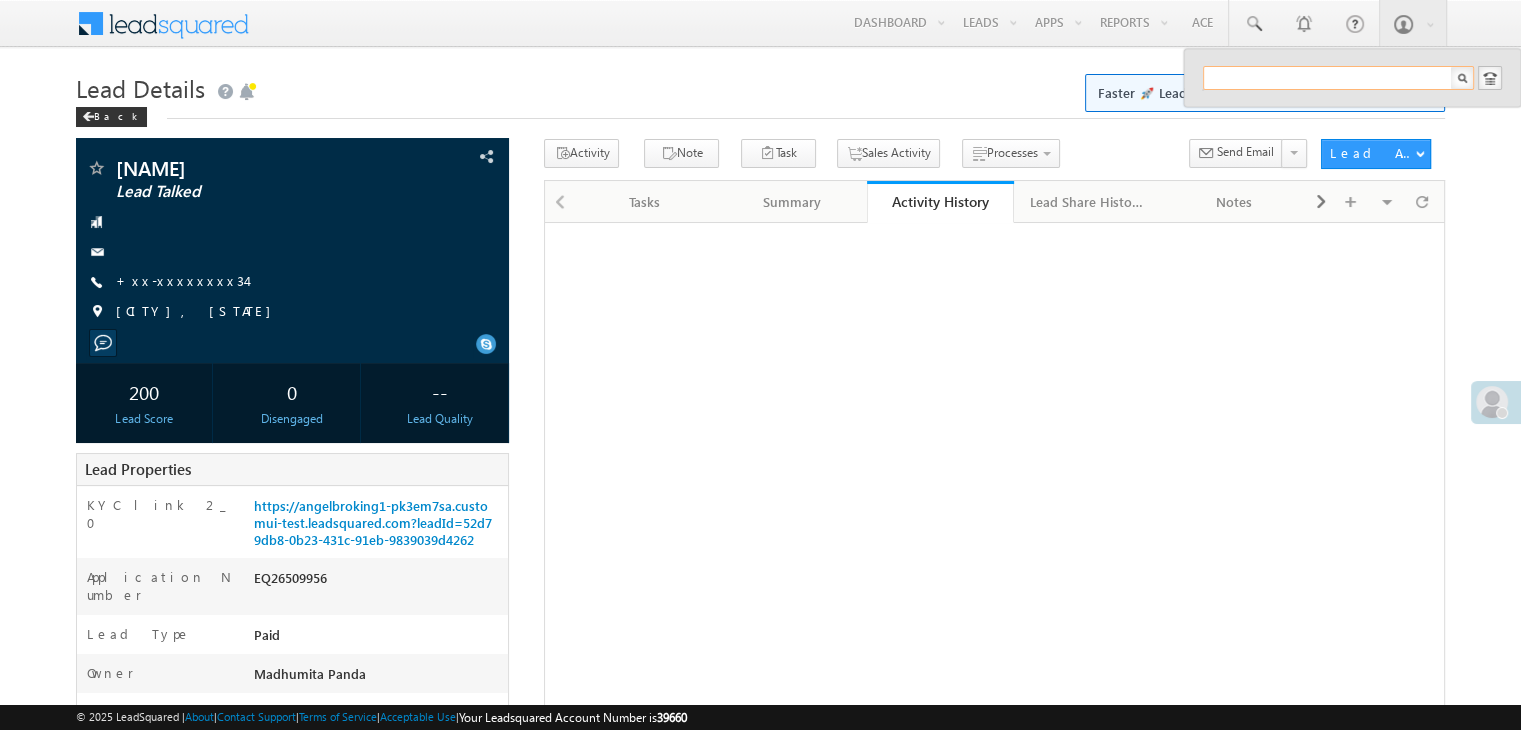 paste on "EQ26507122" 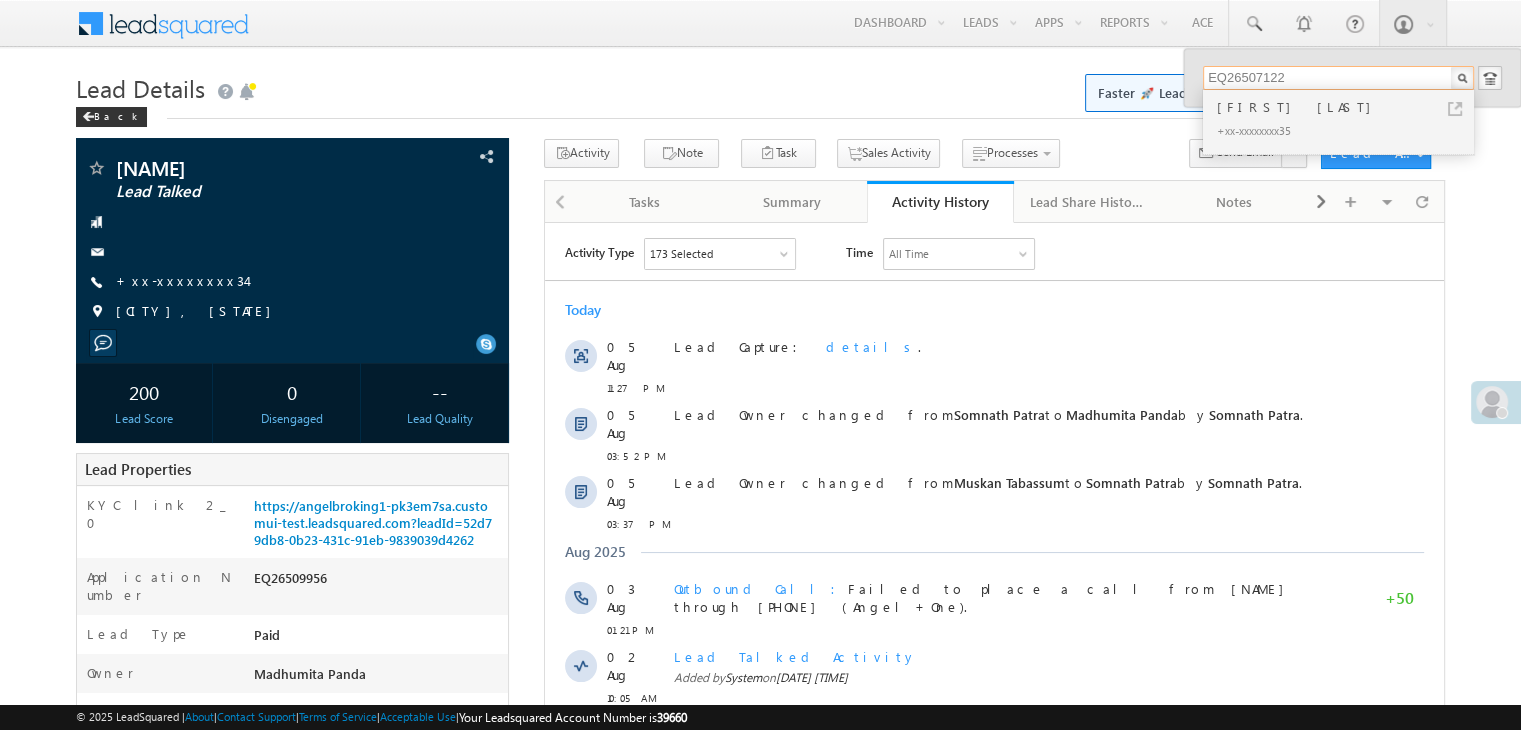 scroll, scrollTop: 0, scrollLeft: 0, axis: both 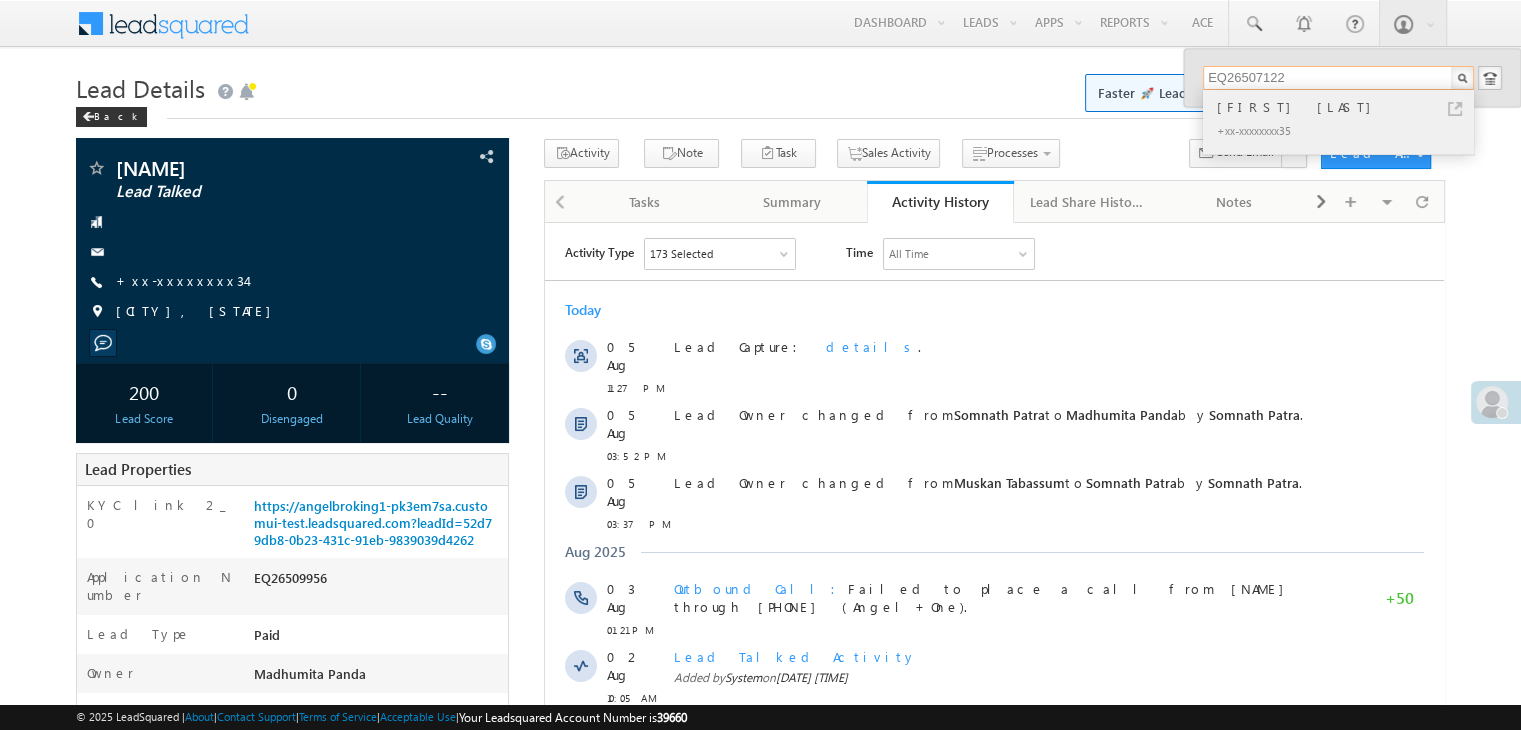 type on "EQ26507122" 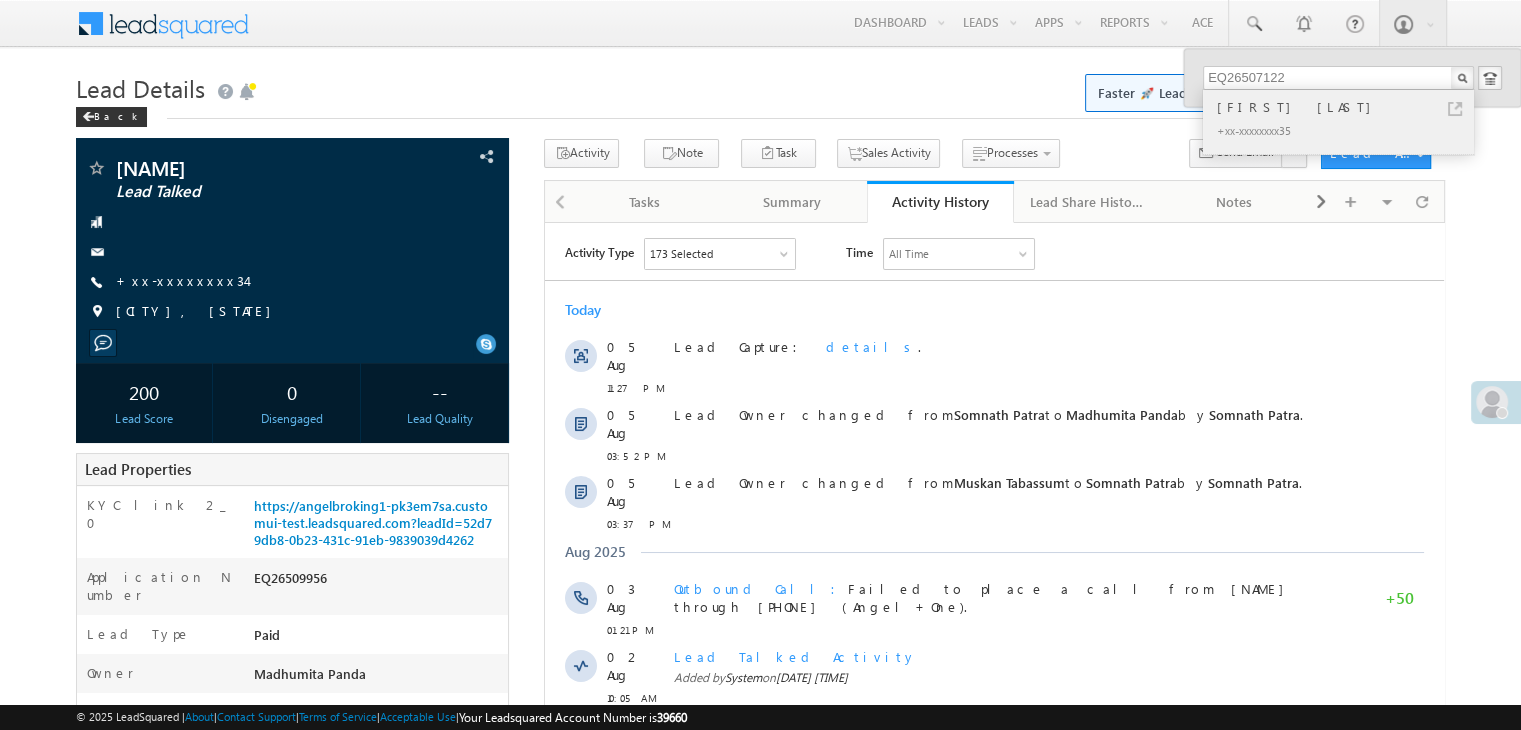 click on "Ramawtar Saini" at bounding box center [1347, 107] 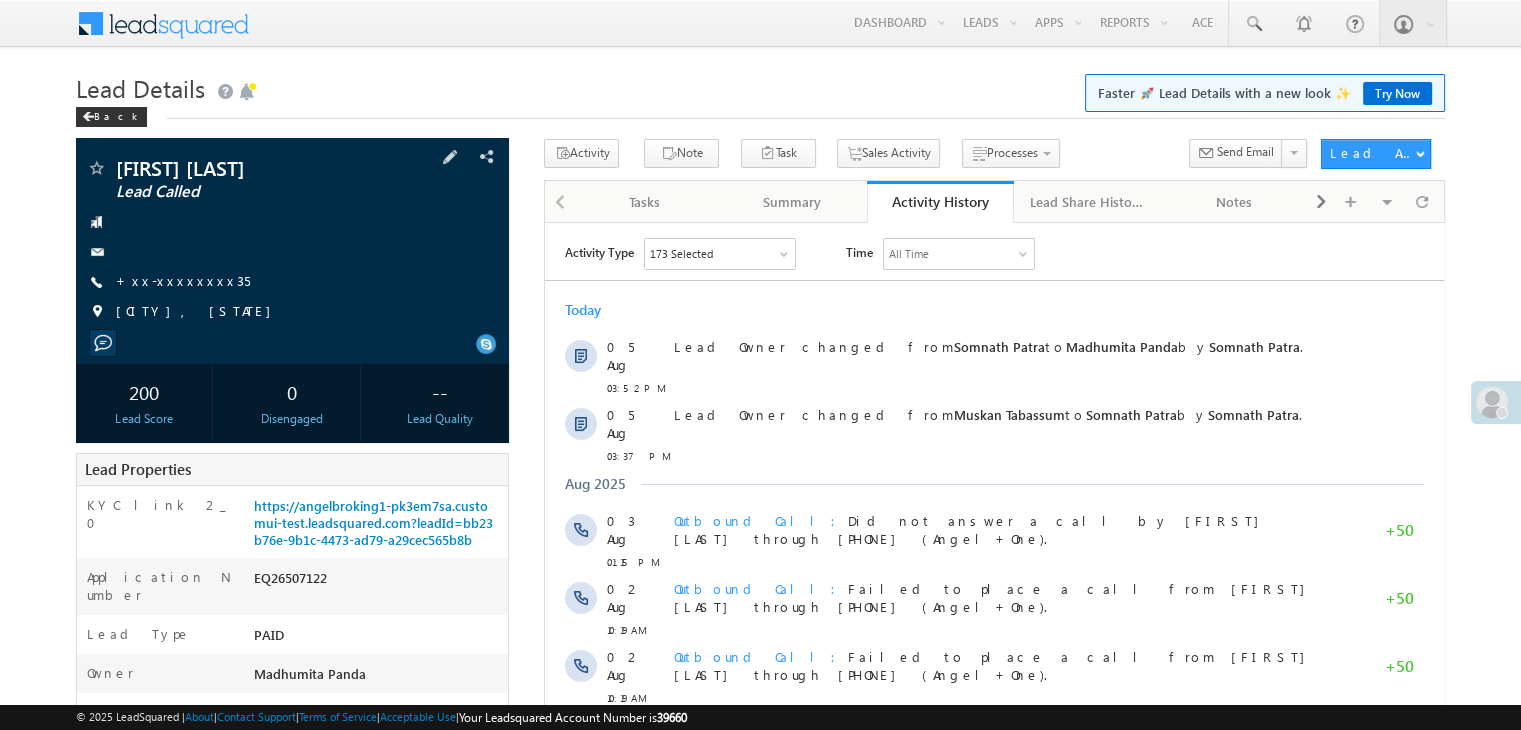 scroll, scrollTop: 0, scrollLeft: 0, axis: both 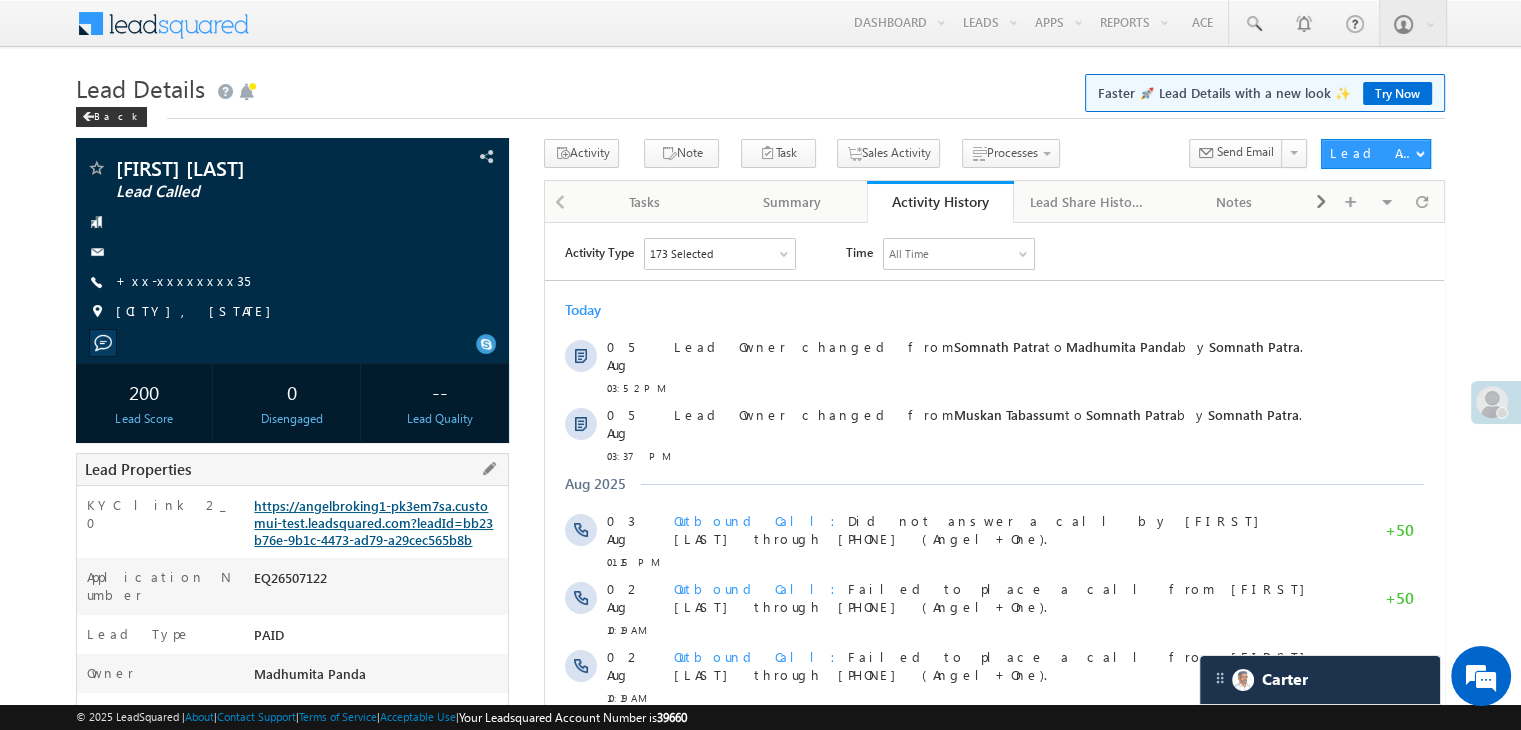 click on "https://angelbroking1-pk3em7sa.customui-test.leadsquared.com?leadId=bb23b76e-9b1c-4473-ad79-a29cec565b8b" at bounding box center (373, 522) 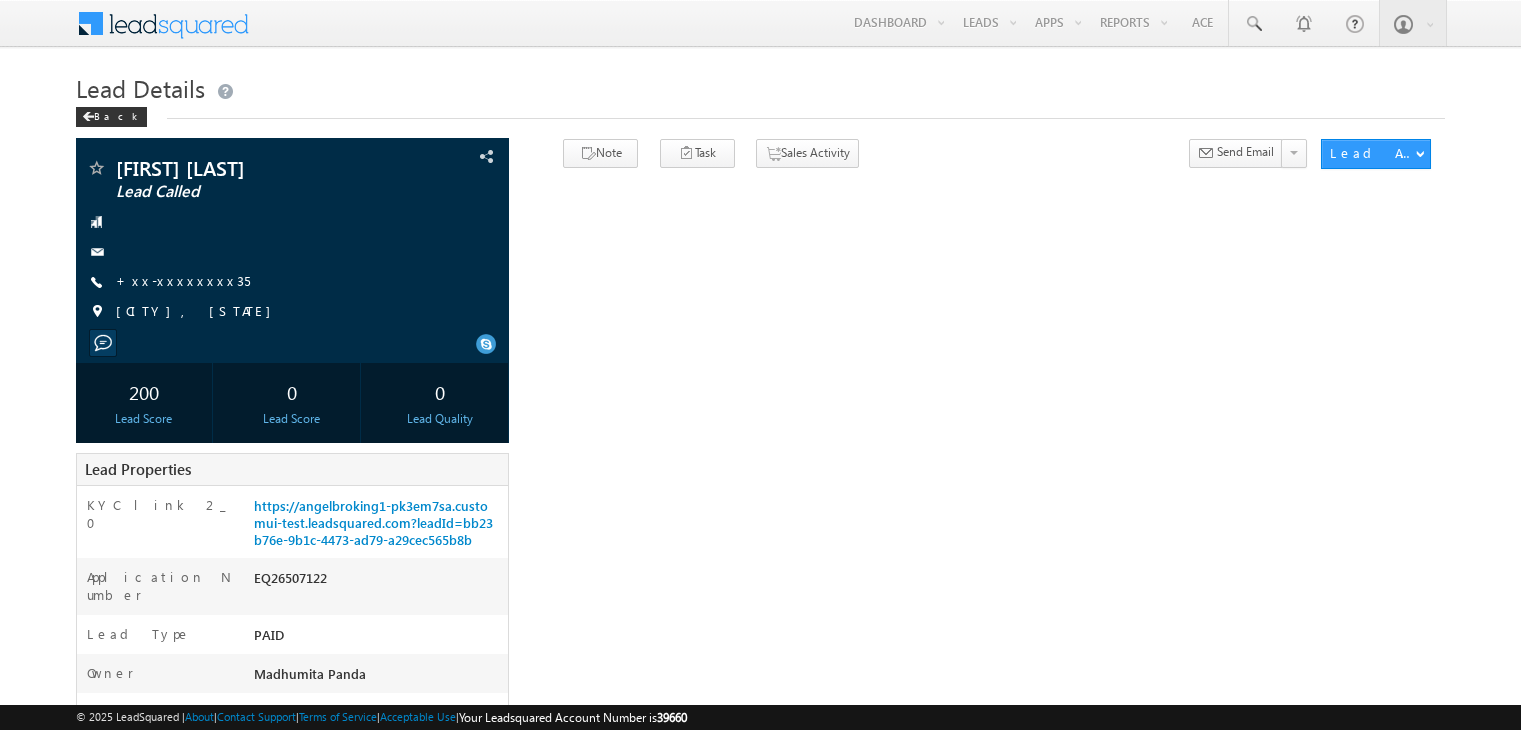 scroll, scrollTop: 601, scrollLeft: 0, axis: vertical 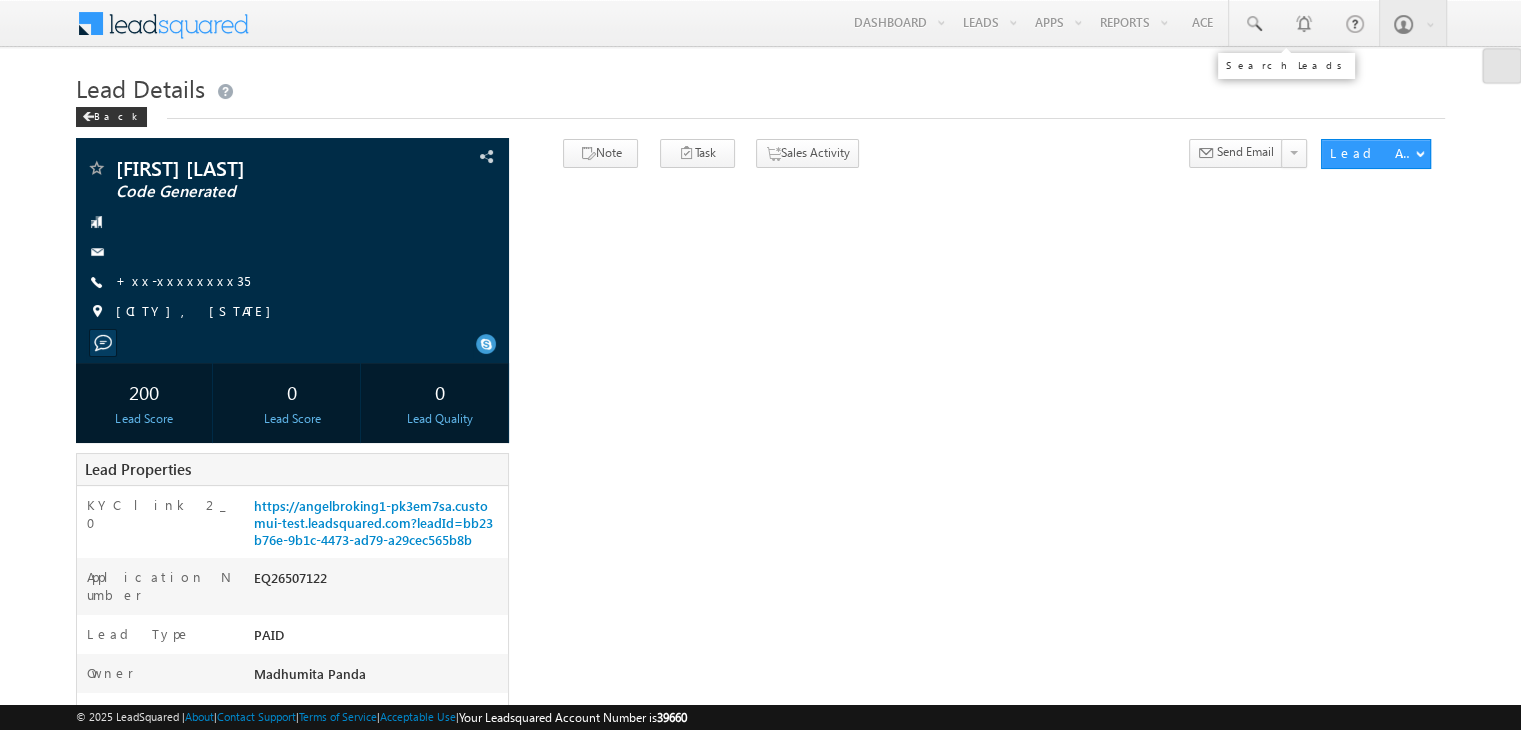 click at bounding box center [1253, 24] 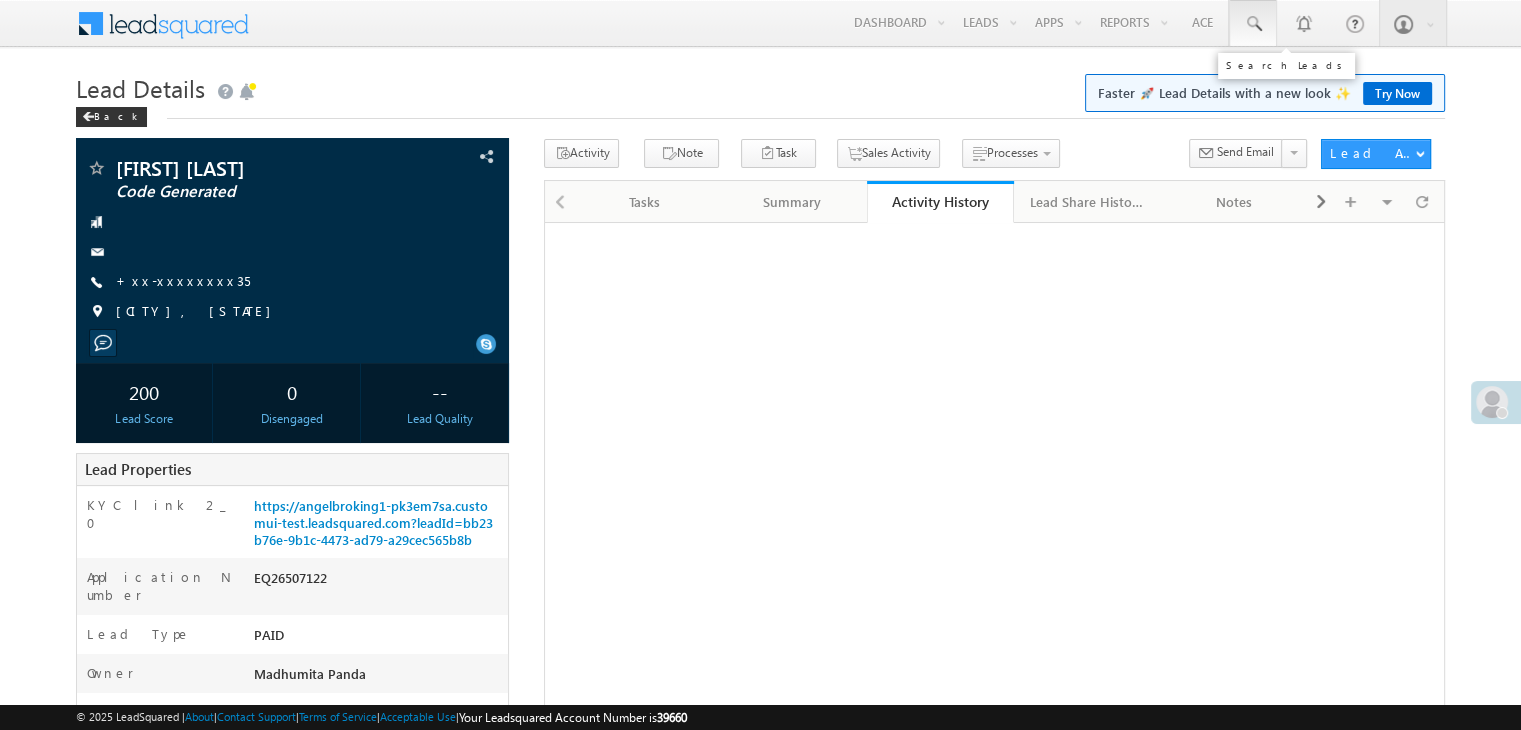 click at bounding box center (1253, 24) 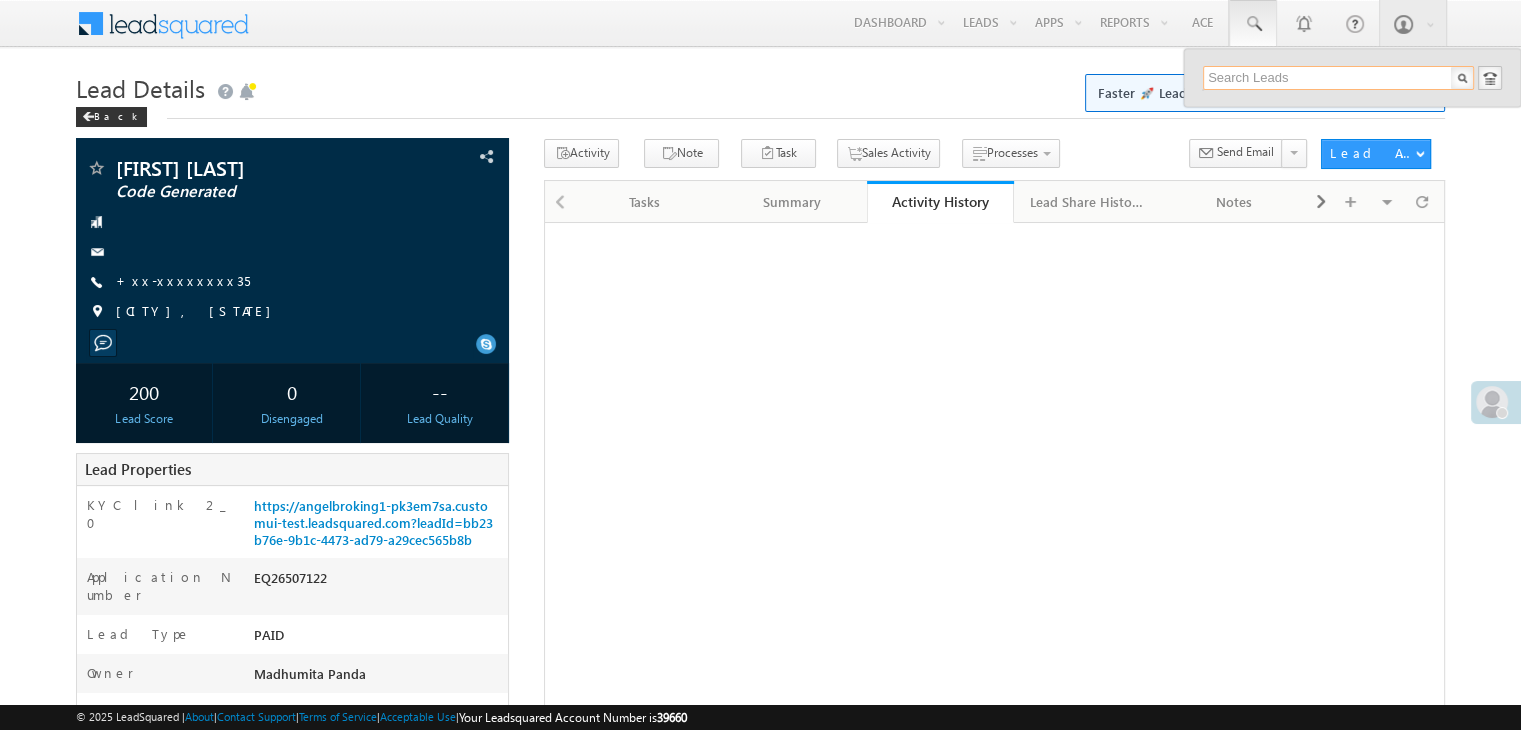 paste on "EQ26512430" 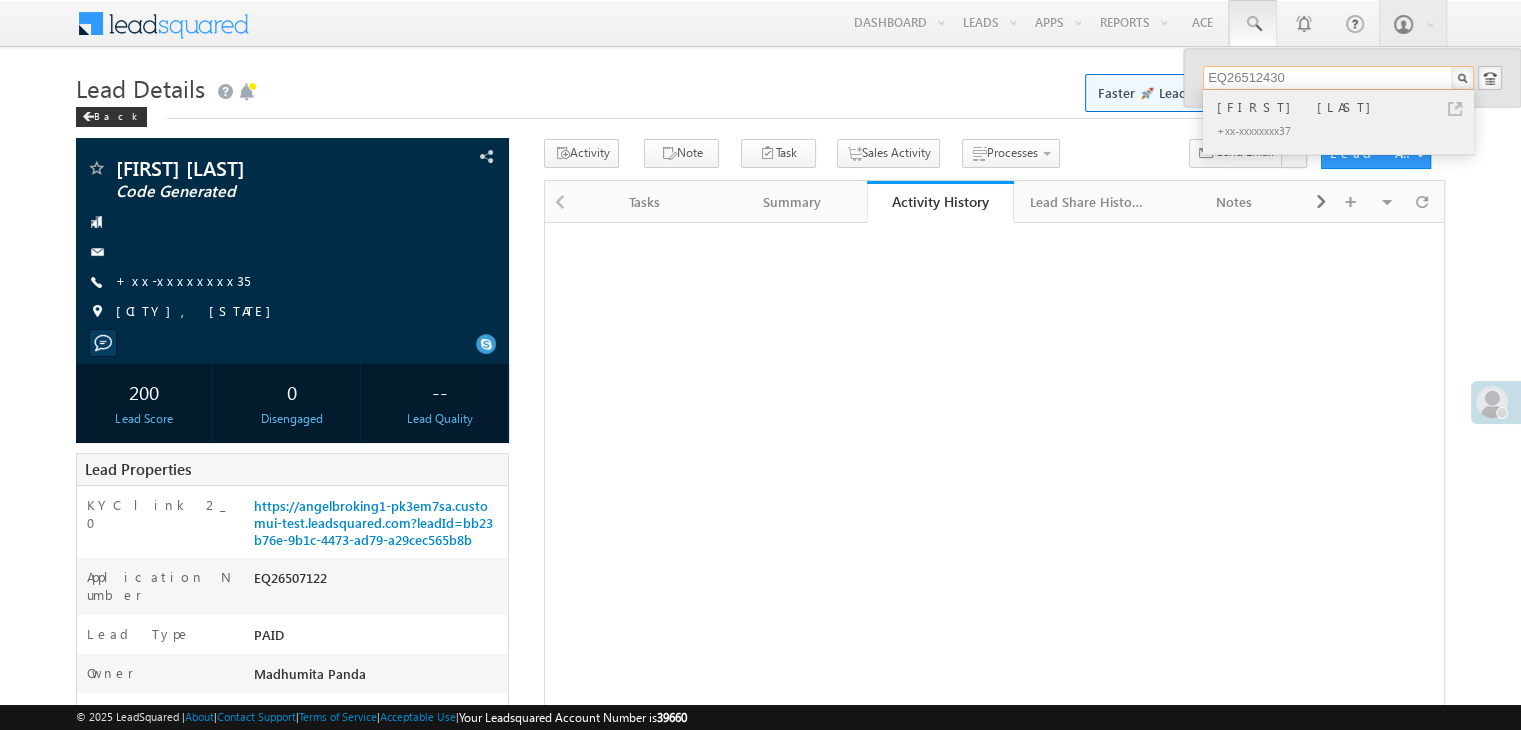 type on "EQ26512430" 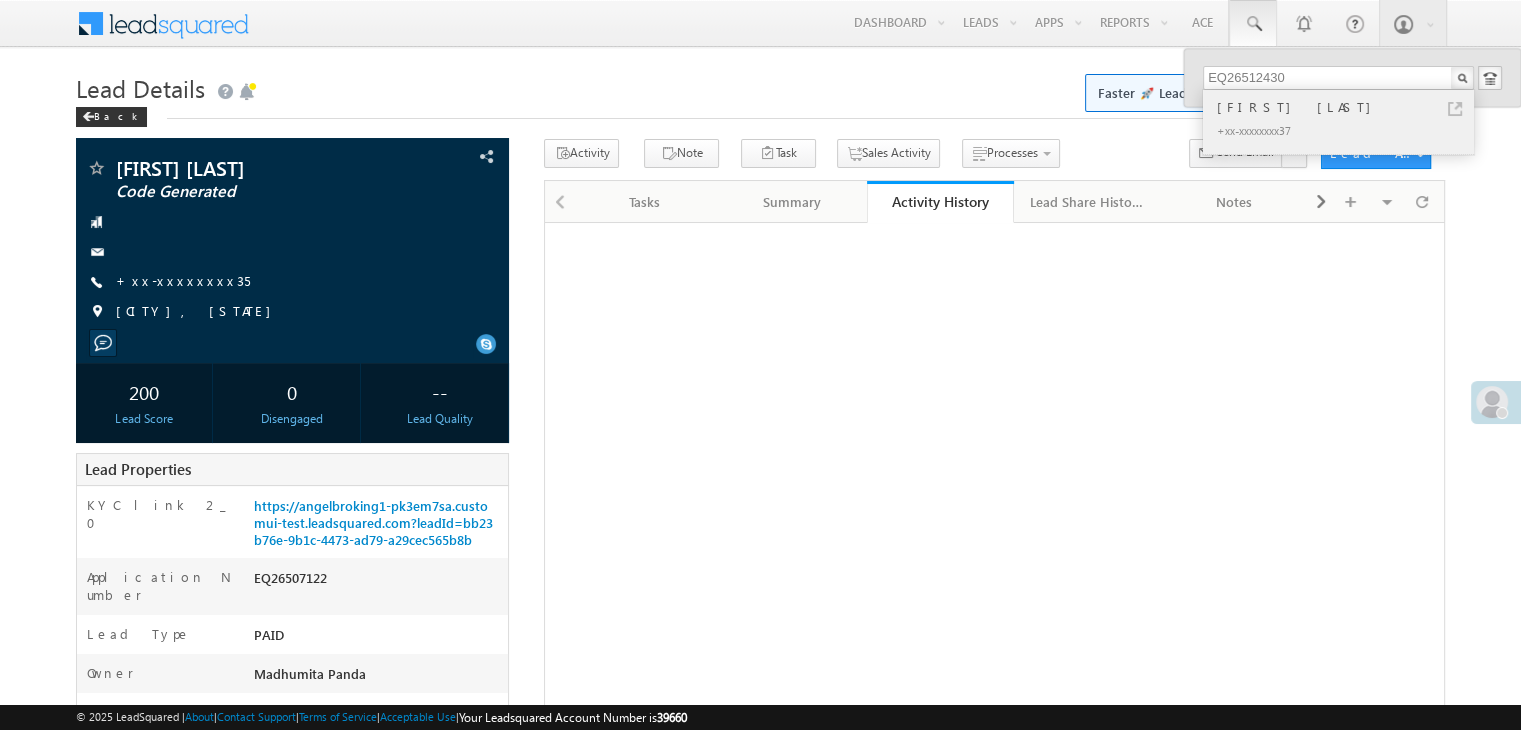 click on "[FIRST] [LAST]" at bounding box center [1347, 107] 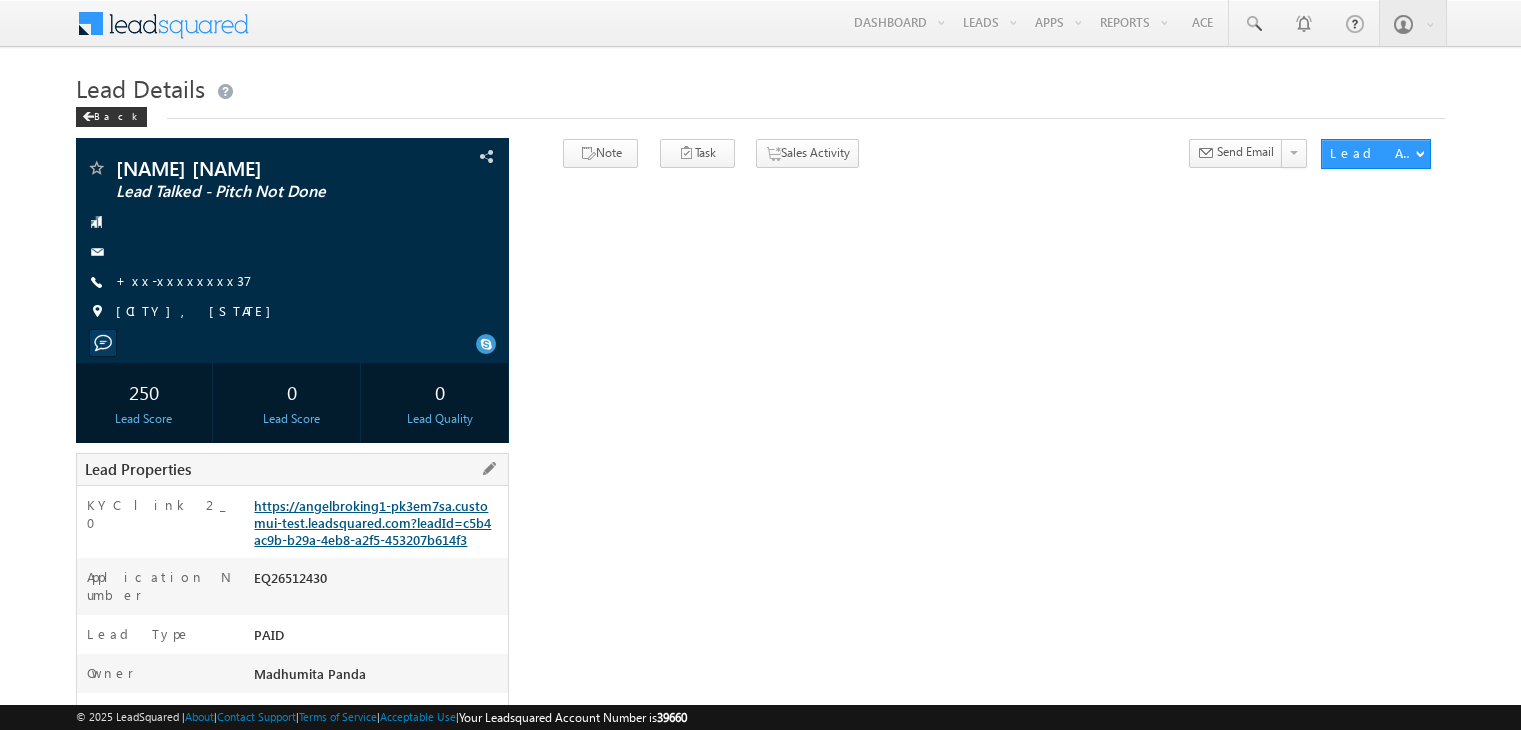 scroll, scrollTop: 0, scrollLeft: 0, axis: both 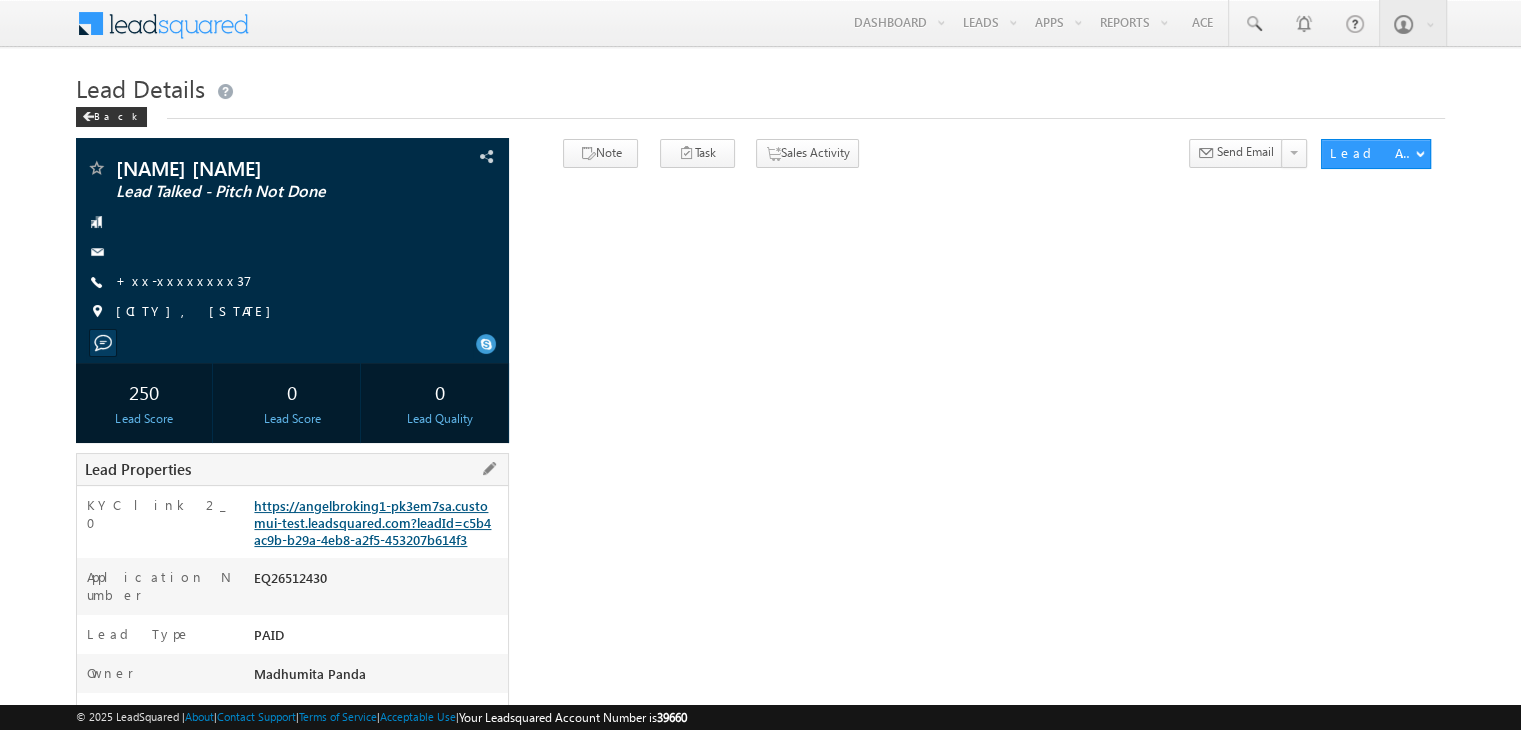 click on "https://angelbroking1-pk3em7sa.customui-test.leadsquared.com?leadId=c5b4ac9b-b29a-4eb8-a2f5-453207b614f3" at bounding box center (372, 522) 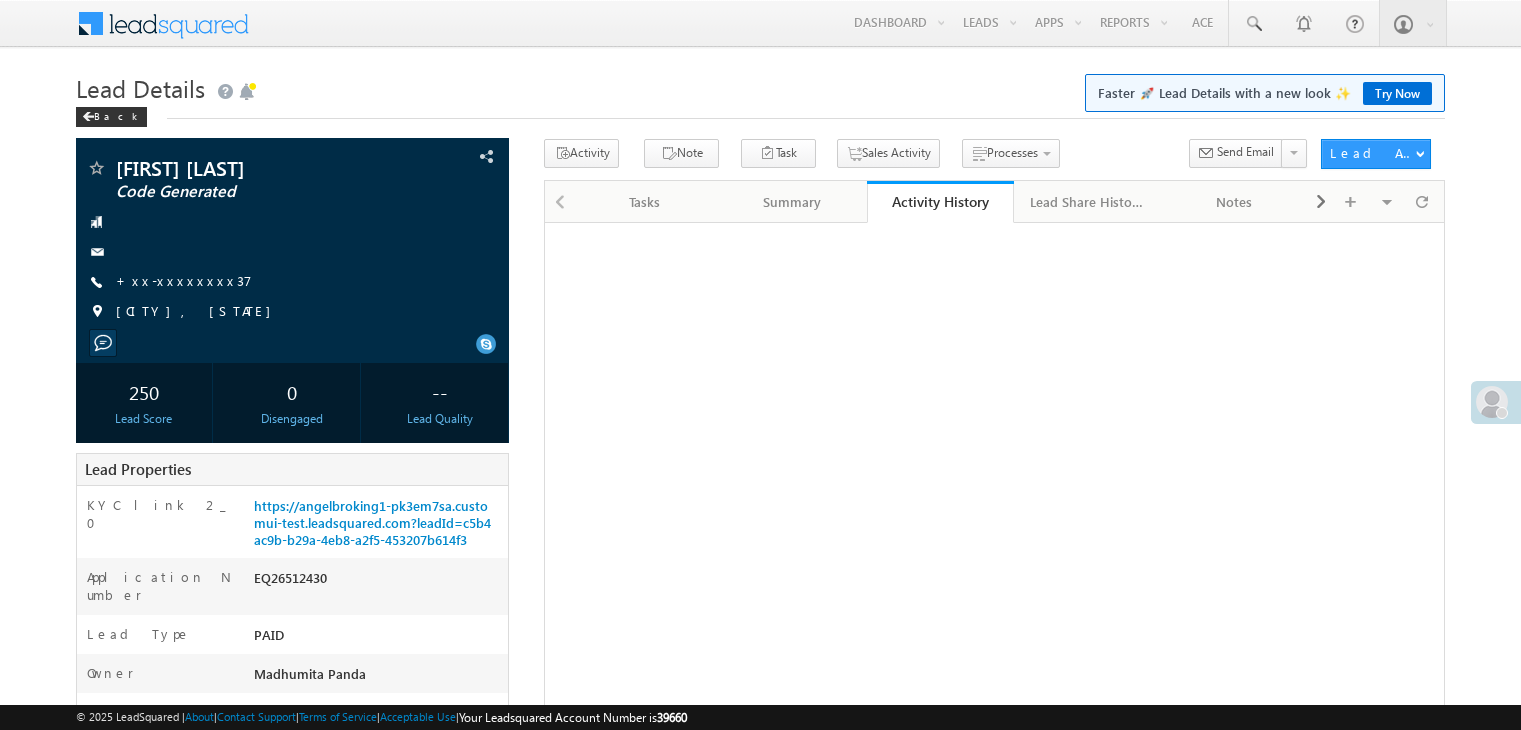 scroll, scrollTop: 0, scrollLeft: 0, axis: both 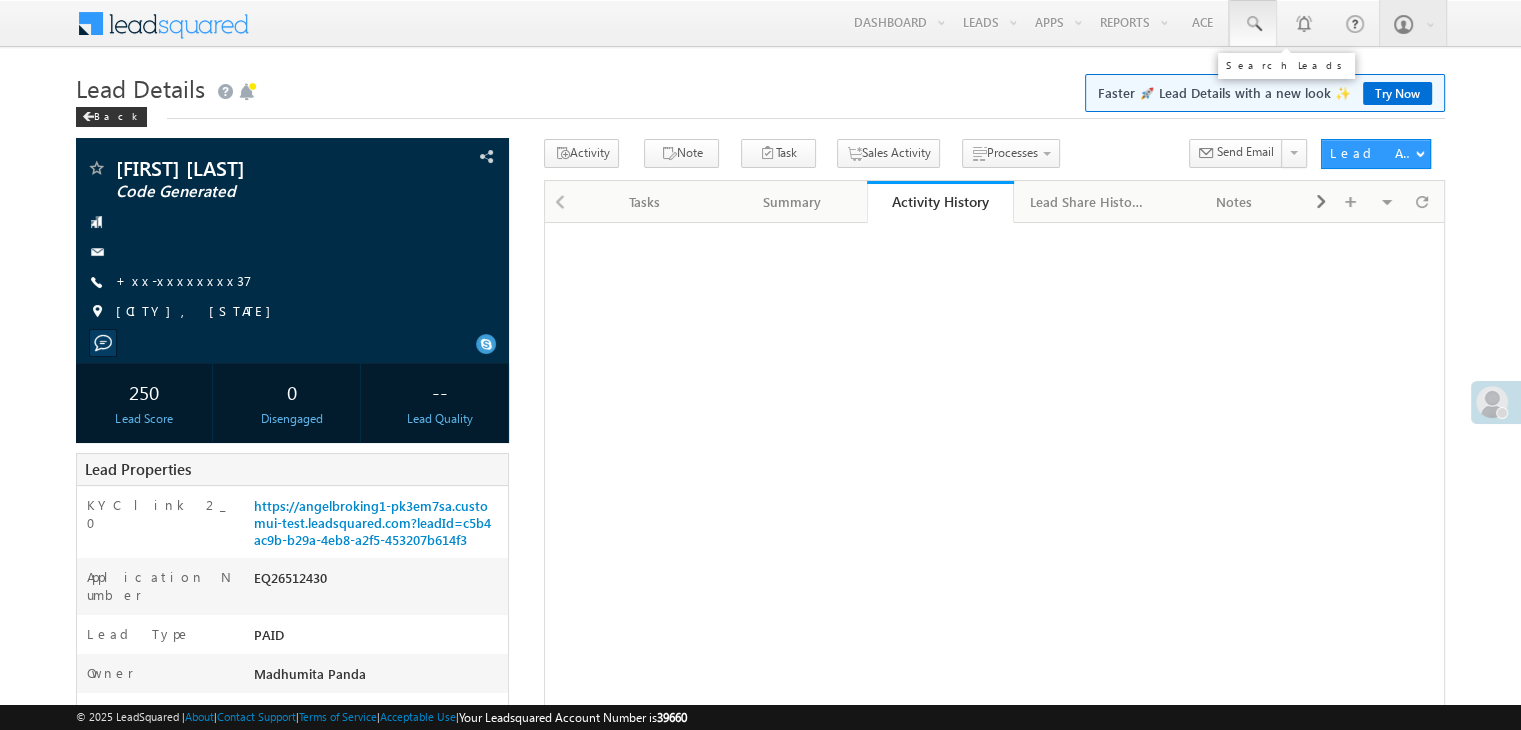 click at bounding box center (1253, 24) 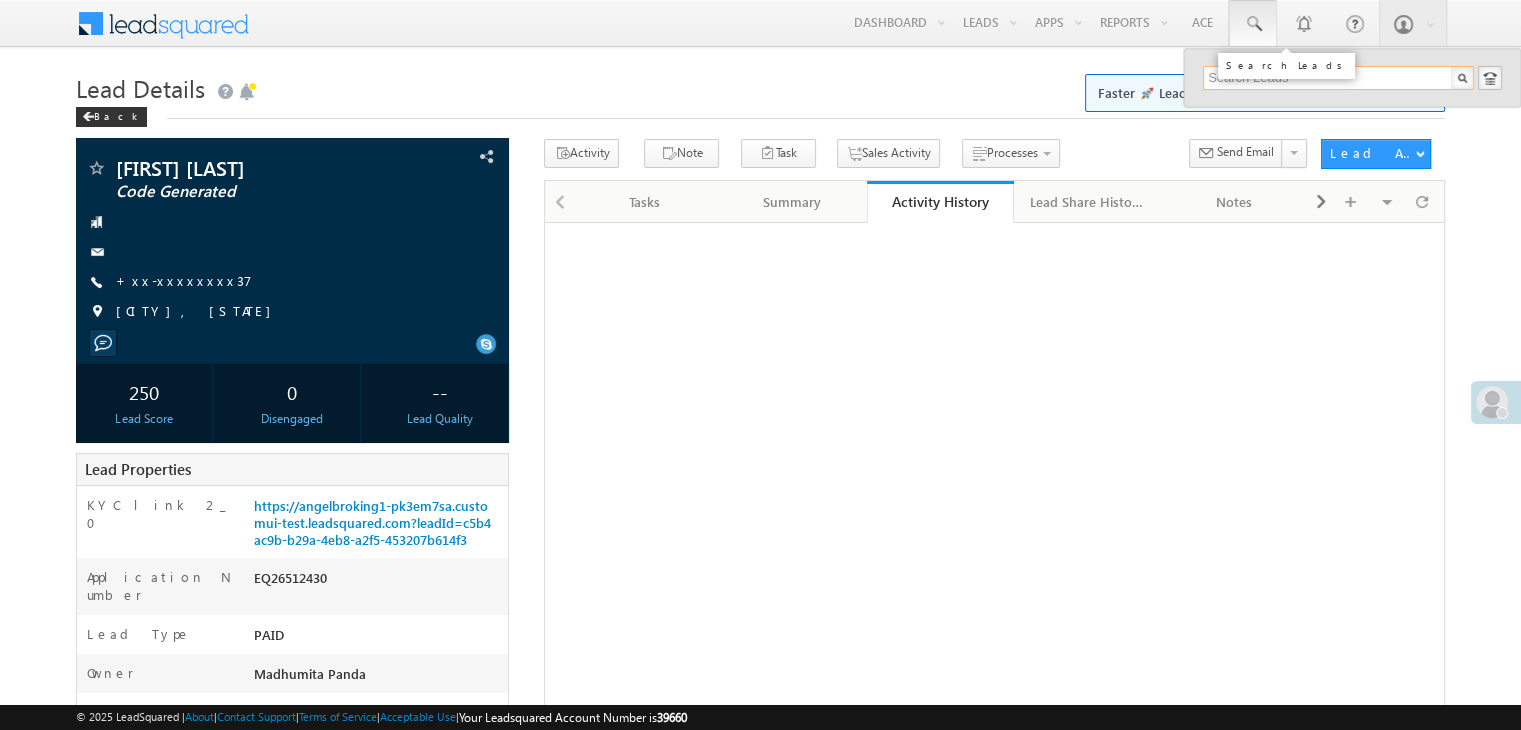 paste on "EQ26592432" 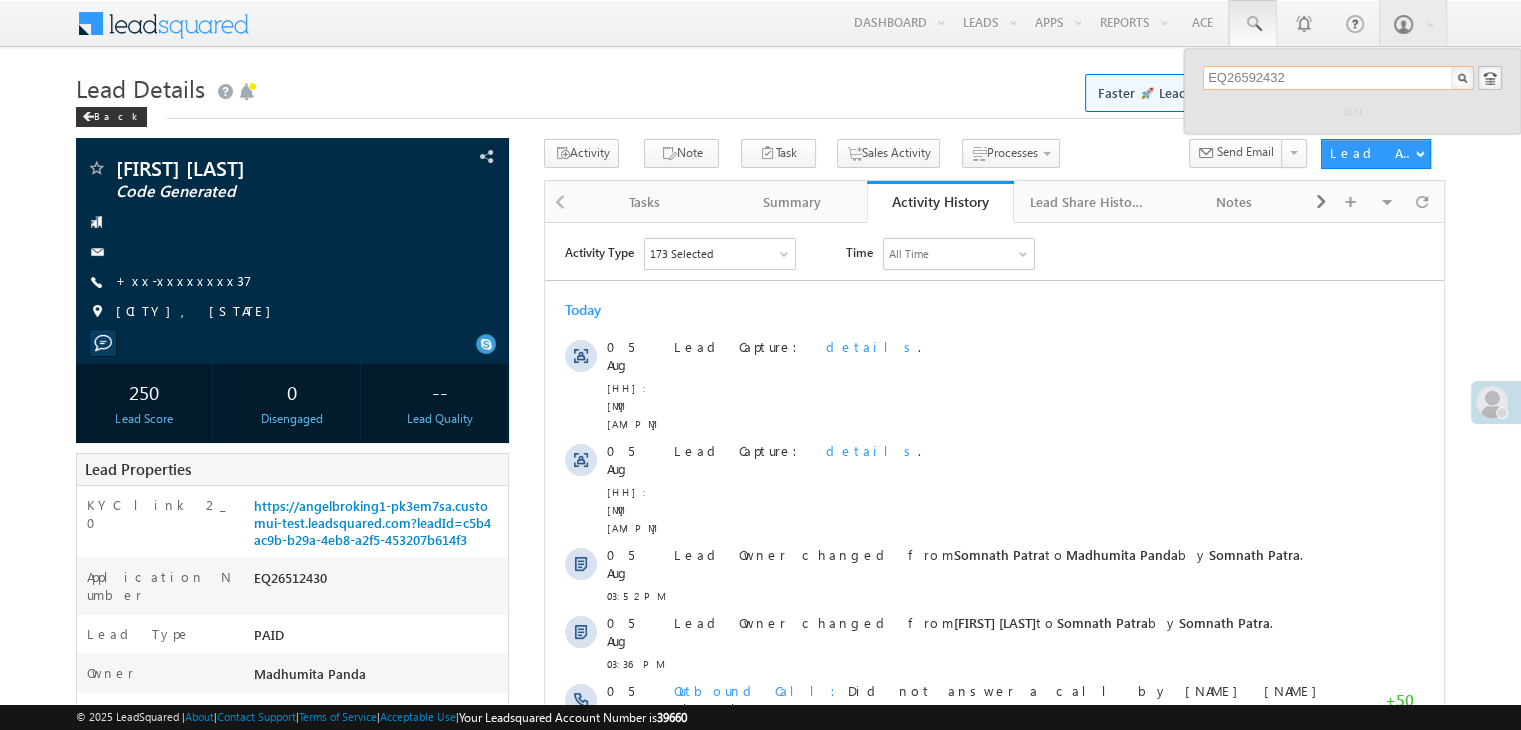 scroll, scrollTop: 0, scrollLeft: 0, axis: both 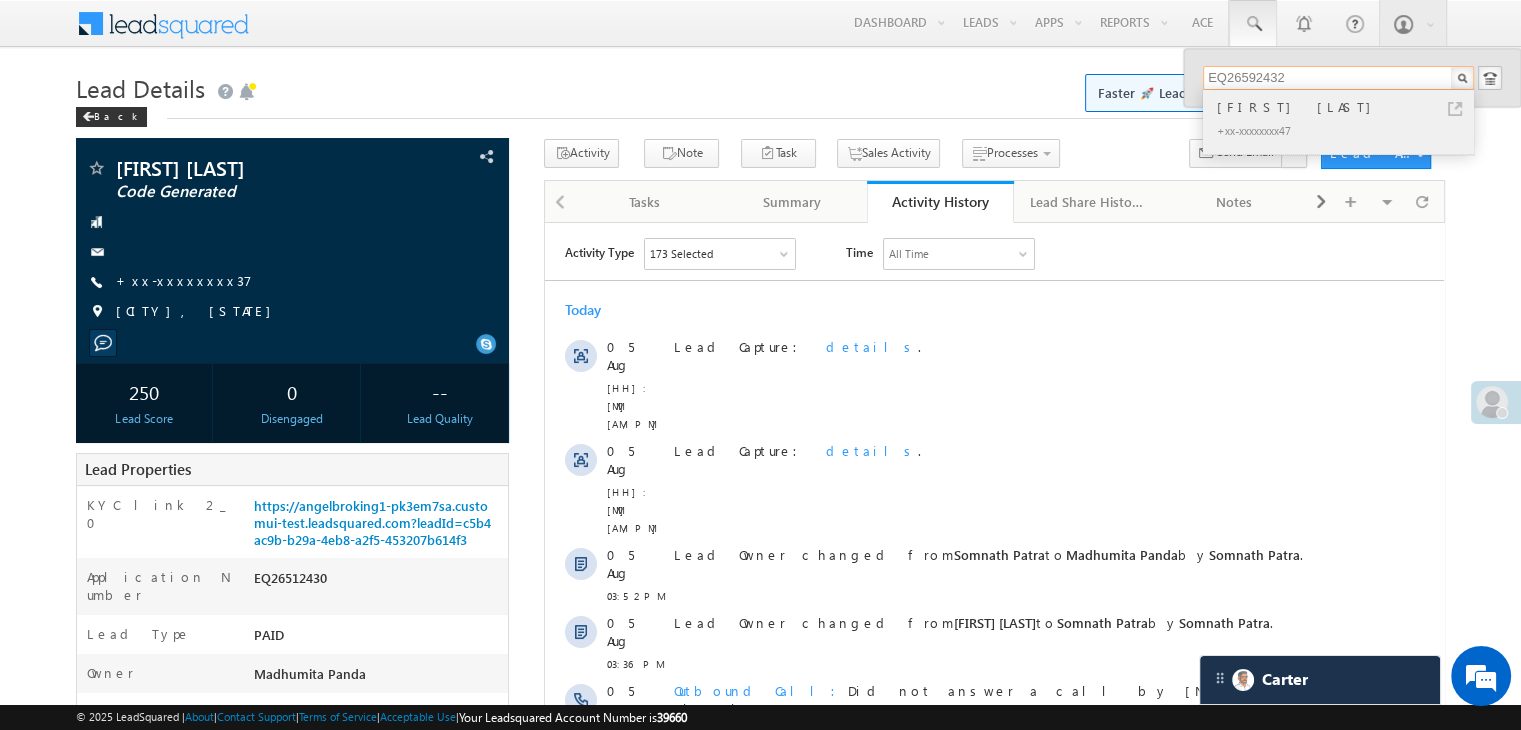 type on "EQ26592432" 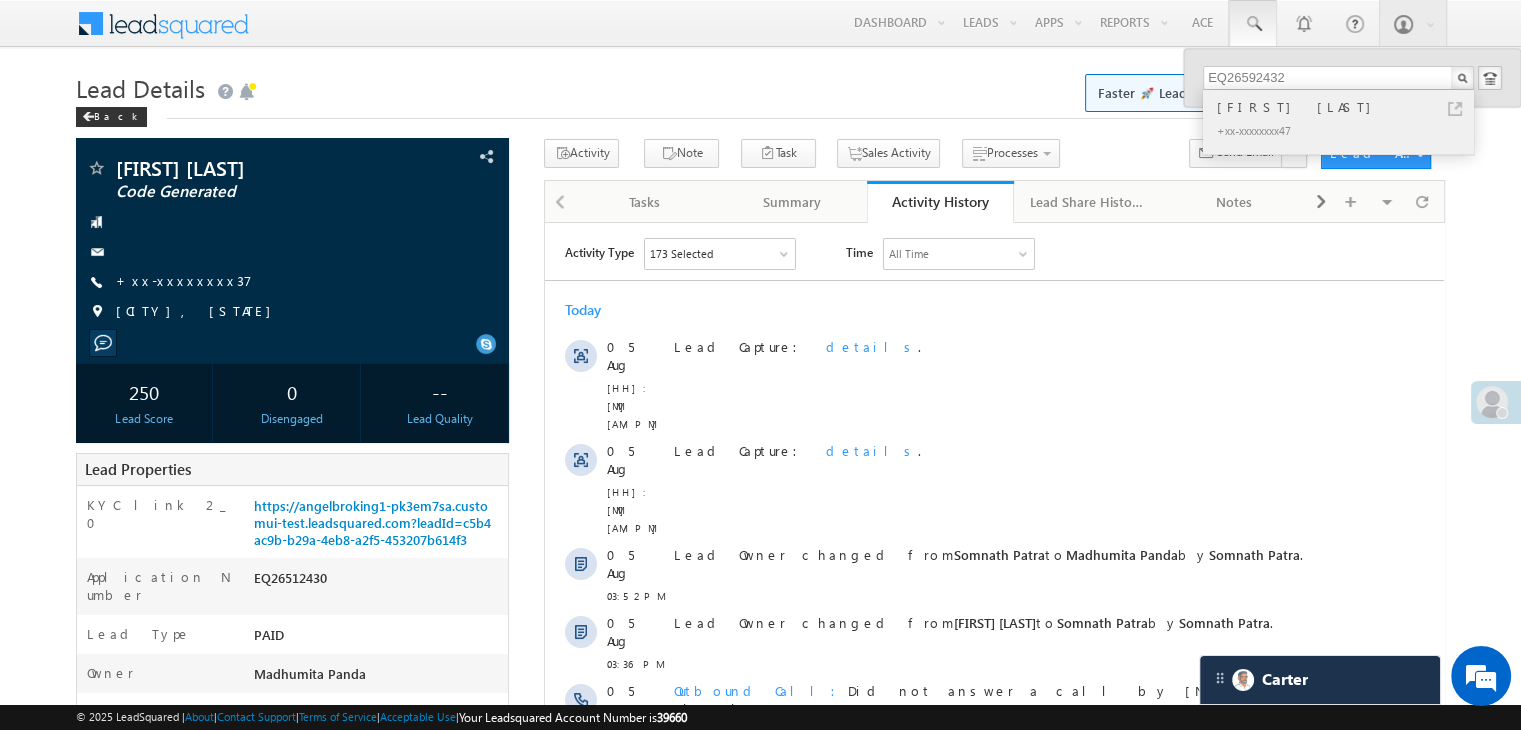 click on "[FIRST] [LAST]" at bounding box center (1347, 107) 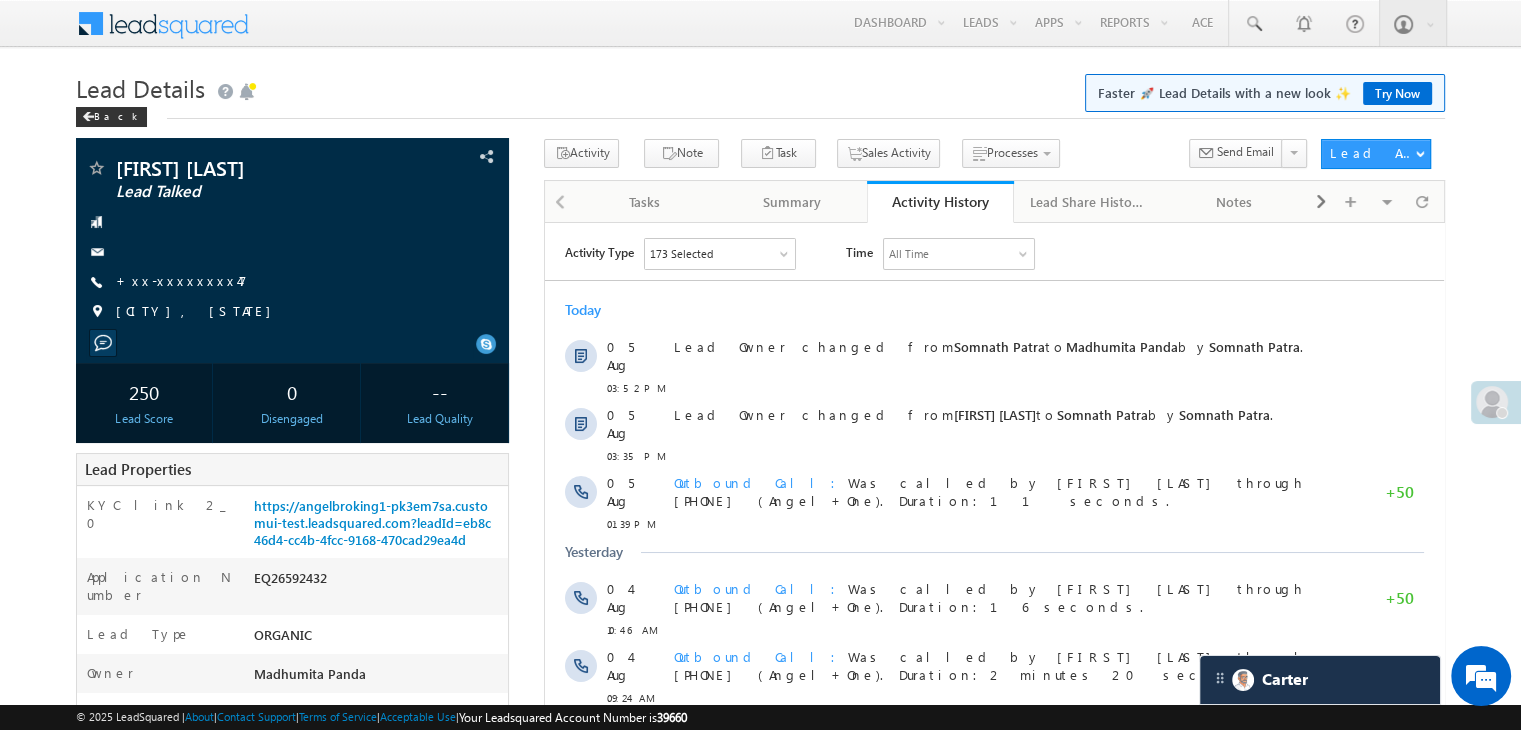 scroll, scrollTop: 0, scrollLeft: 0, axis: both 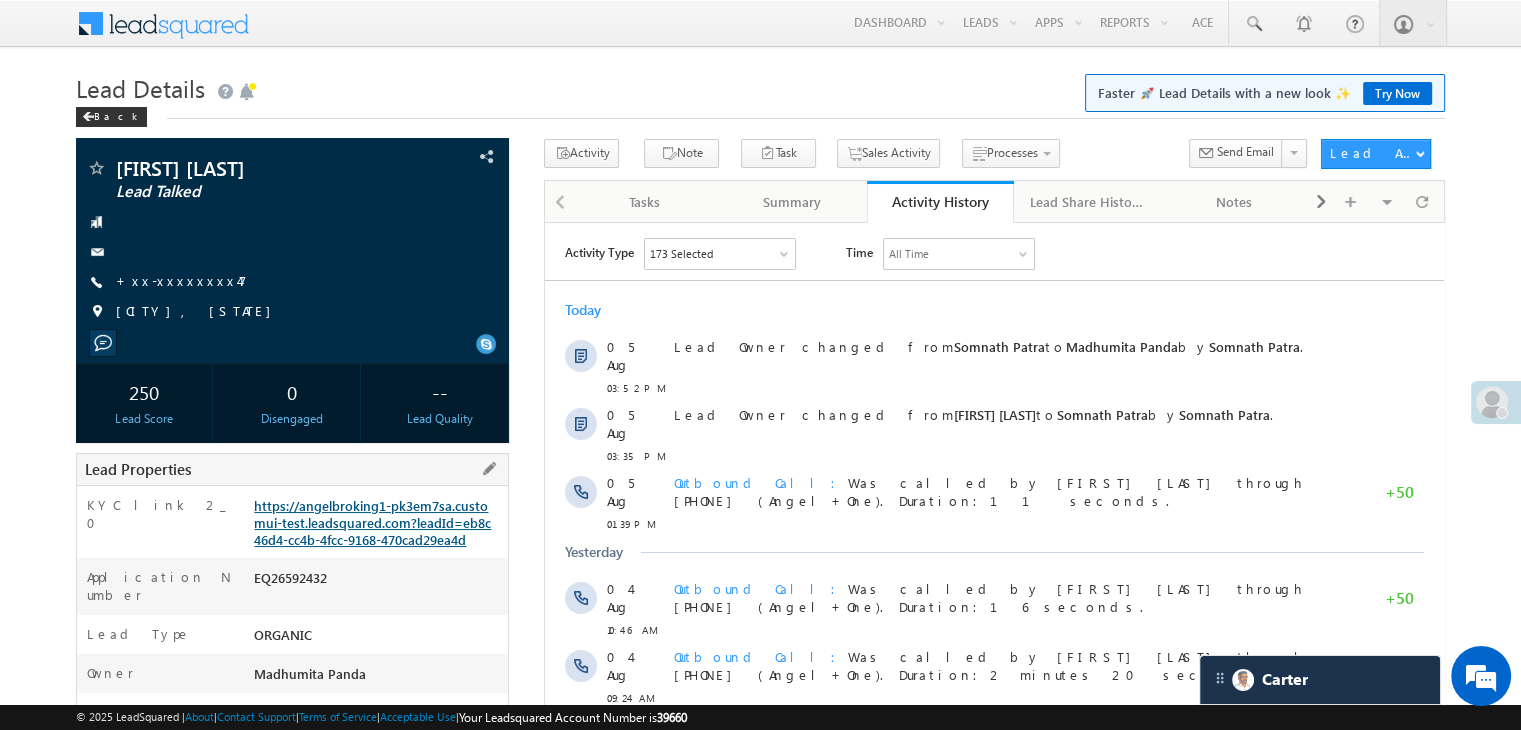 click on "https://angelbroking1-pk3em7sa.customui-test.leadsquared.com?leadId=eb8c46d4-cc4b-4fcc-9168-470cad29ea4d" at bounding box center (372, 522) 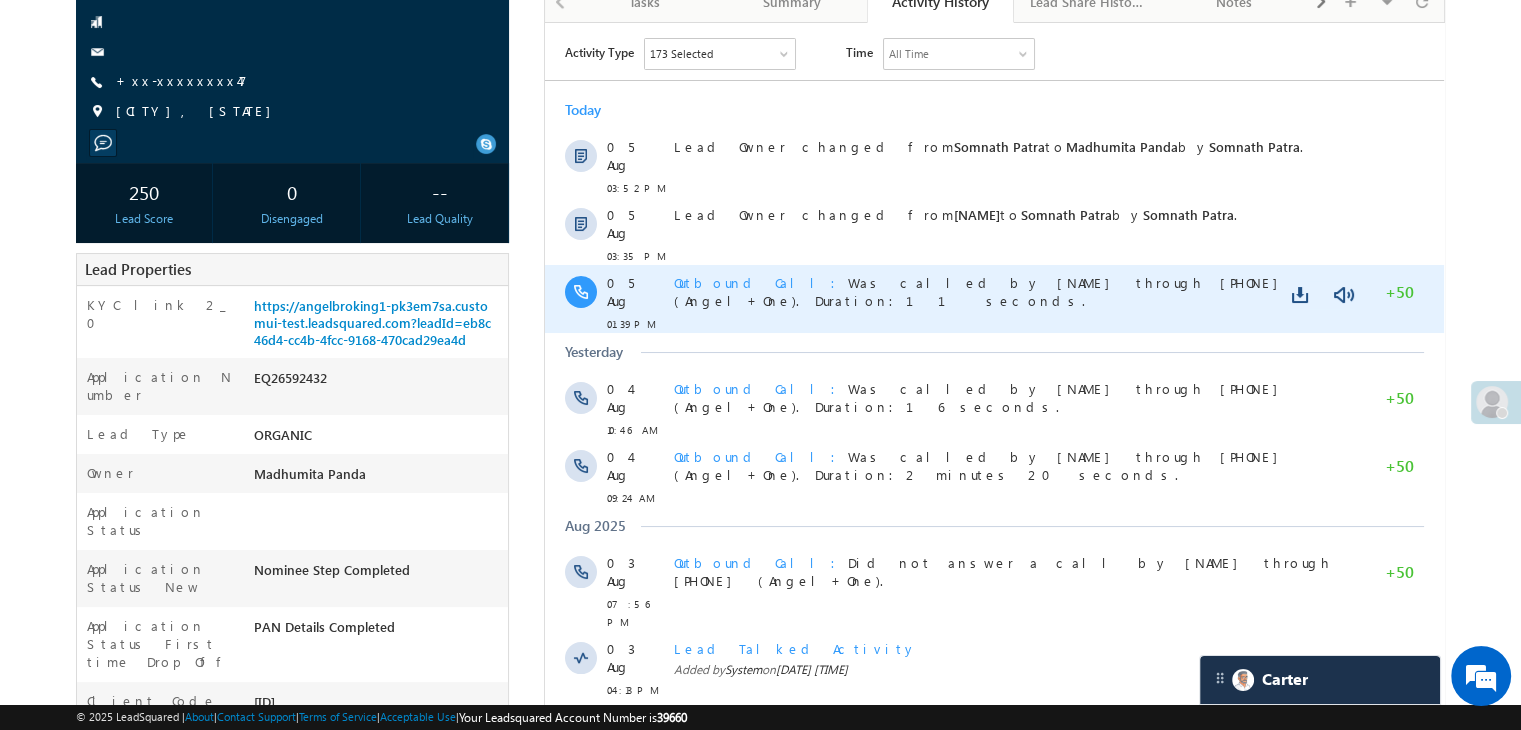 scroll, scrollTop: 0, scrollLeft: 0, axis: both 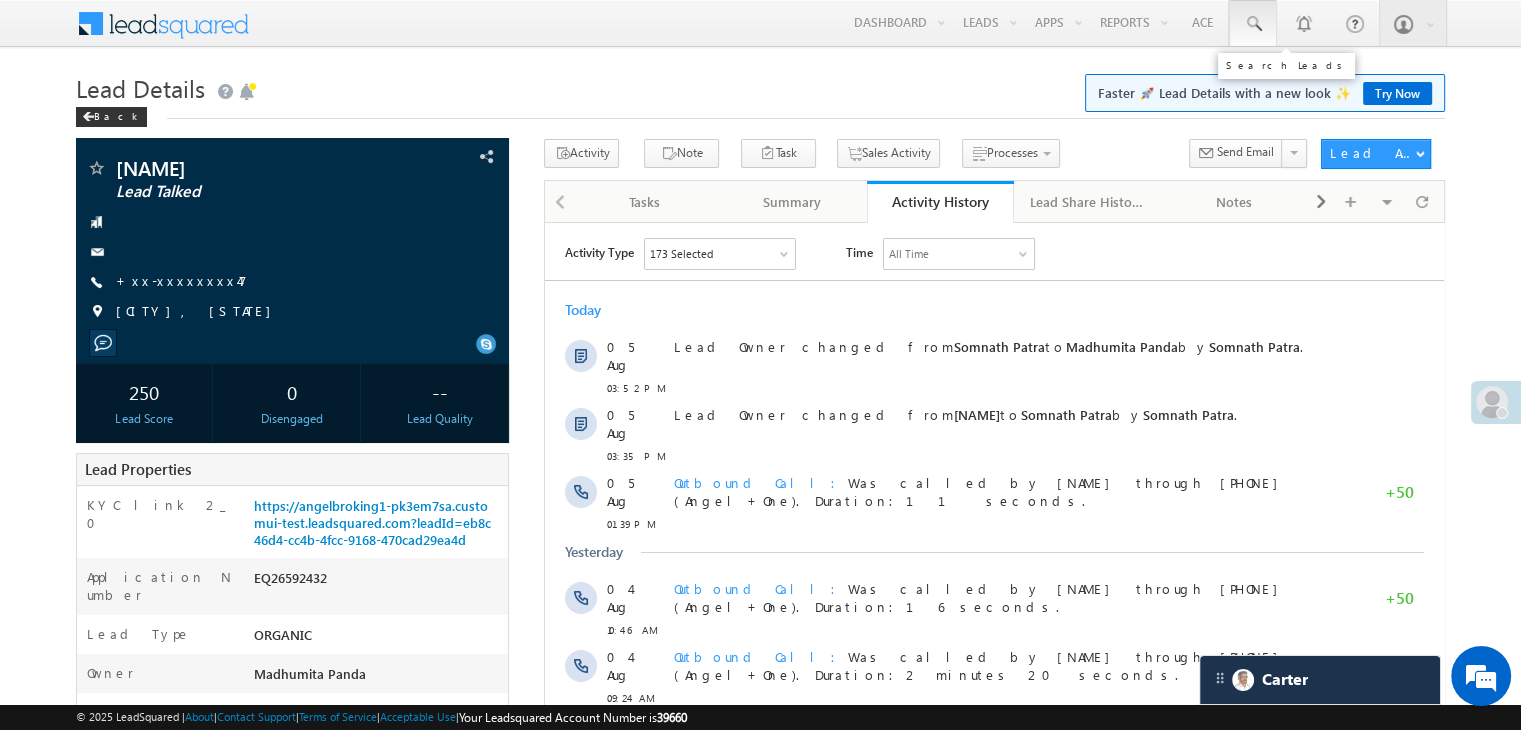click at bounding box center (1253, 24) 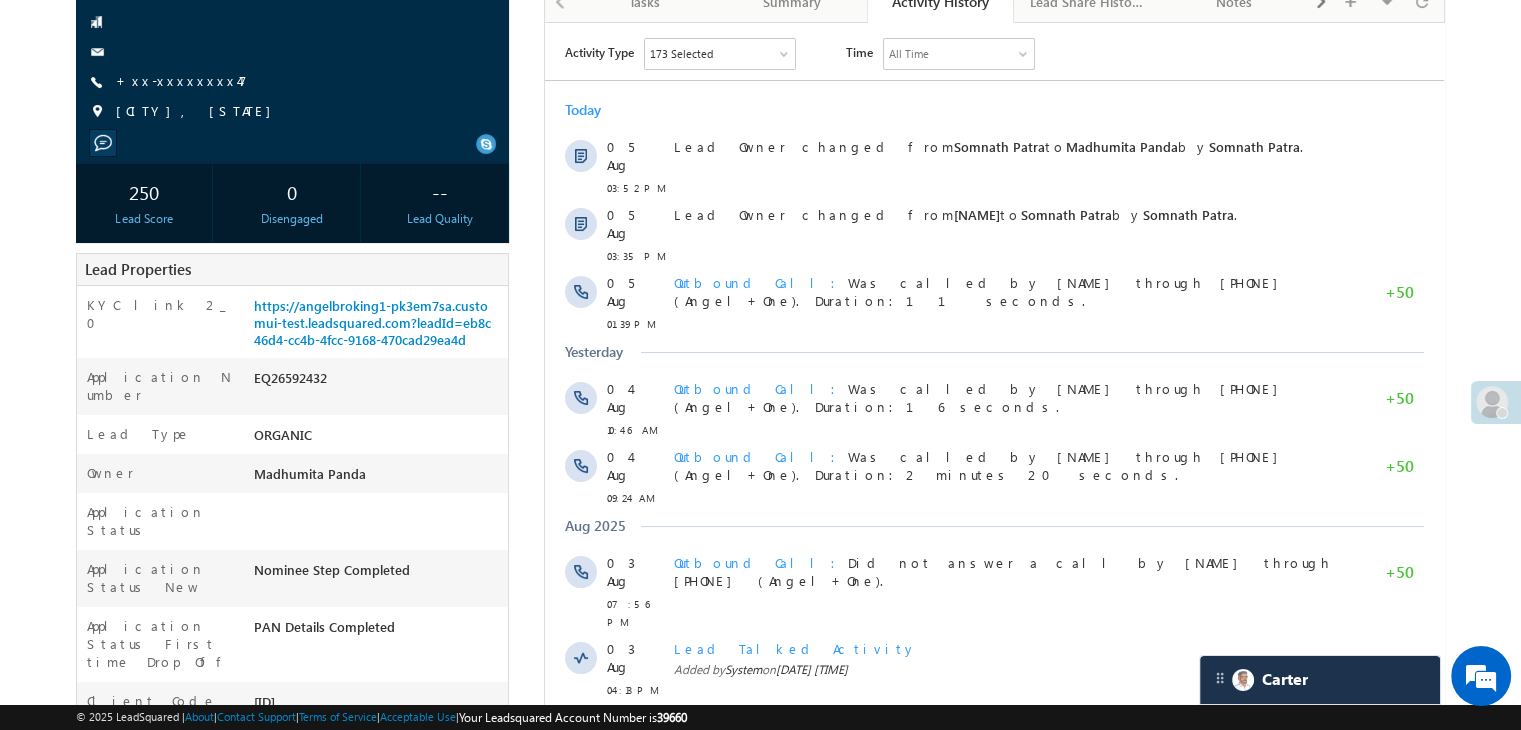 scroll, scrollTop: 0, scrollLeft: 0, axis: both 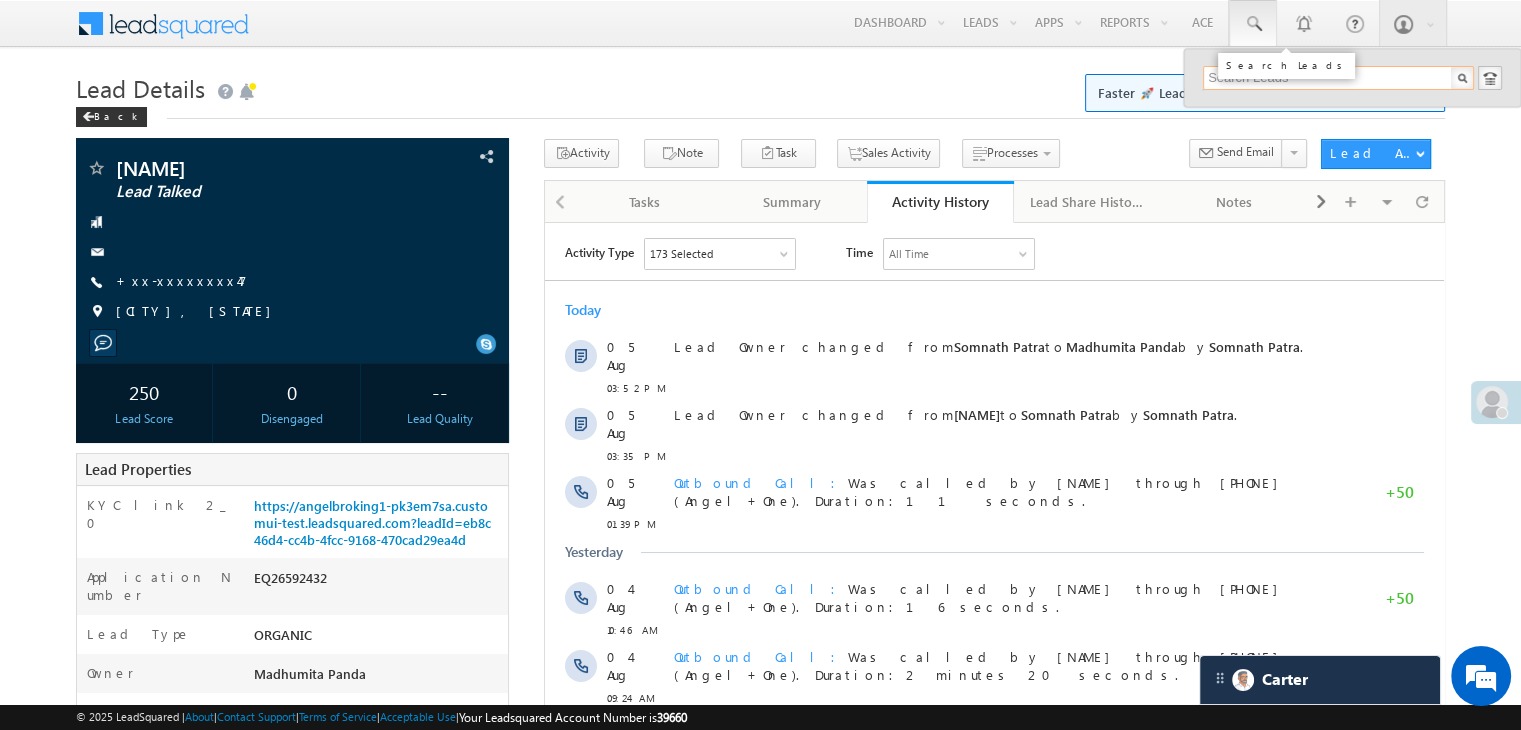 paste on "EQ26603467" 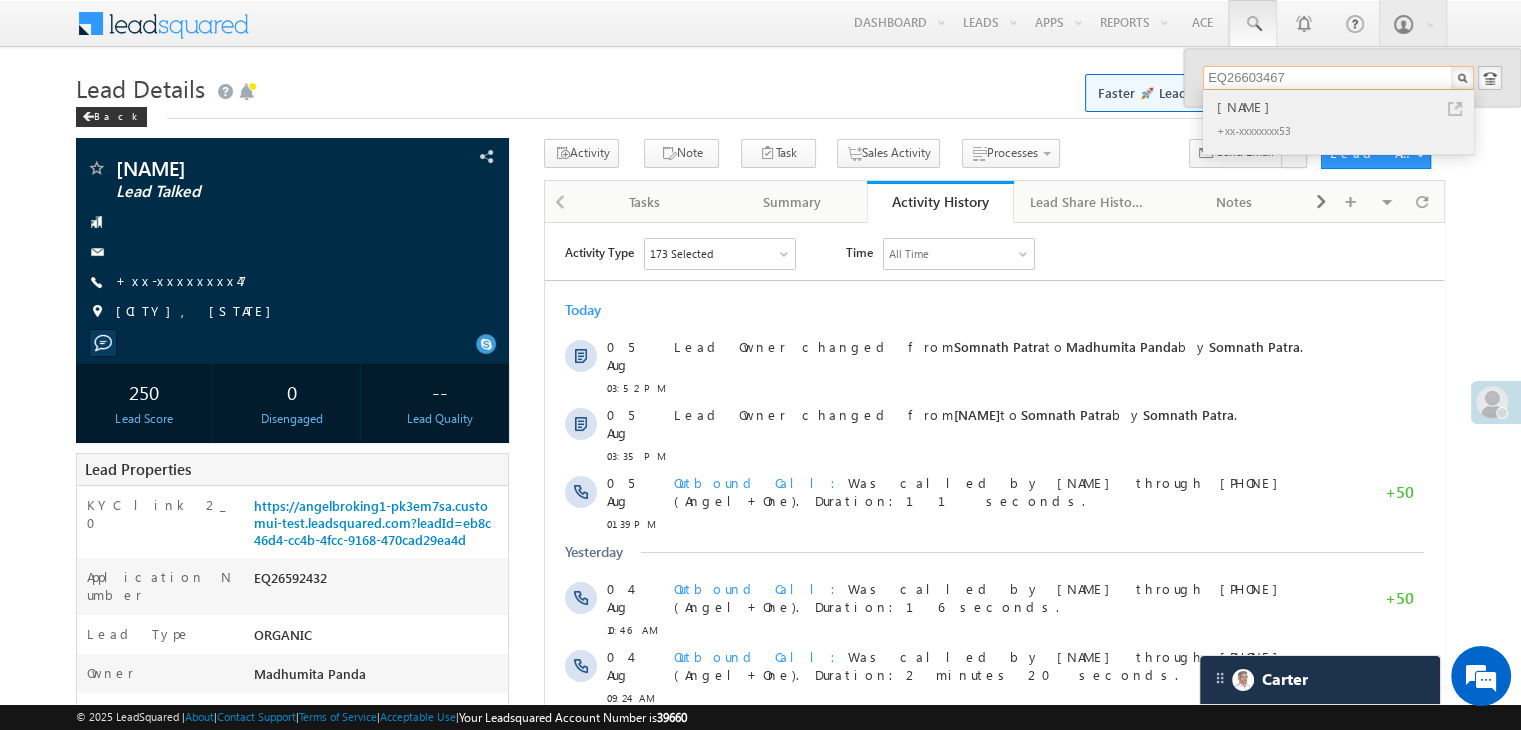 type on "EQ26603467" 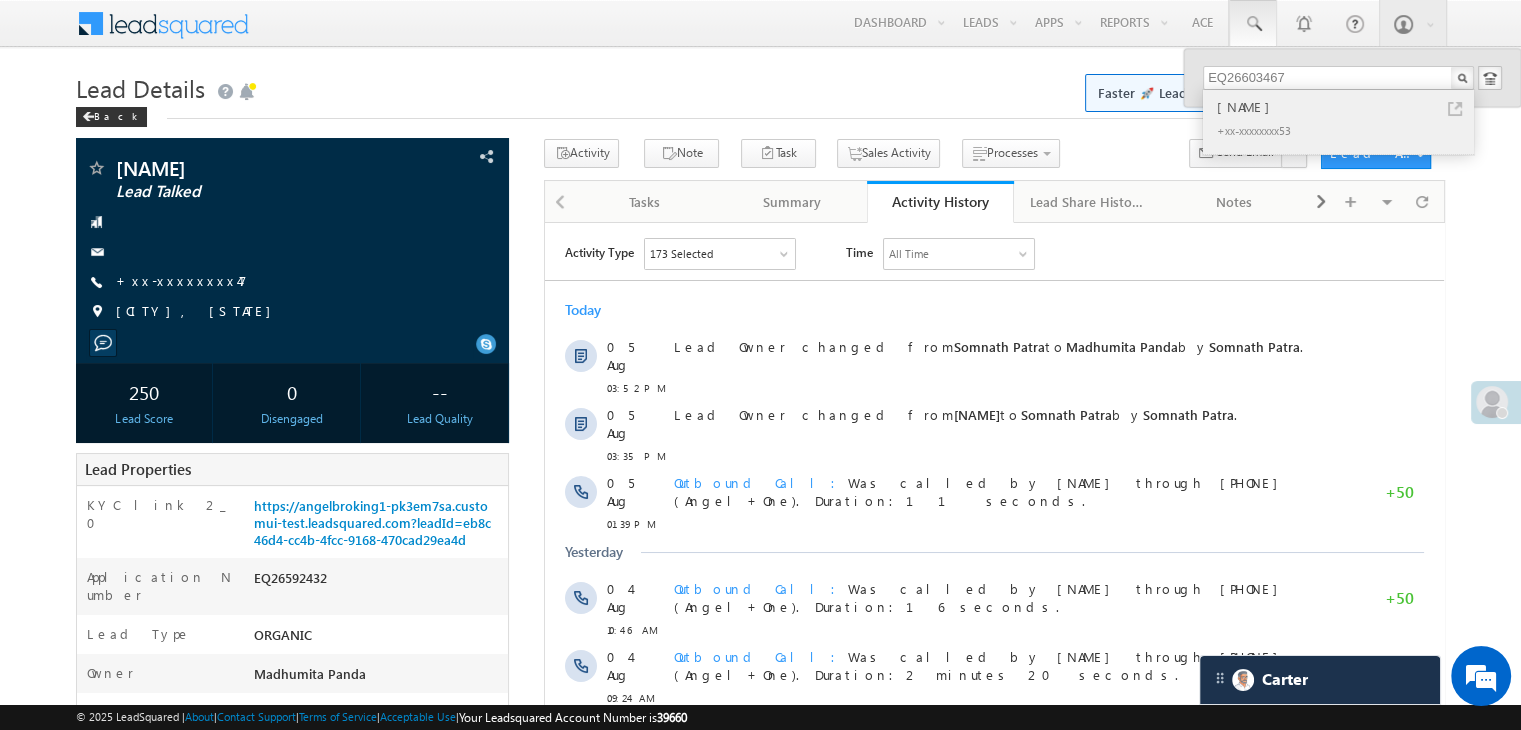 click on "[FIRST] [LAST]" at bounding box center (1347, 107) 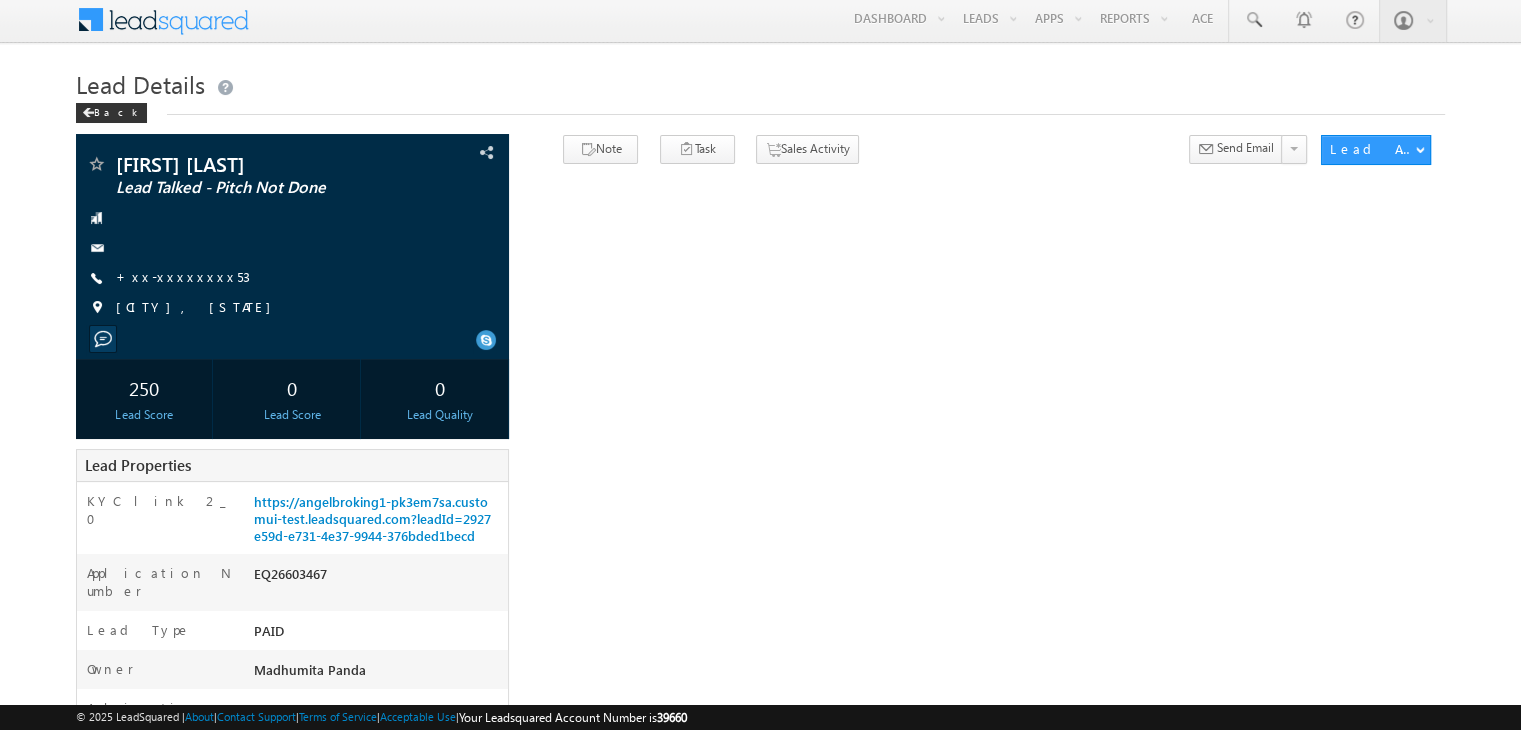 scroll, scrollTop: 5, scrollLeft: 0, axis: vertical 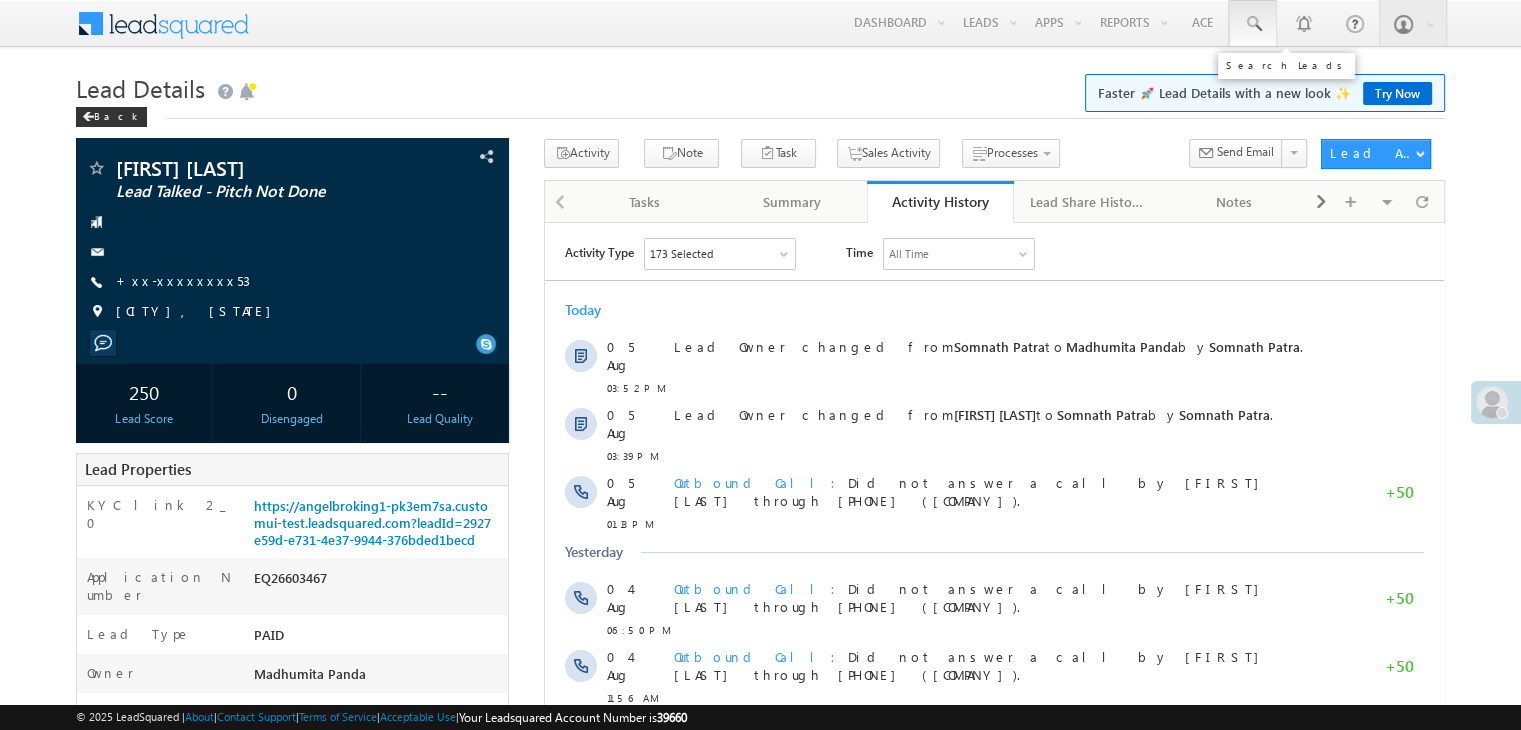 click at bounding box center (1253, 24) 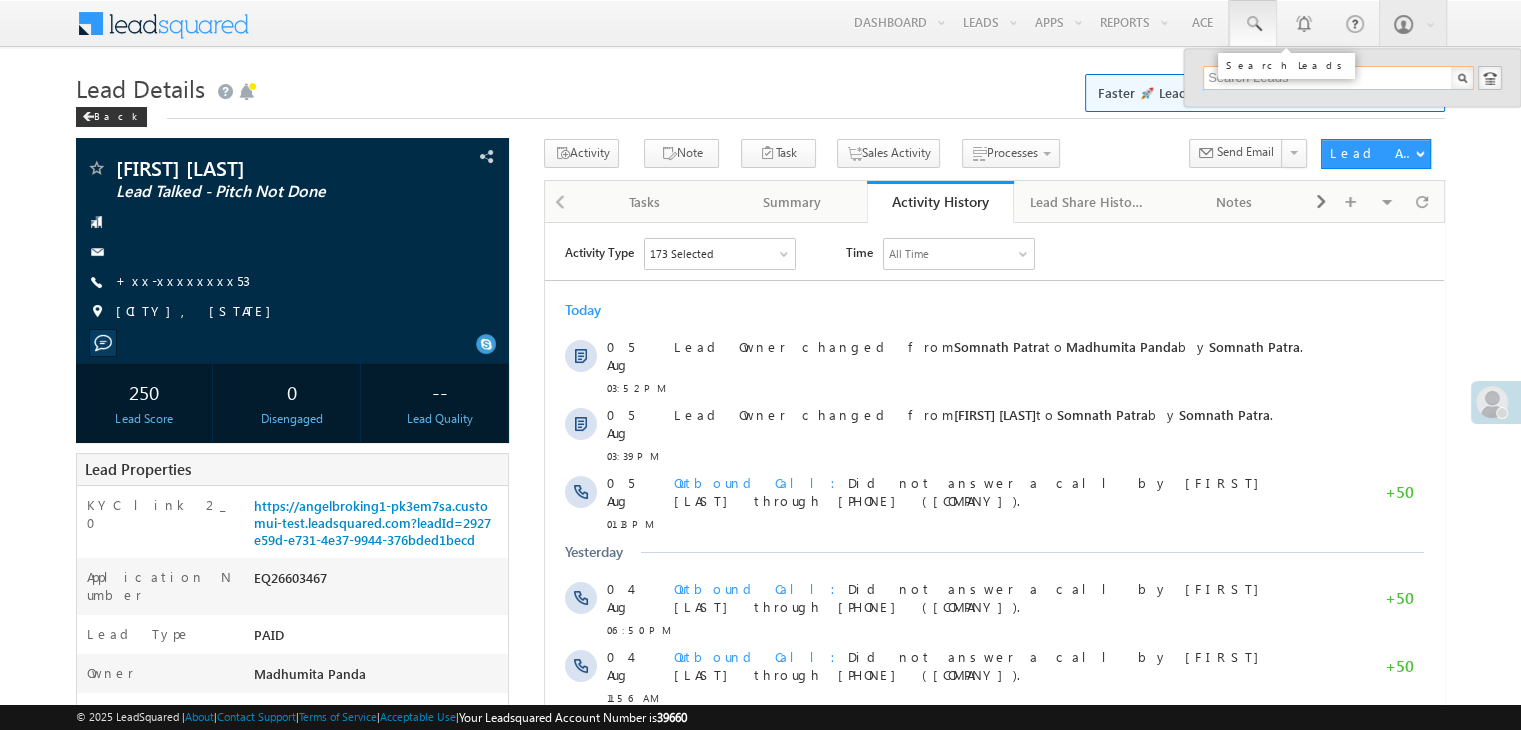 paste on "EQ26505717" 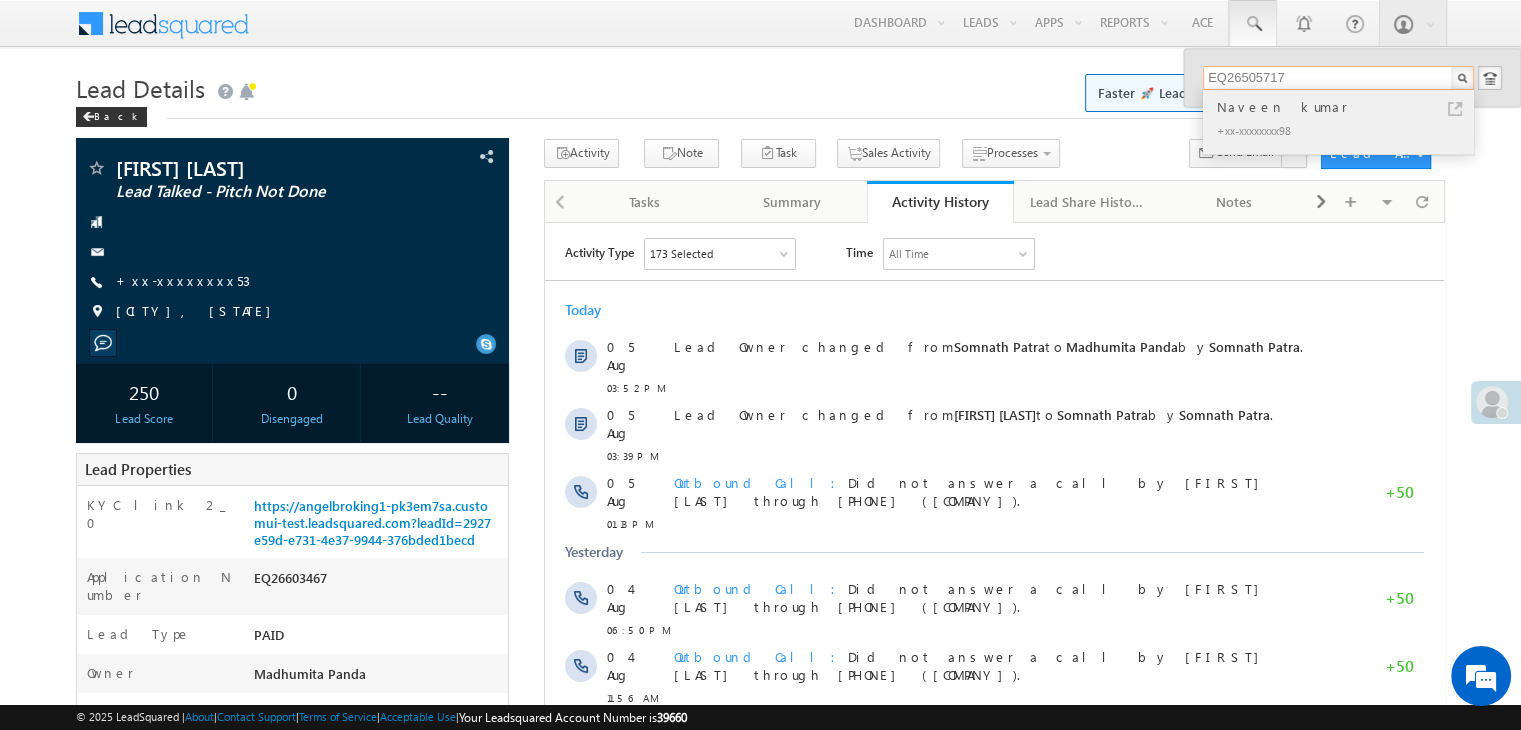 type on "EQ26505717" 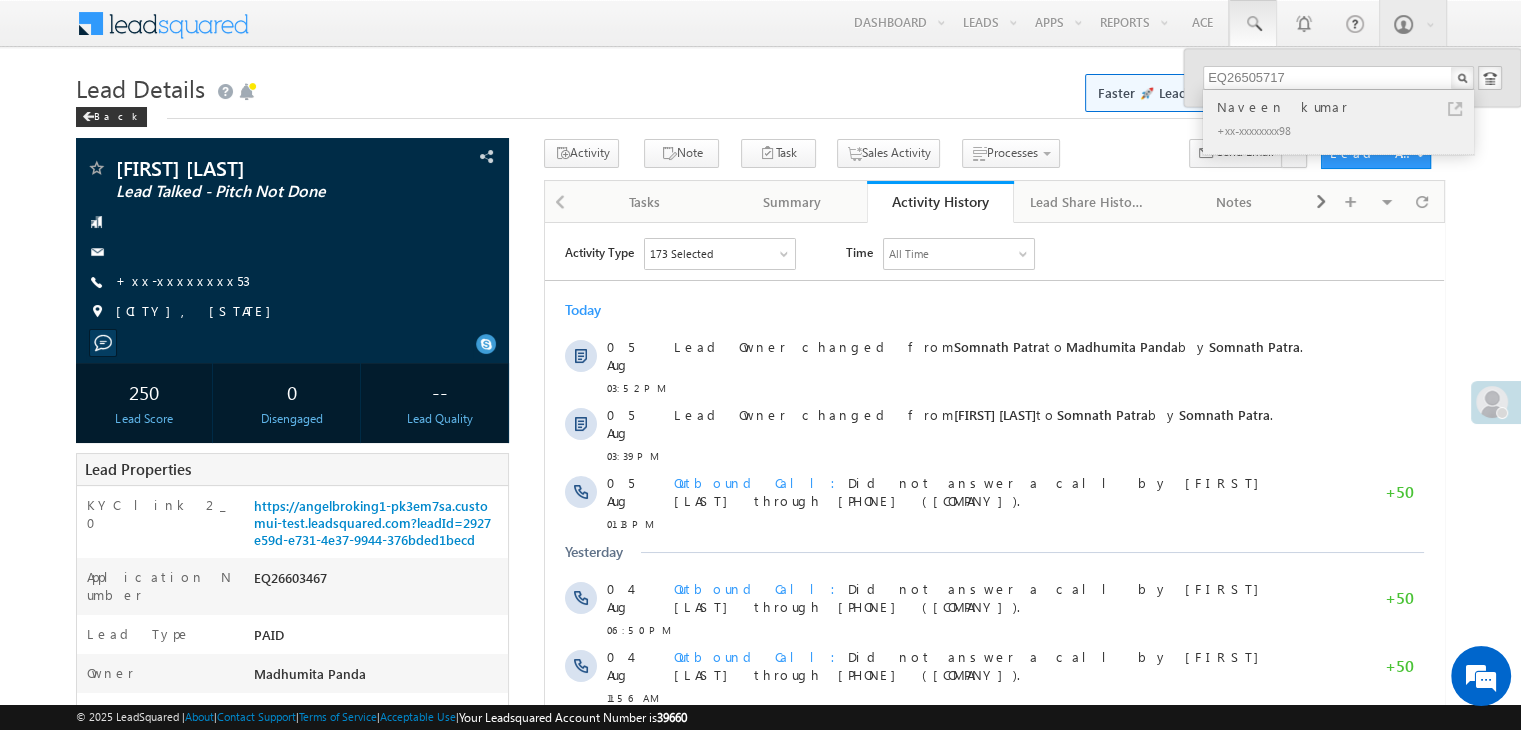 click on "Naveen kumar" at bounding box center (1347, 107) 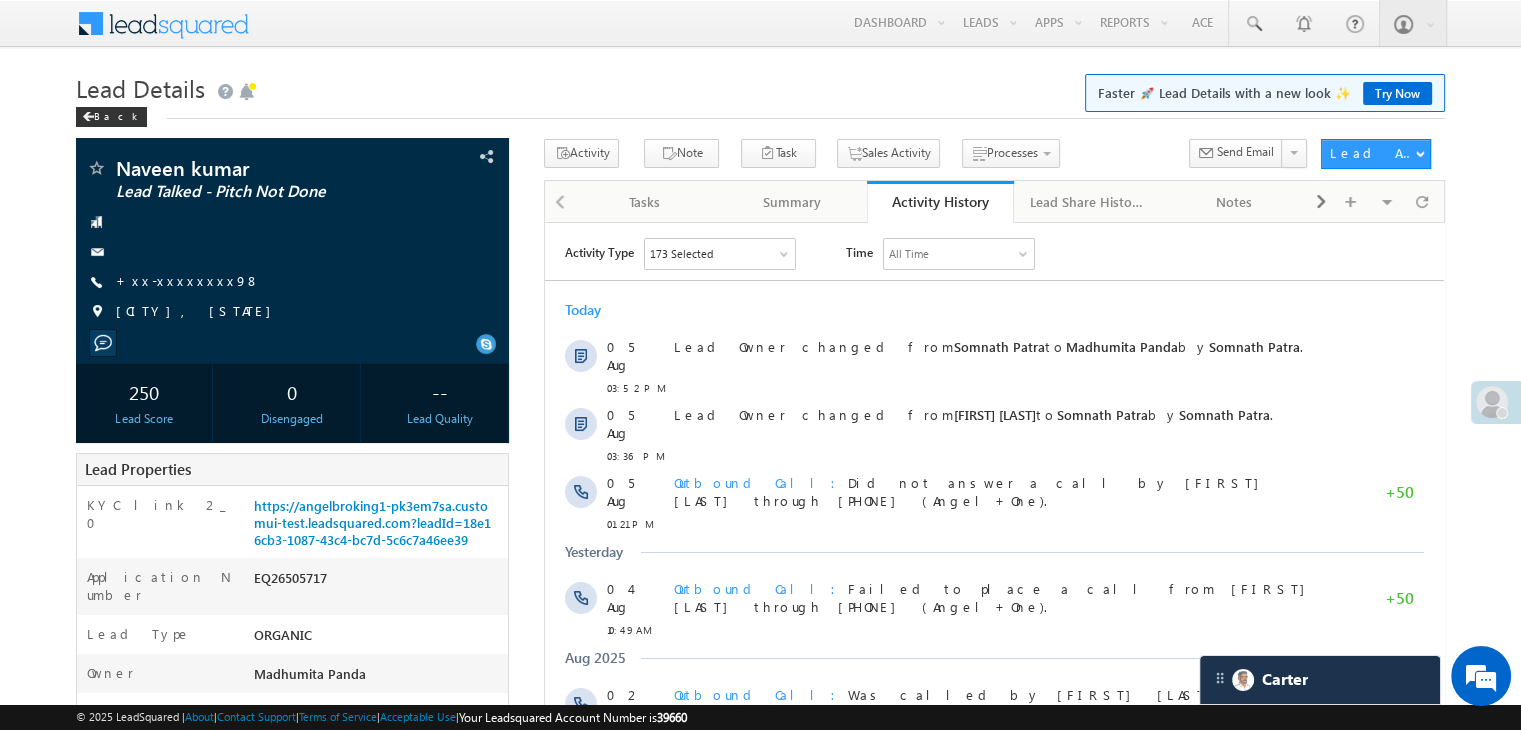 scroll, scrollTop: 0, scrollLeft: 0, axis: both 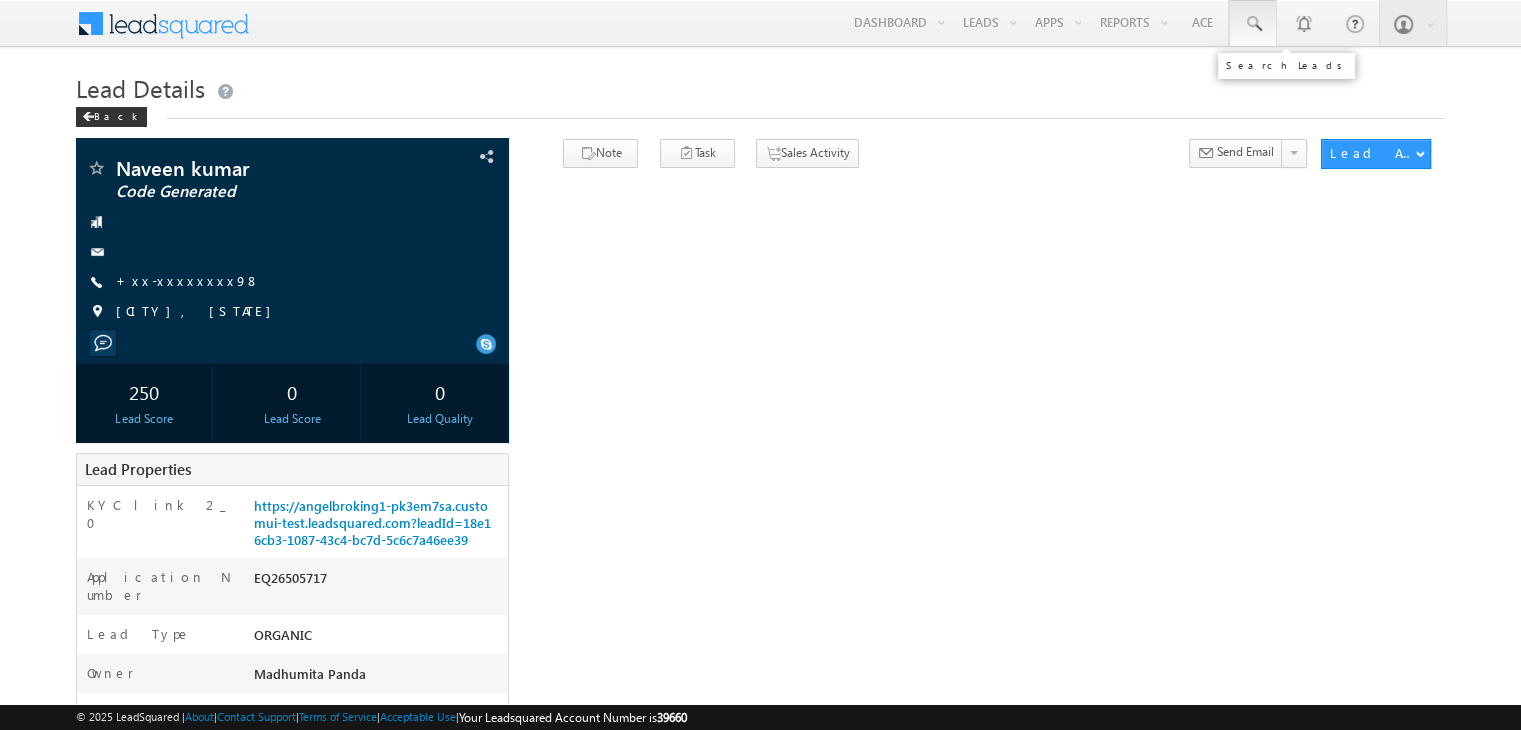 click at bounding box center [1253, 24] 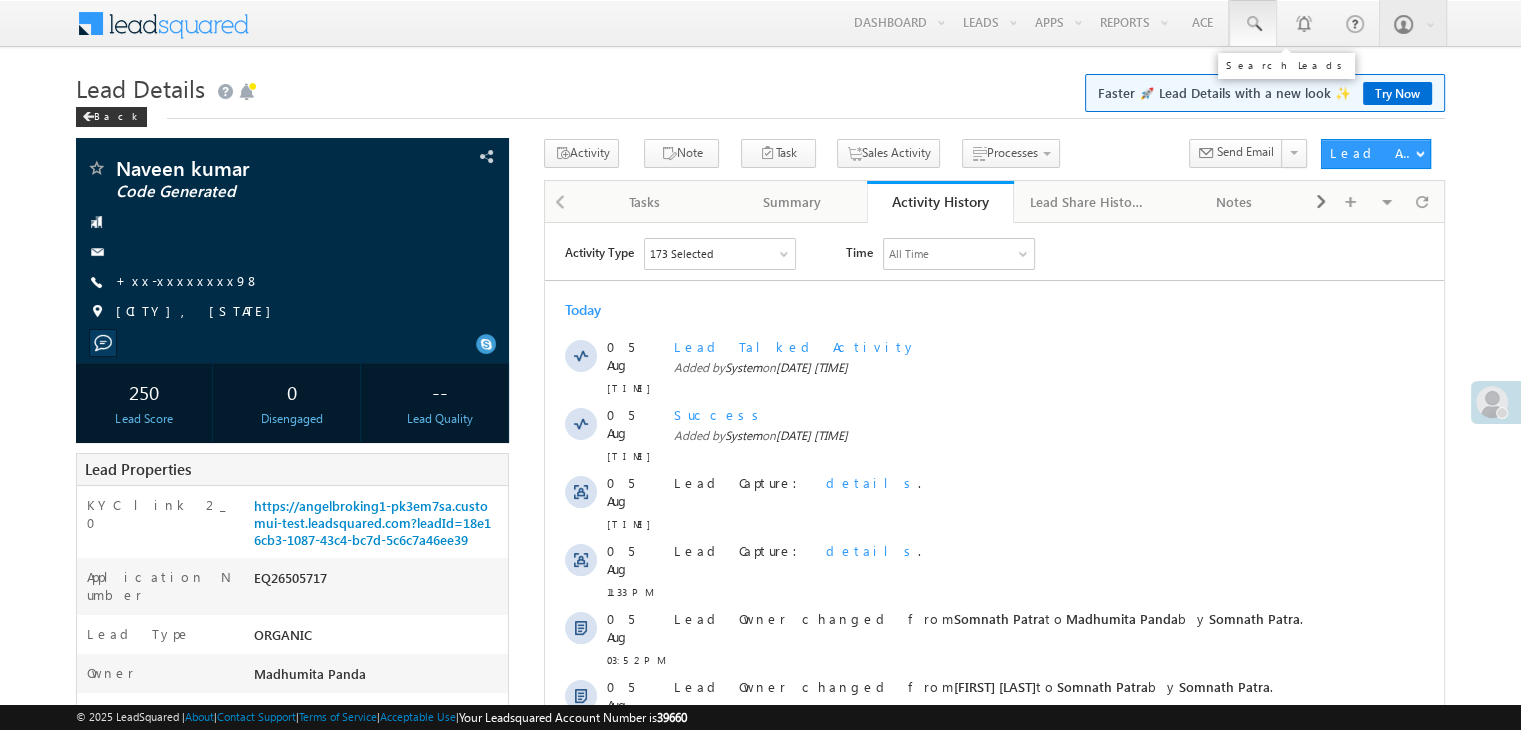 scroll, scrollTop: 0, scrollLeft: 0, axis: both 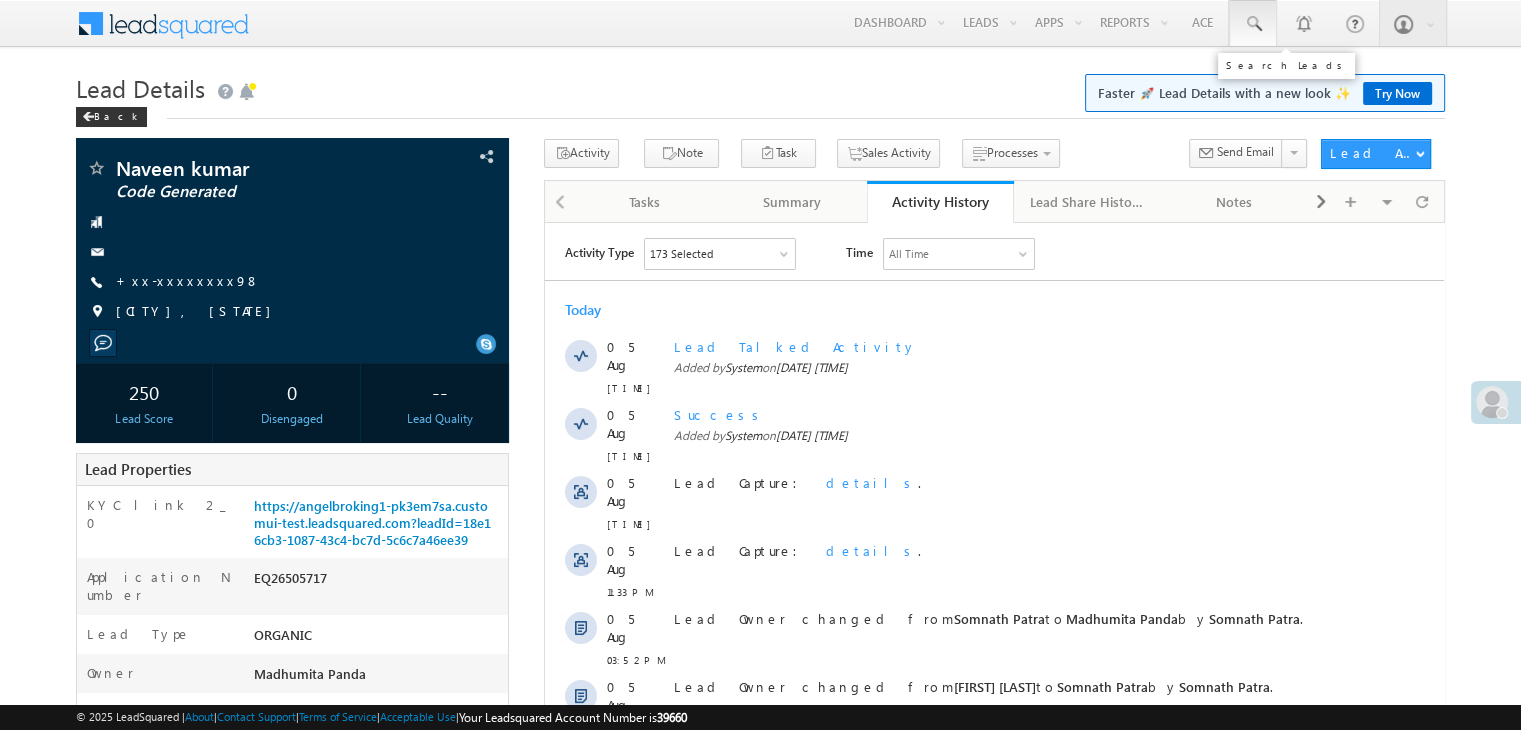 click at bounding box center [1253, 24] 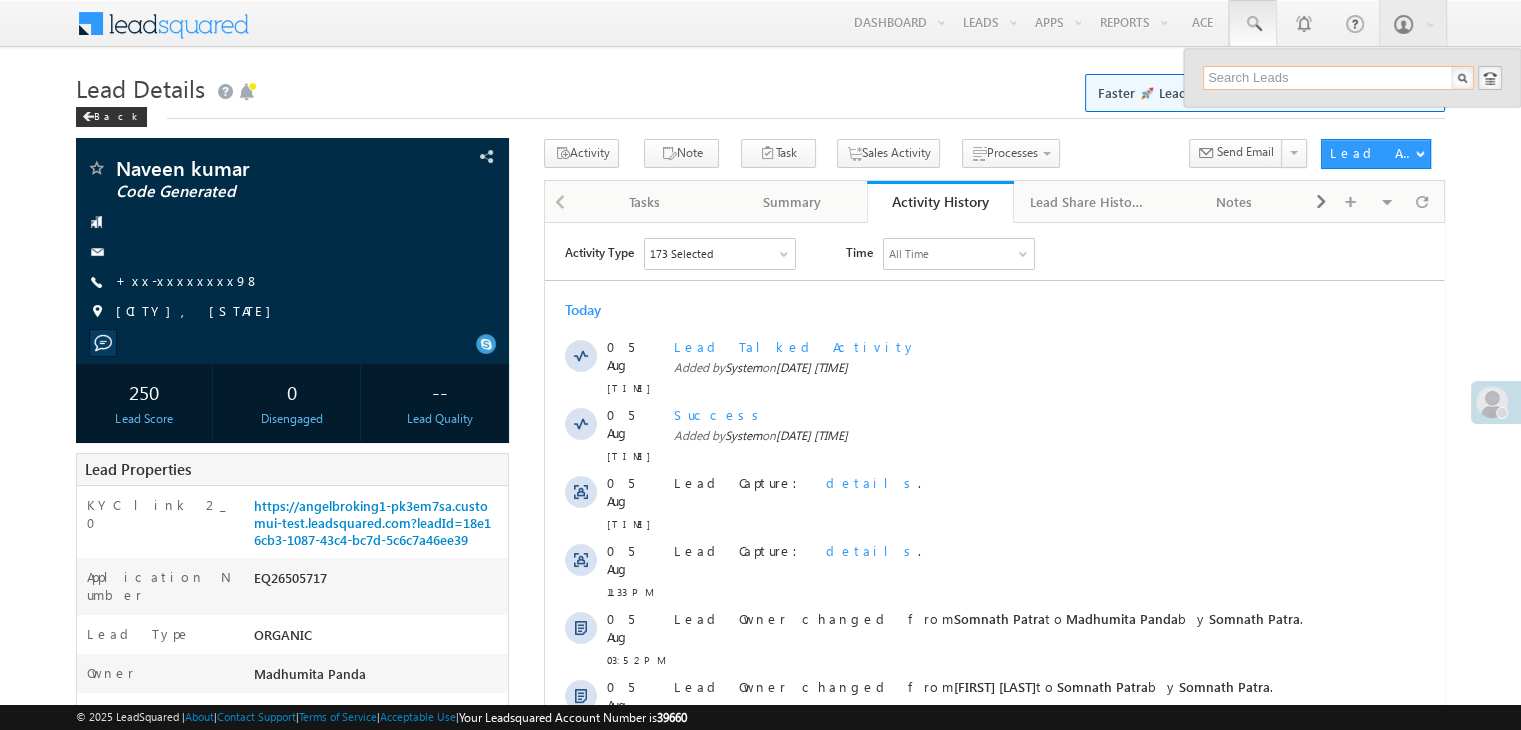 paste on "EQ26490272" 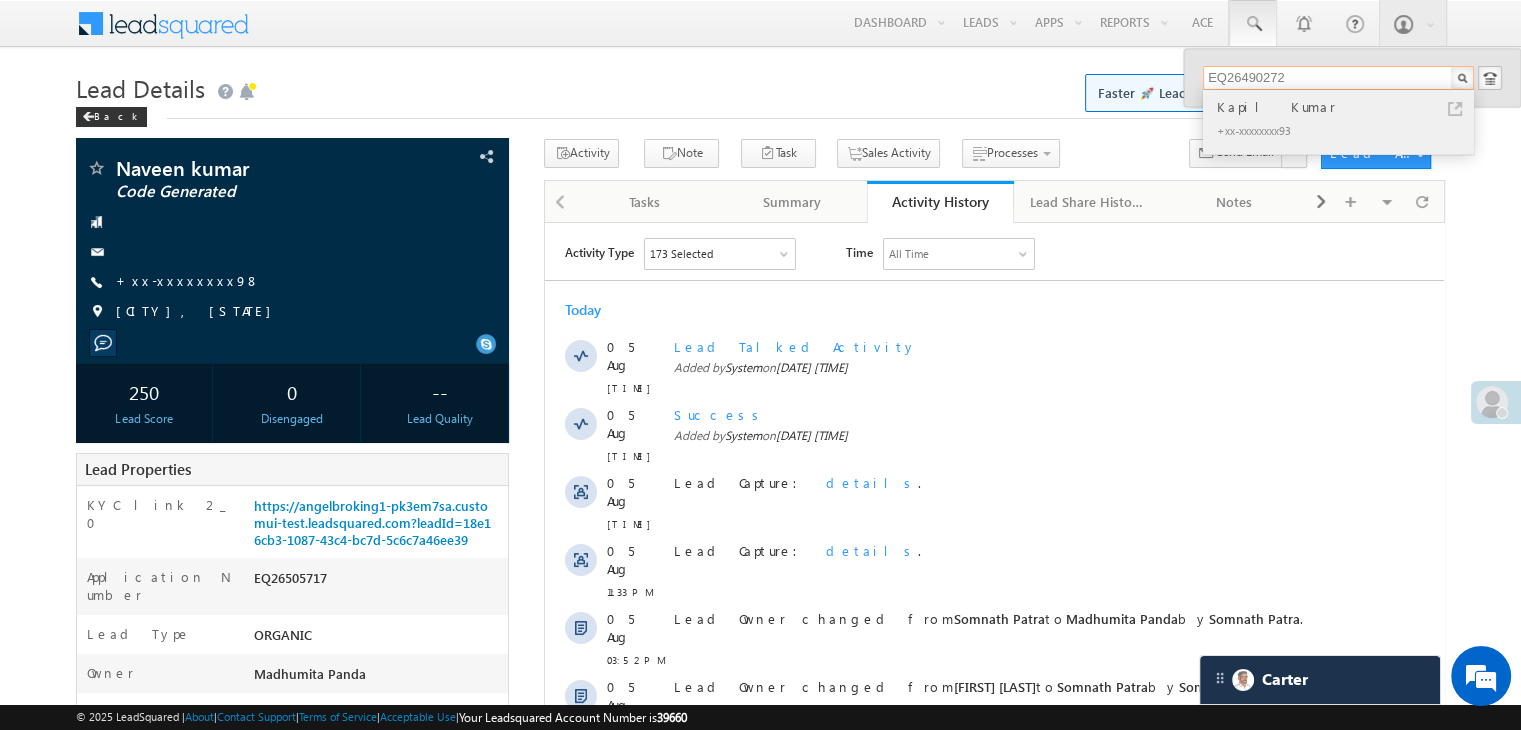 type on "EQ26490272" 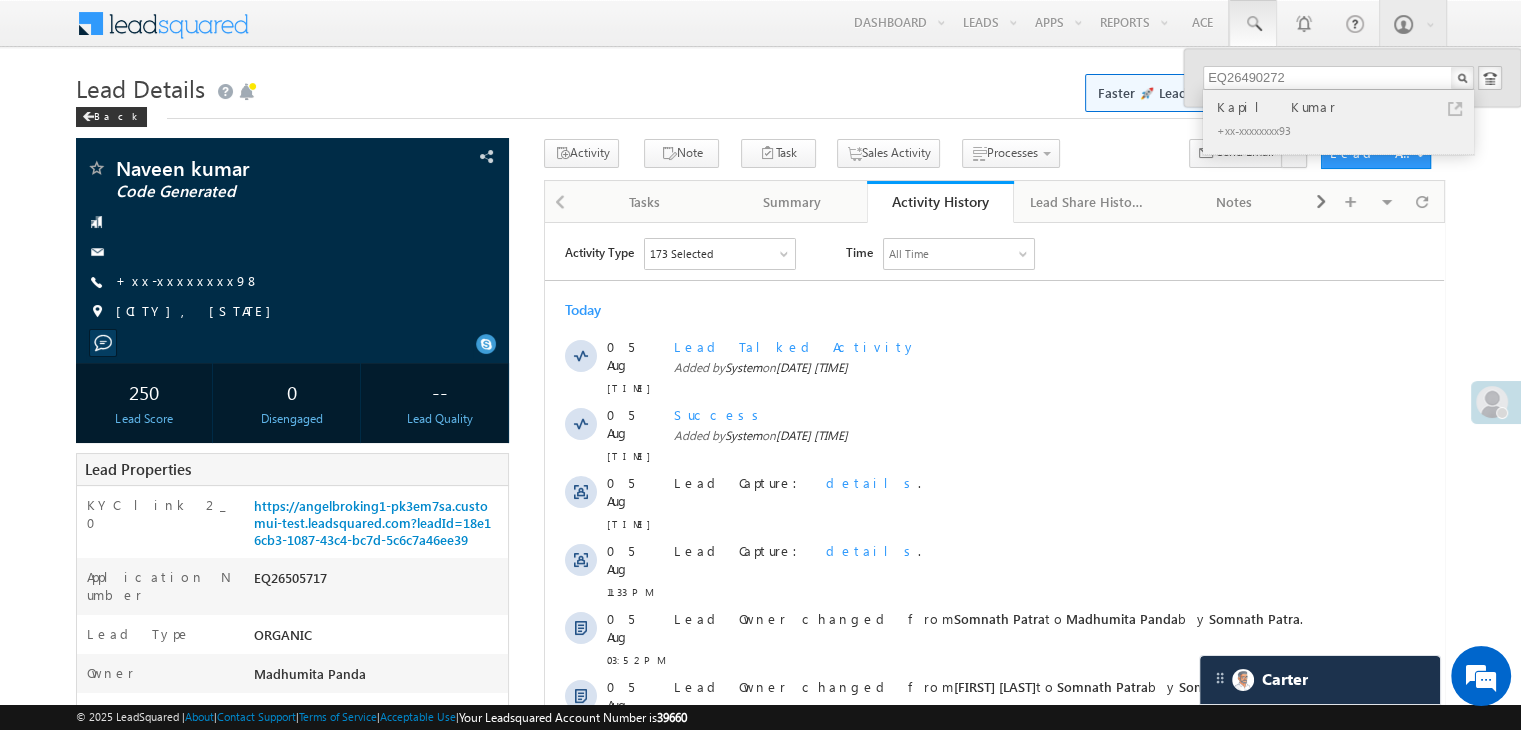 click on "Kapil Kumar" at bounding box center (1347, 107) 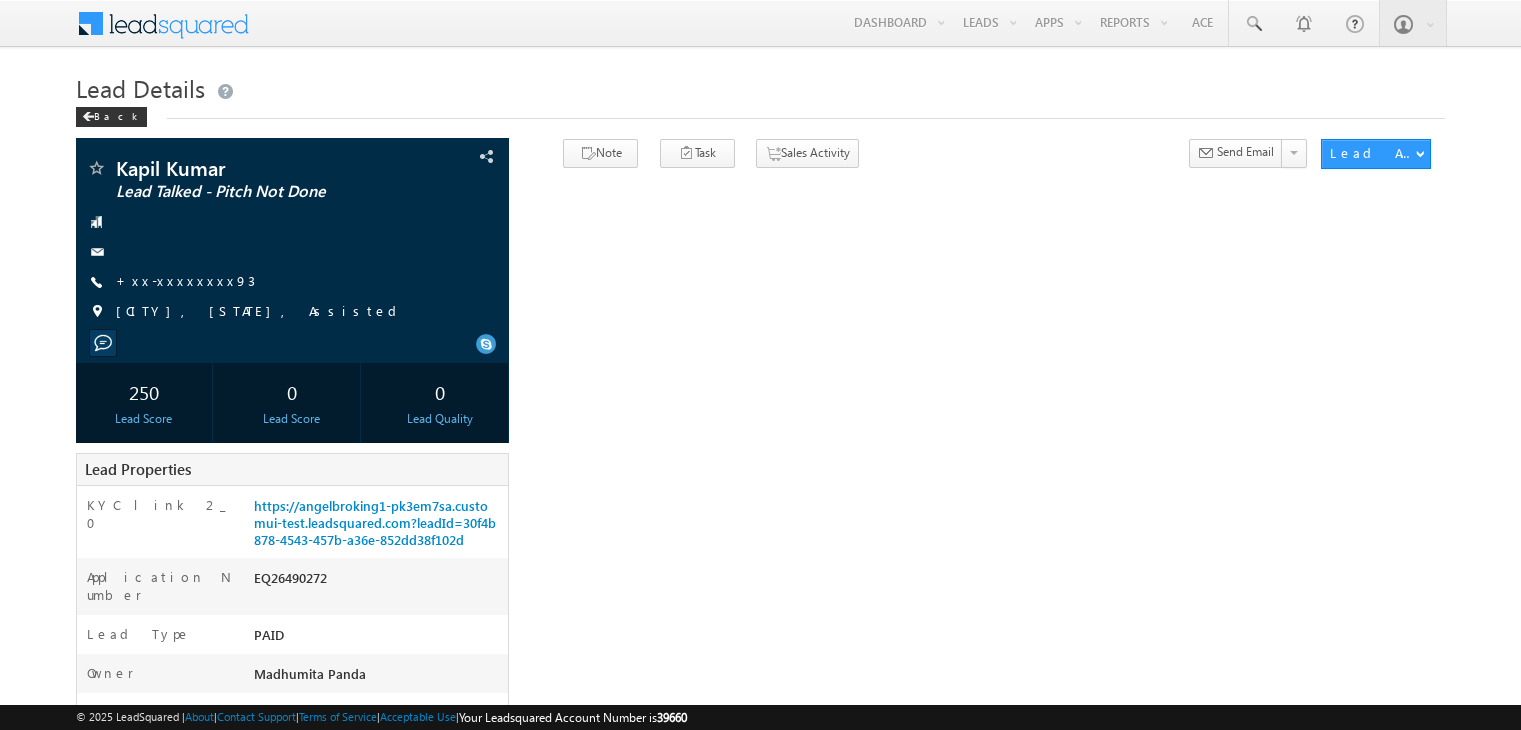 click on "https://angelbroking1-pk3em7sa.customui-test.leadsquared.com?leadId=30f4b878-4543-457b-a36e-852dd38f102d" at bounding box center [375, 522] 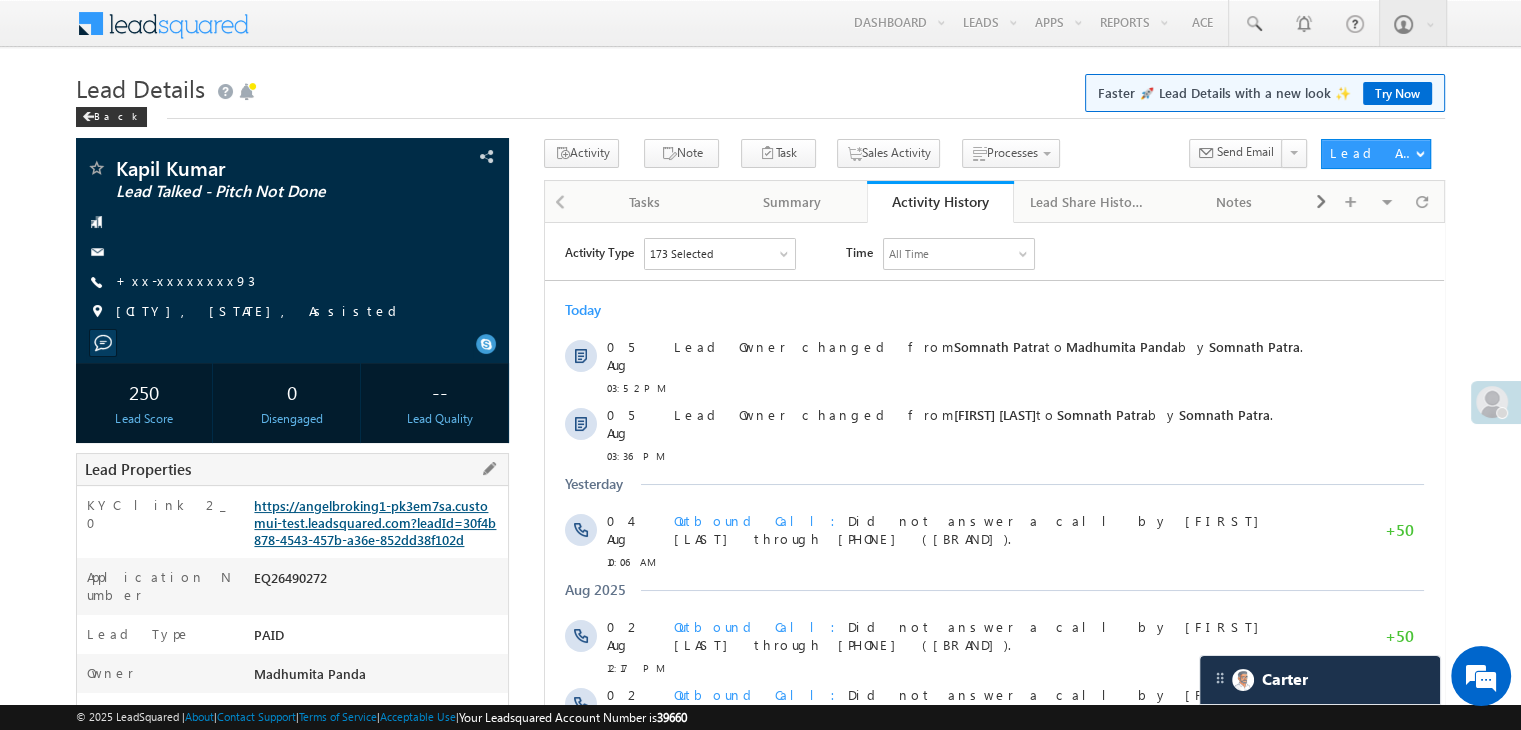scroll, scrollTop: 0, scrollLeft: 0, axis: both 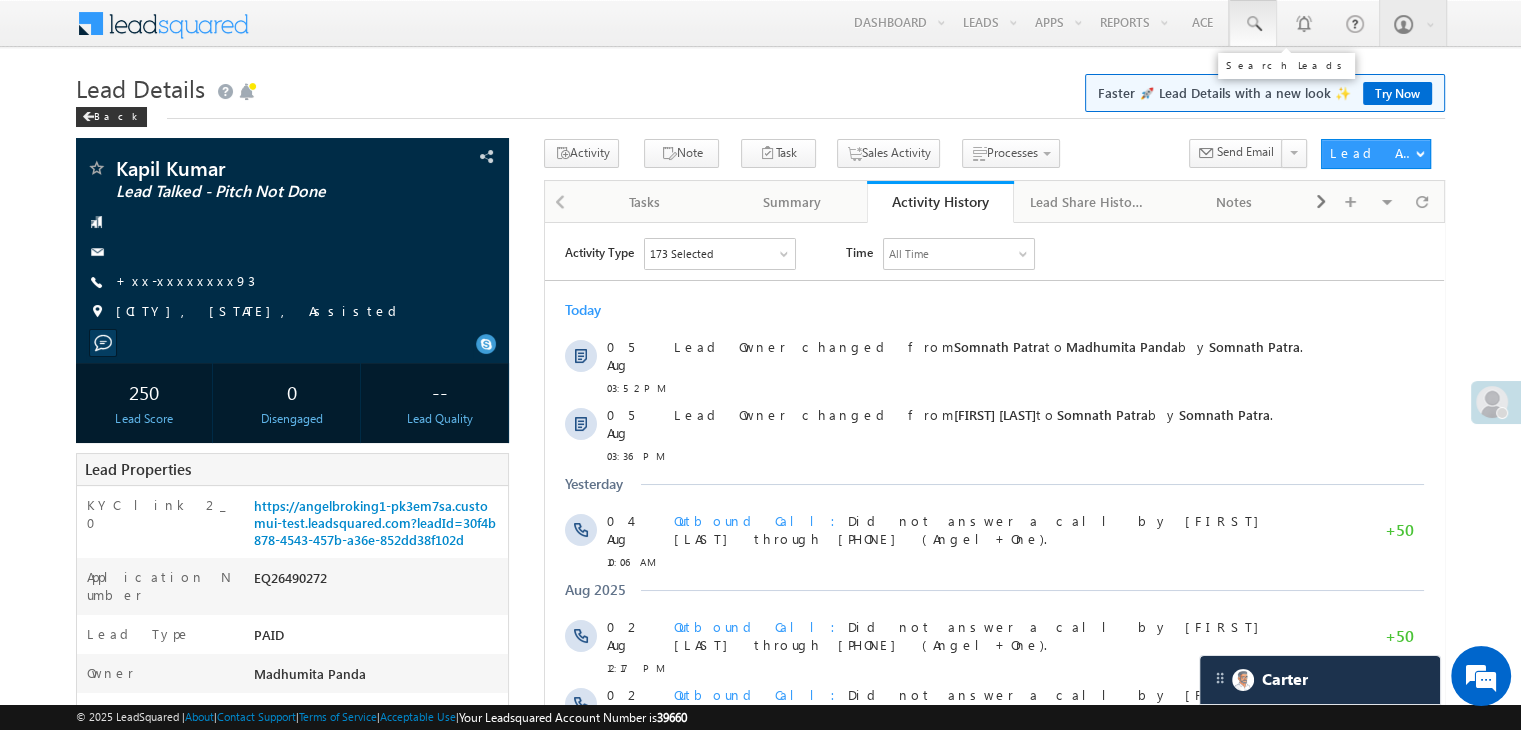 click at bounding box center [1253, 24] 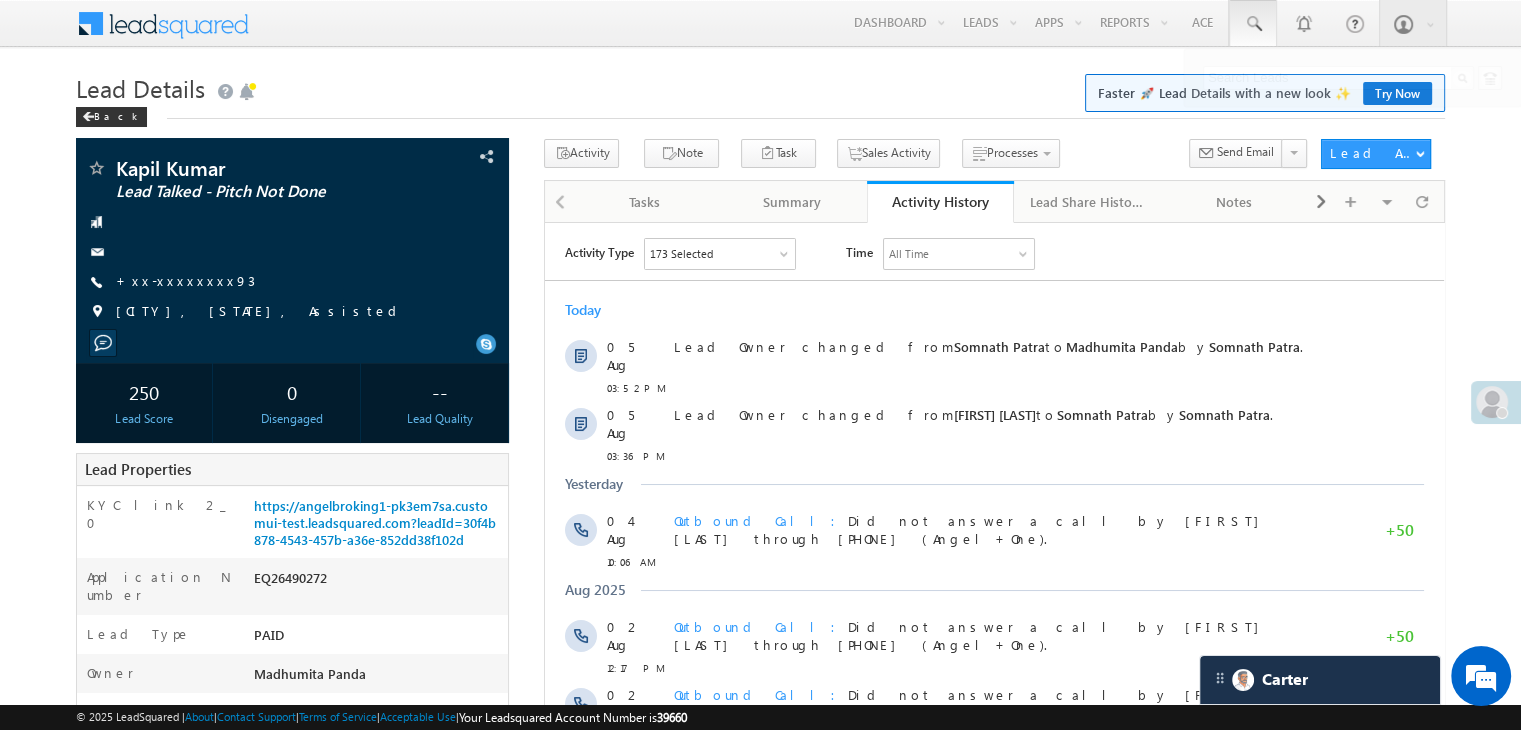 scroll, scrollTop: 200, scrollLeft: 0, axis: vertical 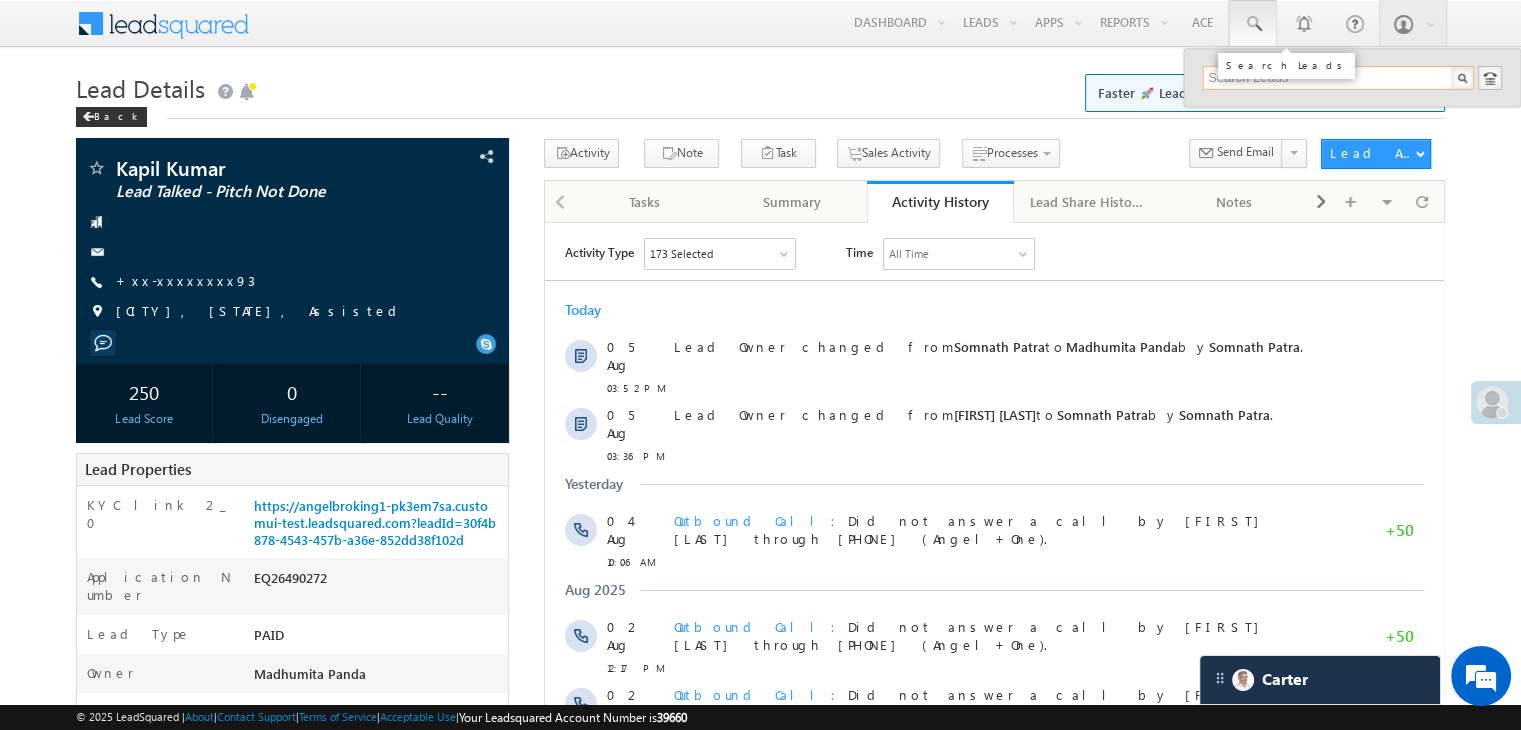 paste on "EQ26545192" 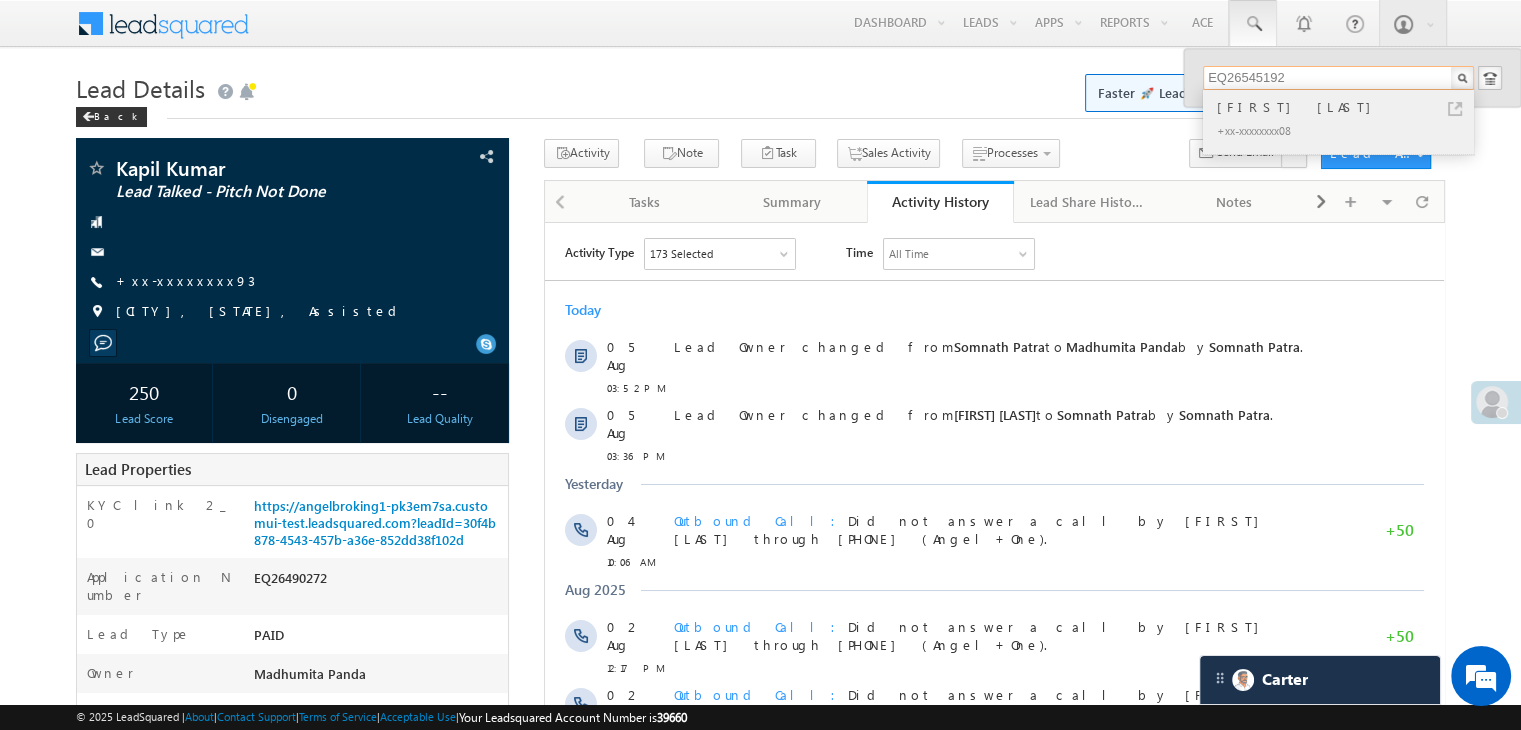 type on "EQ26545192" 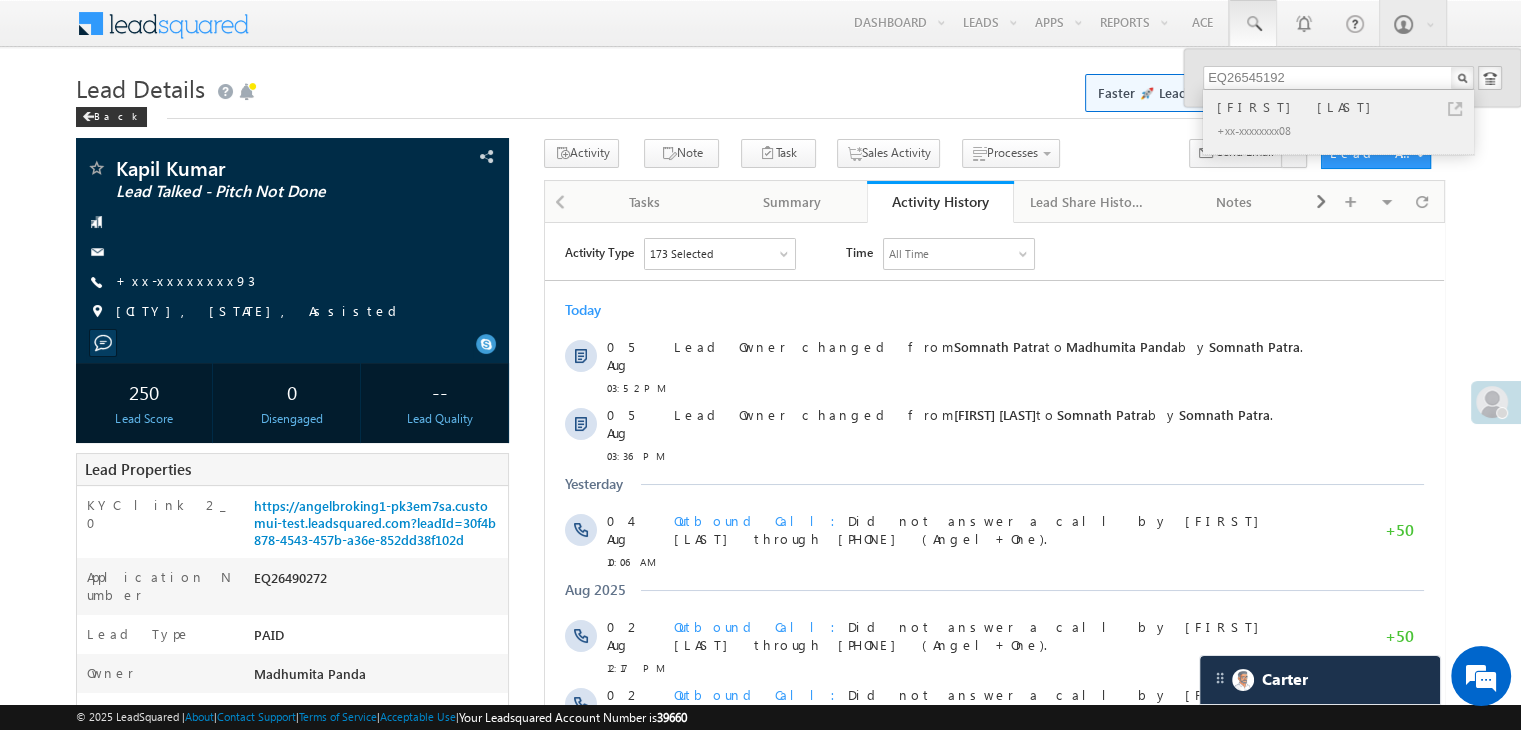 click on "[FIRST] [LAST]" at bounding box center [1347, 107] 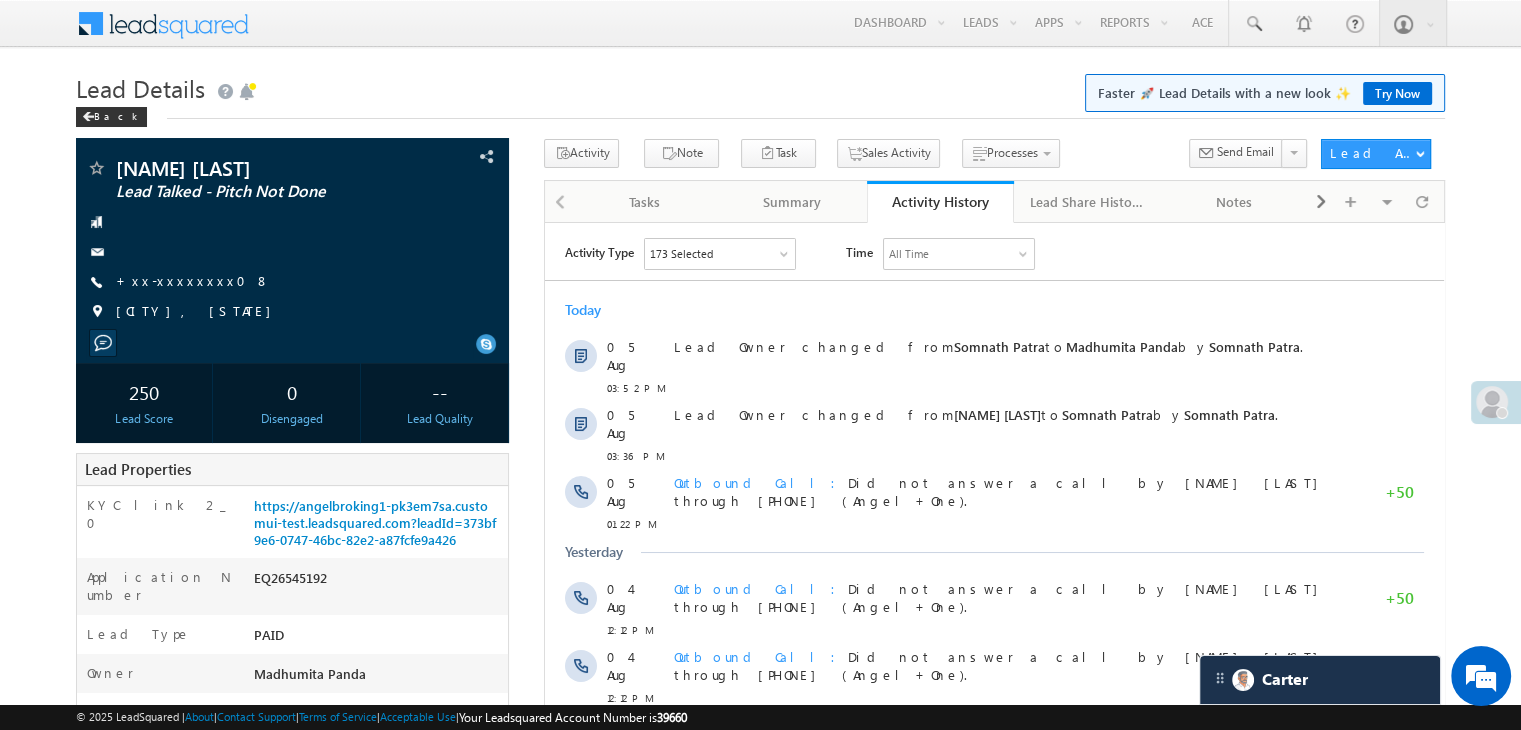 scroll, scrollTop: 0, scrollLeft: 0, axis: both 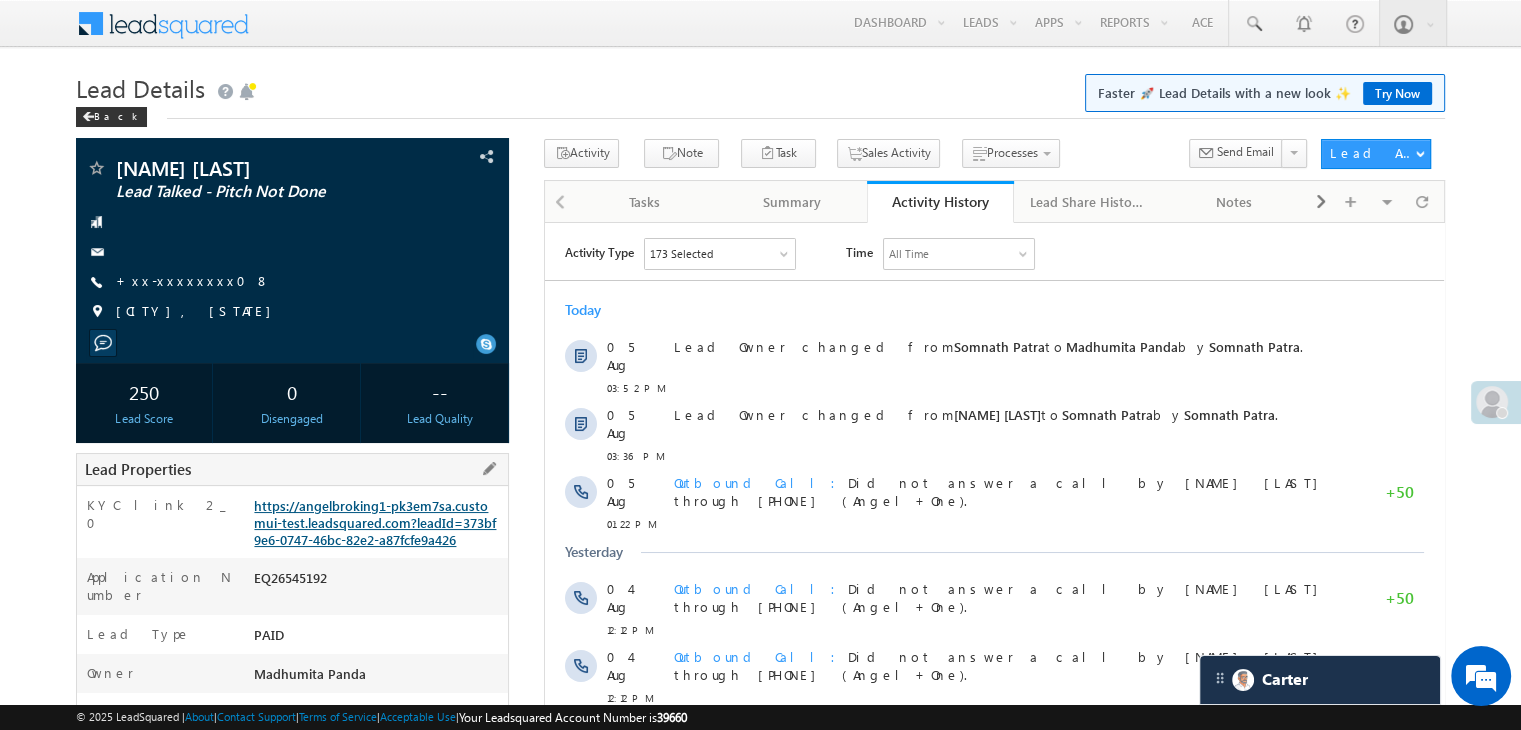 click on "https://angelbroking1-pk3em7sa.customui-test.leadsquared.com?leadId=373bf9e6-0747-46bc-82e2-a87fcfe9a426" at bounding box center (375, 522) 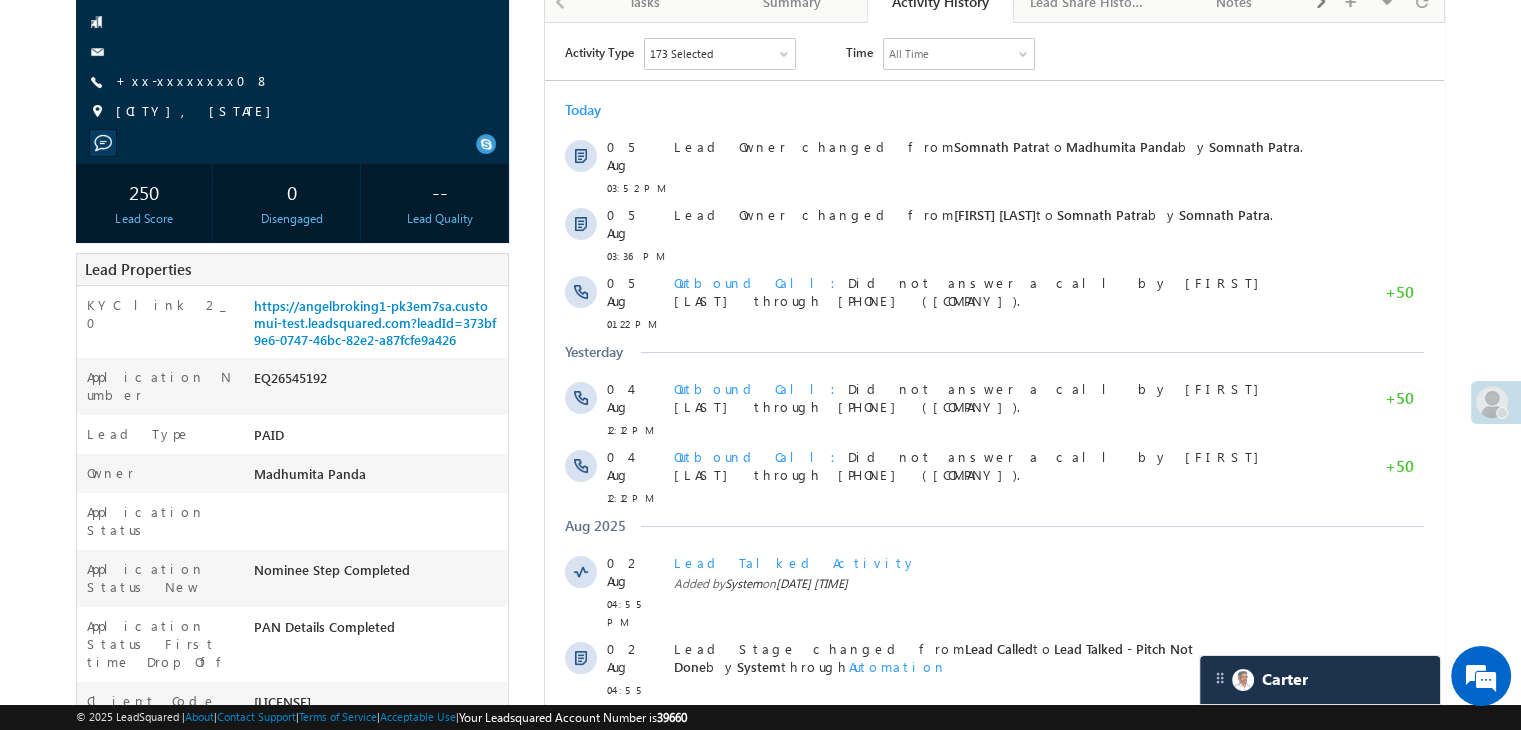 scroll, scrollTop: 0, scrollLeft: 0, axis: both 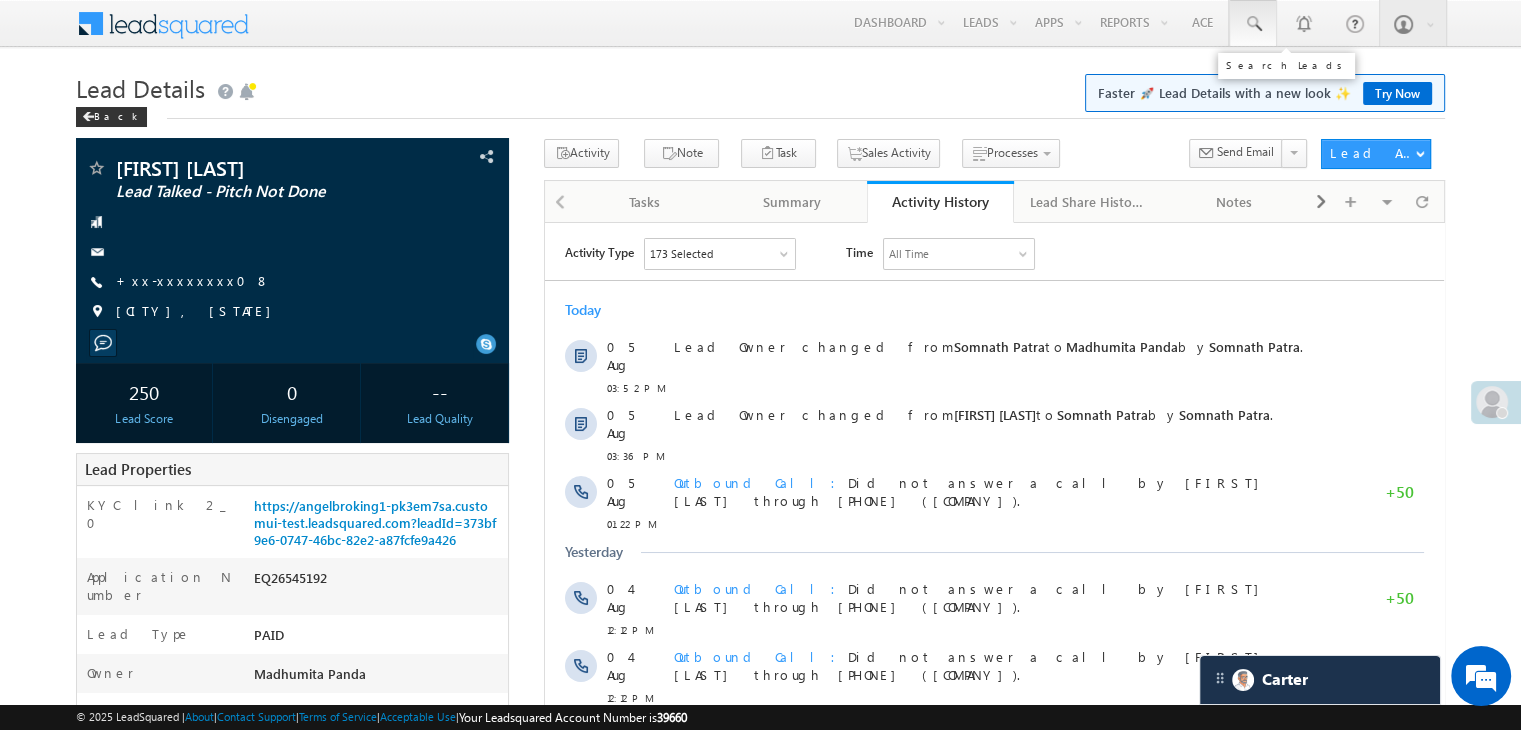 click at bounding box center (1253, 24) 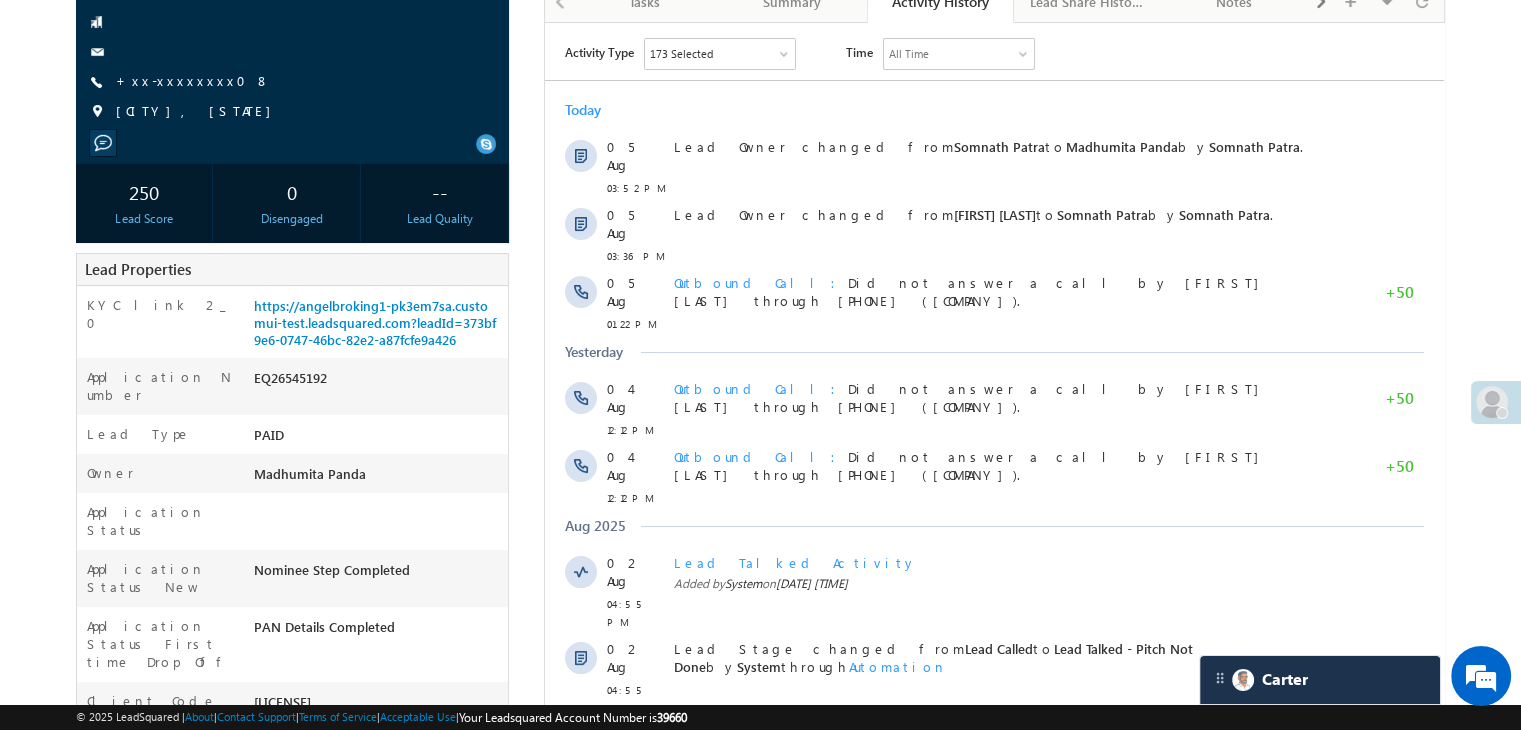 scroll, scrollTop: 0, scrollLeft: 0, axis: both 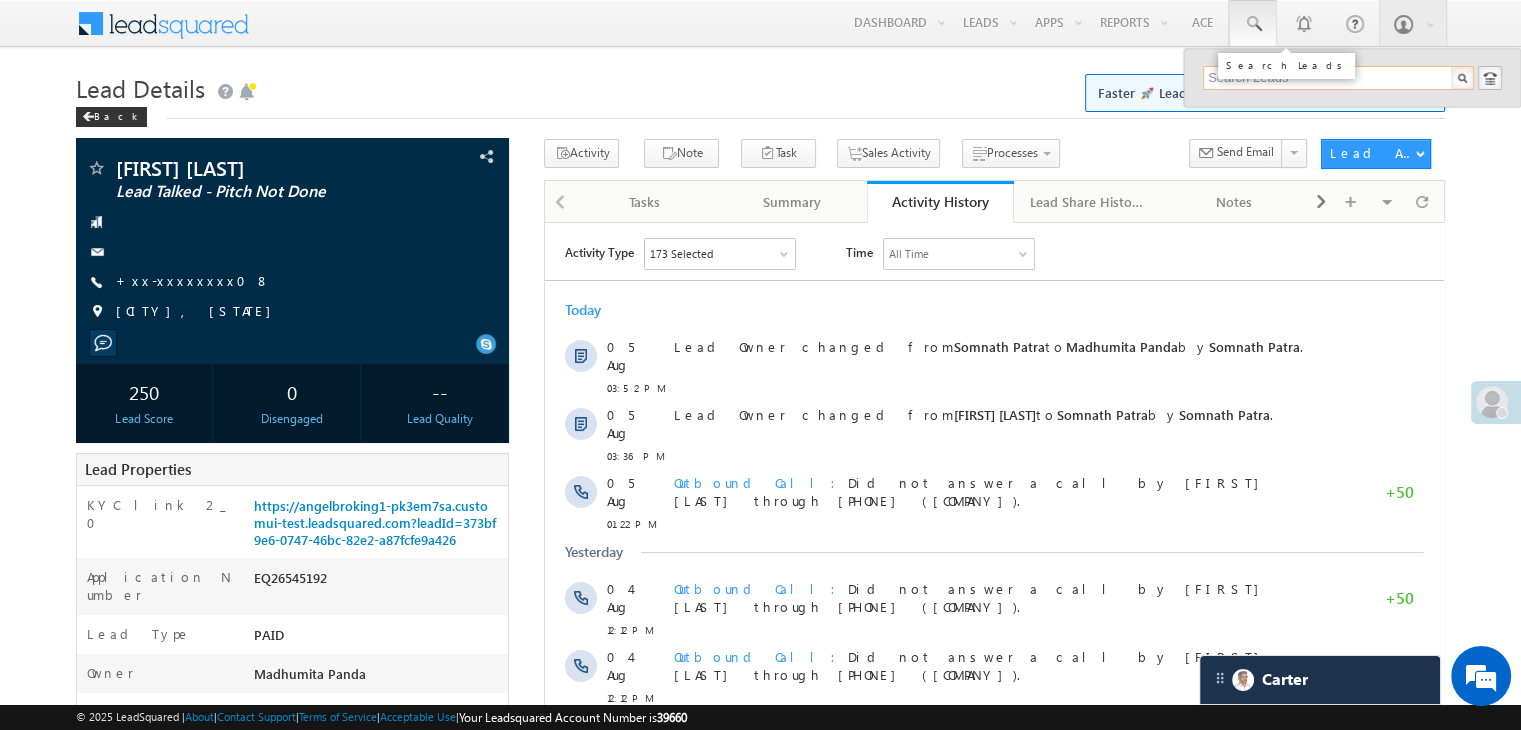 paste on "EQ26476518" 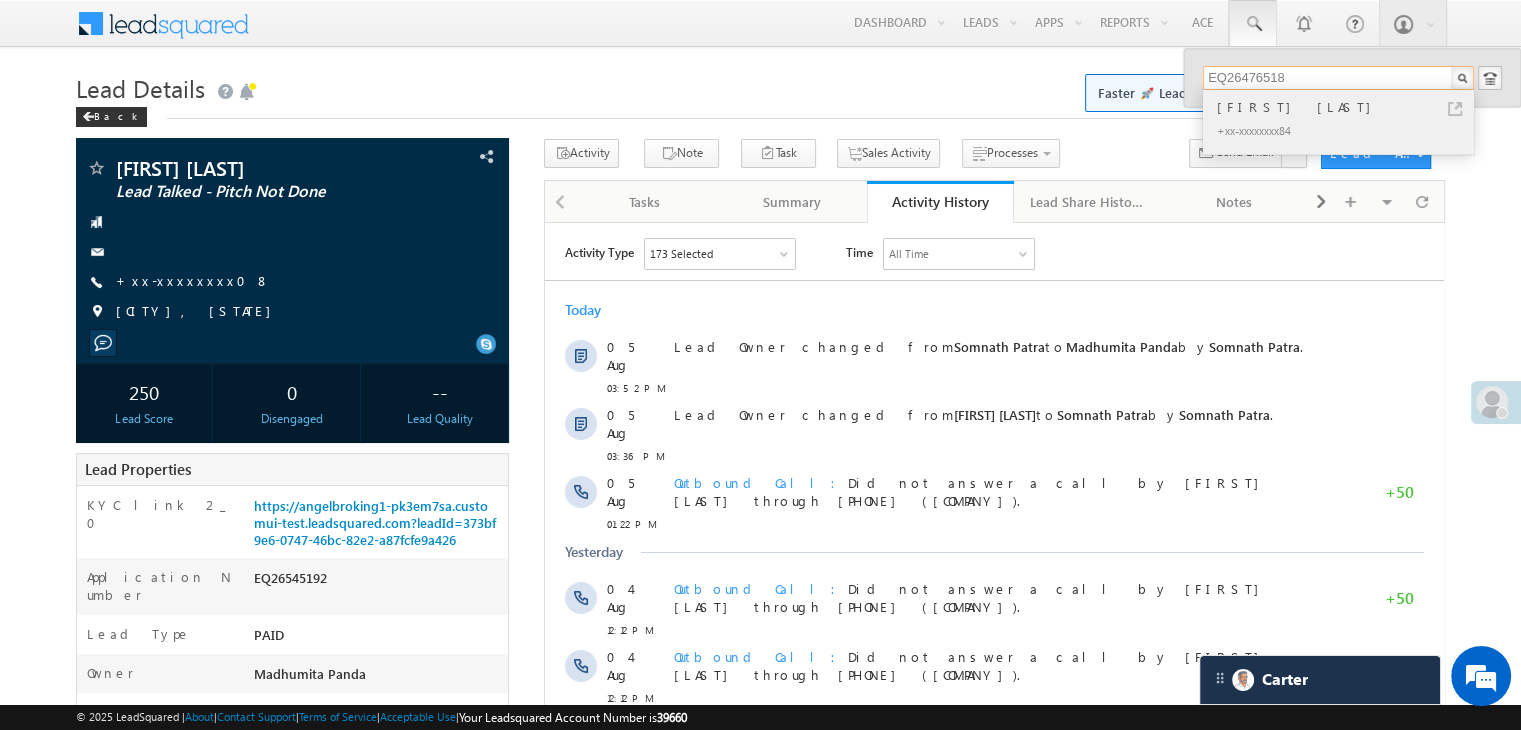 type on "EQ26476518" 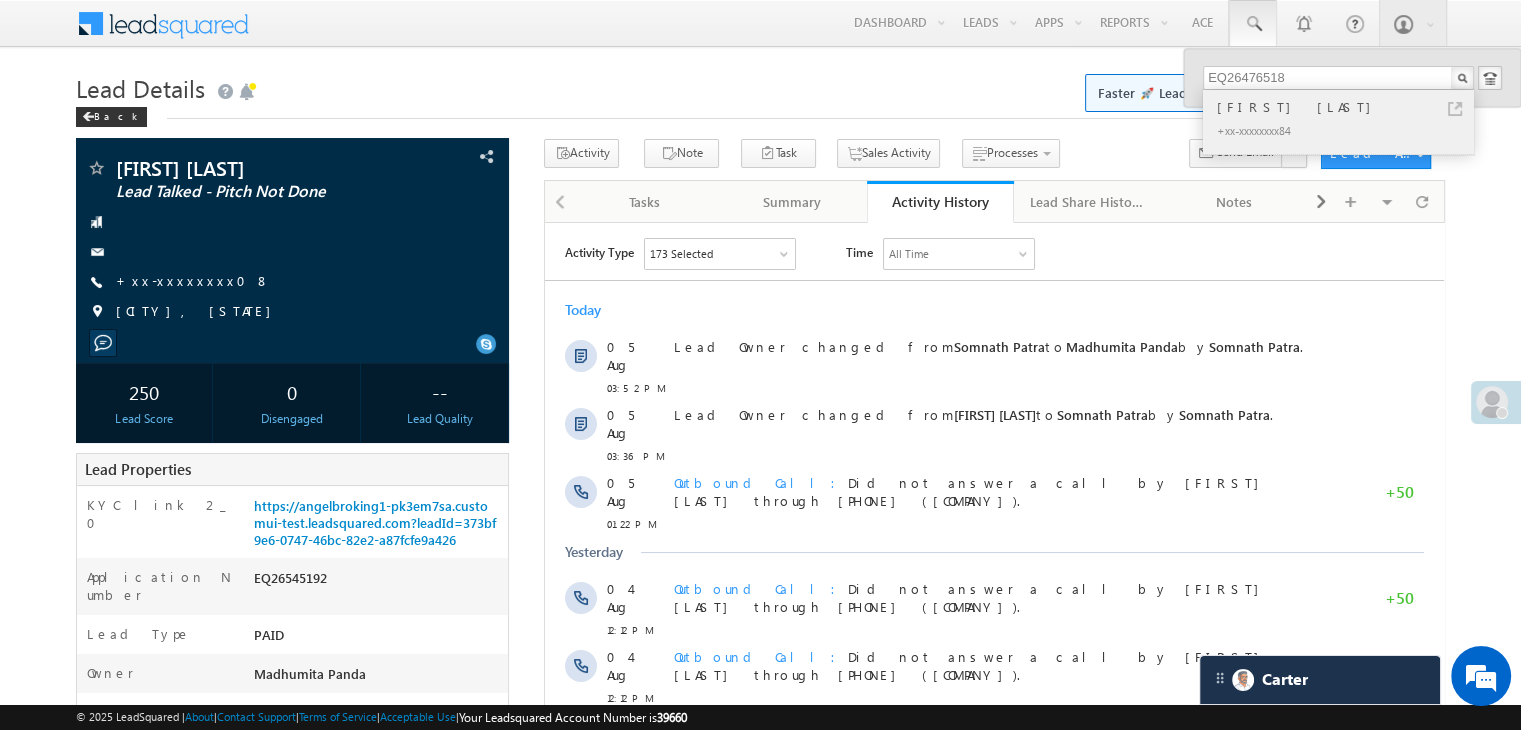 click on "BHUSHAN PATIl" at bounding box center (1347, 107) 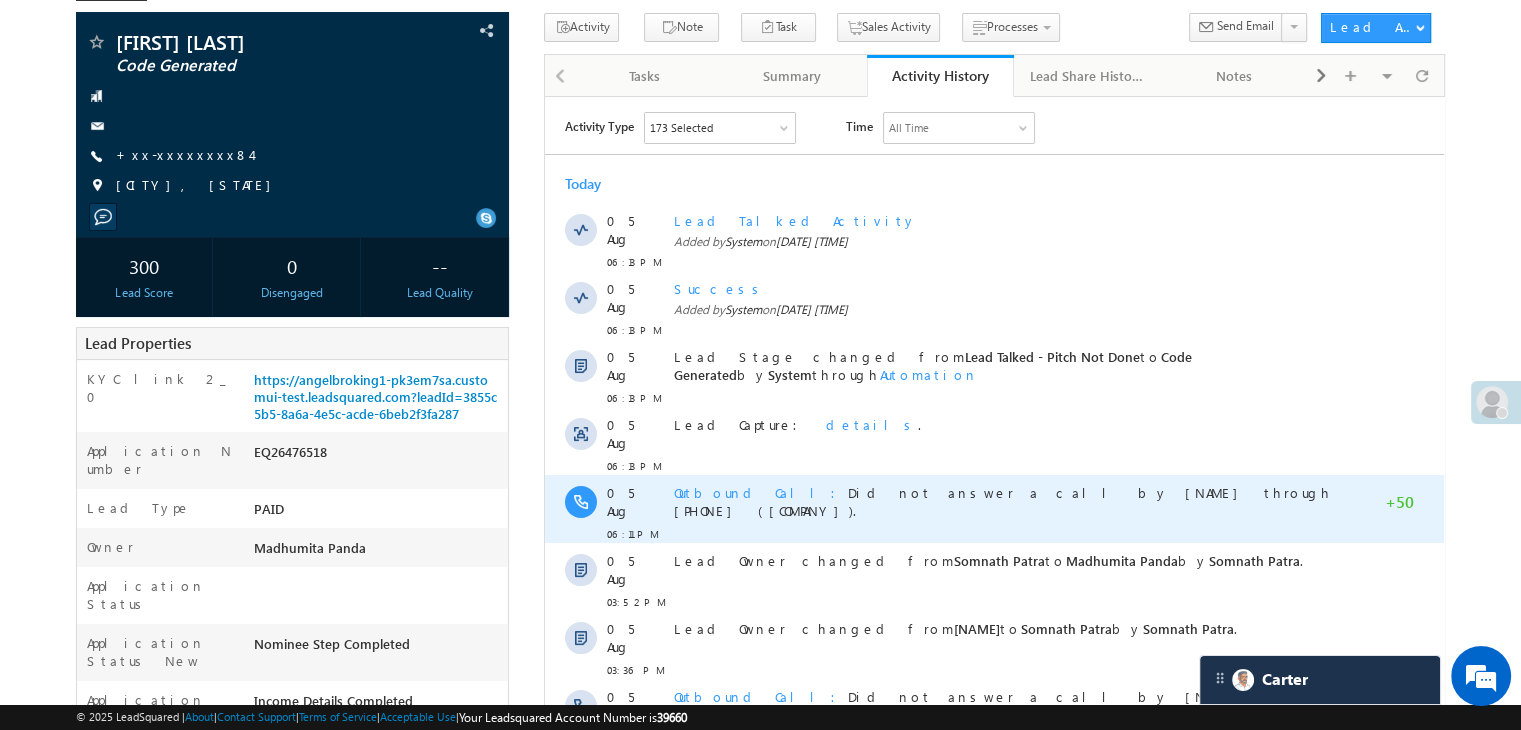 scroll, scrollTop: 0, scrollLeft: 0, axis: both 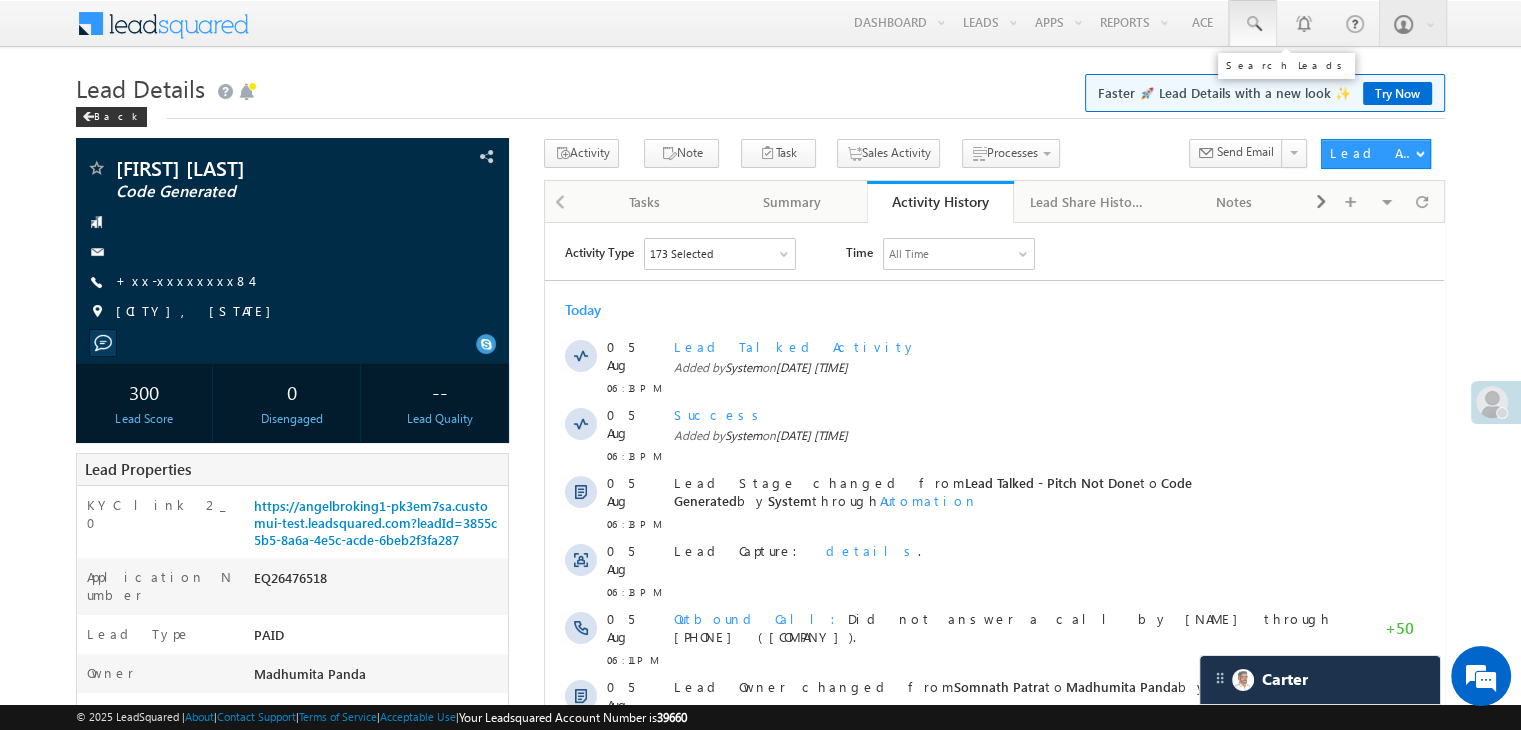 click at bounding box center (1253, 24) 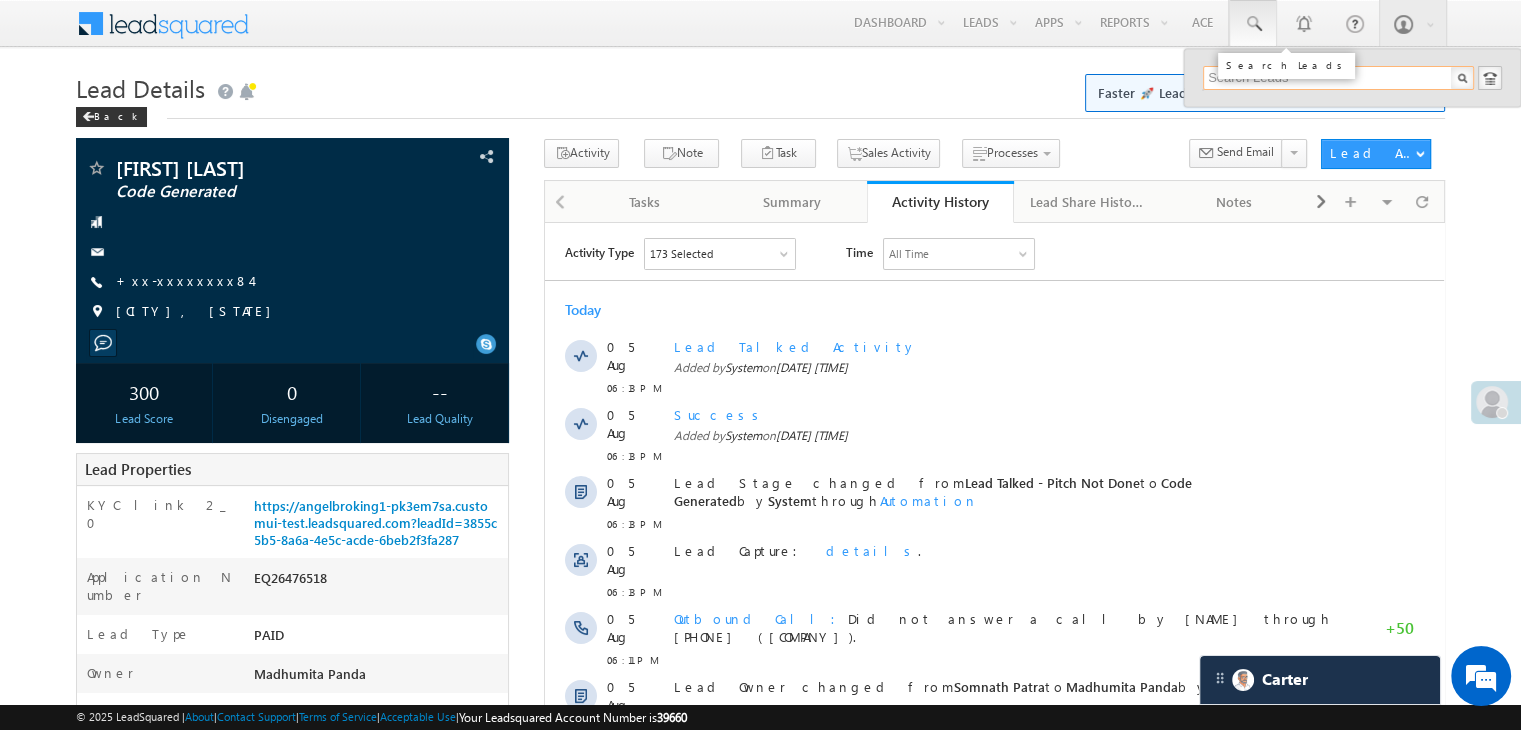 paste on "EQ26491394" 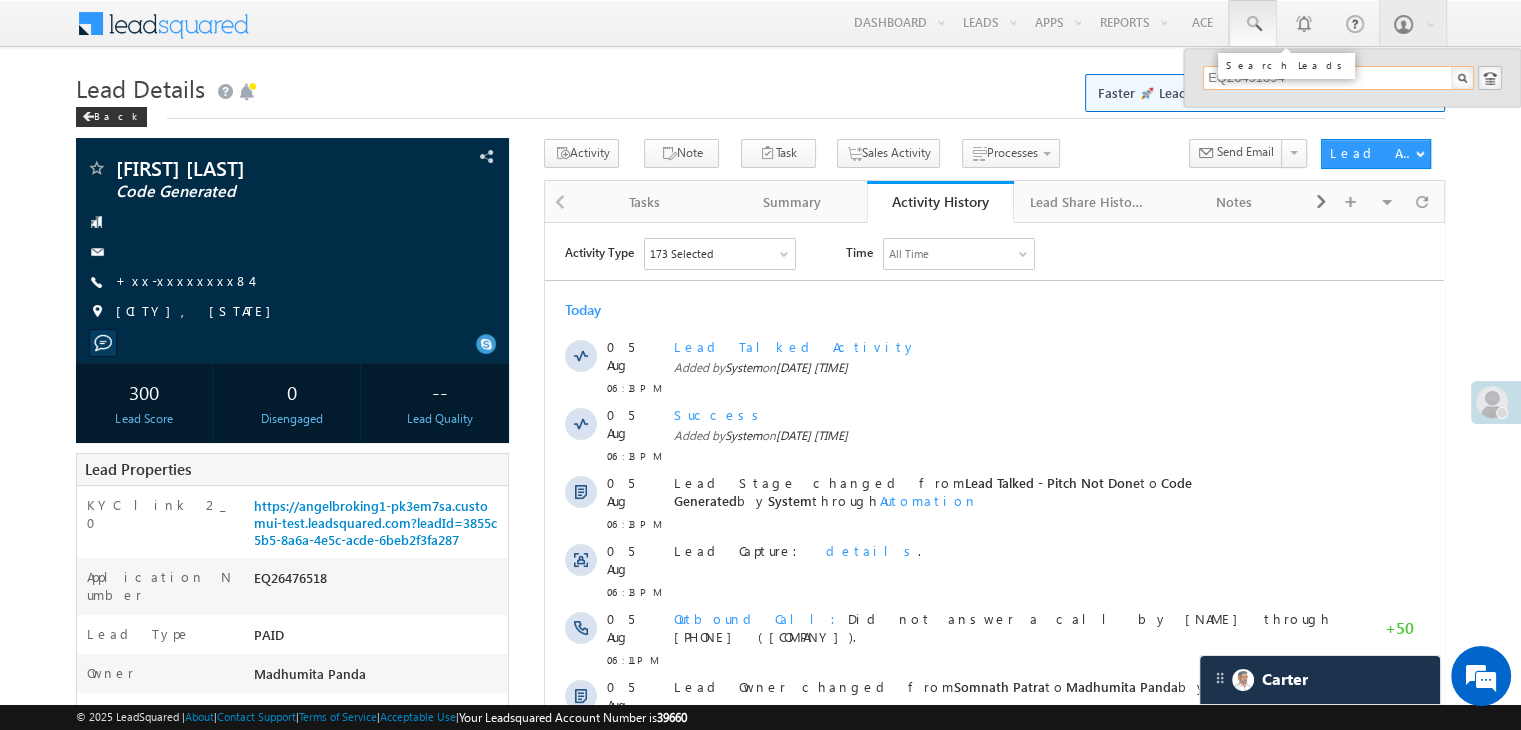scroll, scrollTop: 0, scrollLeft: 0, axis: both 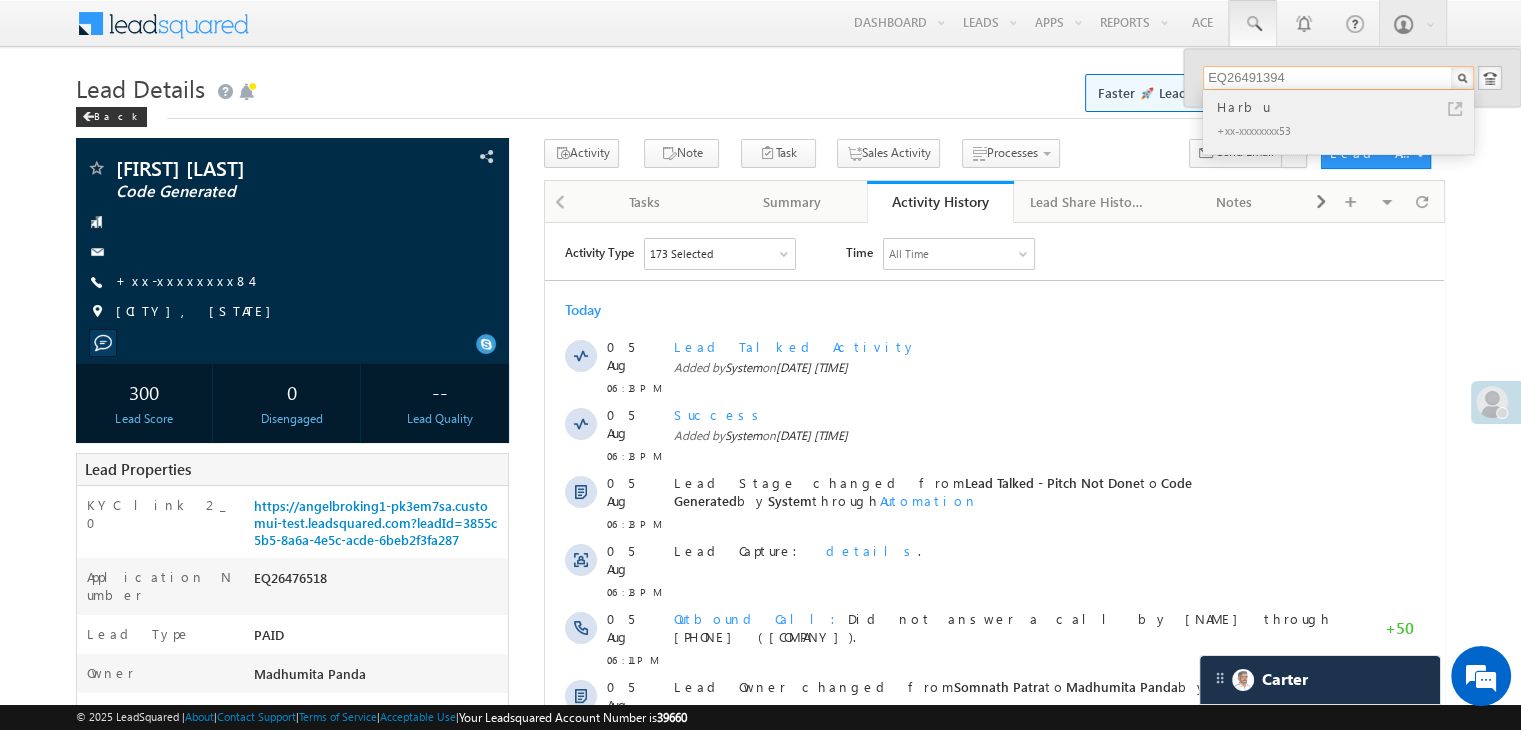type on "EQ26491394" 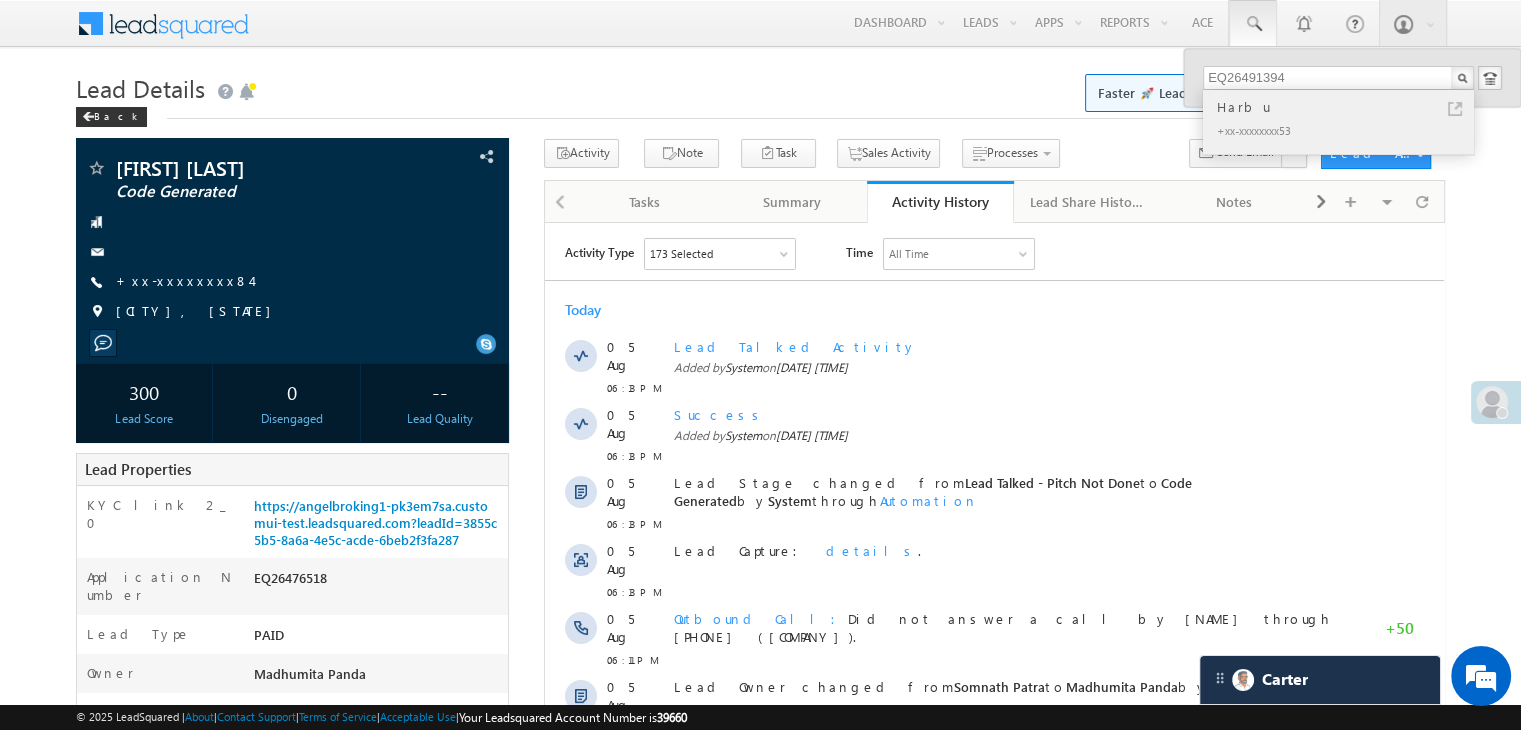 click on "Harbu" at bounding box center [1347, 107] 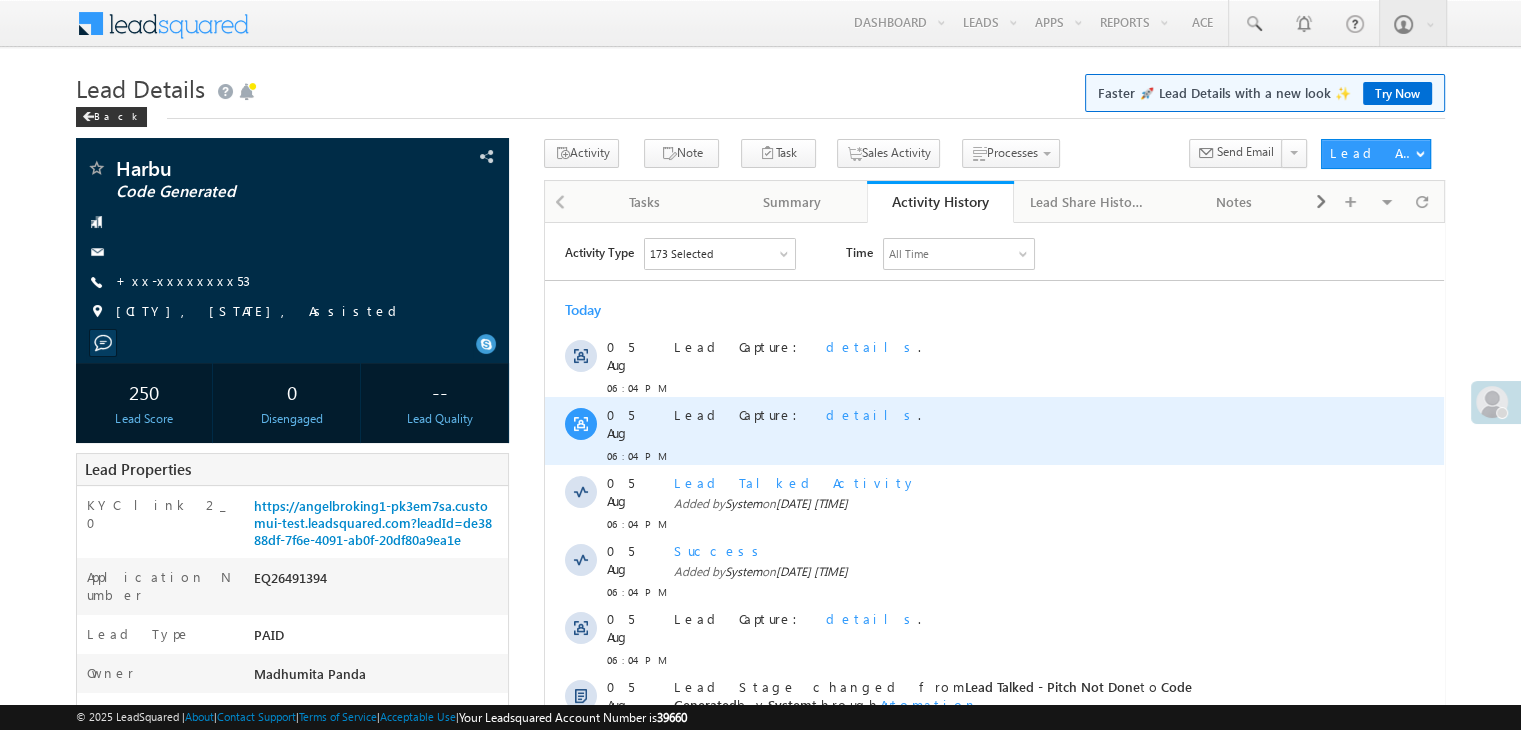 scroll, scrollTop: 0, scrollLeft: 0, axis: both 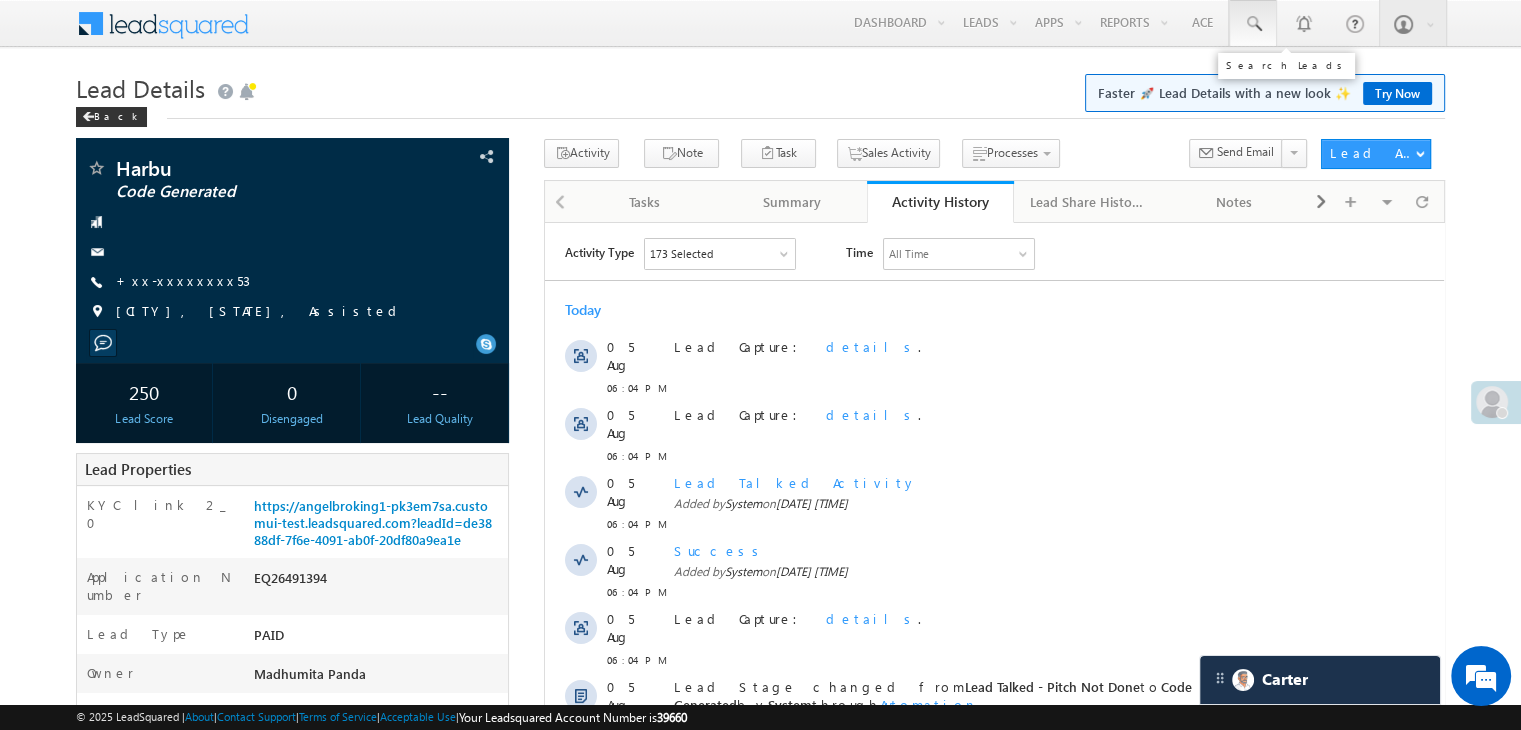 click at bounding box center [1253, 24] 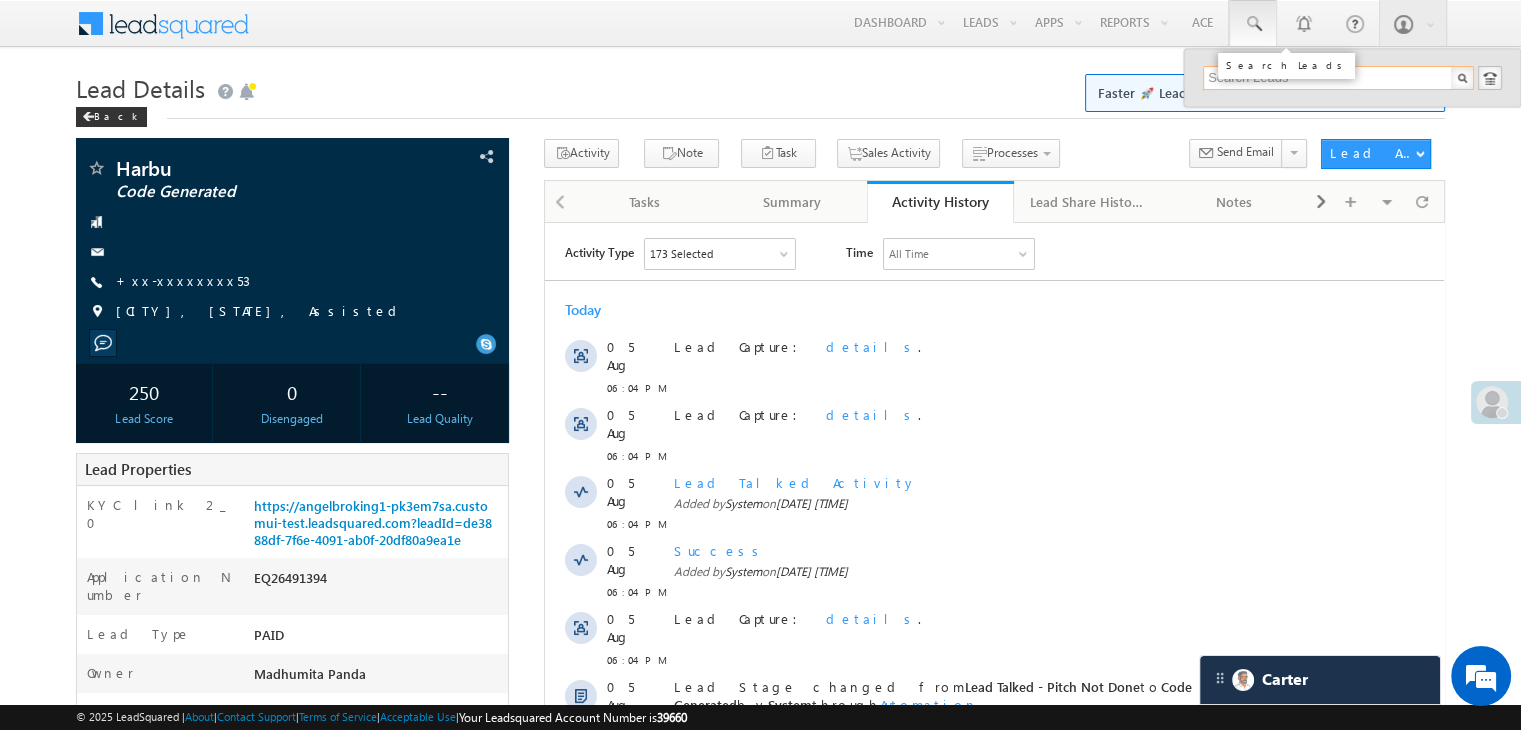 paste on "EQ26531330" 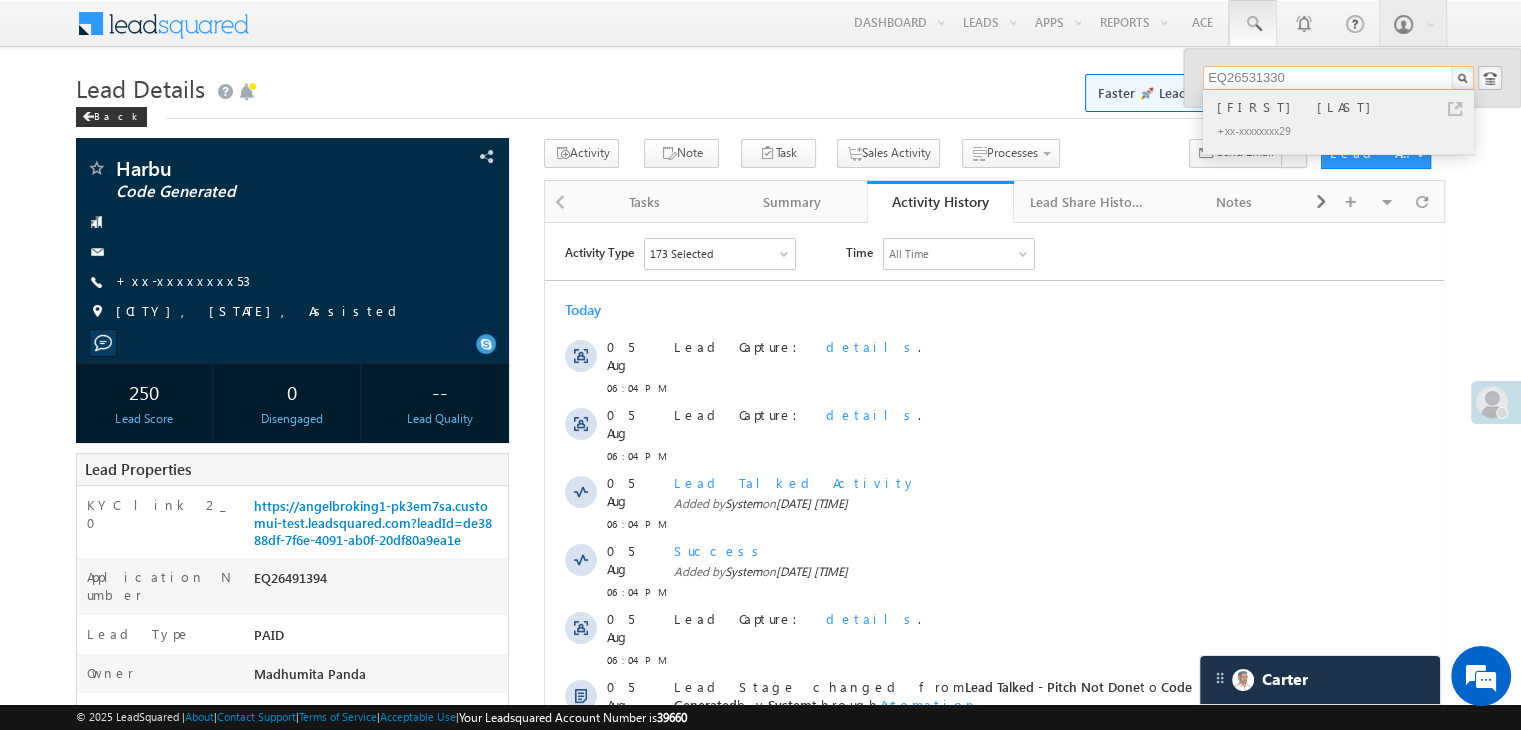 type on "EQ26531330" 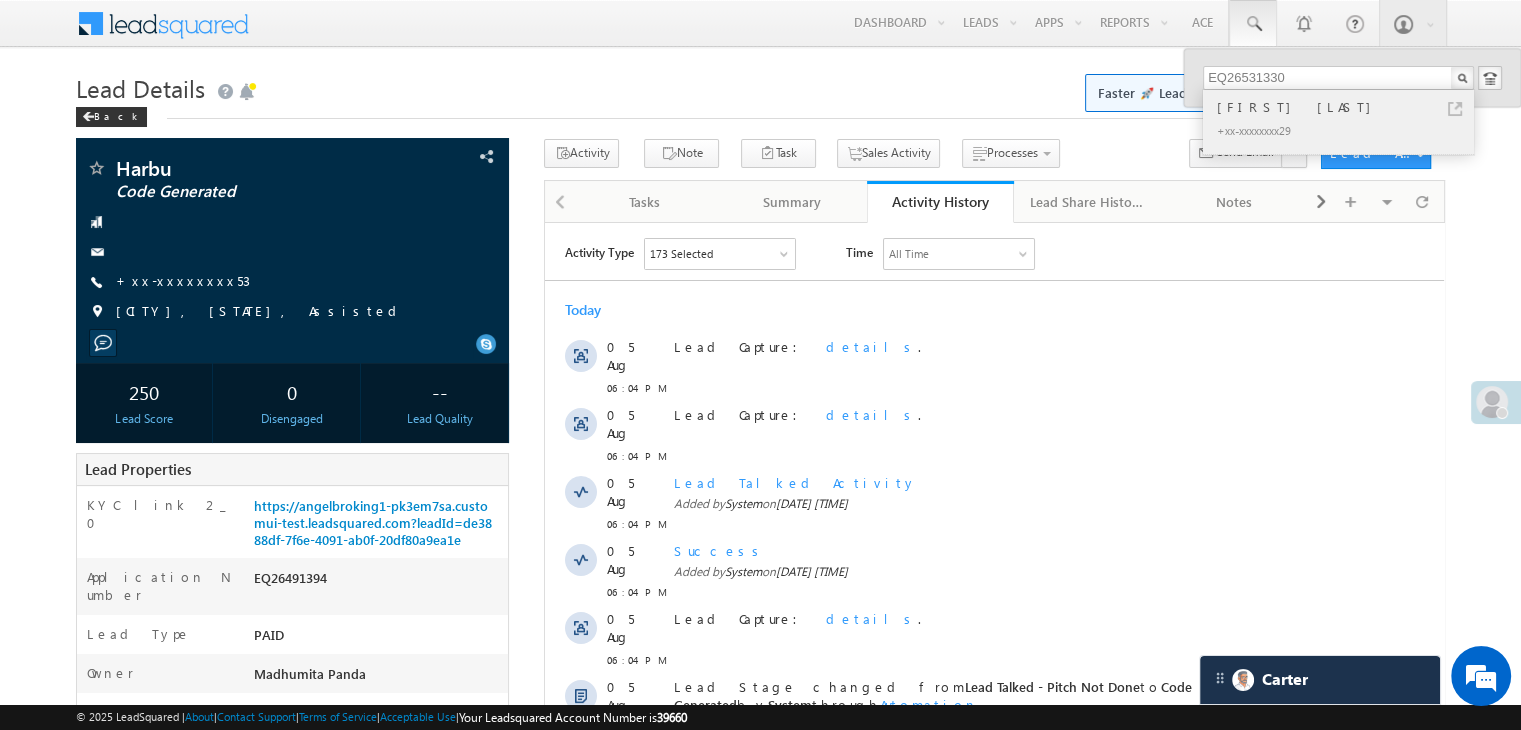click on "Govind Dhatarwal" at bounding box center [1347, 107] 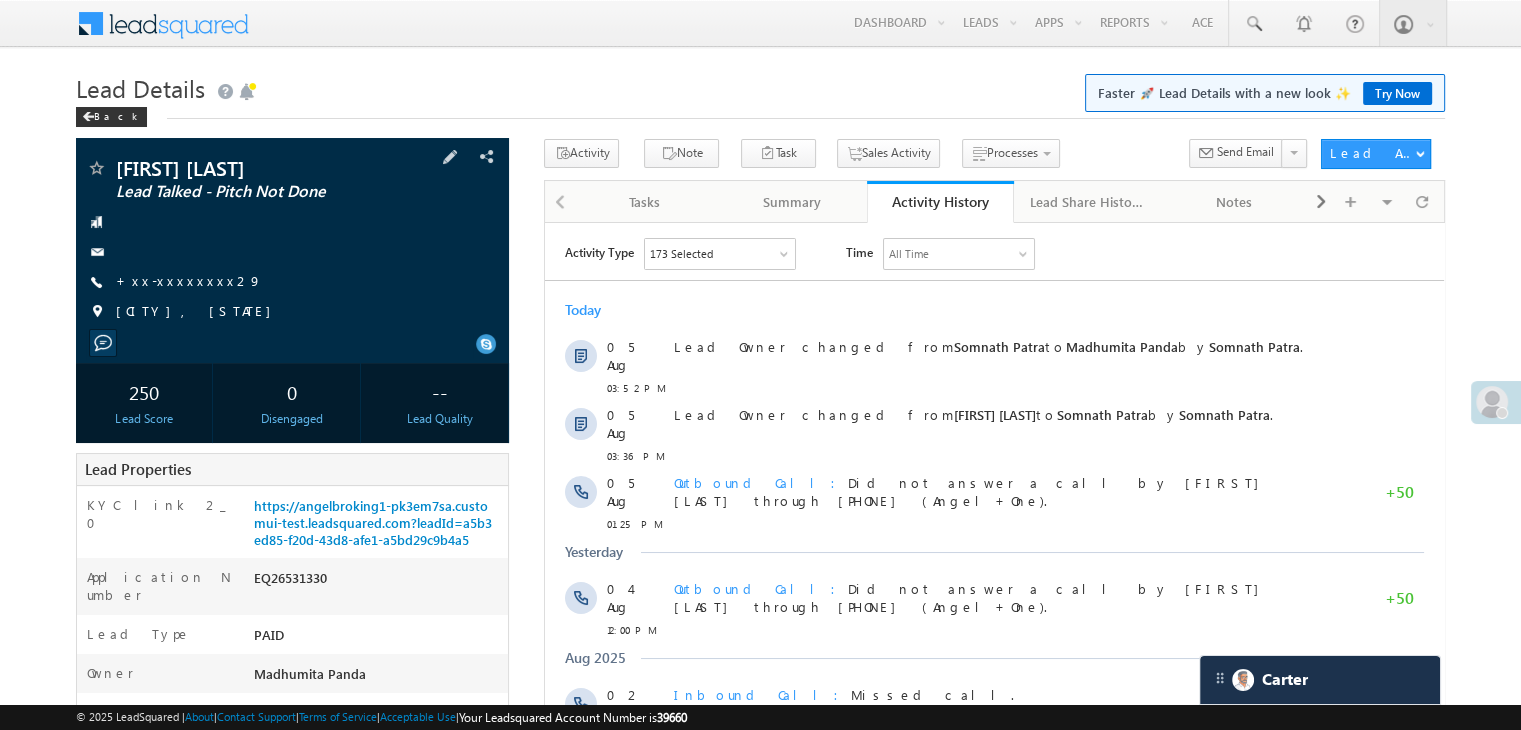 scroll, scrollTop: 0, scrollLeft: 0, axis: both 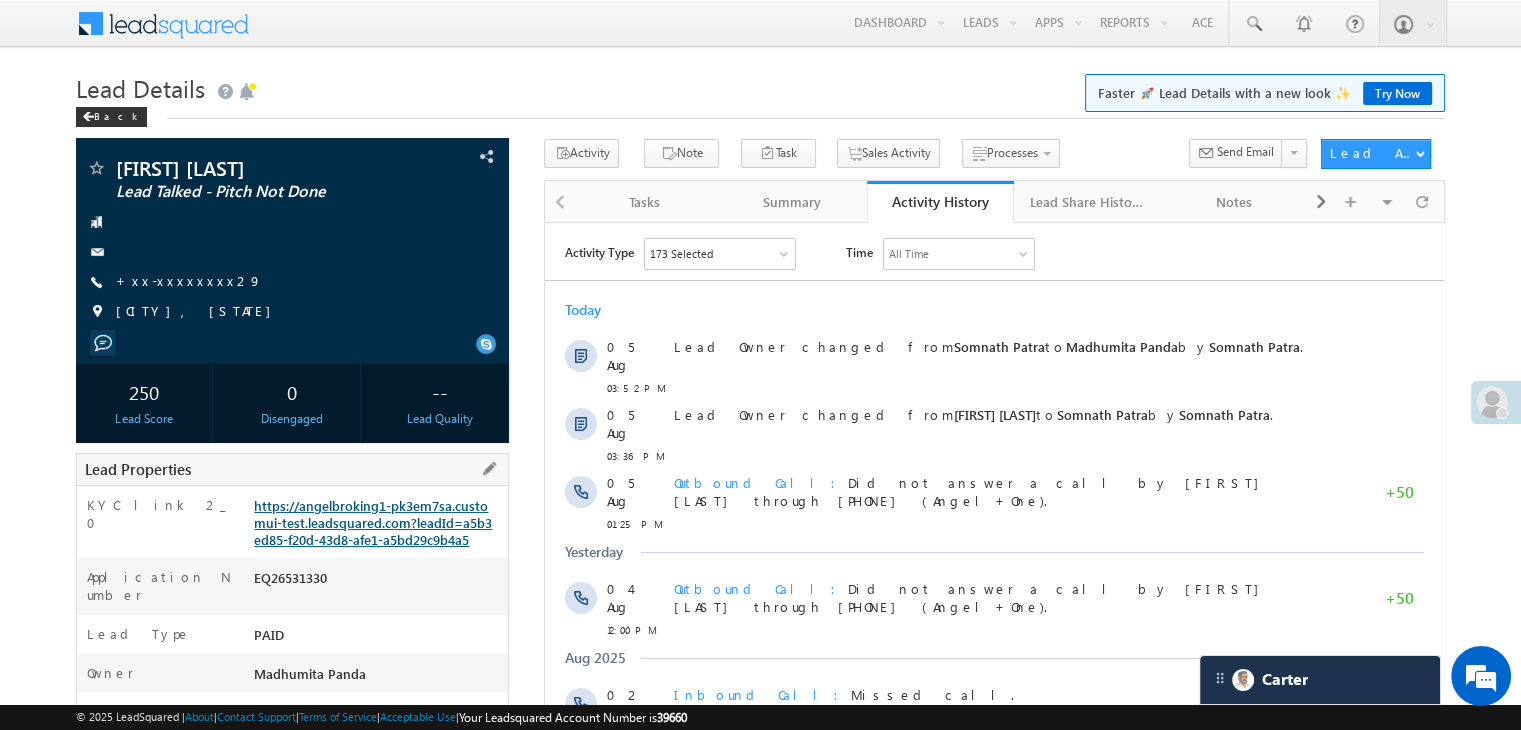 click on "https://angelbroking1-pk3em7sa.customui-test.leadsquared.com?leadId=a5b3ed85-f20d-43d8-afe1-a5bd29c9b4a5" at bounding box center (373, 522) 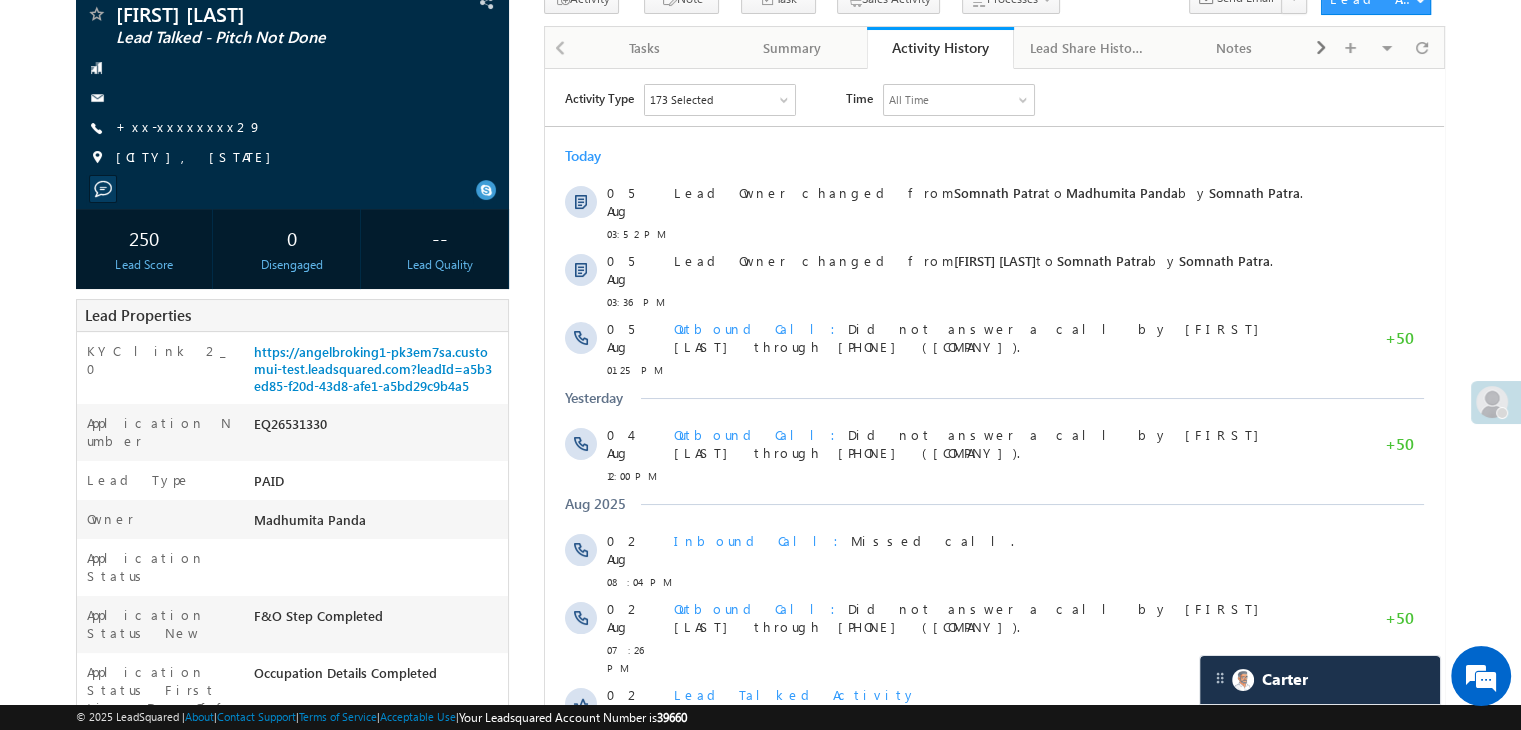 scroll, scrollTop: 0, scrollLeft: 0, axis: both 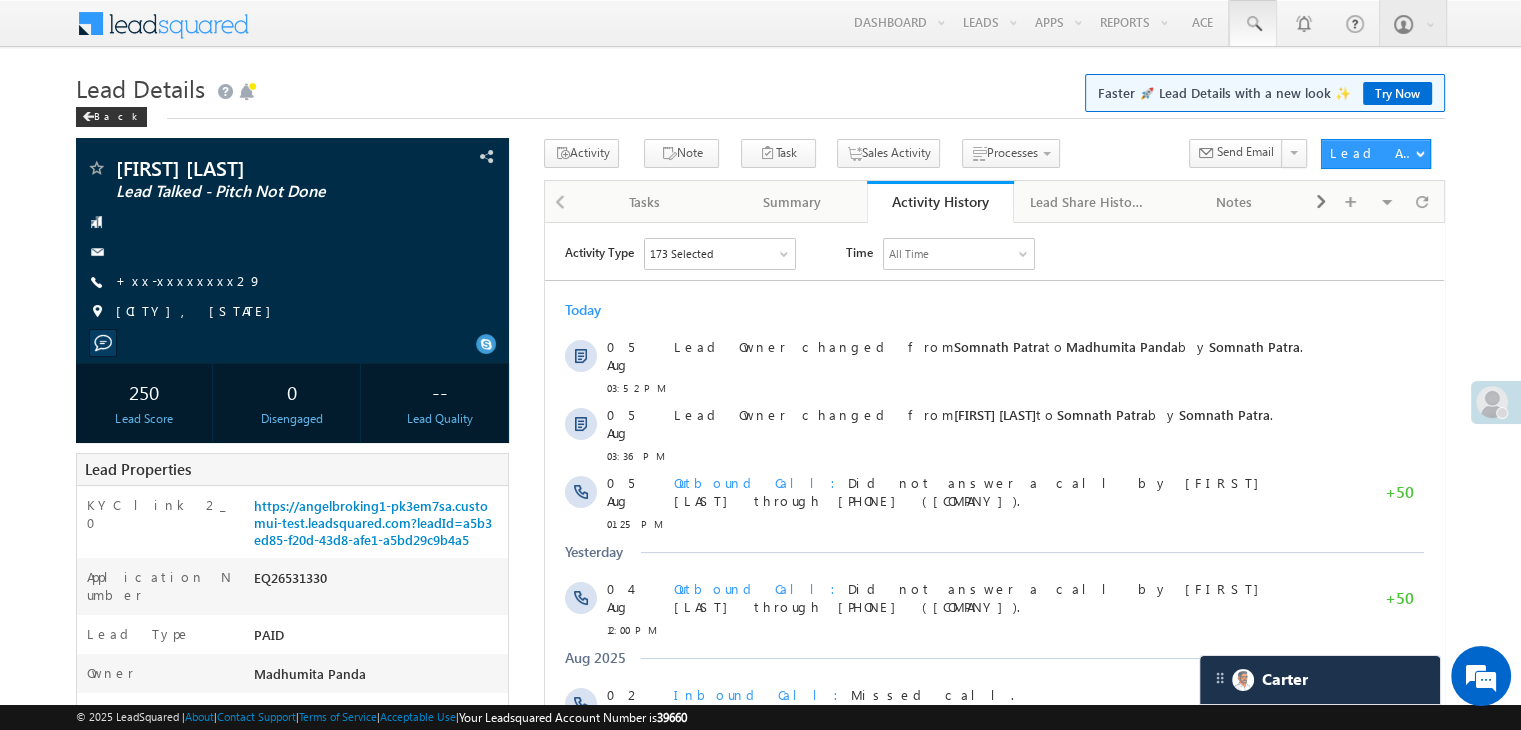 click at bounding box center [1253, 23] 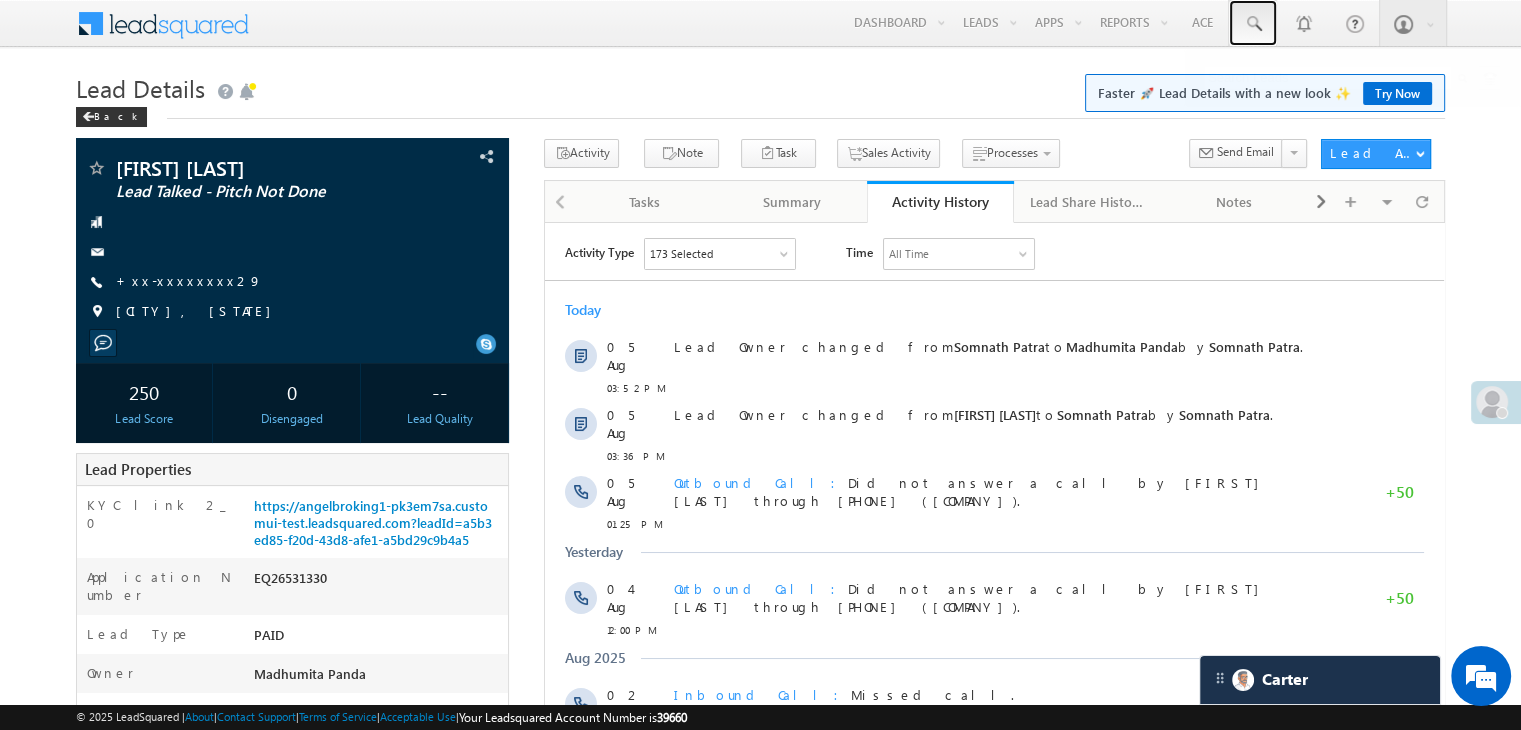 scroll, scrollTop: 301, scrollLeft: 0, axis: vertical 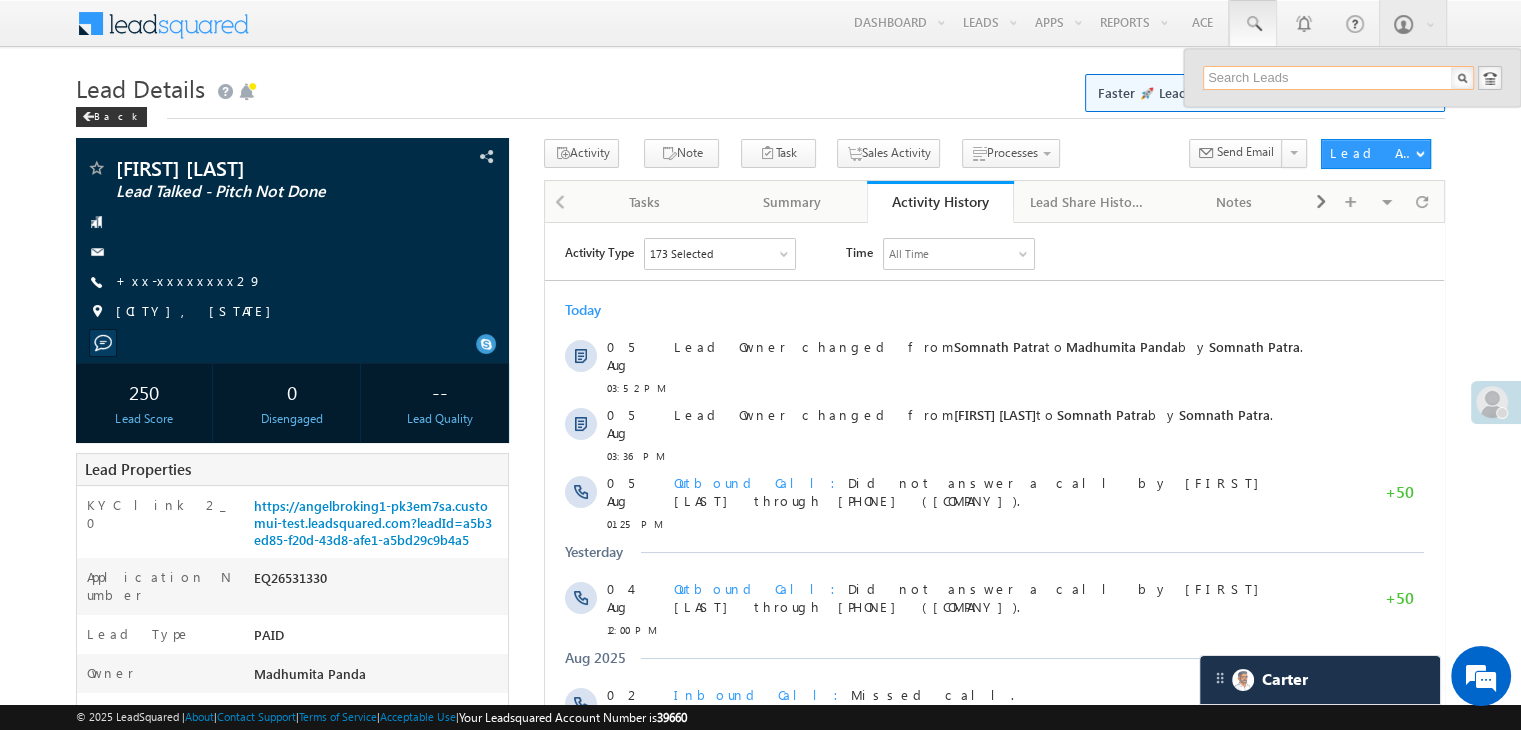 paste on "EQ26561185" 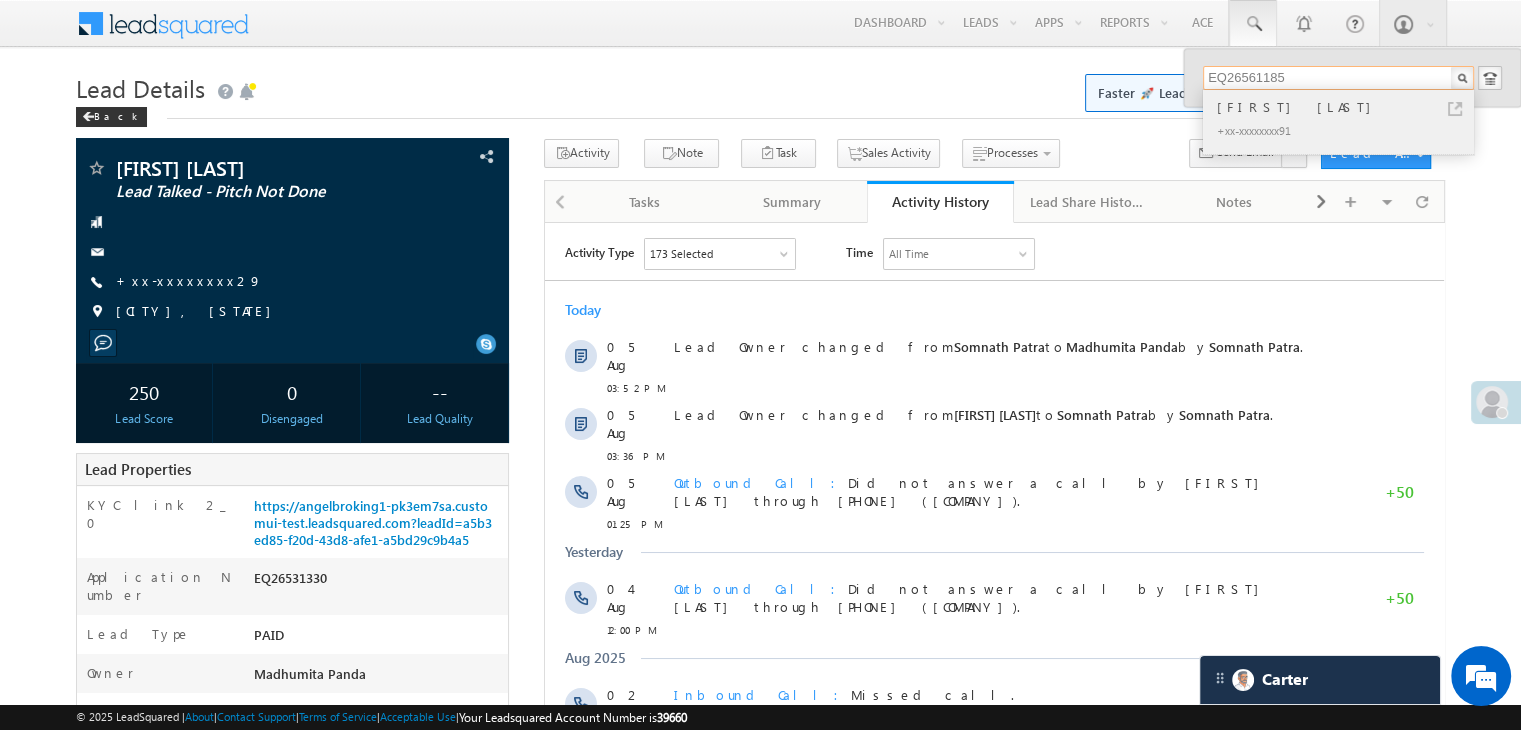 type on "EQ26561185" 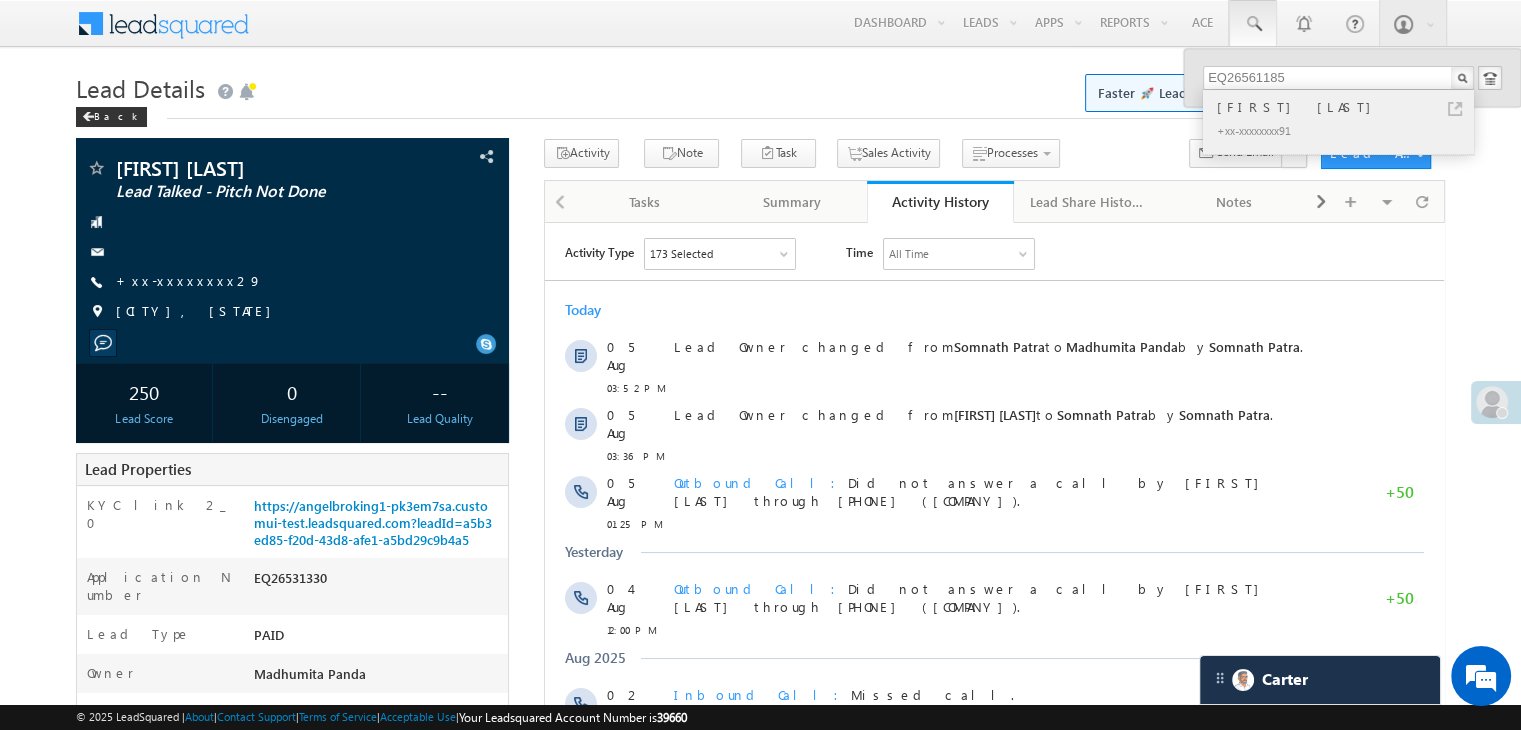 click on "[FIRST] [LAST]" at bounding box center [1347, 107] 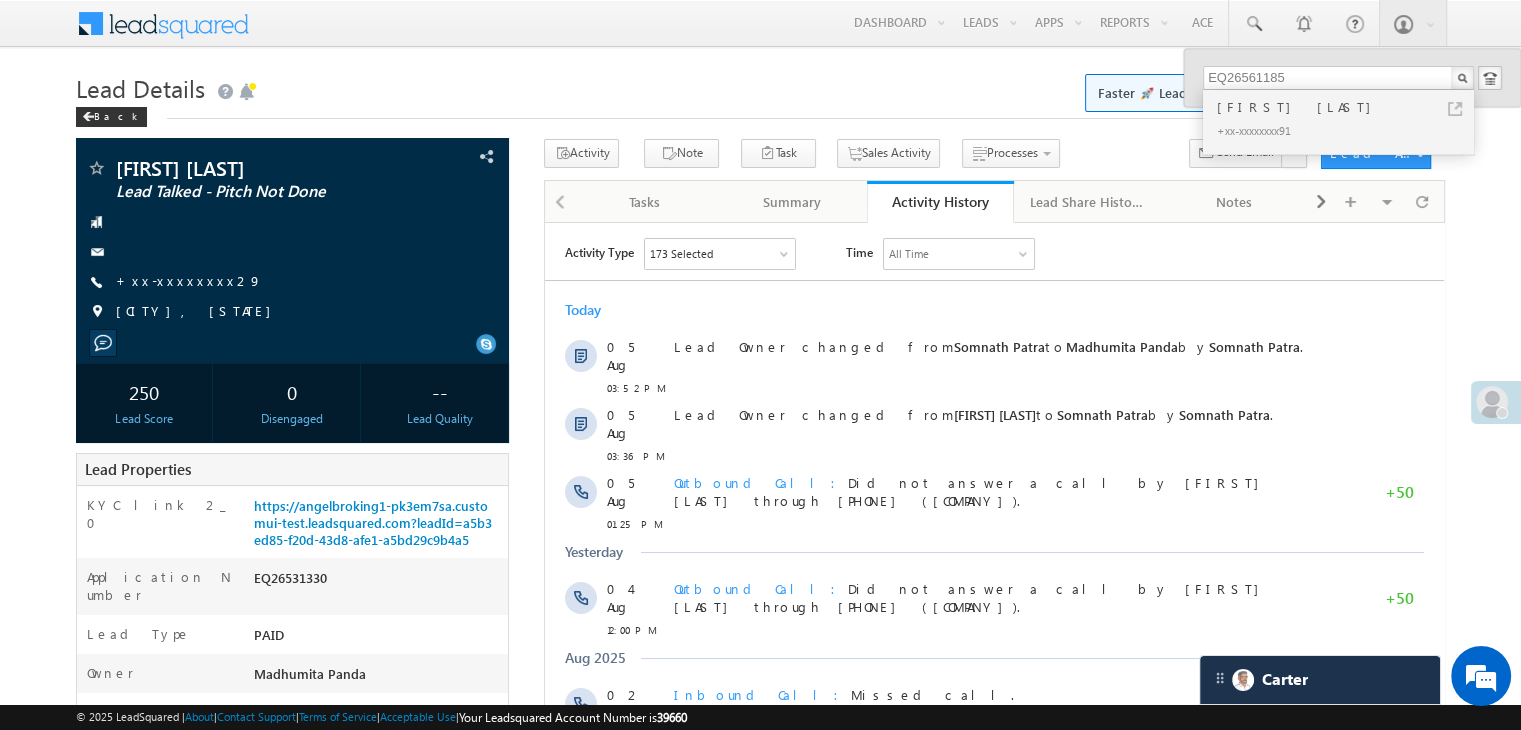 scroll, scrollTop: 0, scrollLeft: 0, axis: both 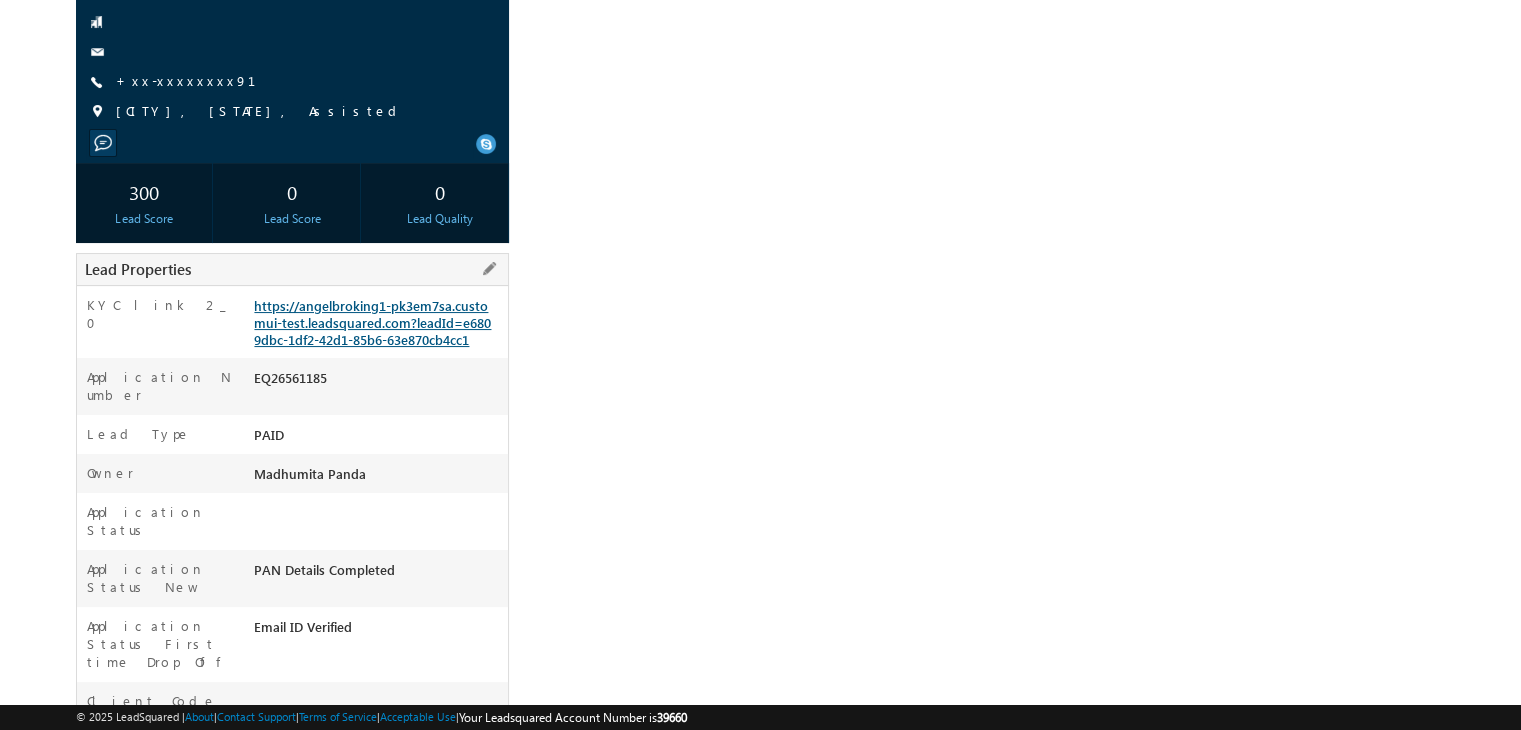 click on "https://angelbroking1-pk3em7sa.customui-test.leadsquared.com?leadId=e6809dbc-1df2-42d1-85b6-63e870cb4cc1" at bounding box center (372, 322) 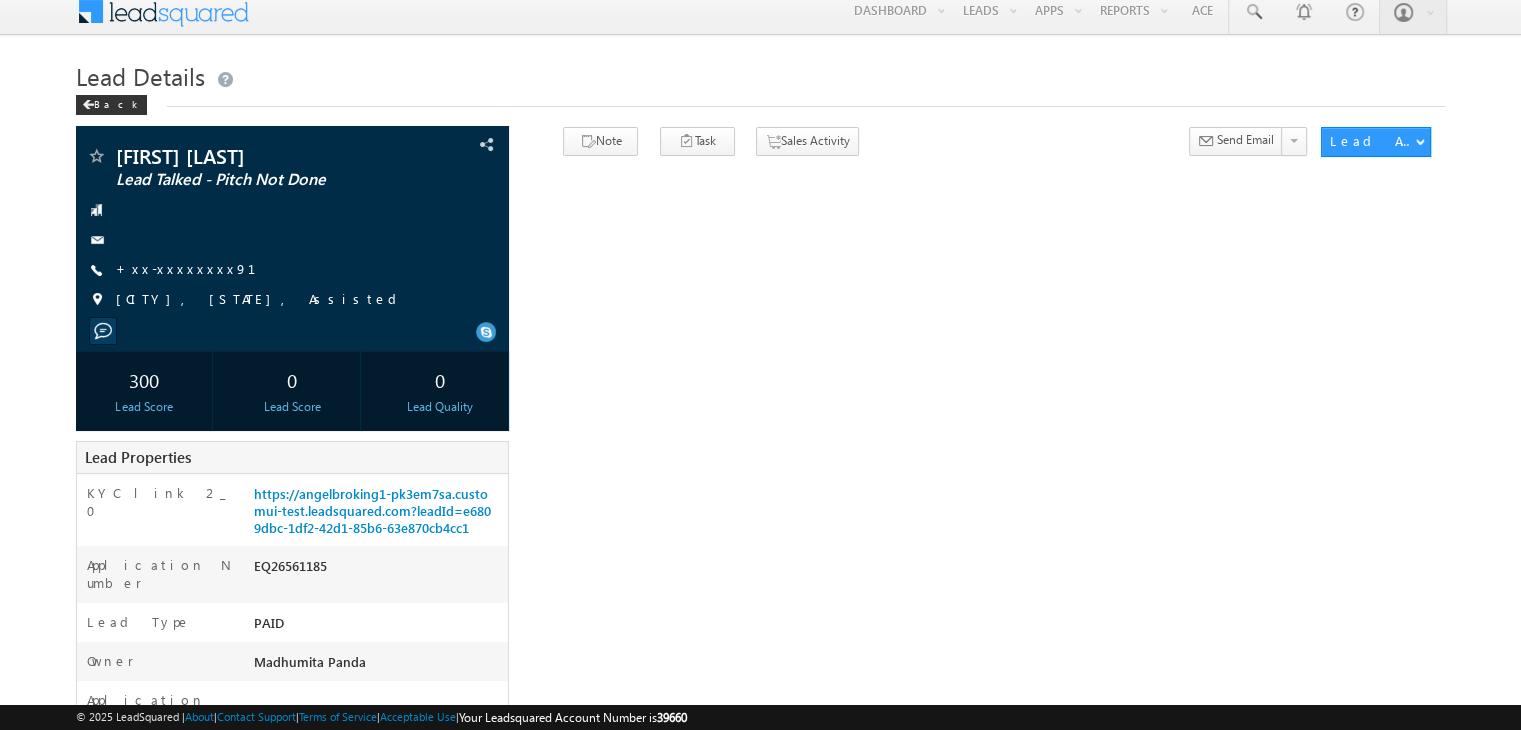 scroll, scrollTop: 0, scrollLeft: 0, axis: both 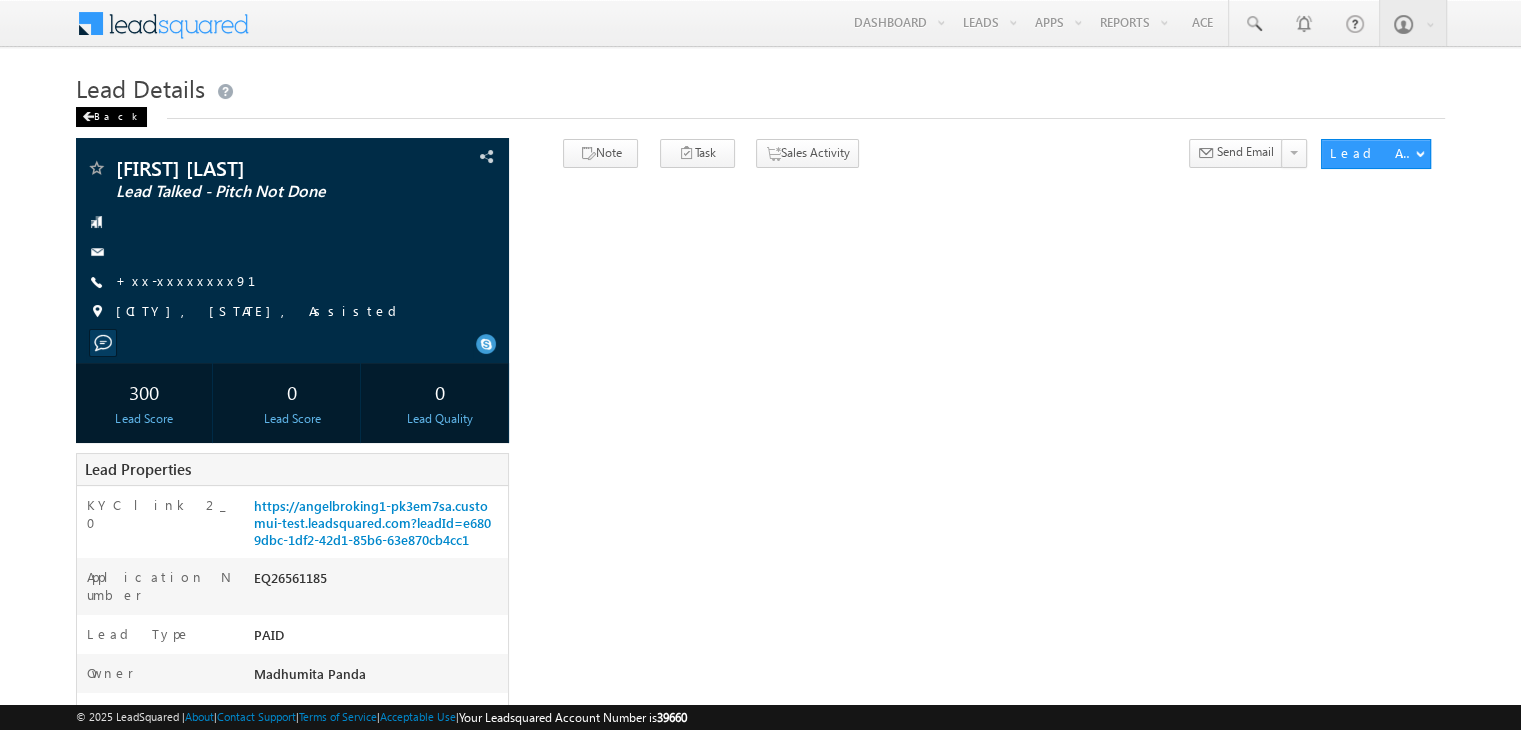 click on "Back" at bounding box center (111, 117) 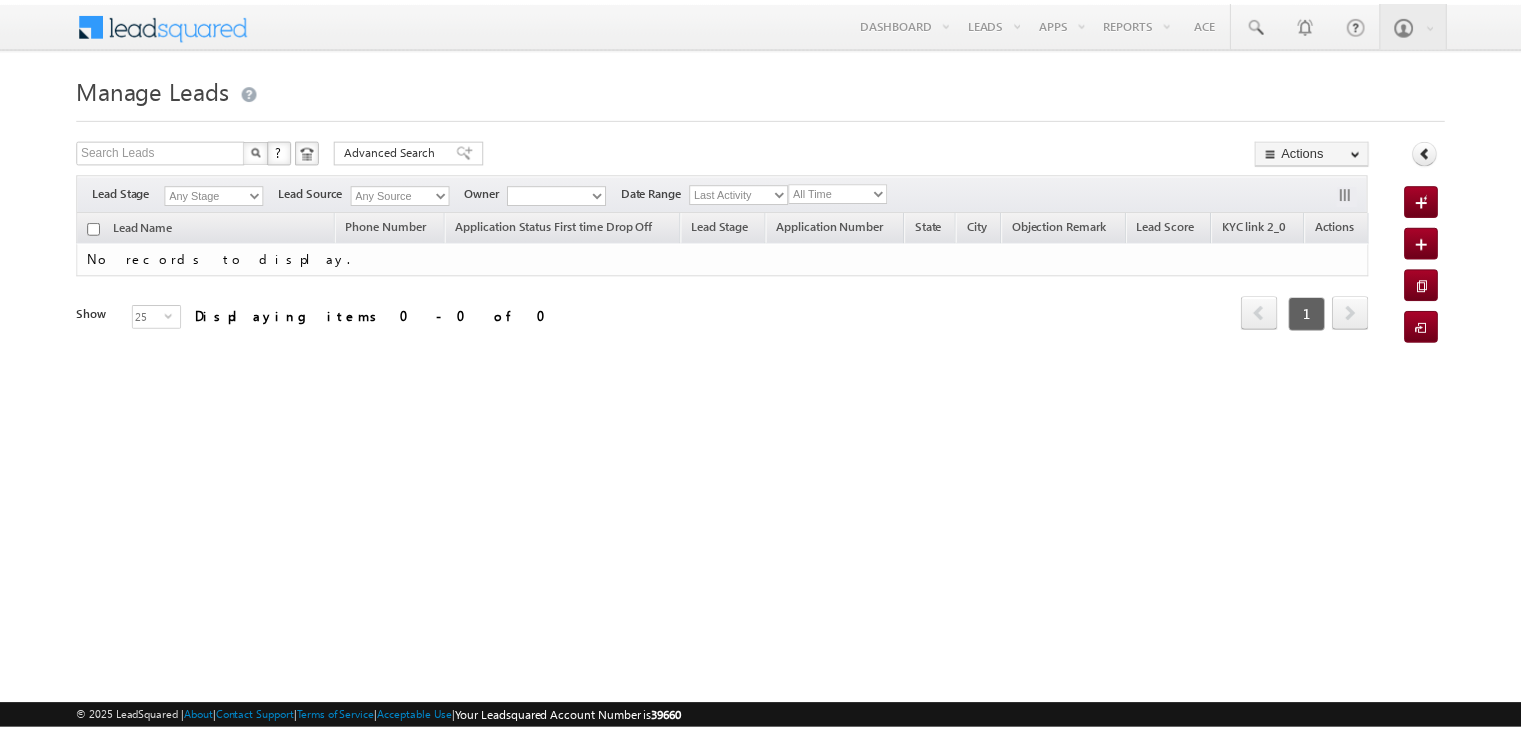 scroll, scrollTop: 0, scrollLeft: 0, axis: both 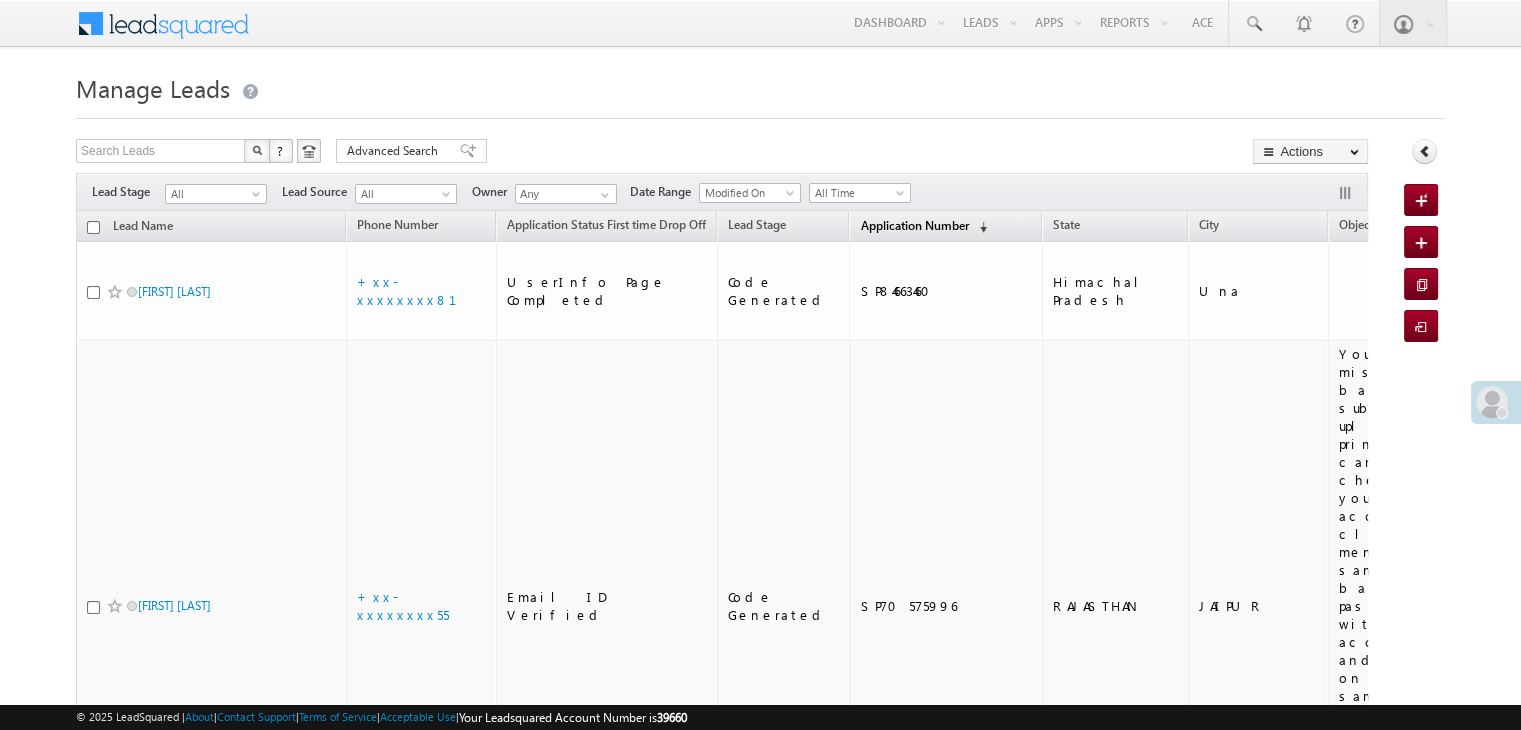 click on "Application Number" at bounding box center (914, 225) 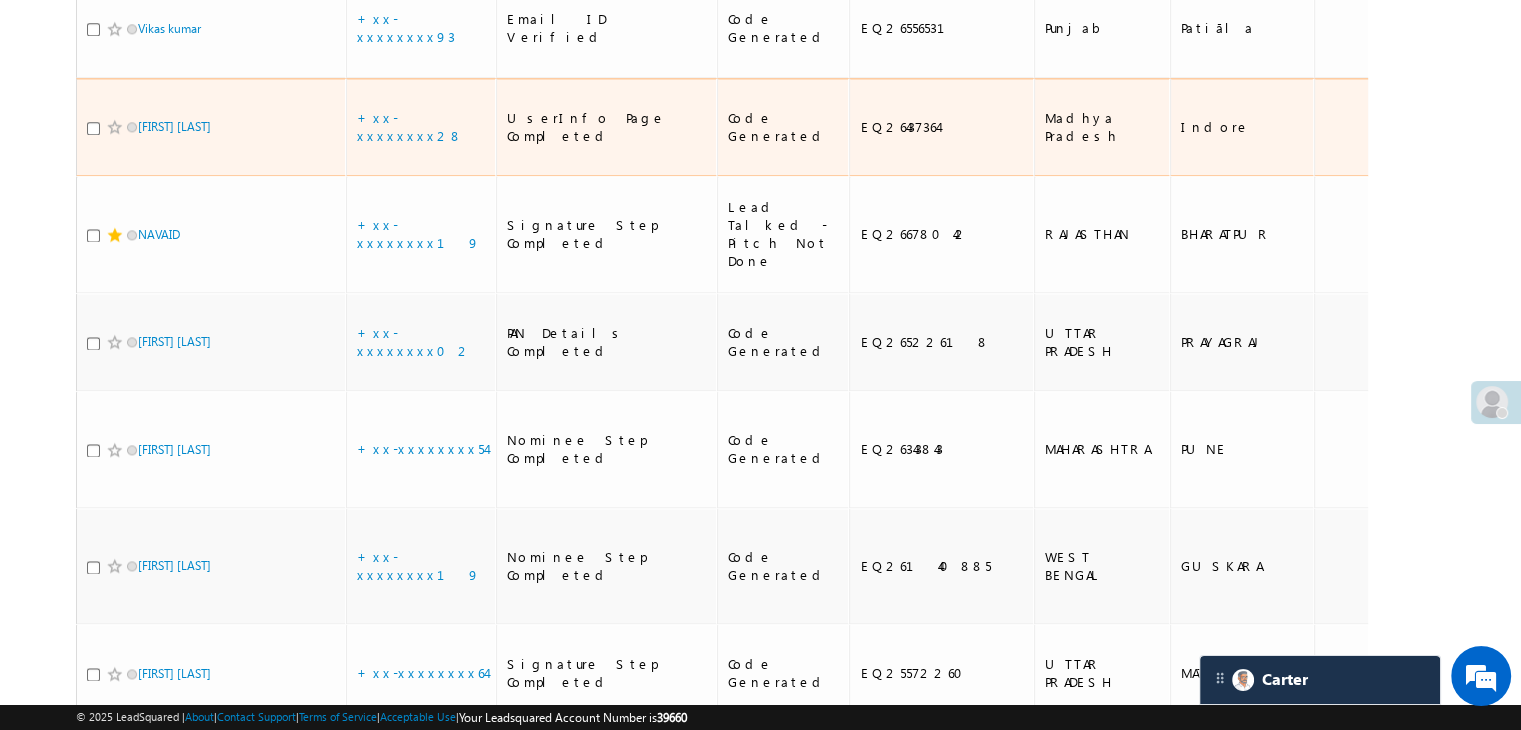 scroll, scrollTop: 2900, scrollLeft: 0, axis: vertical 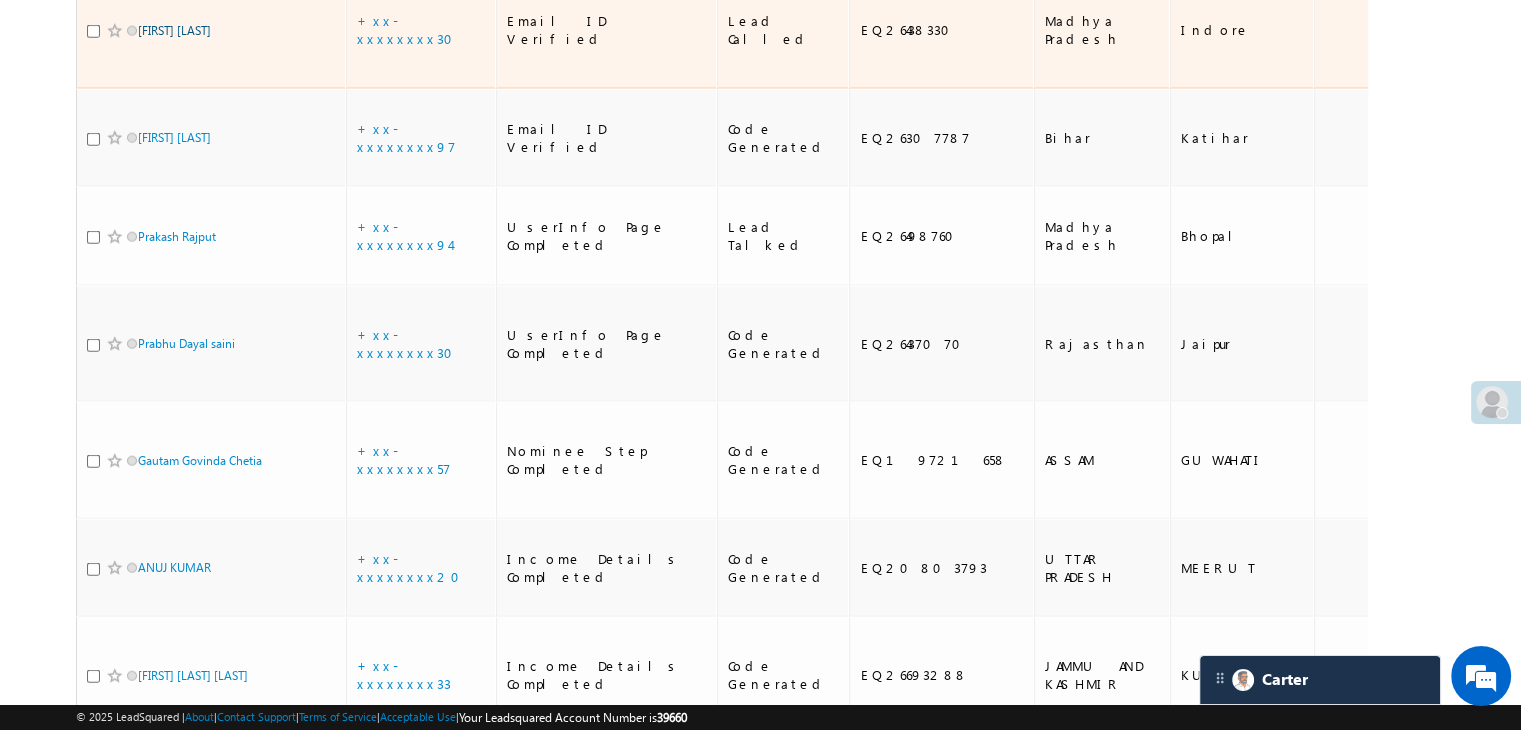 click on "Mohit Rajak" at bounding box center (174, 30) 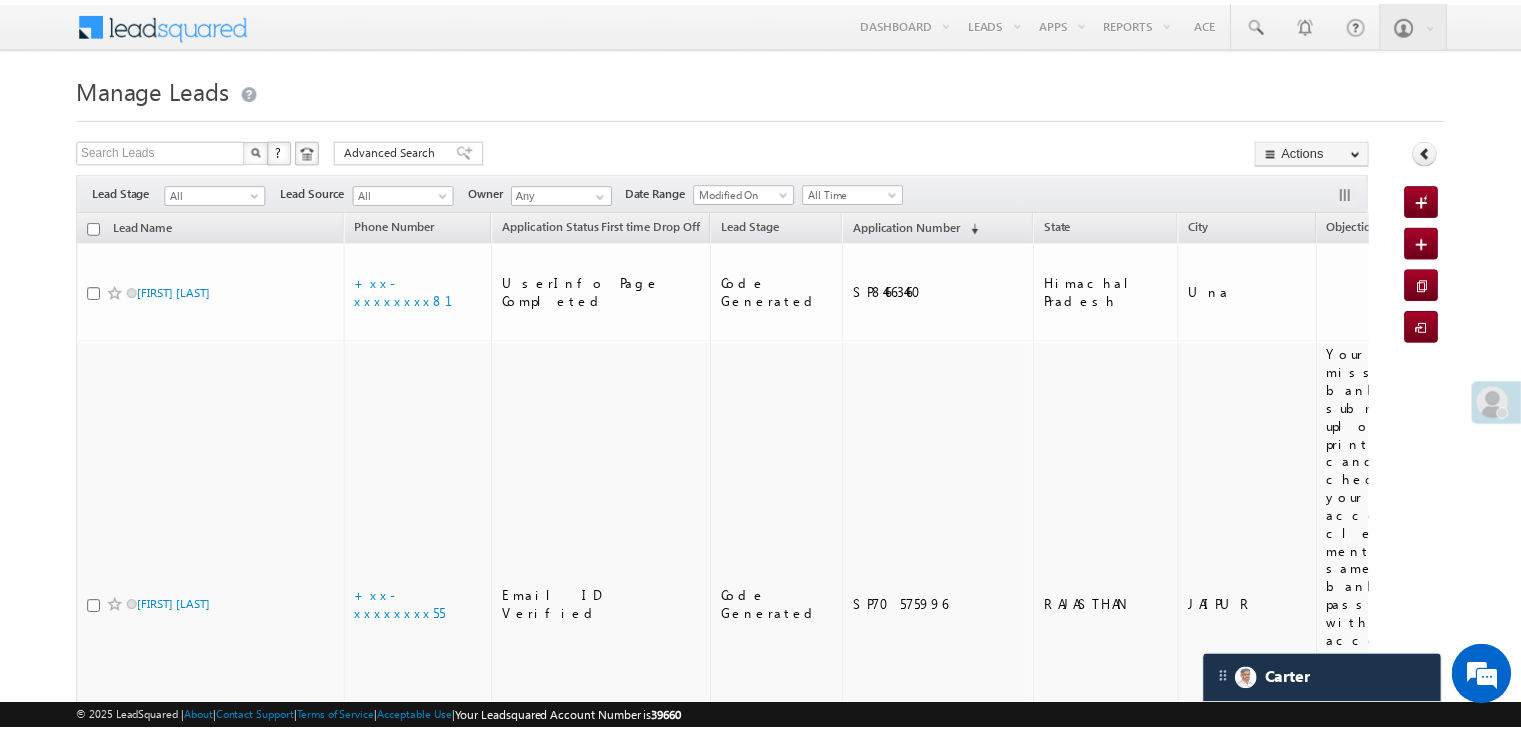 scroll, scrollTop: 0, scrollLeft: 0, axis: both 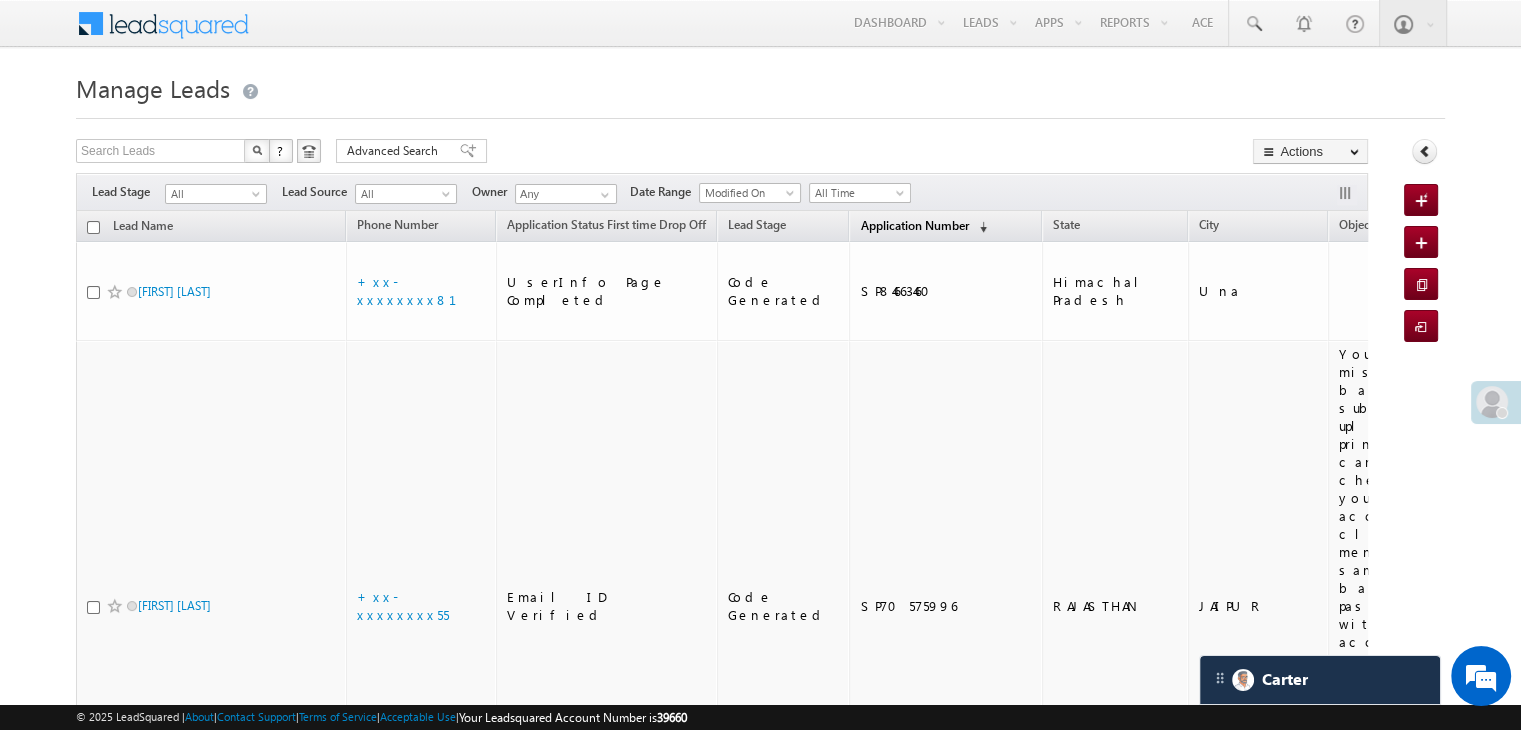 click on "Application Number" at bounding box center (914, 225) 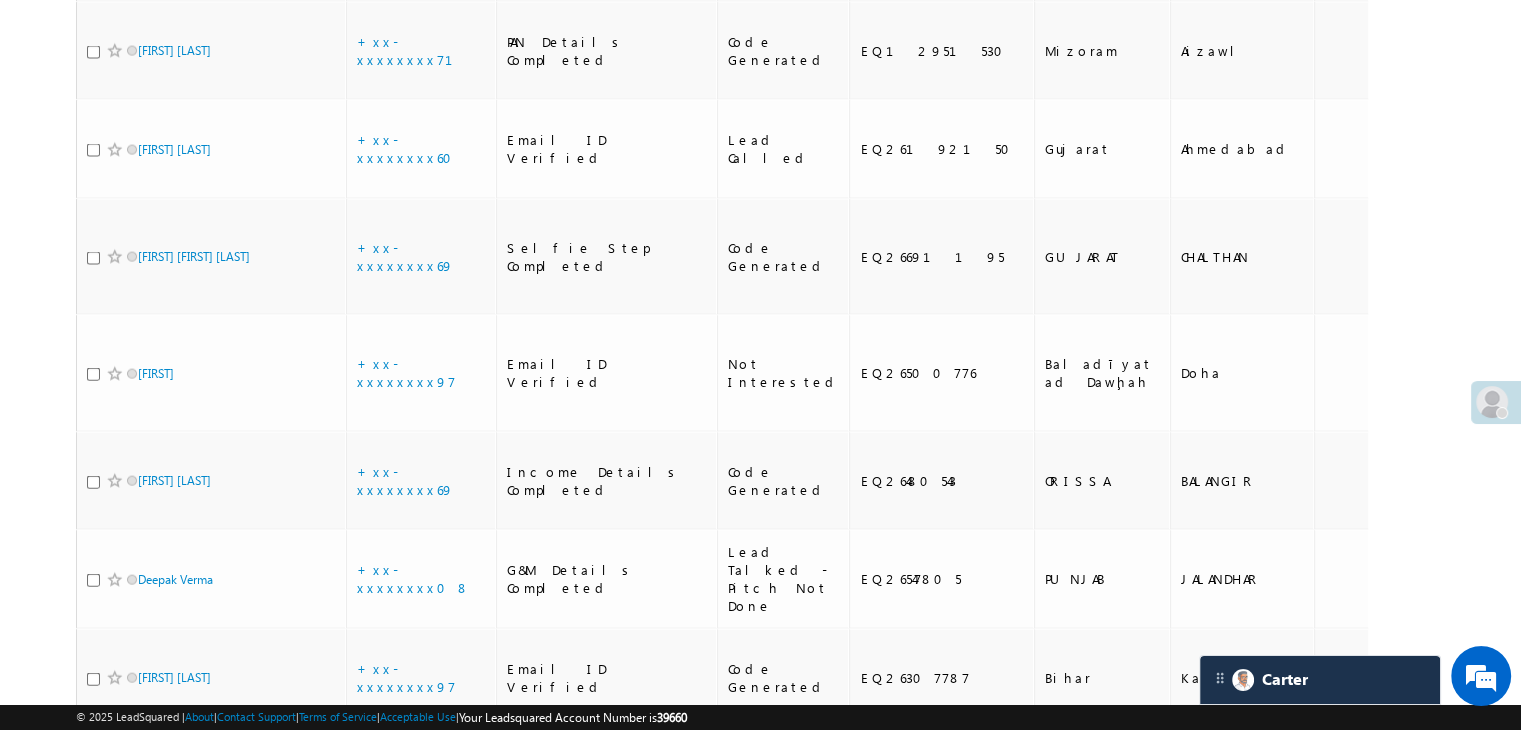scroll, scrollTop: 4500, scrollLeft: 0, axis: vertical 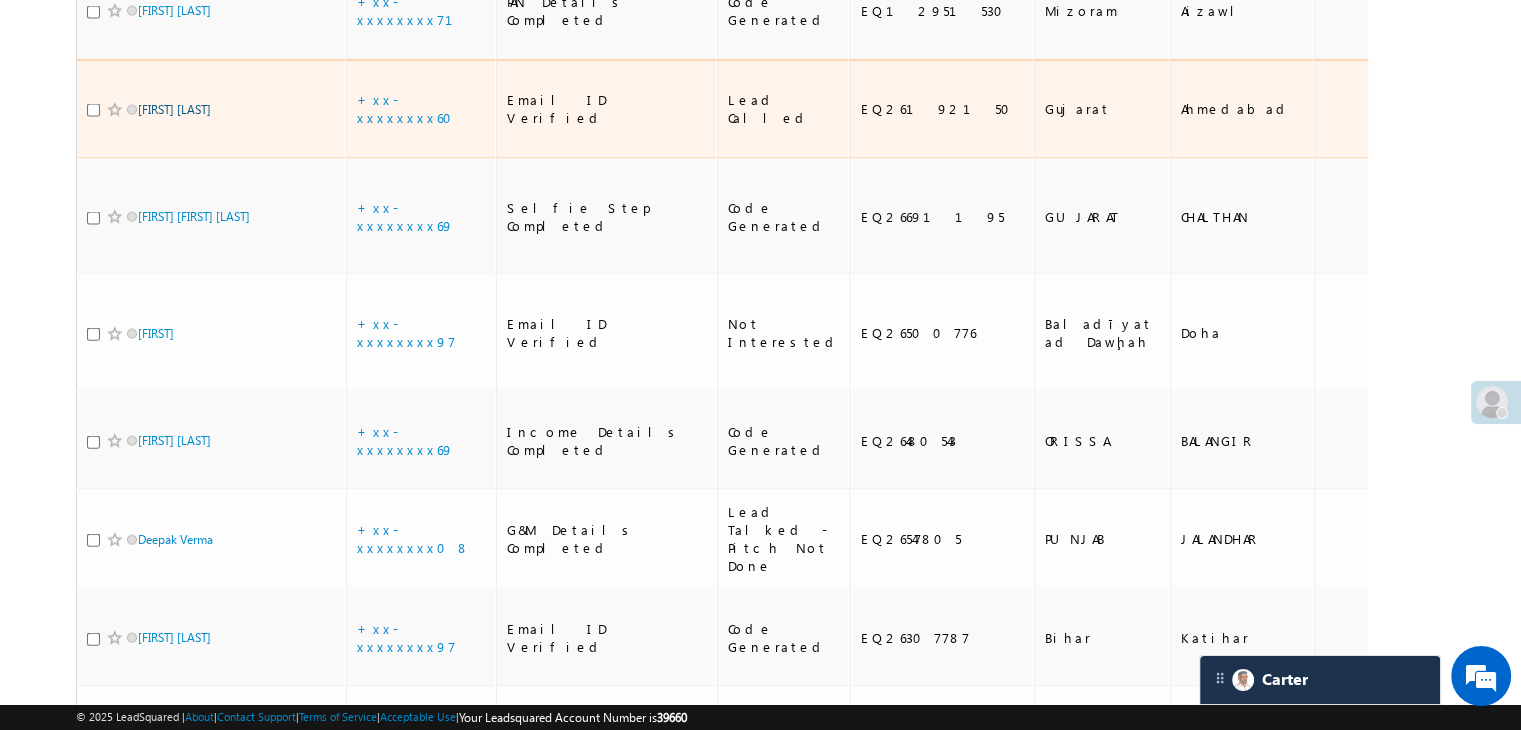 click on "[FIRST] [LAST]" at bounding box center (174, 109) 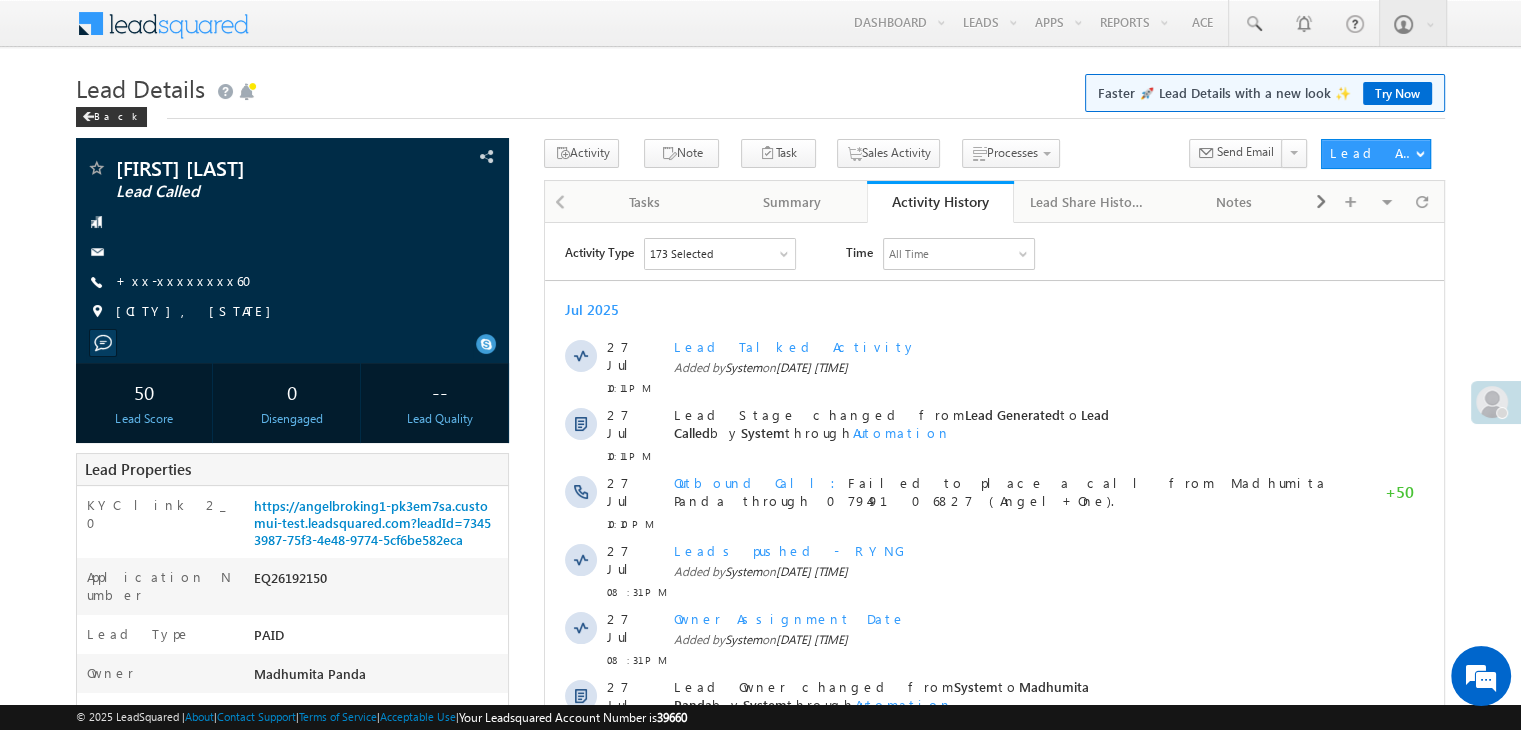 scroll, scrollTop: 0, scrollLeft: 0, axis: both 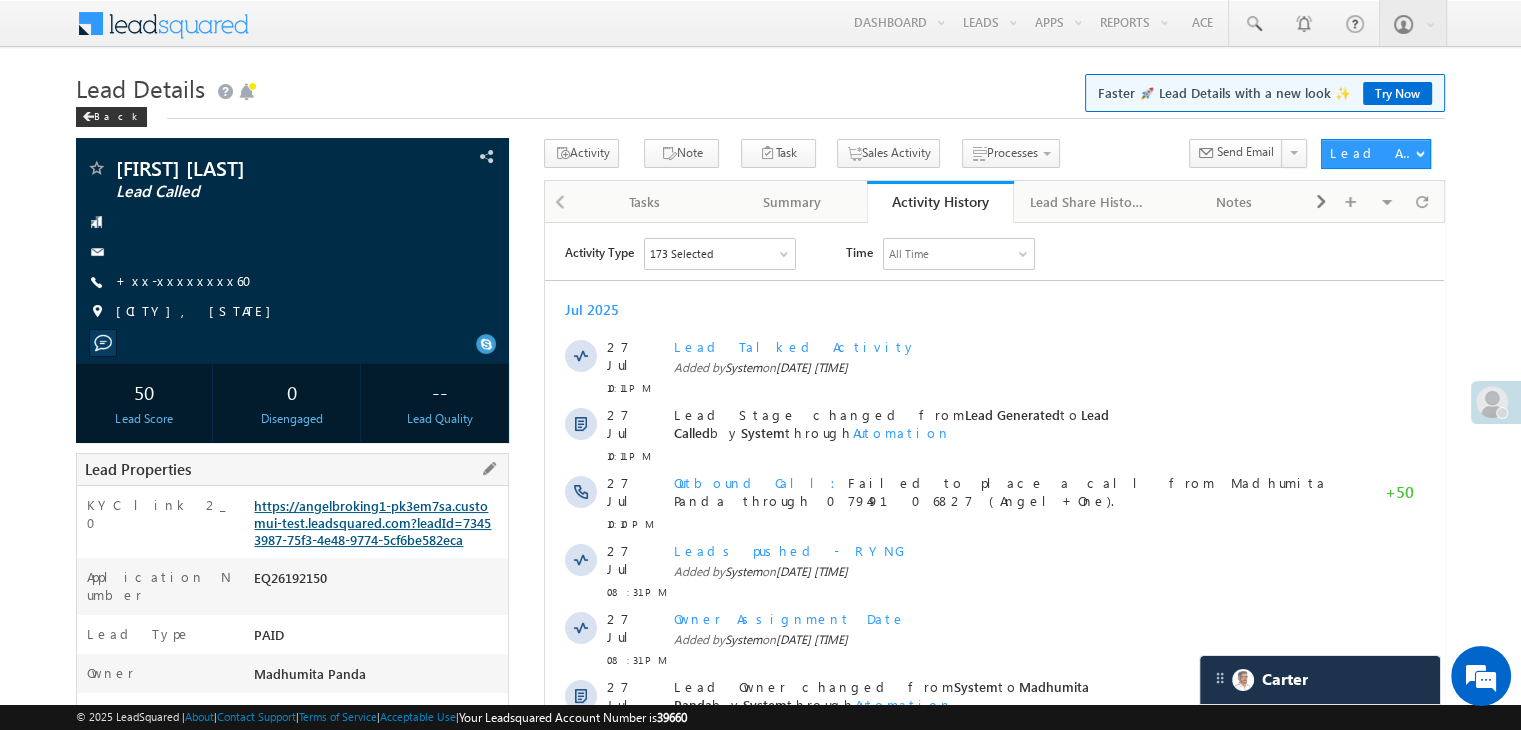 click on "https://angelbroking1-pk3em7sa.customui-test.leadsquared.com?leadId=73453987-75f3-4e48-9774-5cf6be582eca" at bounding box center [372, 522] 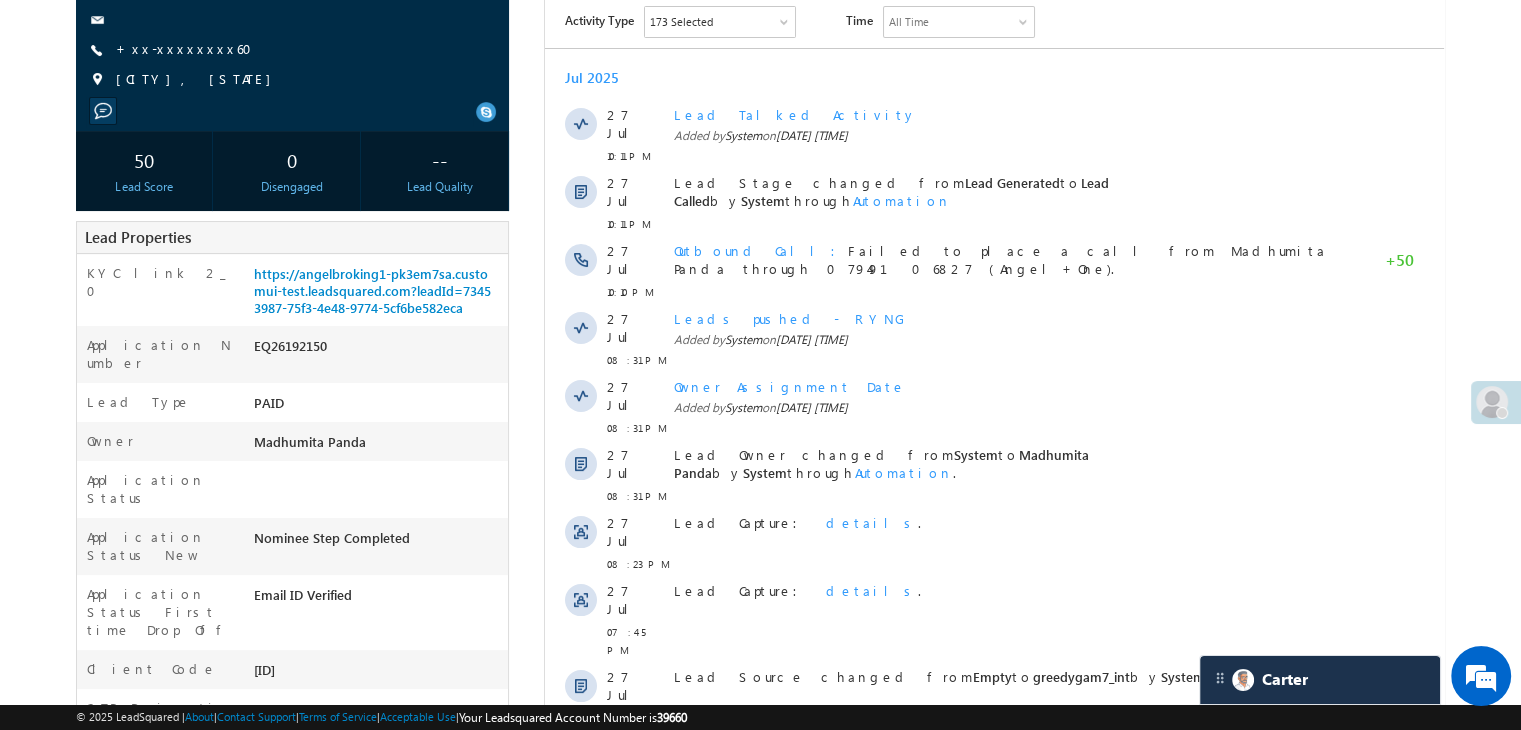 scroll, scrollTop: 1, scrollLeft: 0, axis: vertical 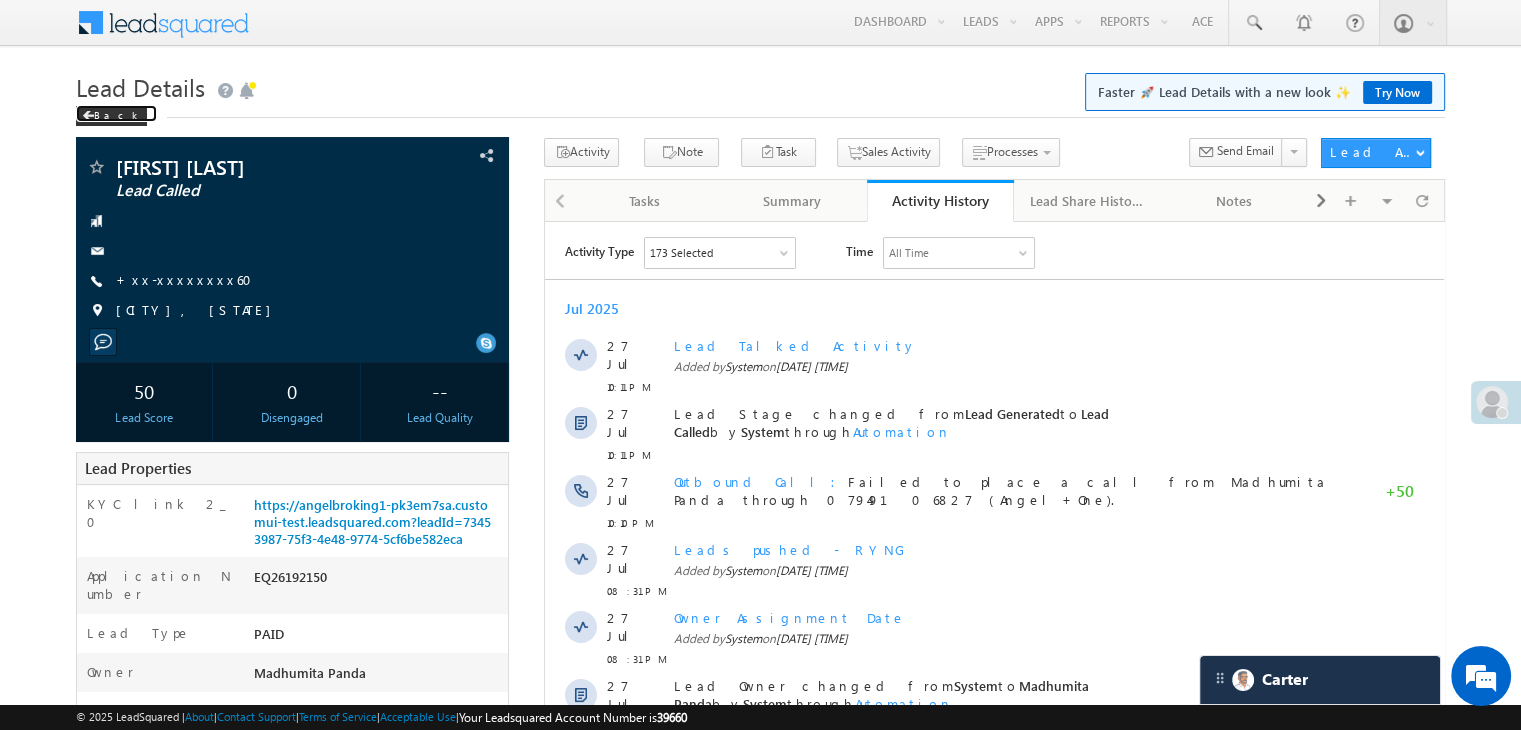 drag, startPoint x: 111, startPoint y: 117, endPoint x: 164, endPoint y: 96, distance: 57.00877 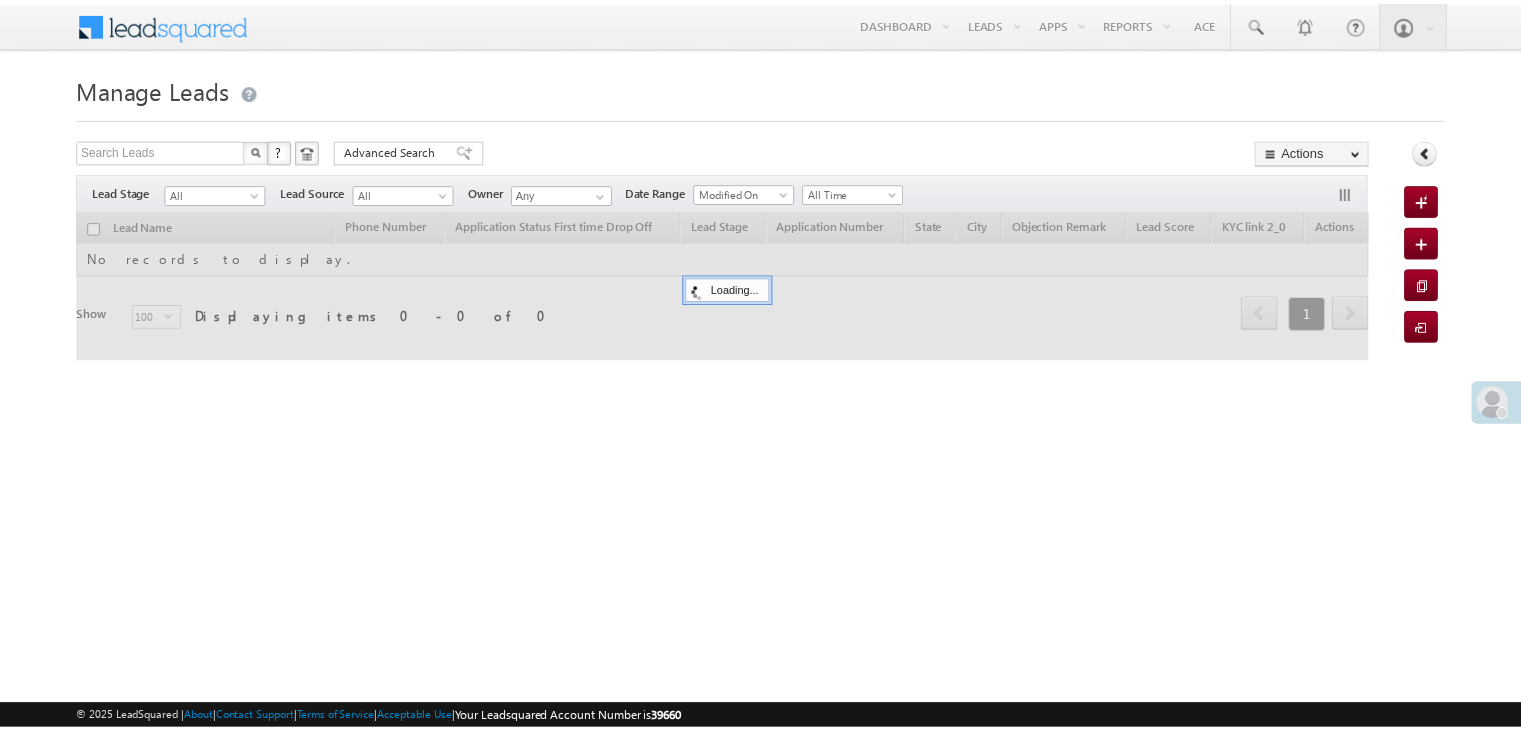 scroll, scrollTop: 0, scrollLeft: 0, axis: both 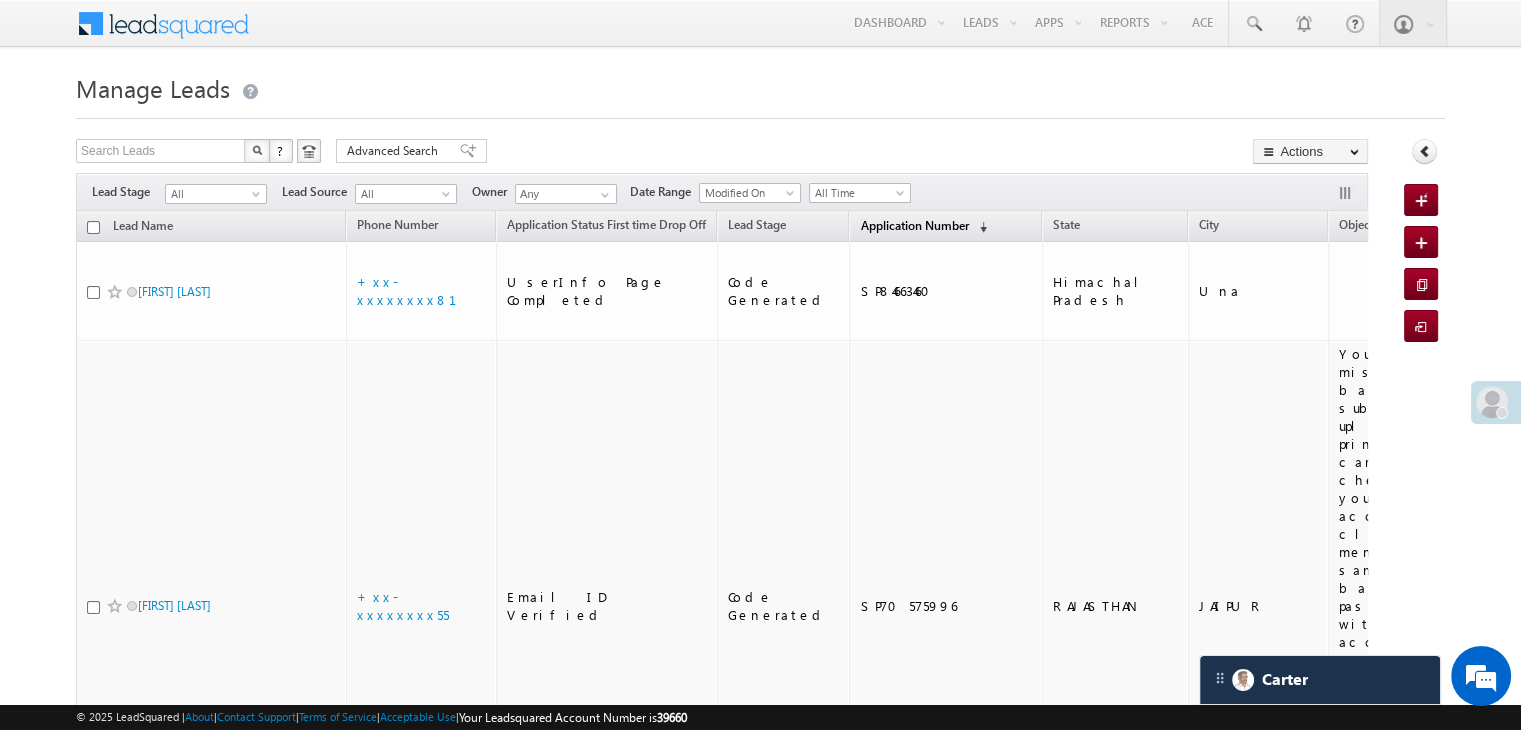 click on "Application Number" at bounding box center (914, 225) 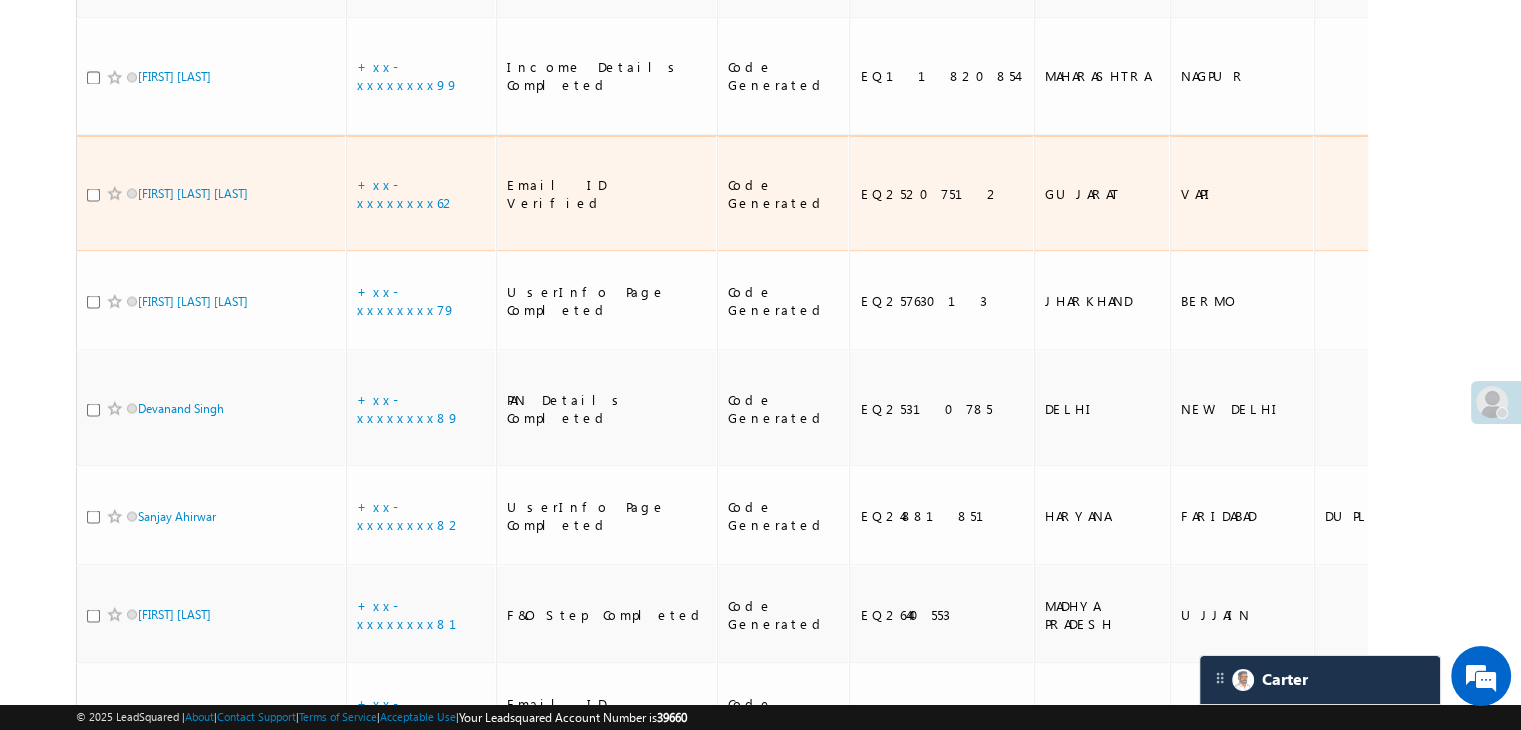 scroll, scrollTop: 4300, scrollLeft: 0, axis: vertical 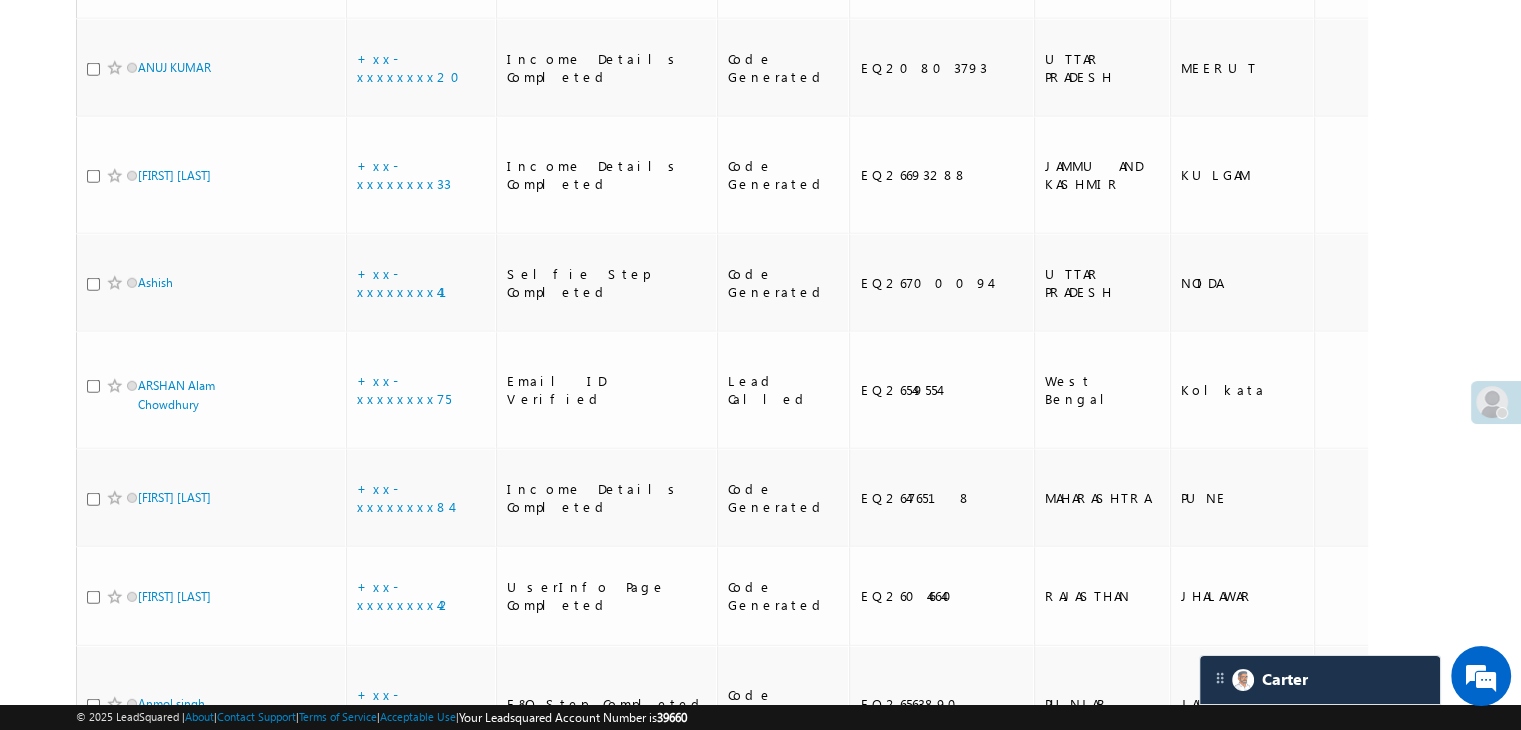 click on "Prakash Rajput" at bounding box center (177, -264) 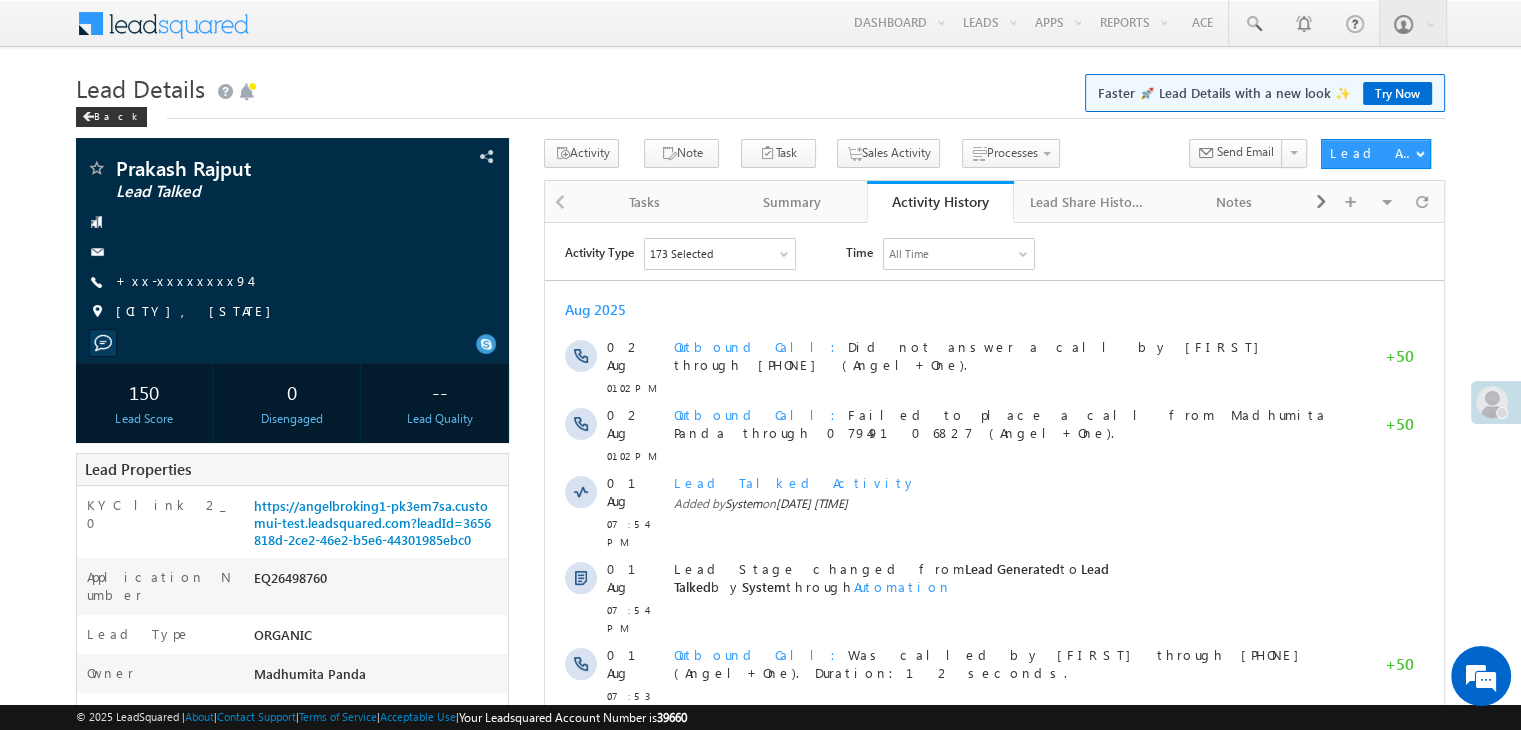 scroll, scrollTop: 0, scrollLeft: 0, axis: both 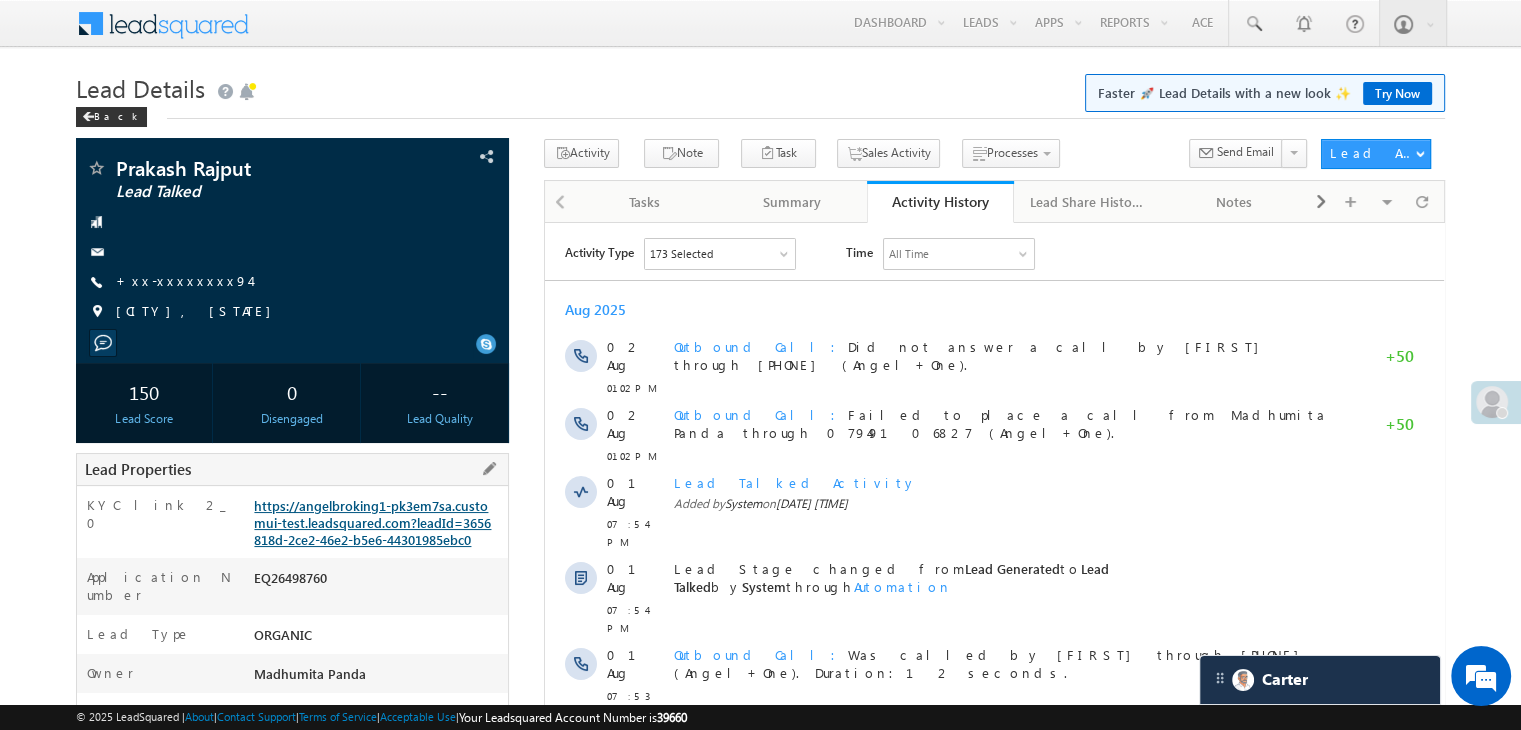 click on "https://angelbroking1-pk3em7sa.customui-test.leadsquared.com?leadId=3656818d-2ce2-46e2-b5e6-44301985ebc0" at bounding box center (372, 522) 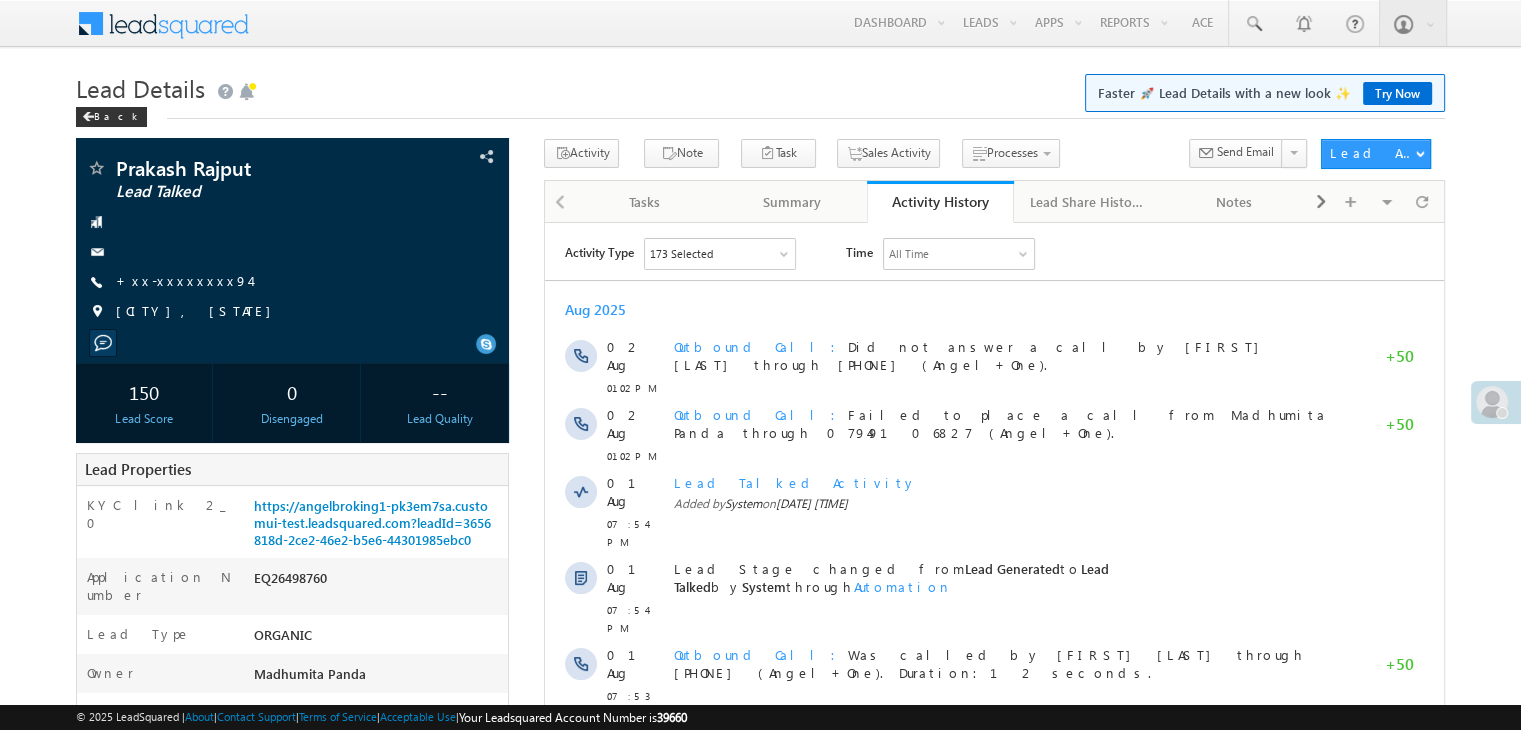 scroll, scrollTop: 0, scrollLeft: 0, axis: both 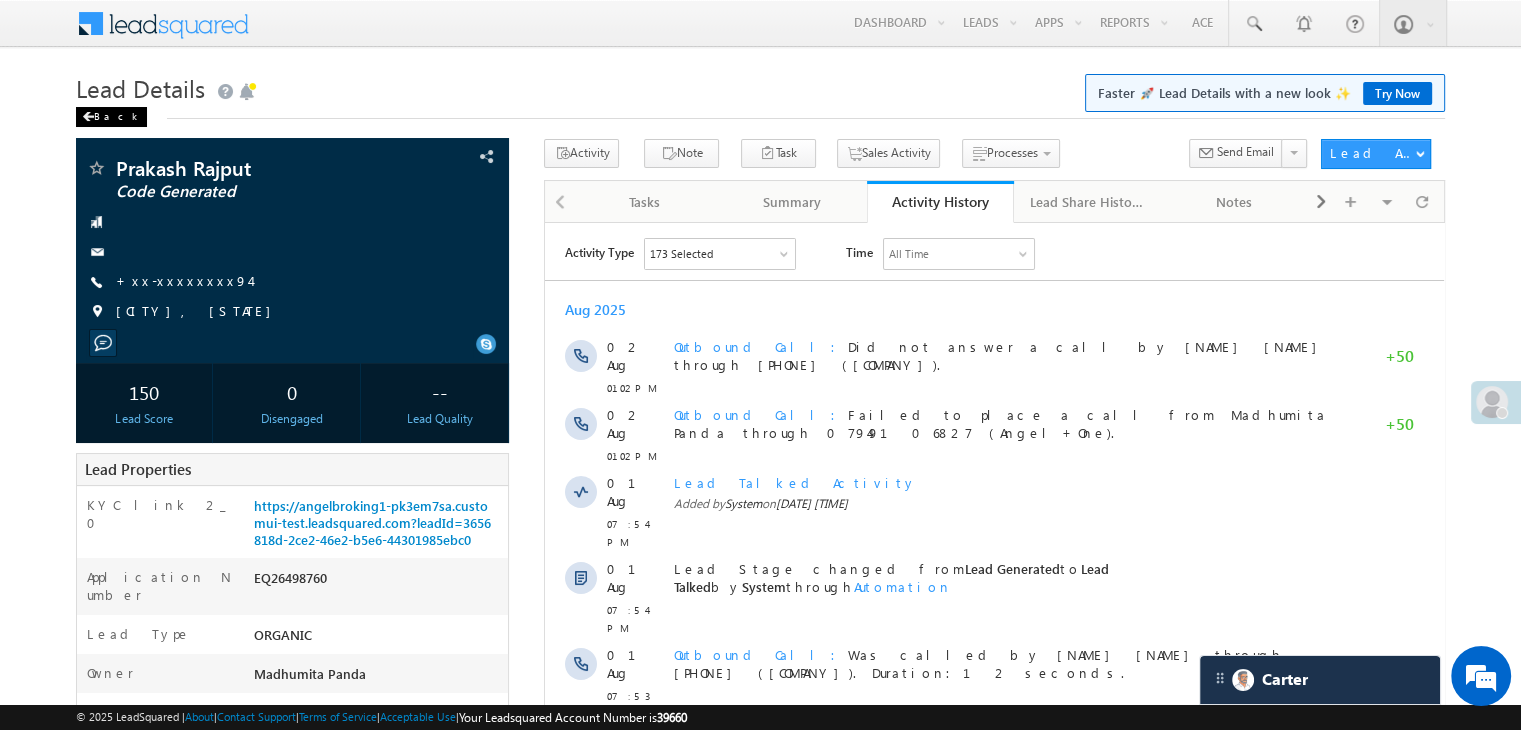 click on "Back" at bounding box center (111, 117) 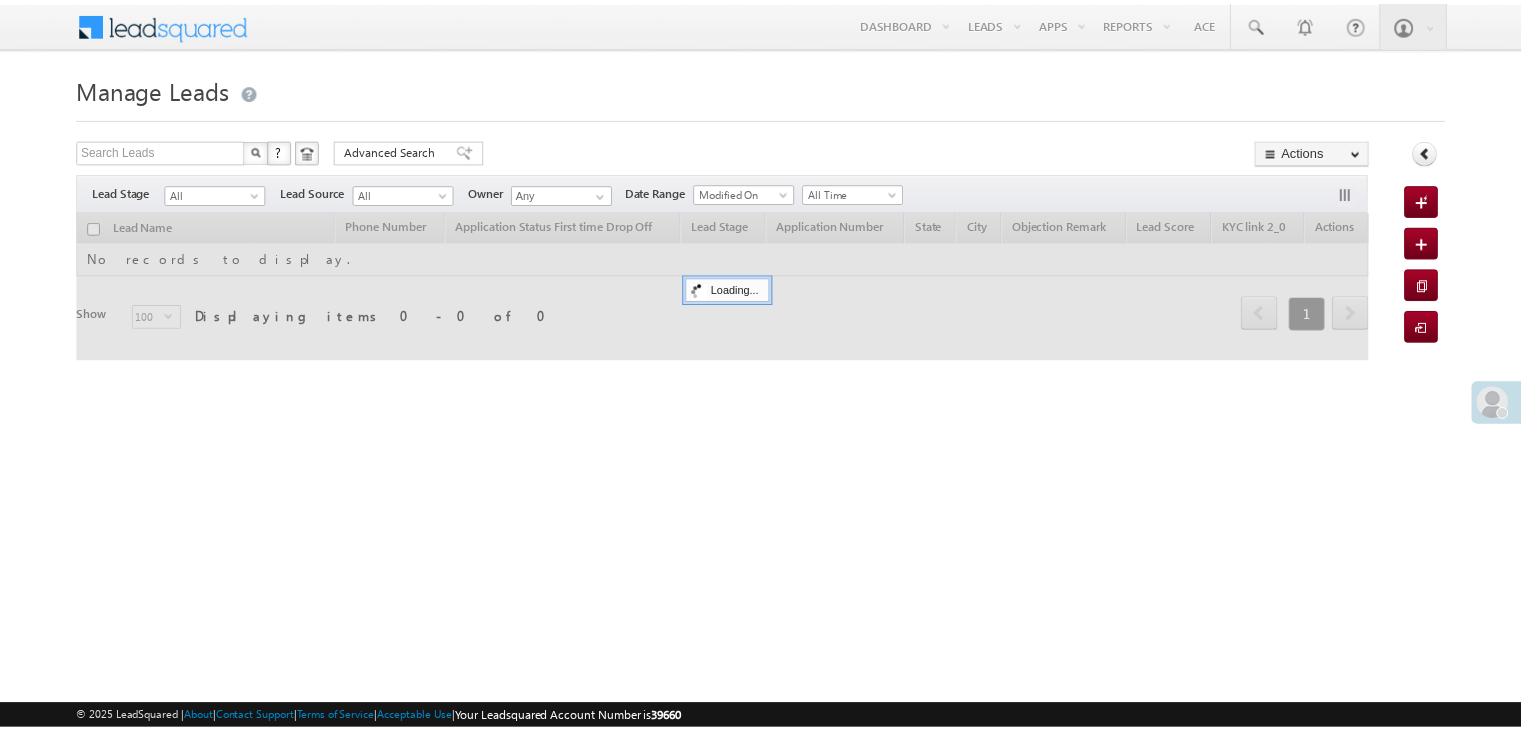 scroll, scrollTop: 0, scrollLeft: 0, axis: both 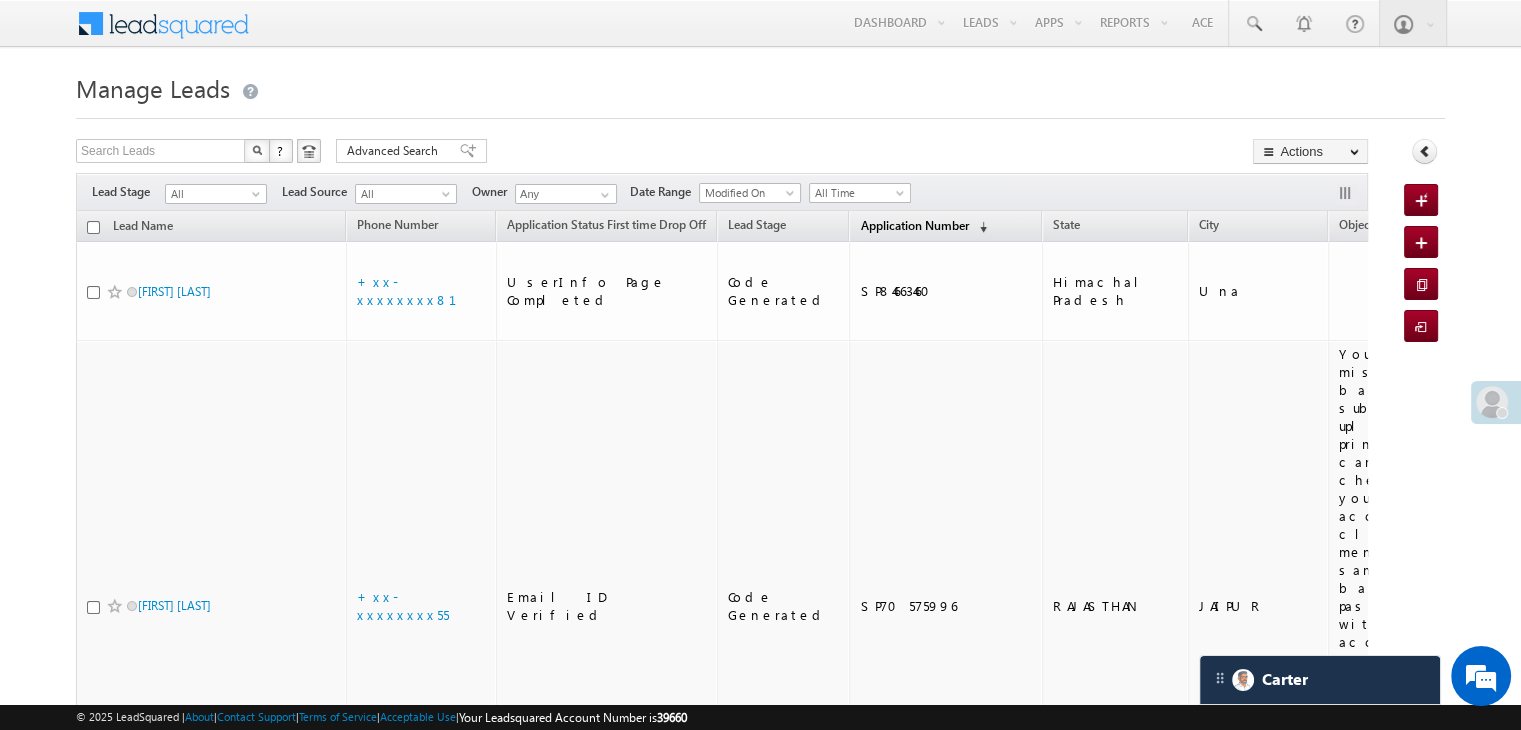click on "Application Number" at bounding box center [914, 225] 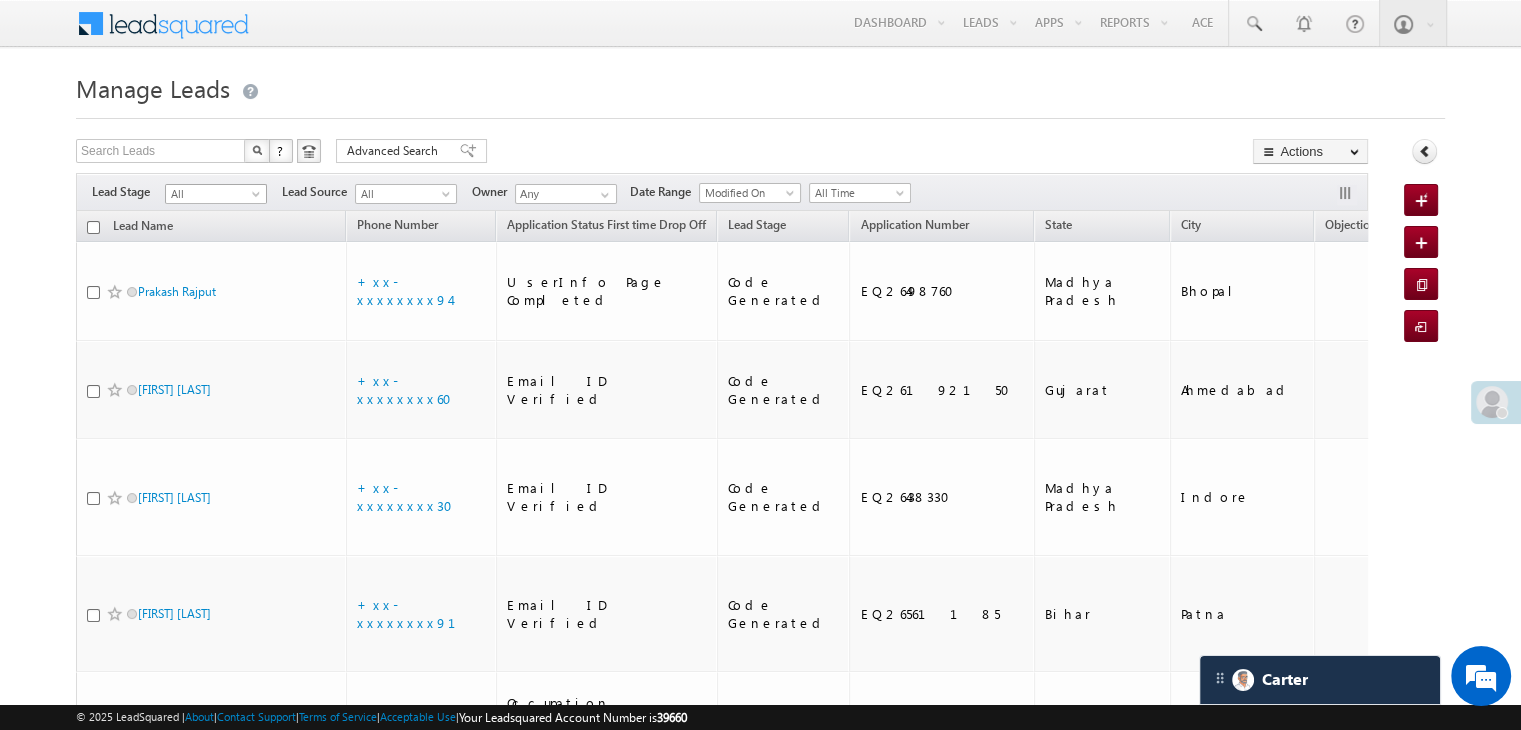 click at bounding box center (258, 198) 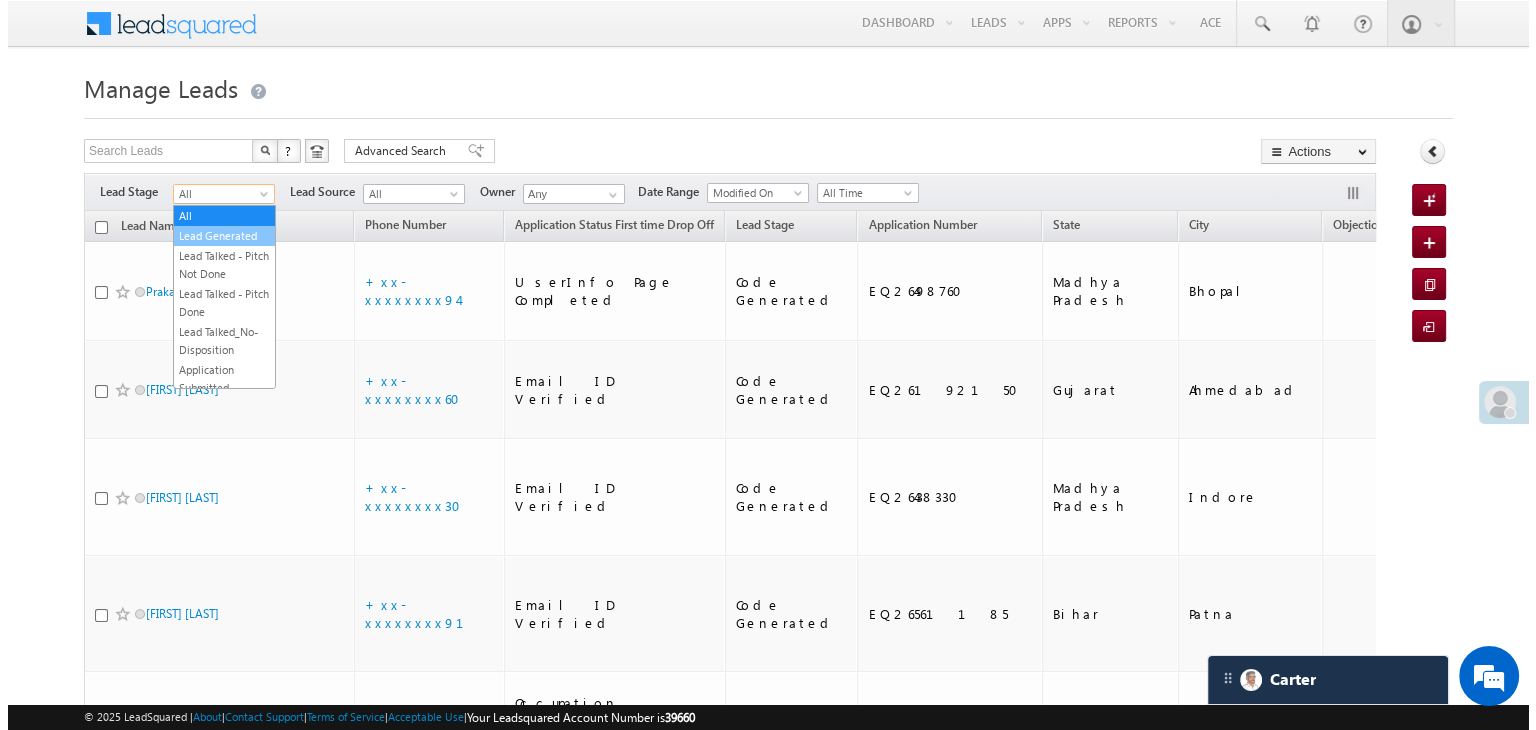 scroll, scrollTop: 0, scrollLeft: 0, axis: both 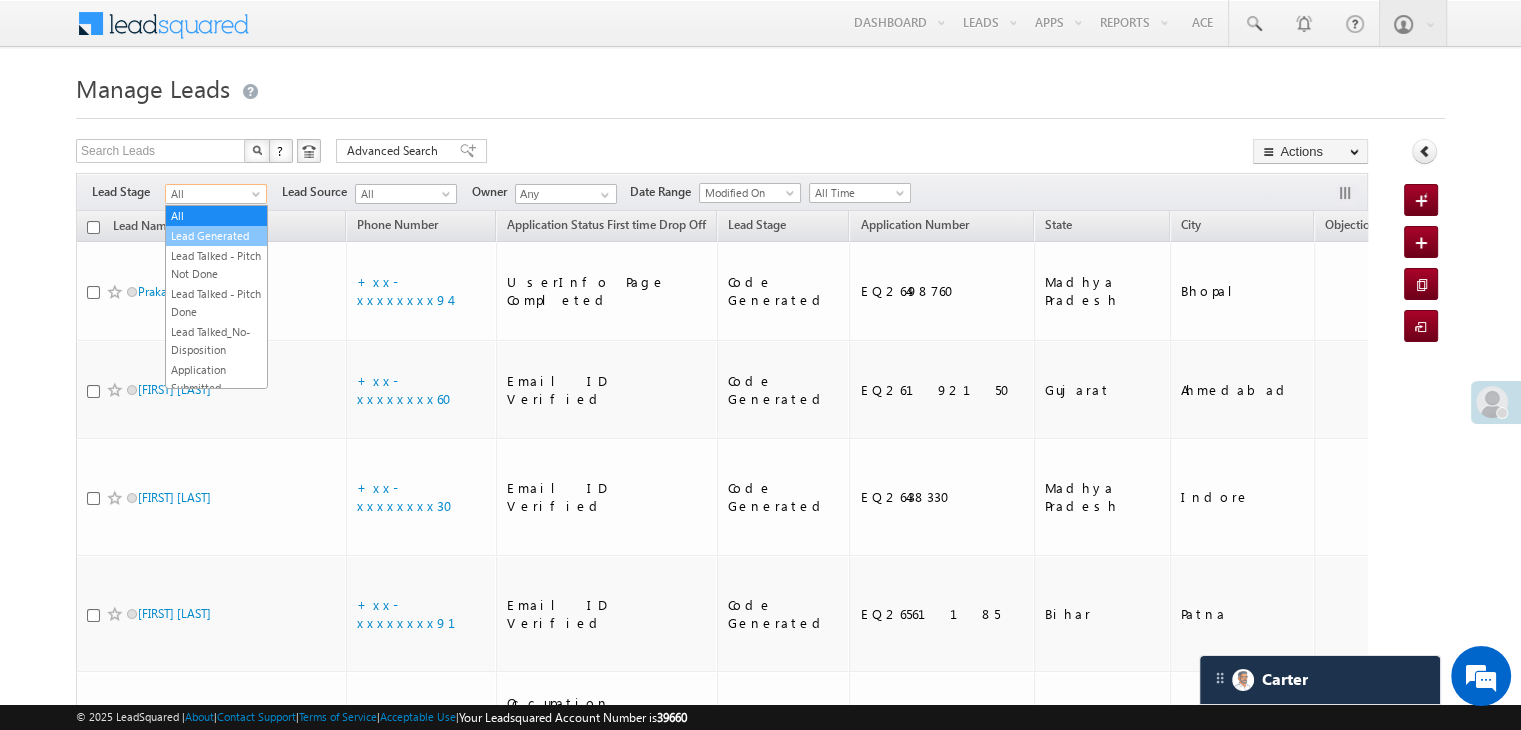 click on "Lead Generated" at bounding box center (216, 236) 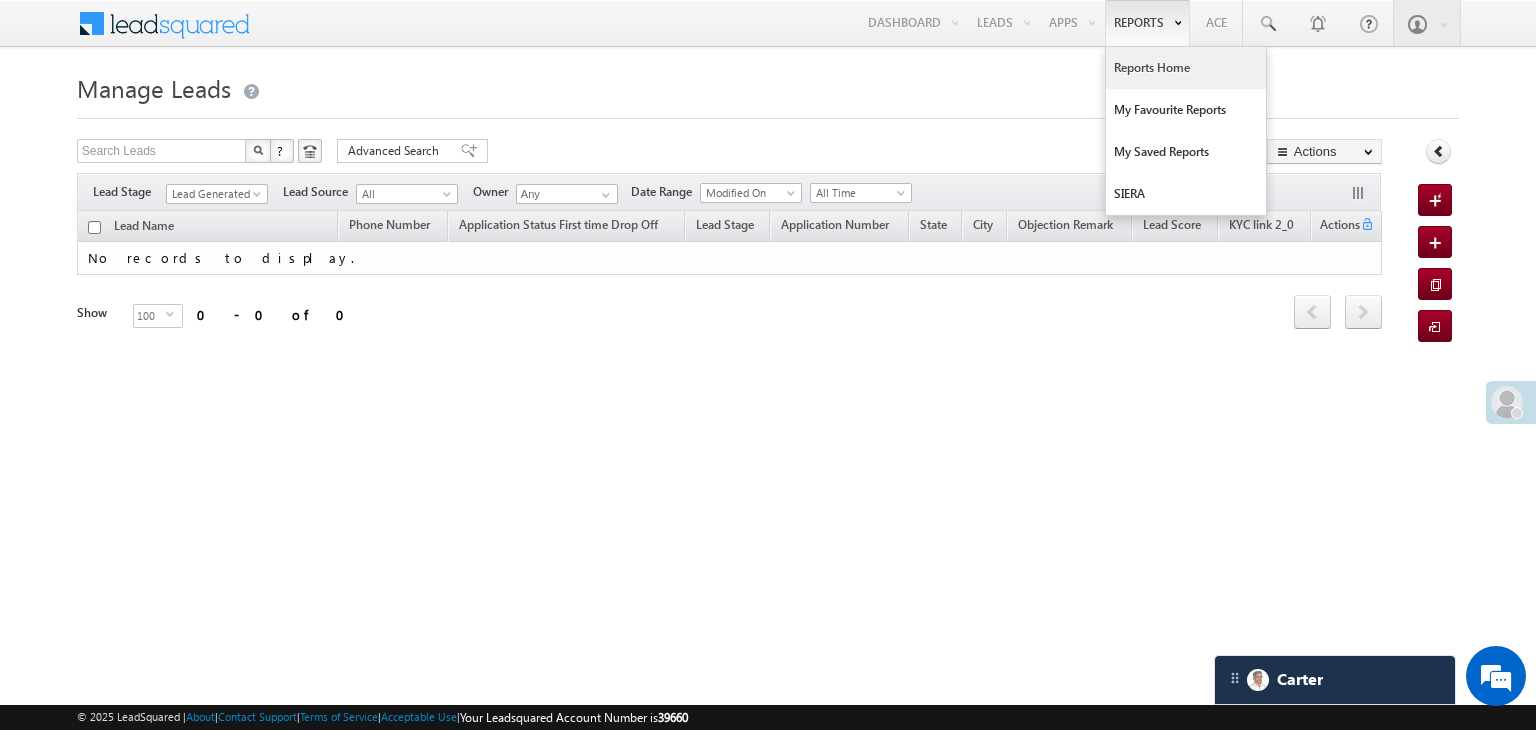click on "Reports Home" at bounding box center [1186, 68] 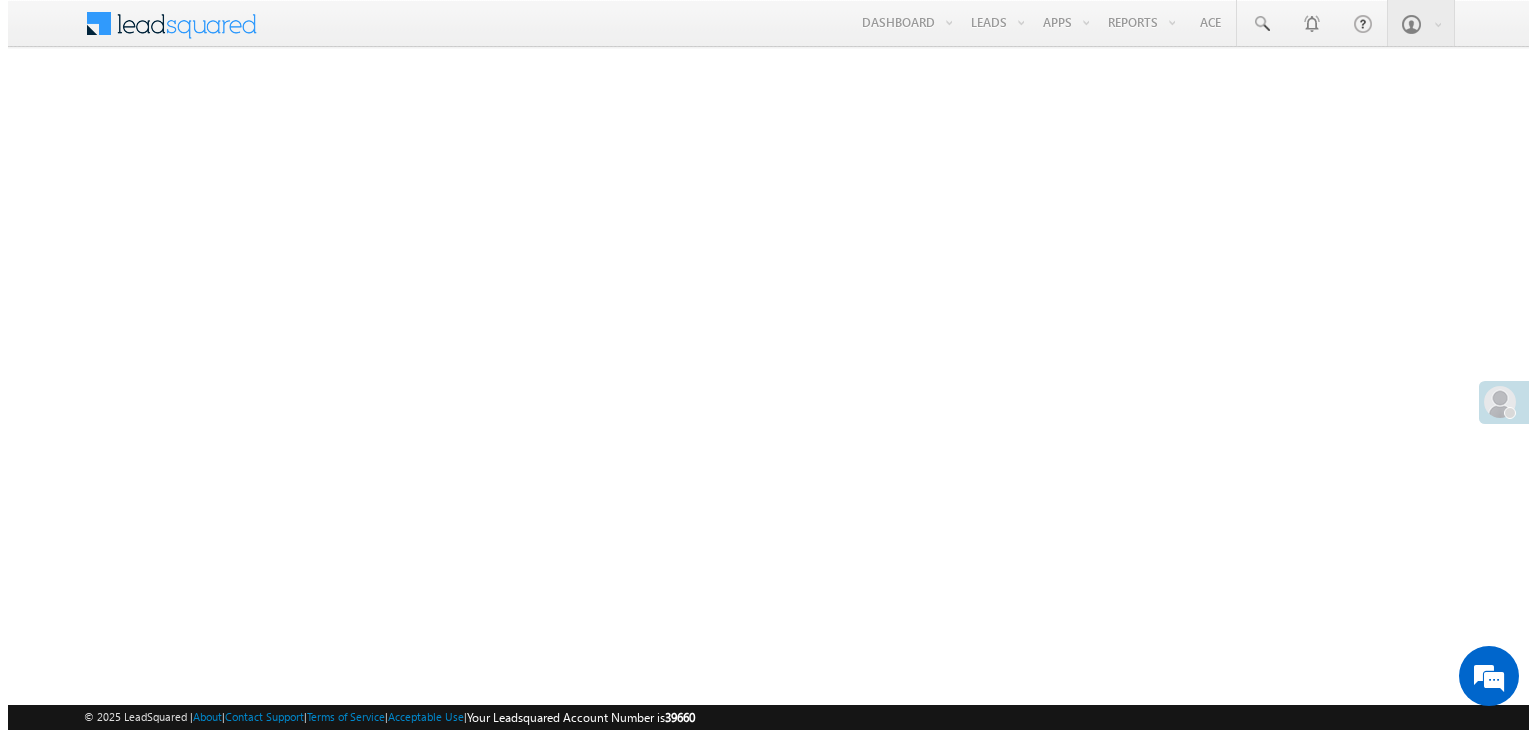 scroll, scrollTop: 0, scrollLeft: 0, axis: both 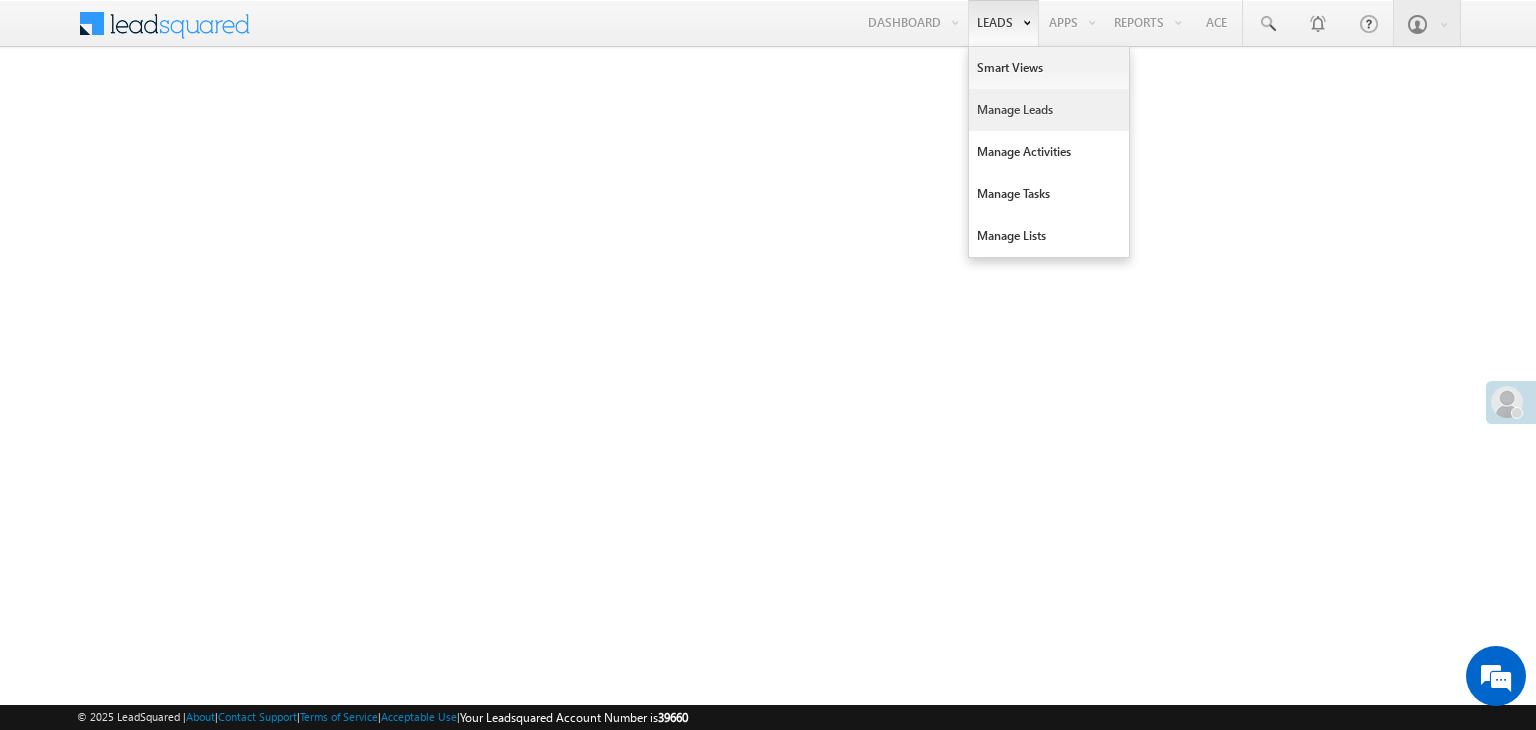 click on "Manage Leads" at bounding box center [1049, 110] 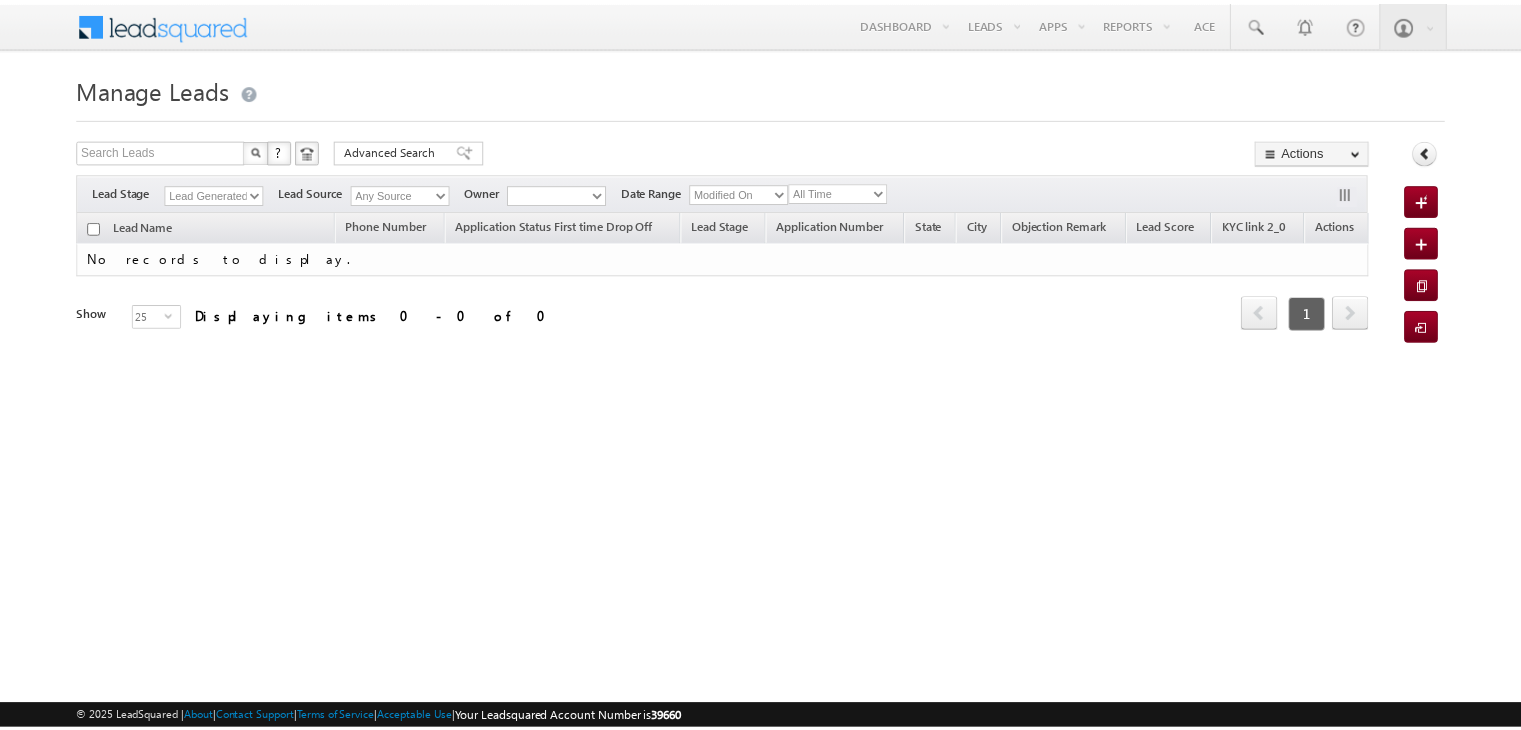 scroll, scrollTop: 0, scrollLeft: 0, axis: both 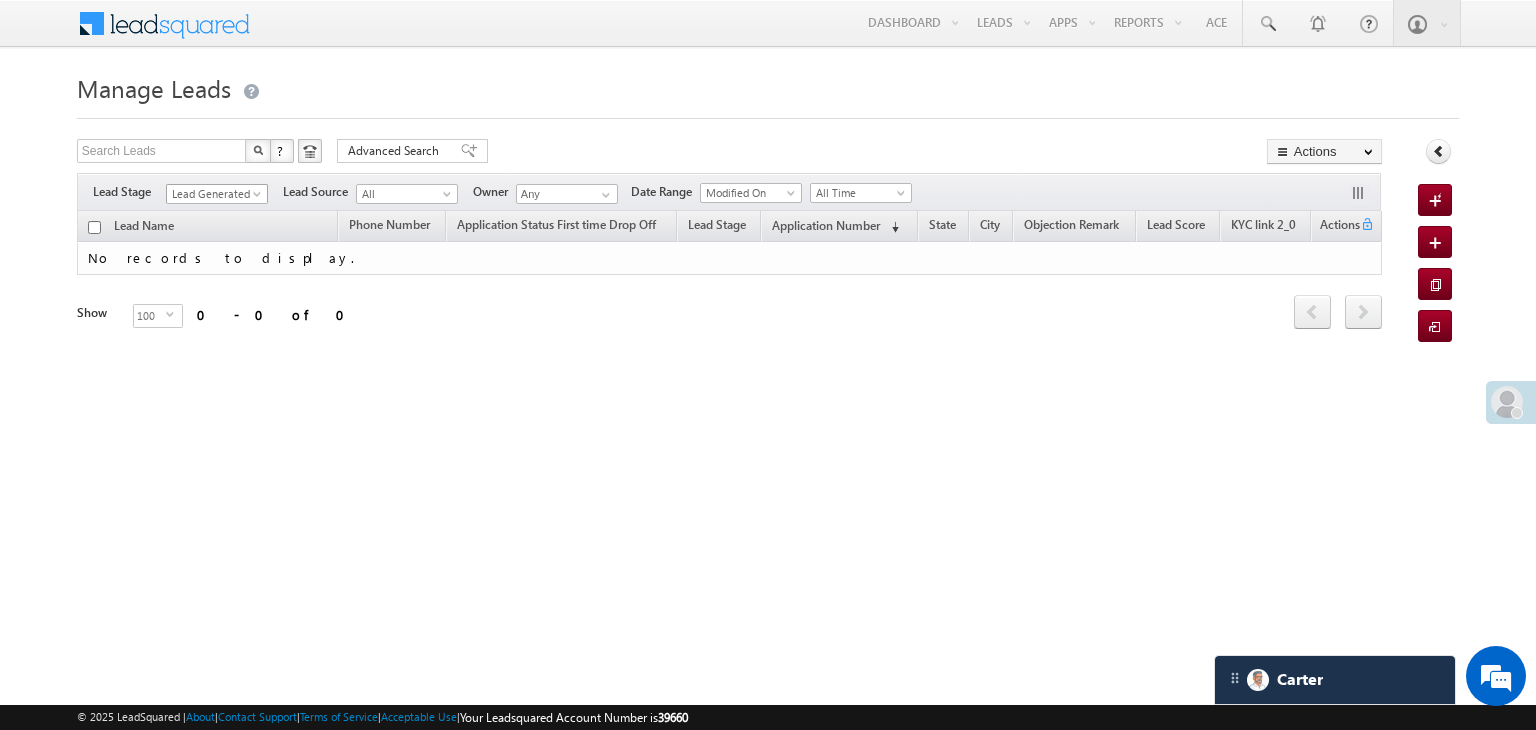 click on "Lead Generated" at bounding box center [214, 194] 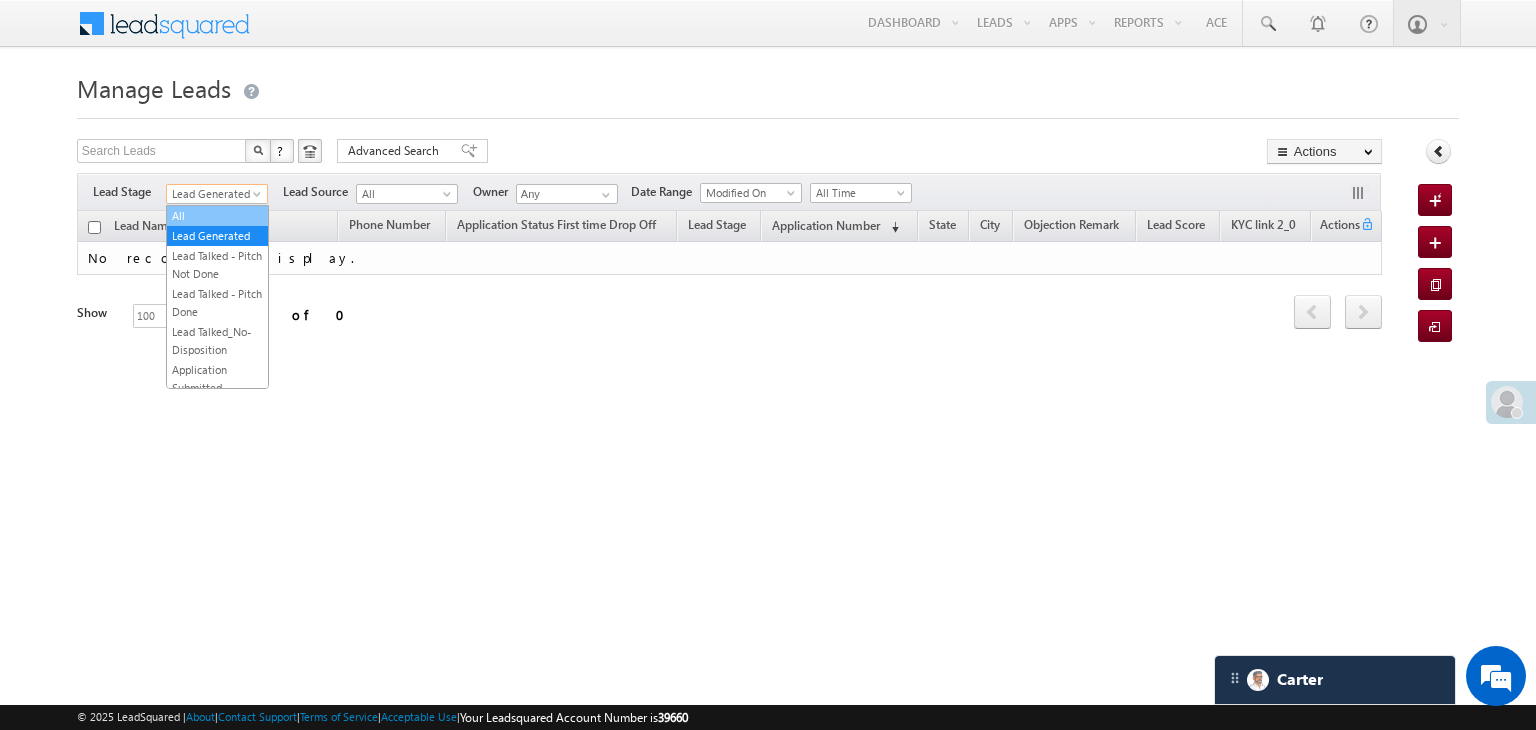 click on "All" at bounding box center [217, 216] 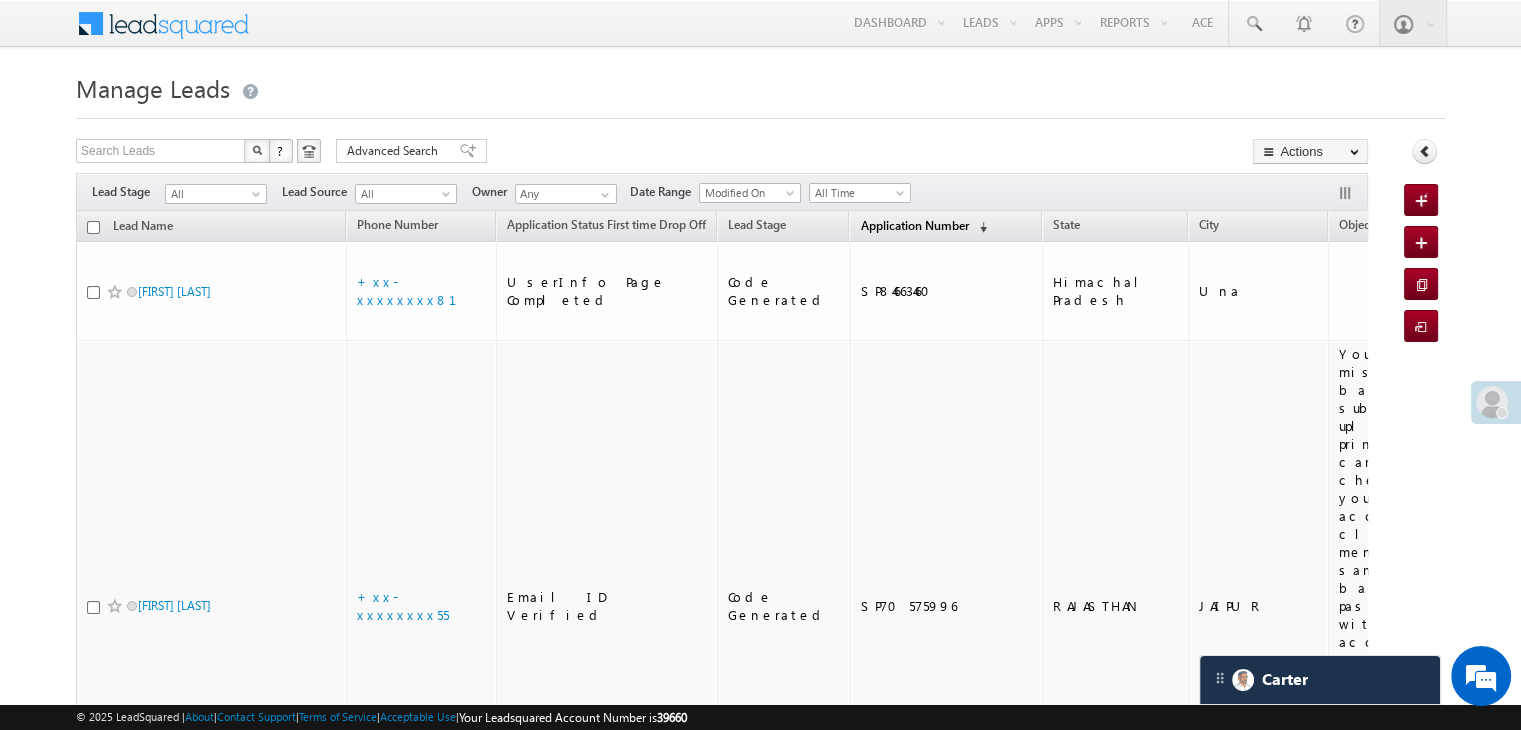 click on "Application Number" at bounding box center (914, 225) 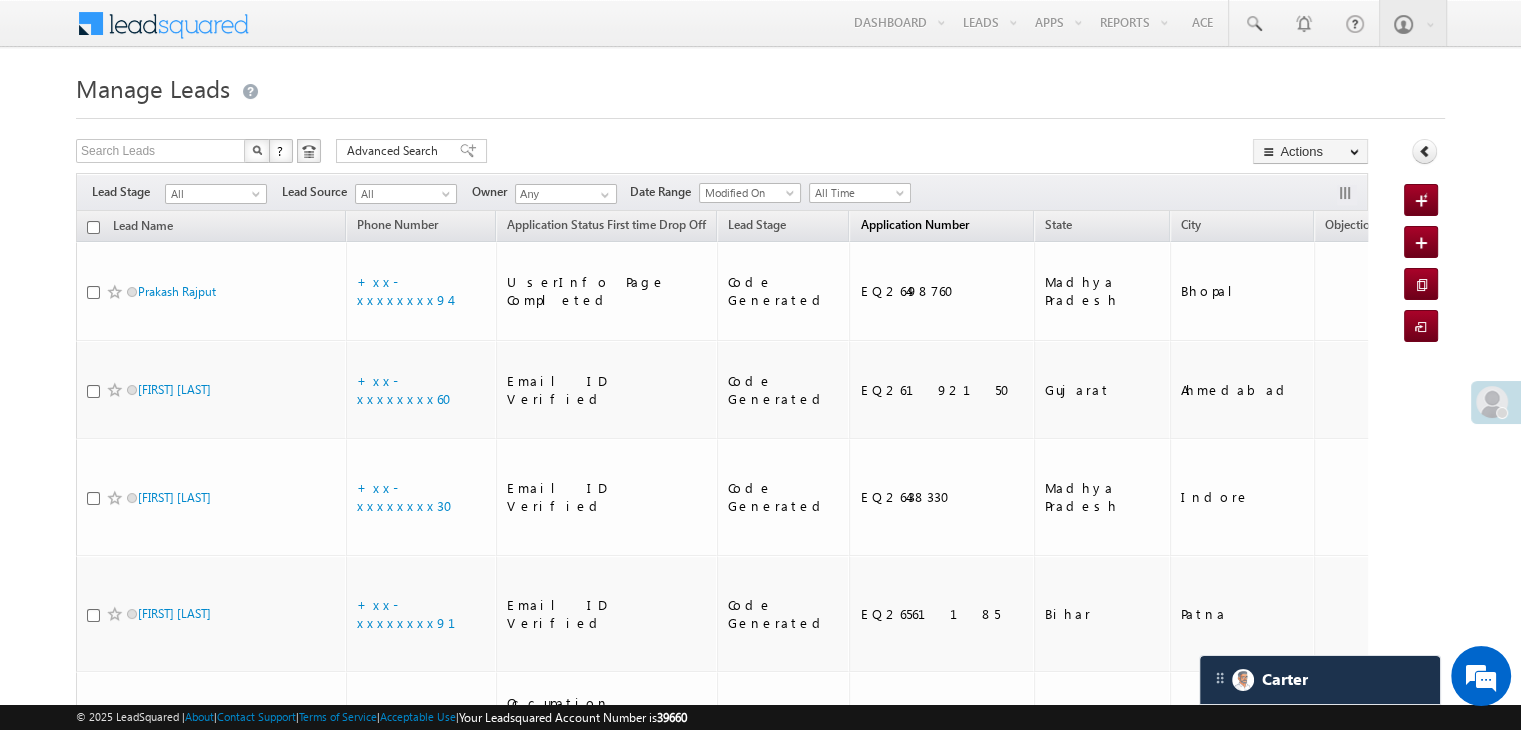 scroll, scrollTop: 0, scrollLeft: 0, axis: both 